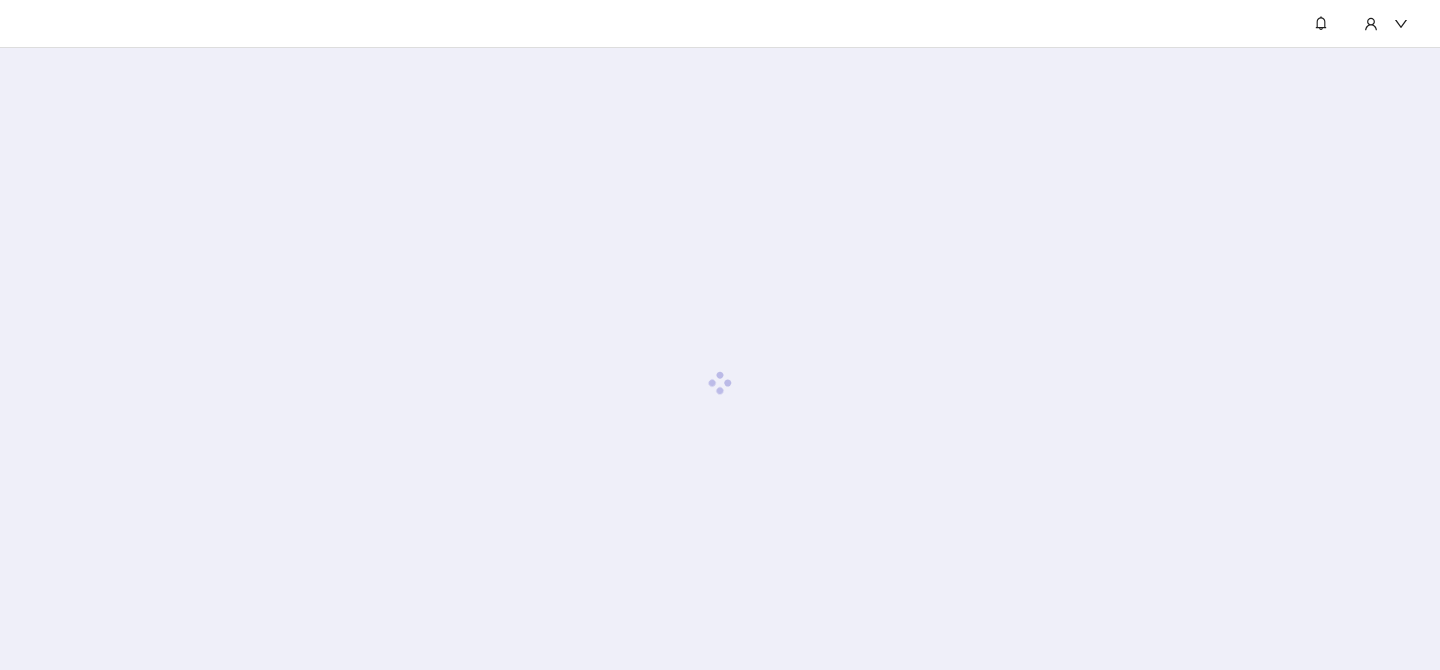 scroll, scrollTop: 0, scrollLeft: 0, axis: both 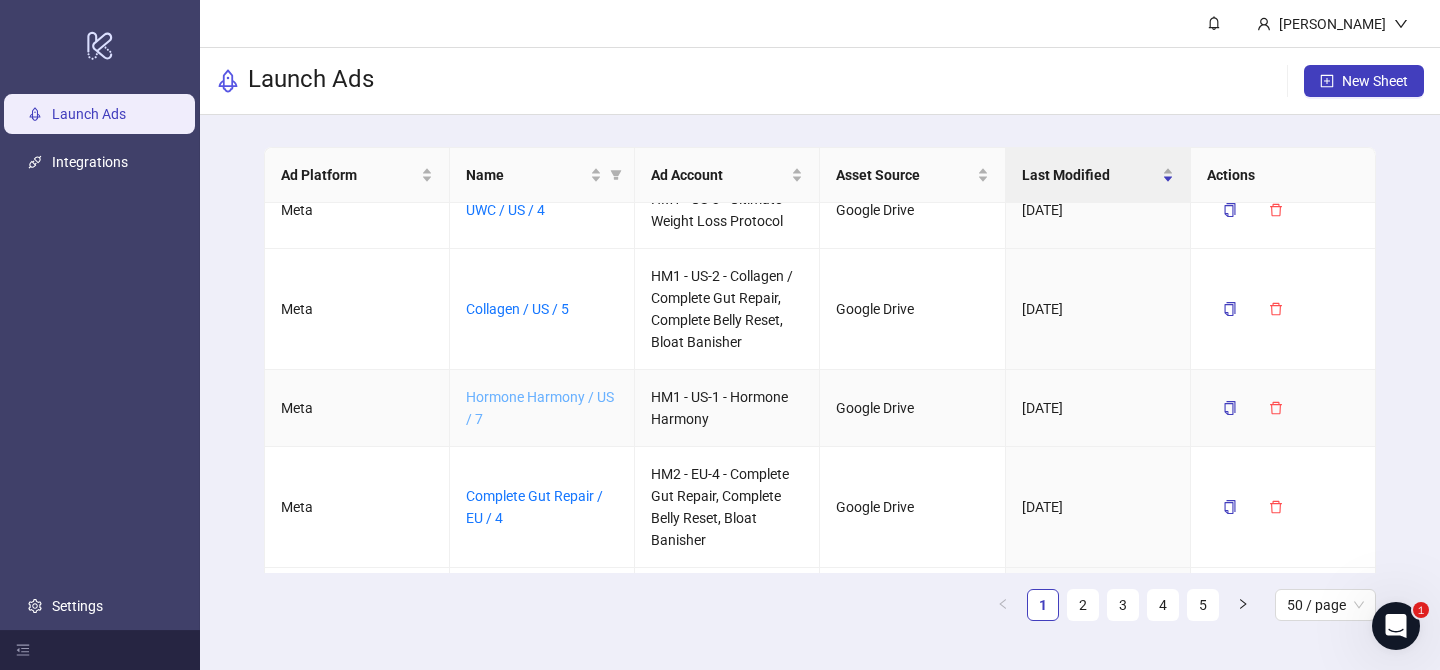 click on "Hormone Harmony / US / 7" at bounding box center [540, 408] 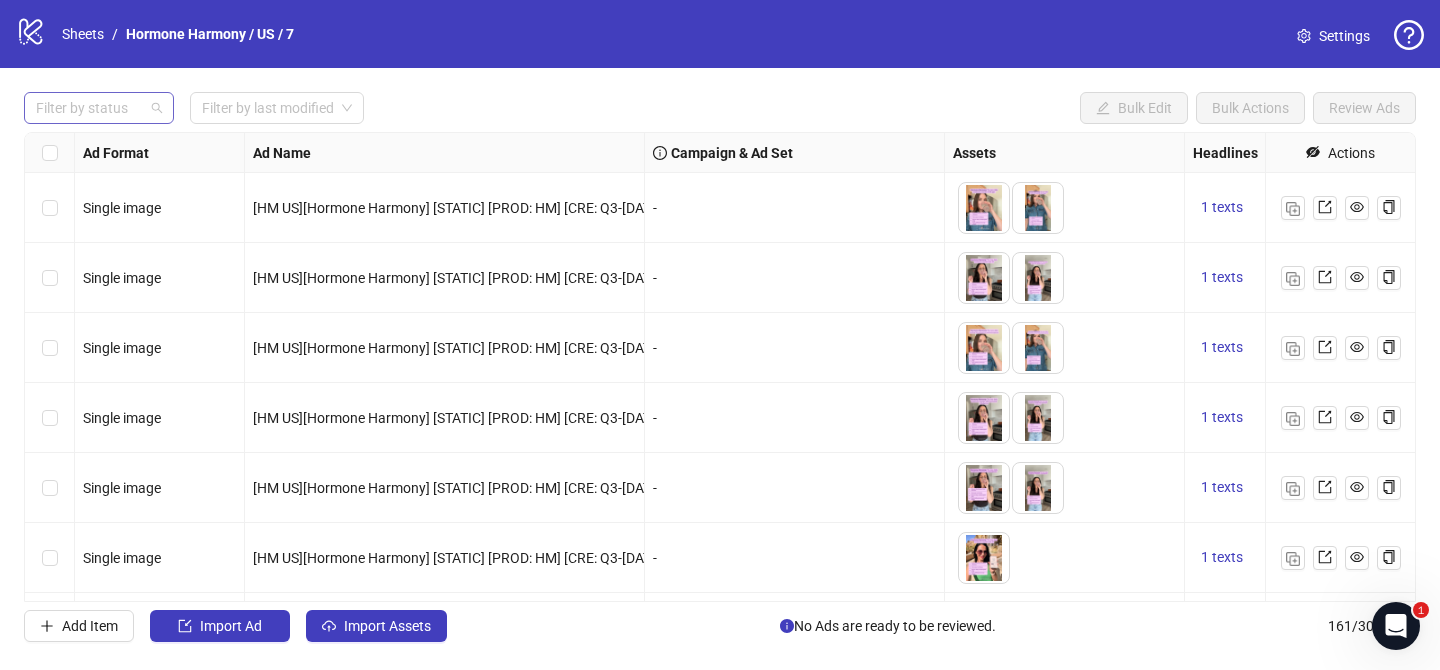 click at bounding box center (88, 108) 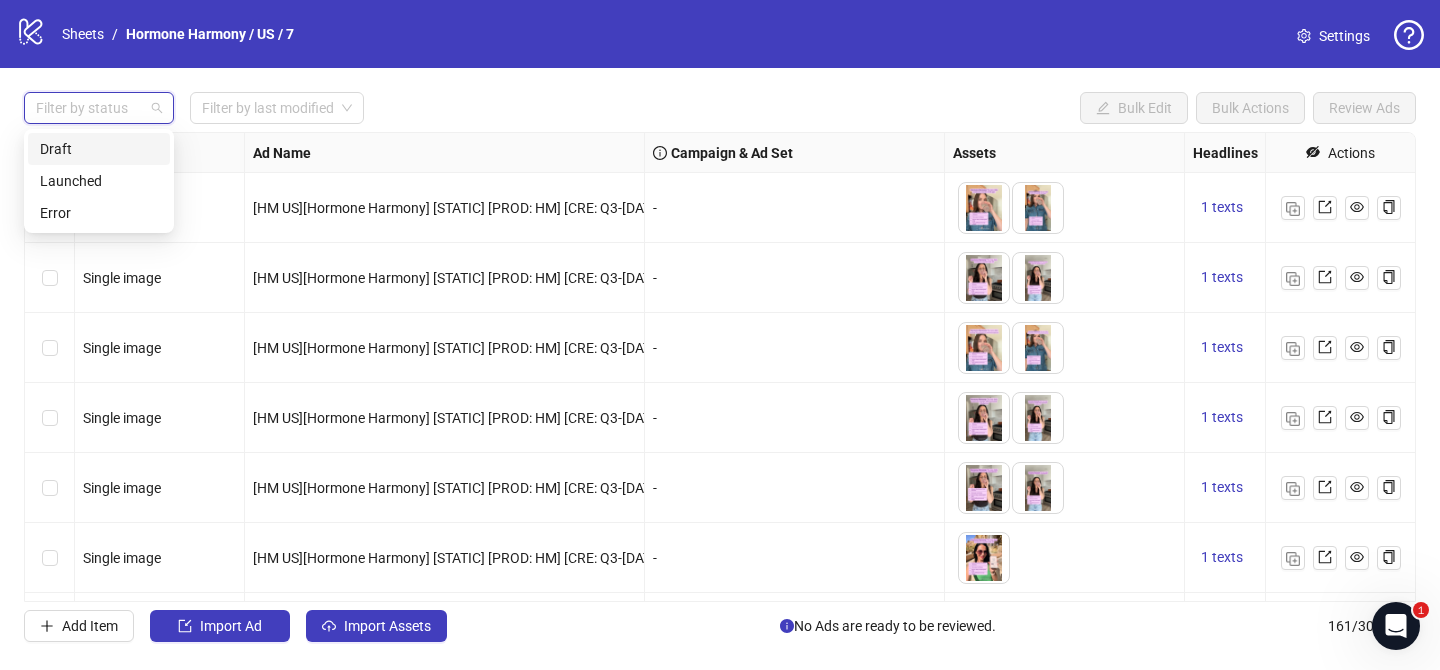 click on "Draft" at bounding box center [99, 149] 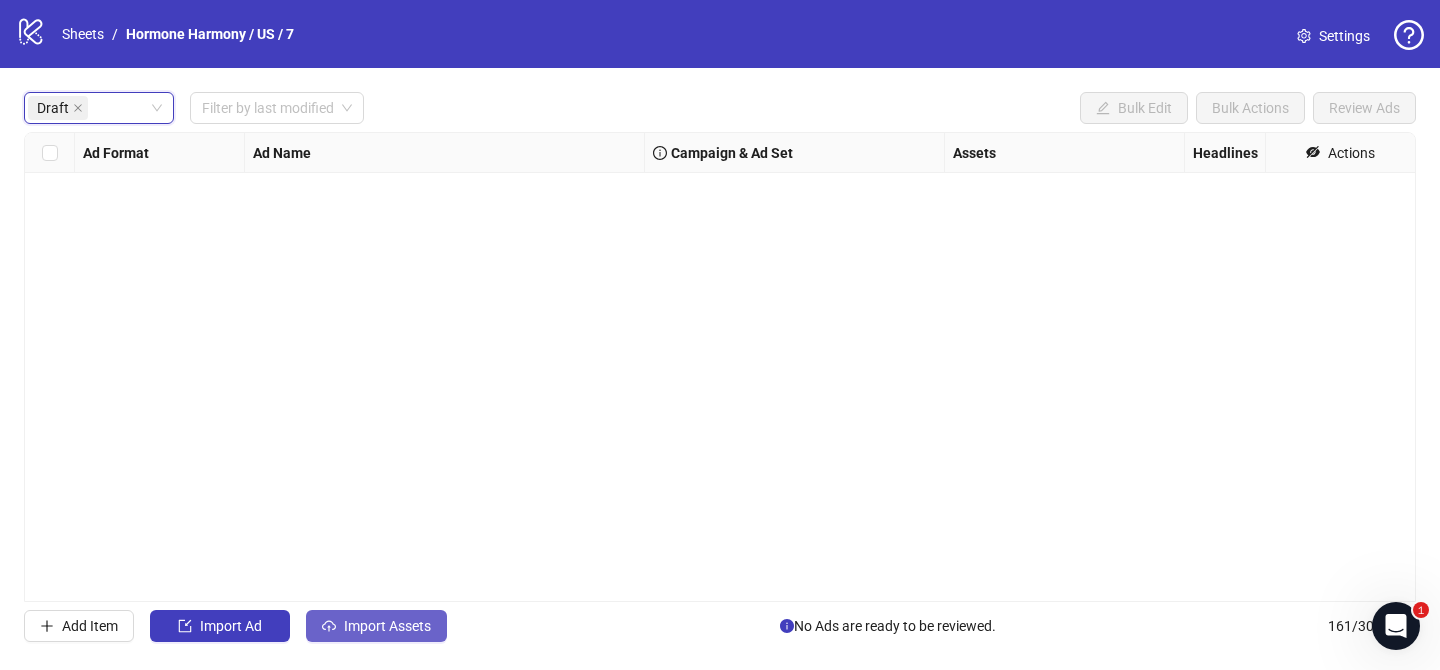click on "Import Assets" at bounding box center (387, 626) 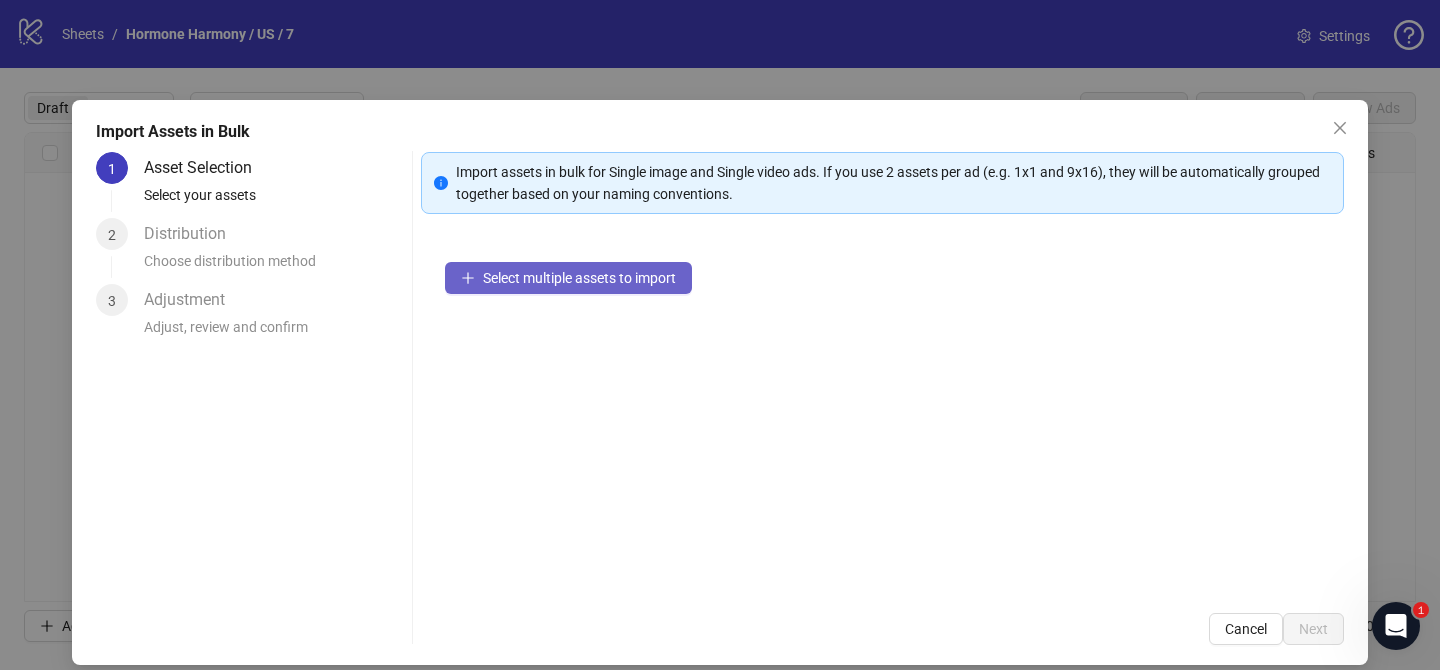 click on "Select multiple assets to import" at bounding box center [579, 278] 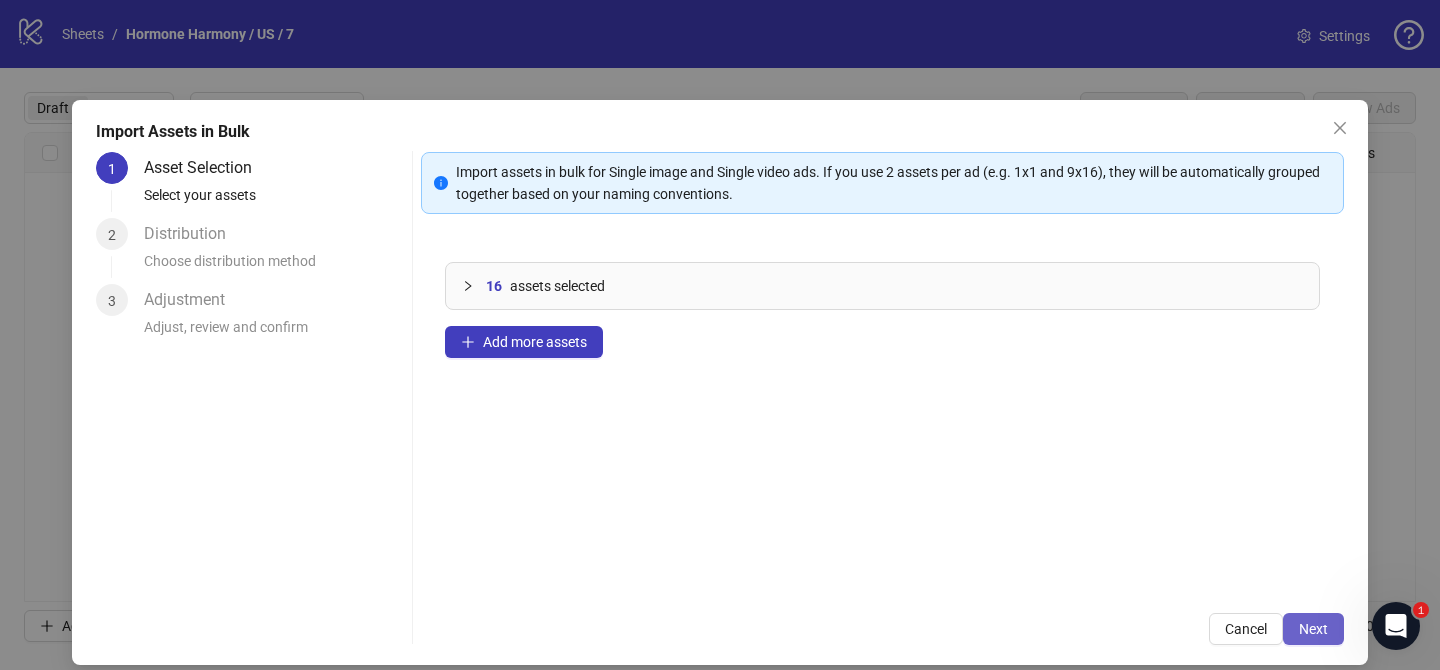 click on "Next" at bounding box center (1313, 629) 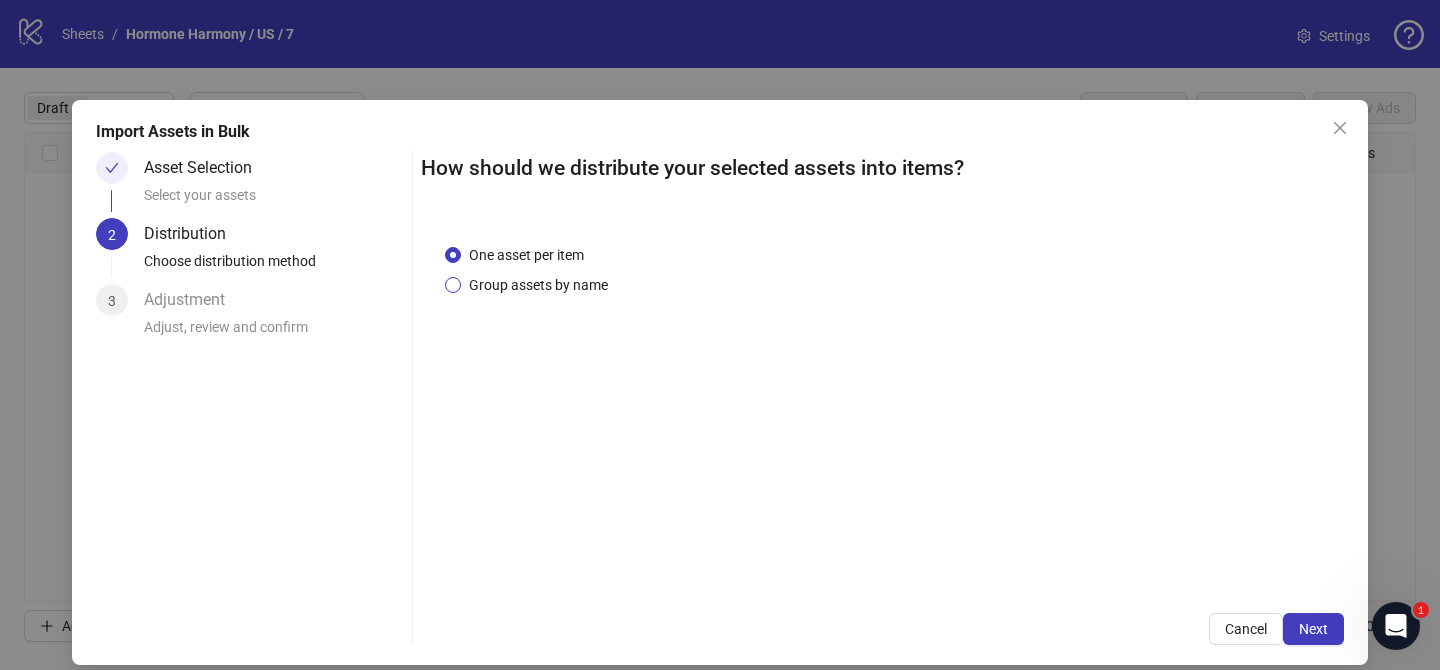 click on "Group assets by name" at bounding box center (538, 285) 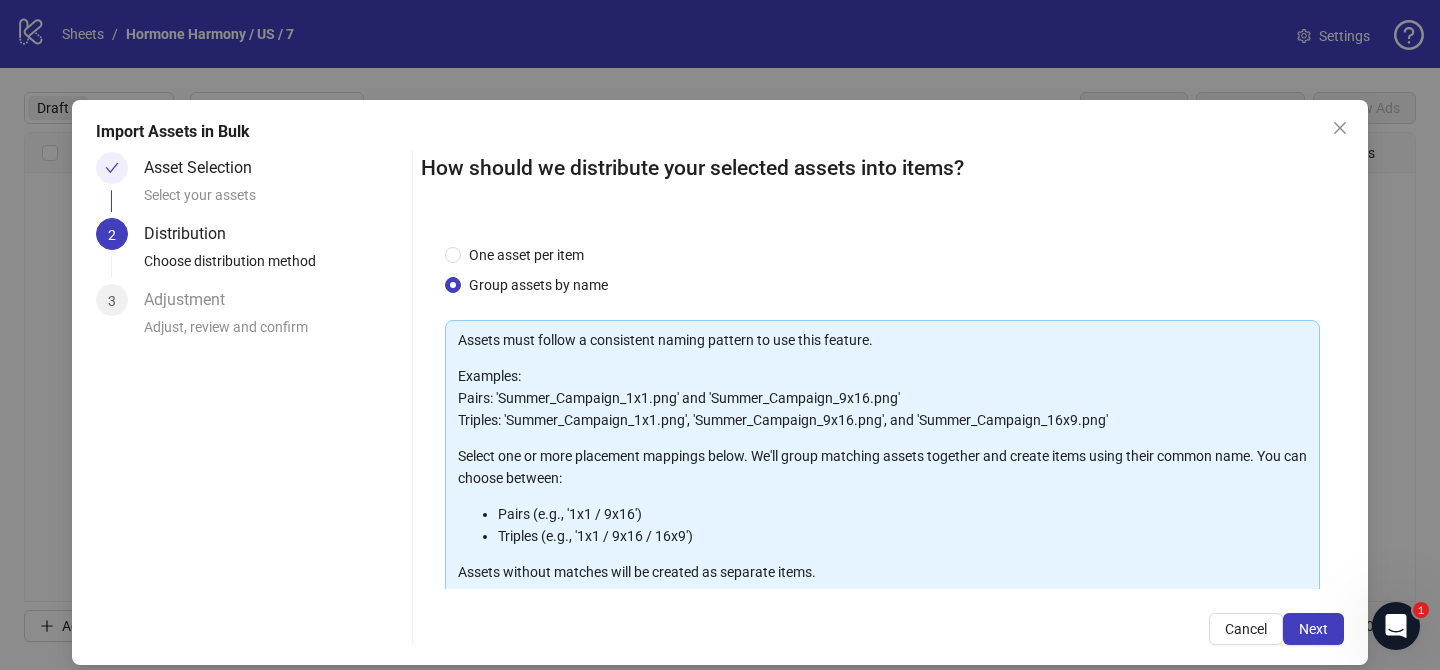 scroll, scrollTop: 216, scrollLeft: 0, axis: vertical 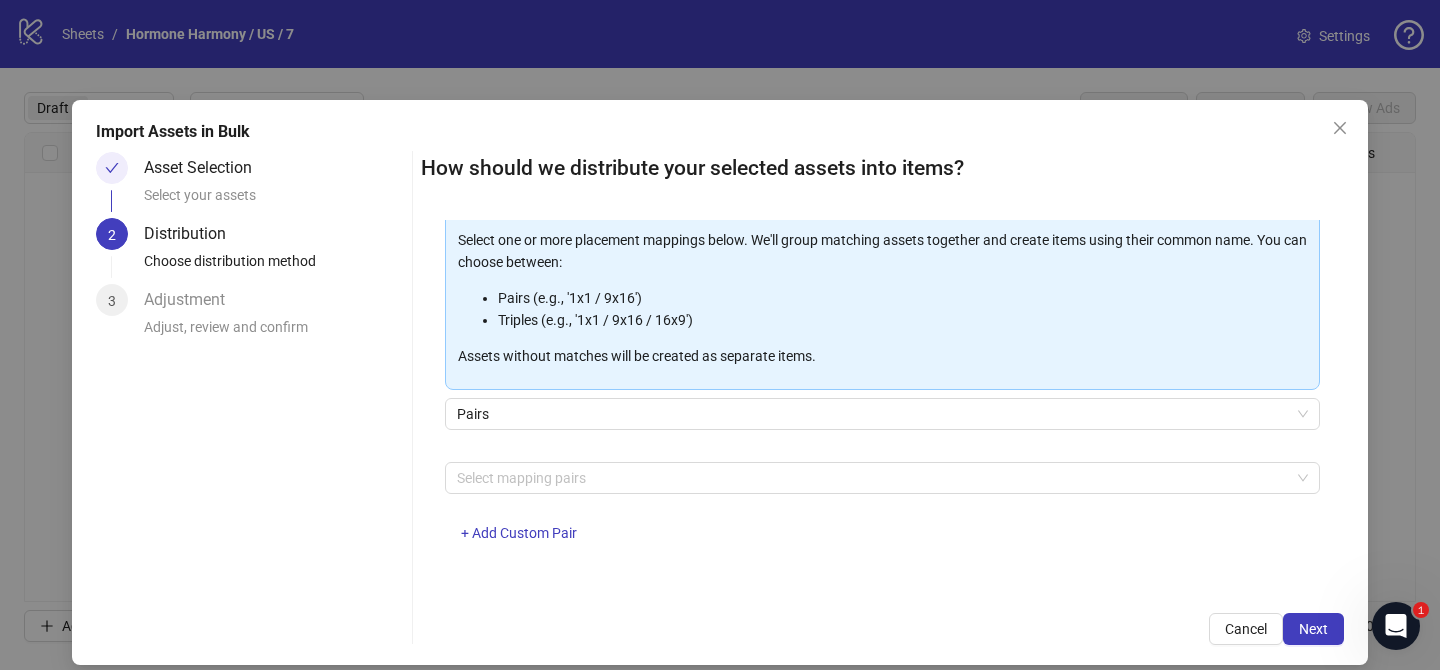 click on "Assets must follow a consistent naming pattern to use this feature. Examples: Pairs: 'Summer_Campaign_1x1.png' and 'Summer_Campaign_9x16.png' Triples: 'Summer_Campaign_1x1.png', 'Summer_Campaign_9x16.png', and 'Summer_Campaign_16x9.png' Select one or more placement mappings below. We'll group matching assets together and create items using their common name. You can choose between: Pairs (e.g., '1x1 / 9x16') Triples (e.g., '1x1 / 9x16 / 16x9') Assets without matches will be created as separate items. Pairs   Select mapping pairs + Add Custom Pair" at bounding box center [882, 335] 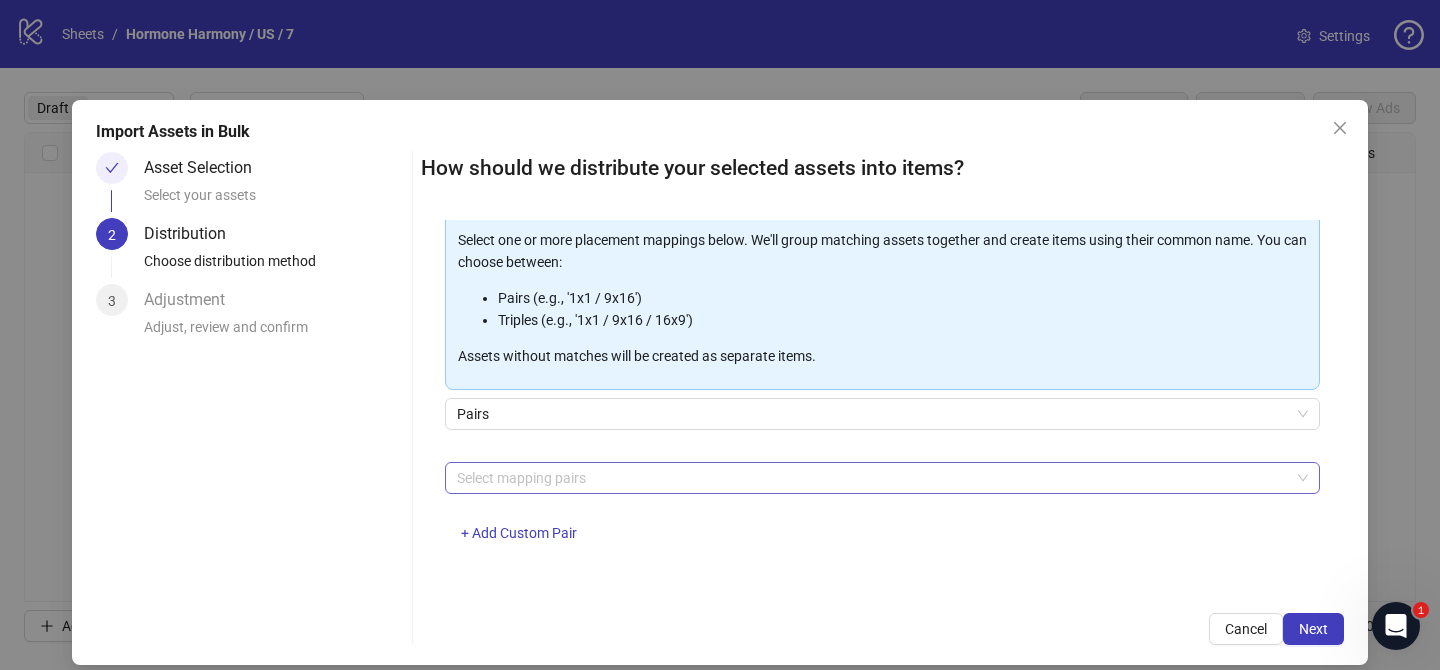 click at bounding box center (872, 478) 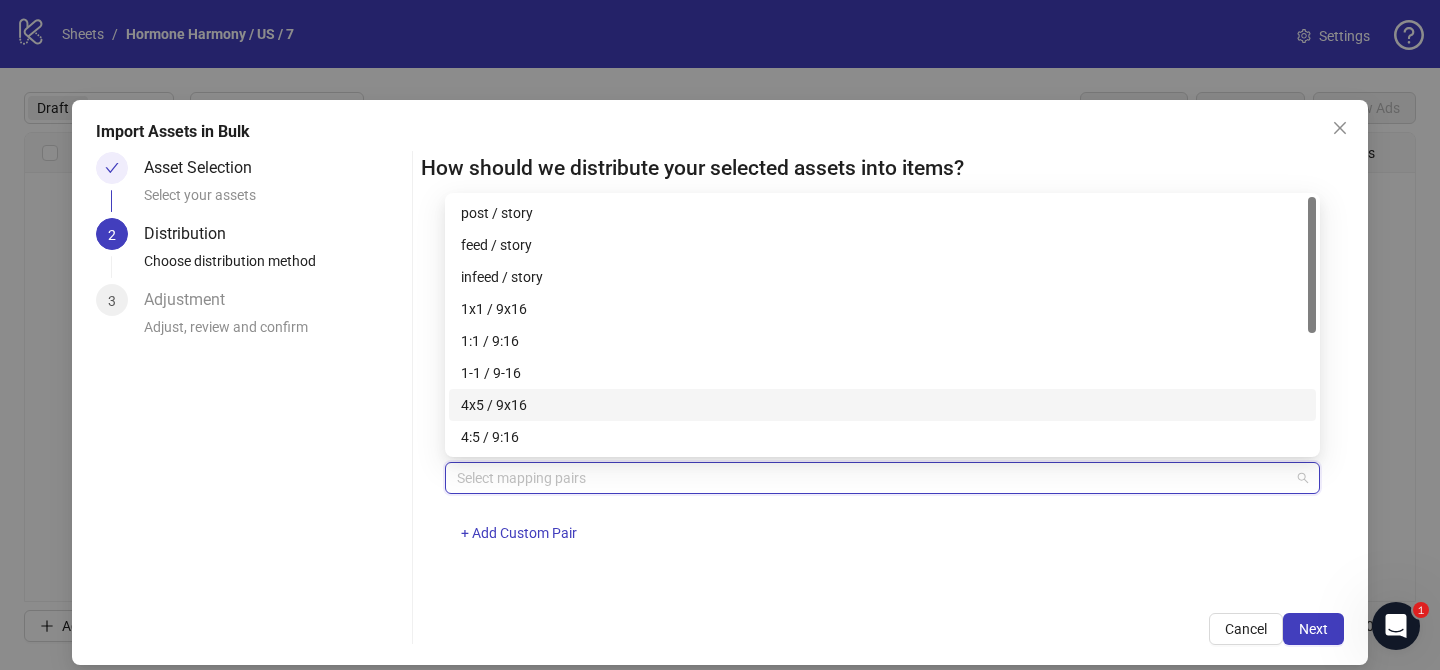 click on "4x5 / 9x16" at bounding box center (882, 405) 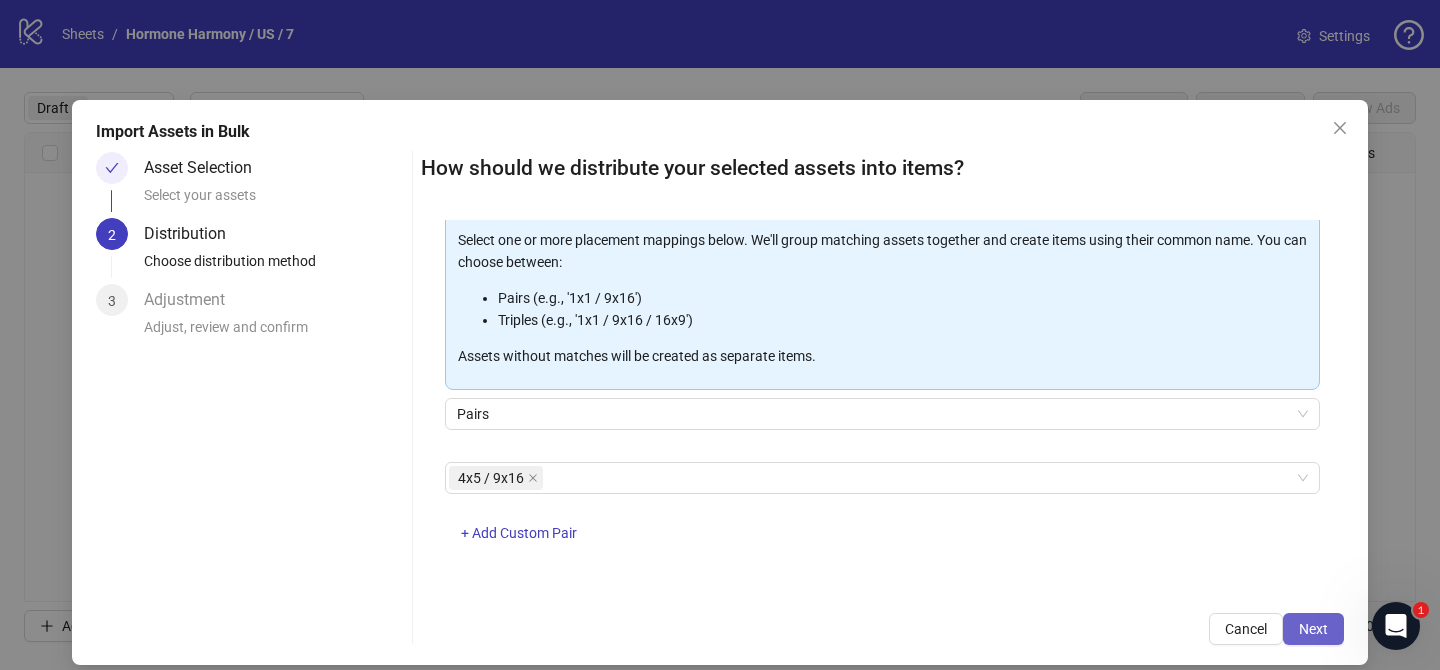 click on "Next" at bounding box center (1313, 629) 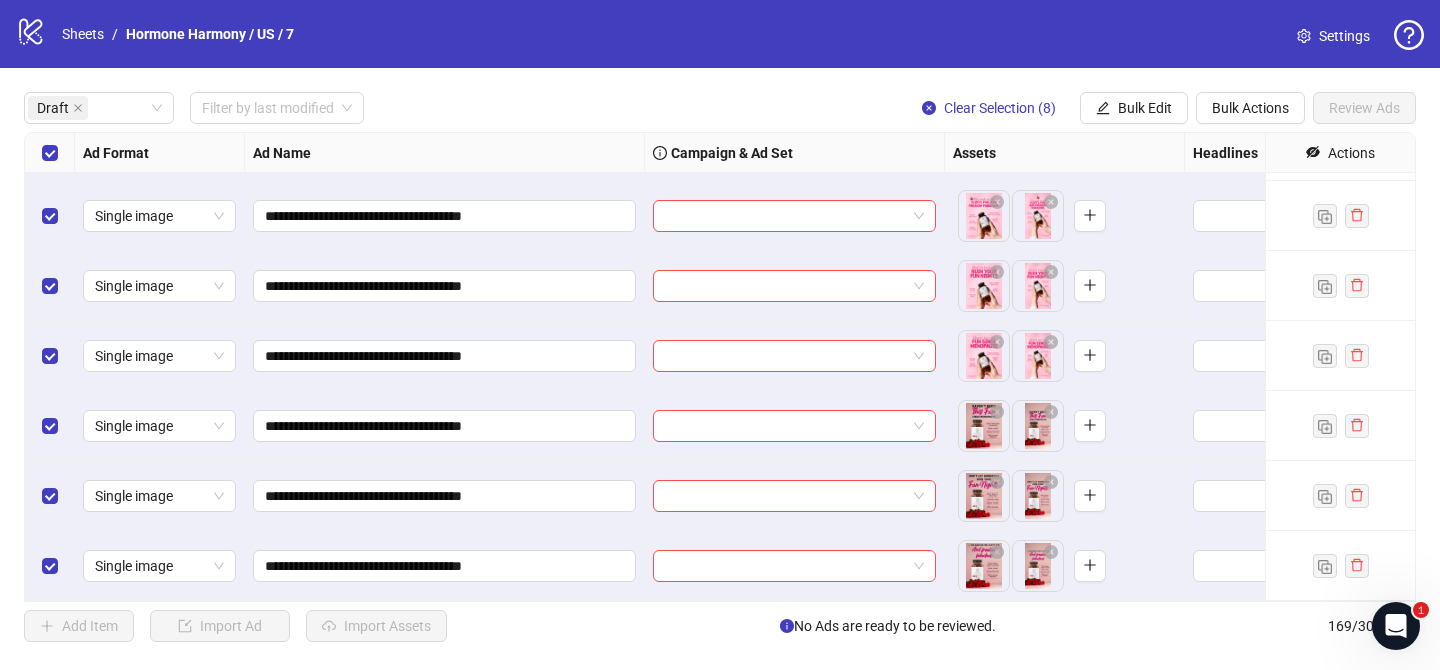 scroll, scrollTop: 0, scrollLeft: 0, axis: both 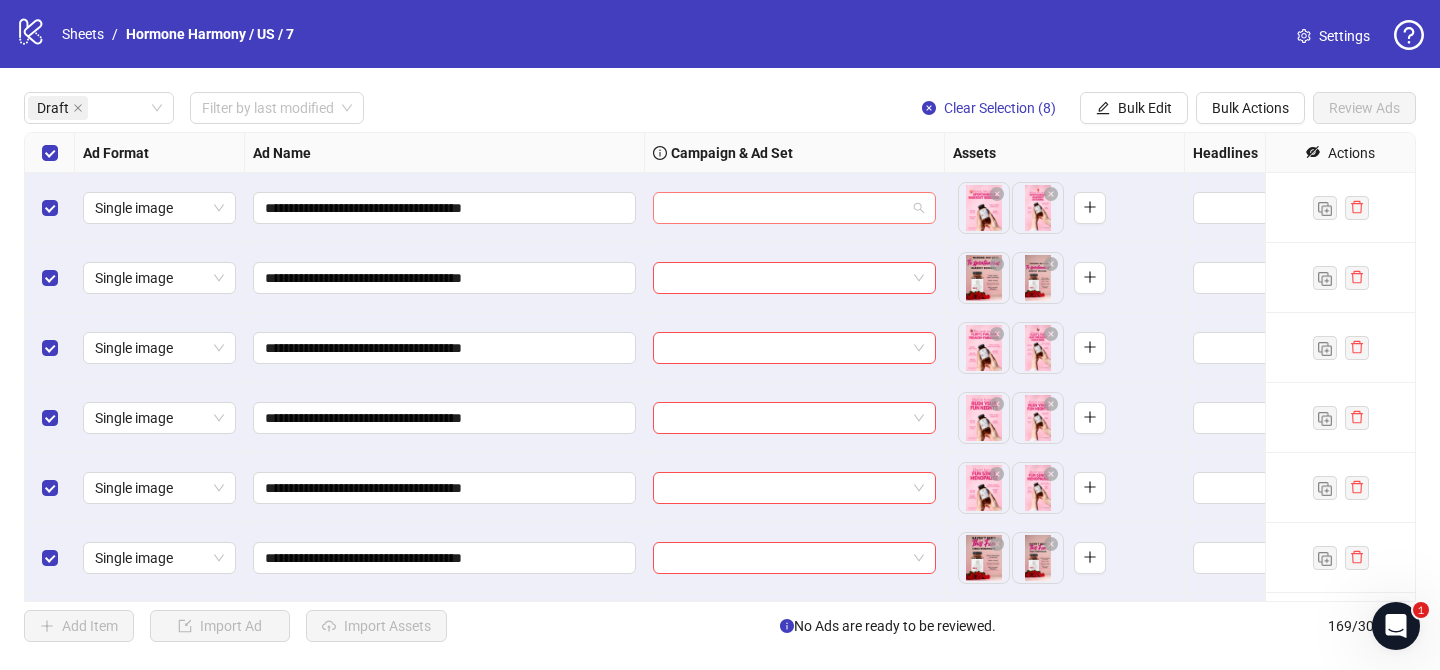 click at bounding box center [785, 208] 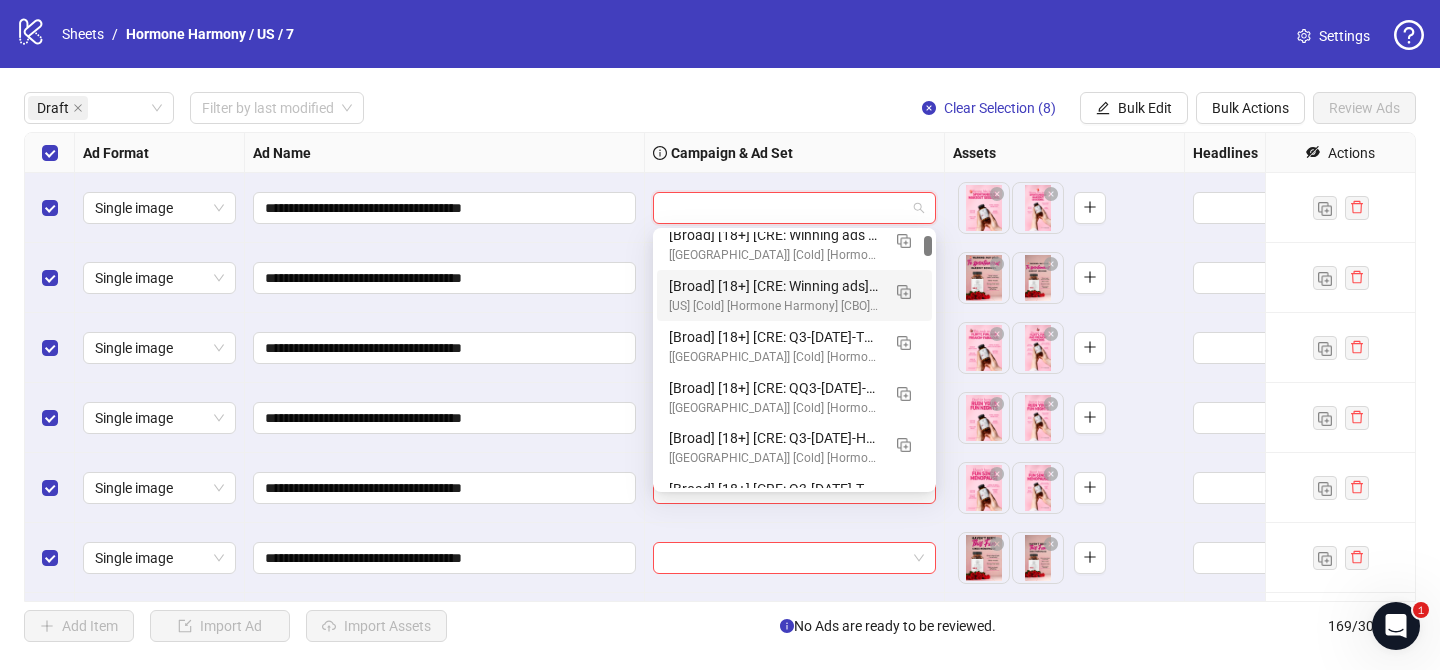 scroll, scrollTop: 231, scrollLeft: 0, axis: vertical 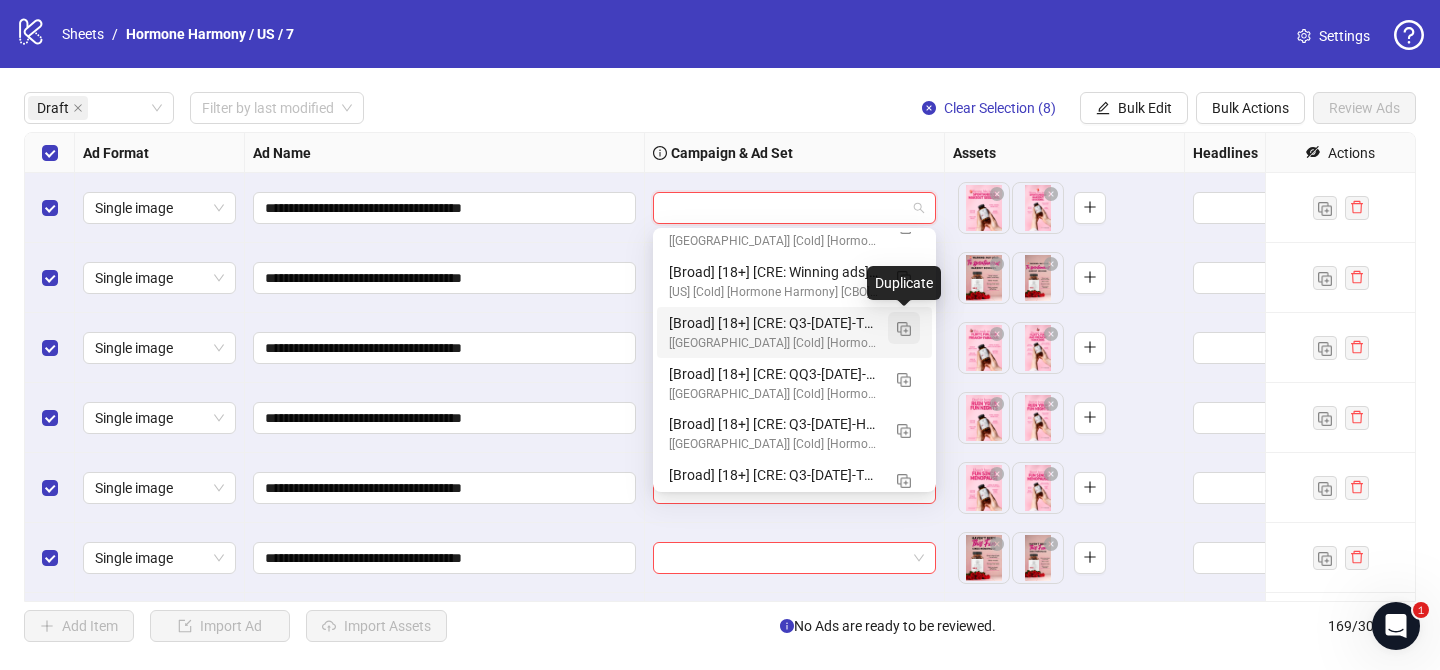 click at bounding box center (904, 328) 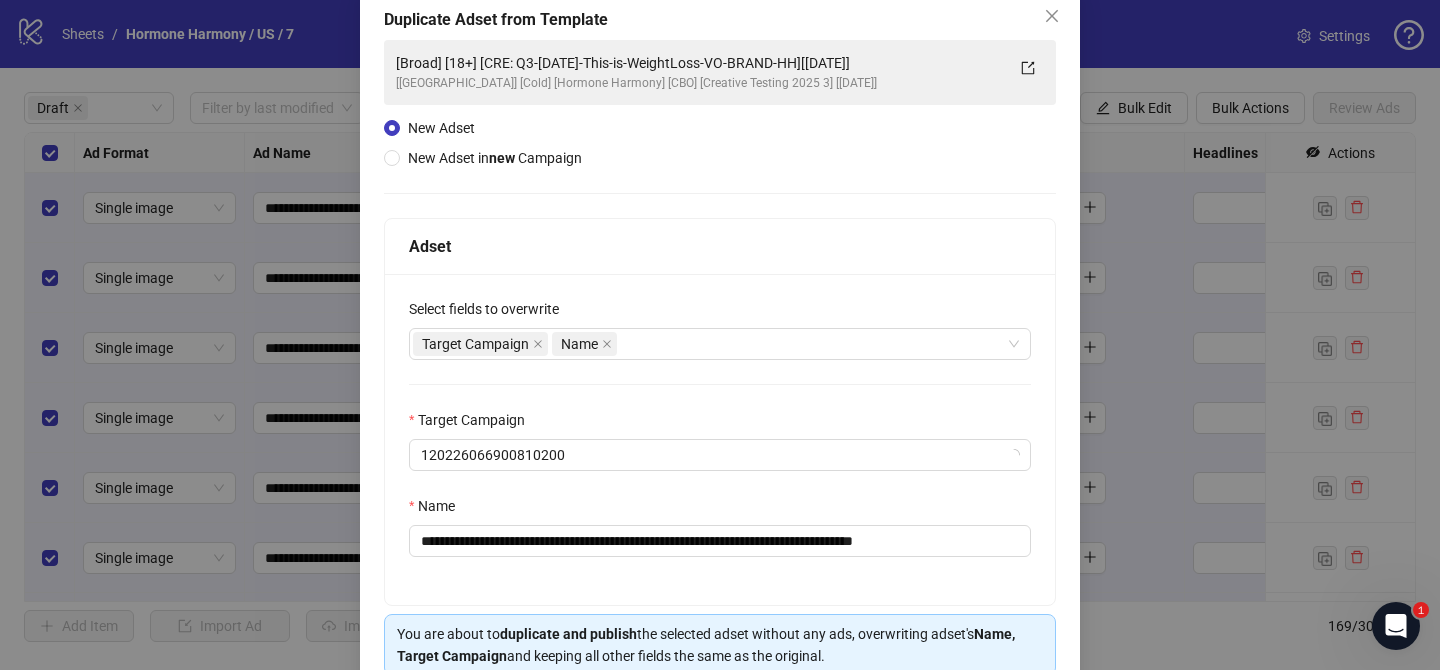 scroll, scrollTop: 126, scrollLeft: 0, axis: vertical 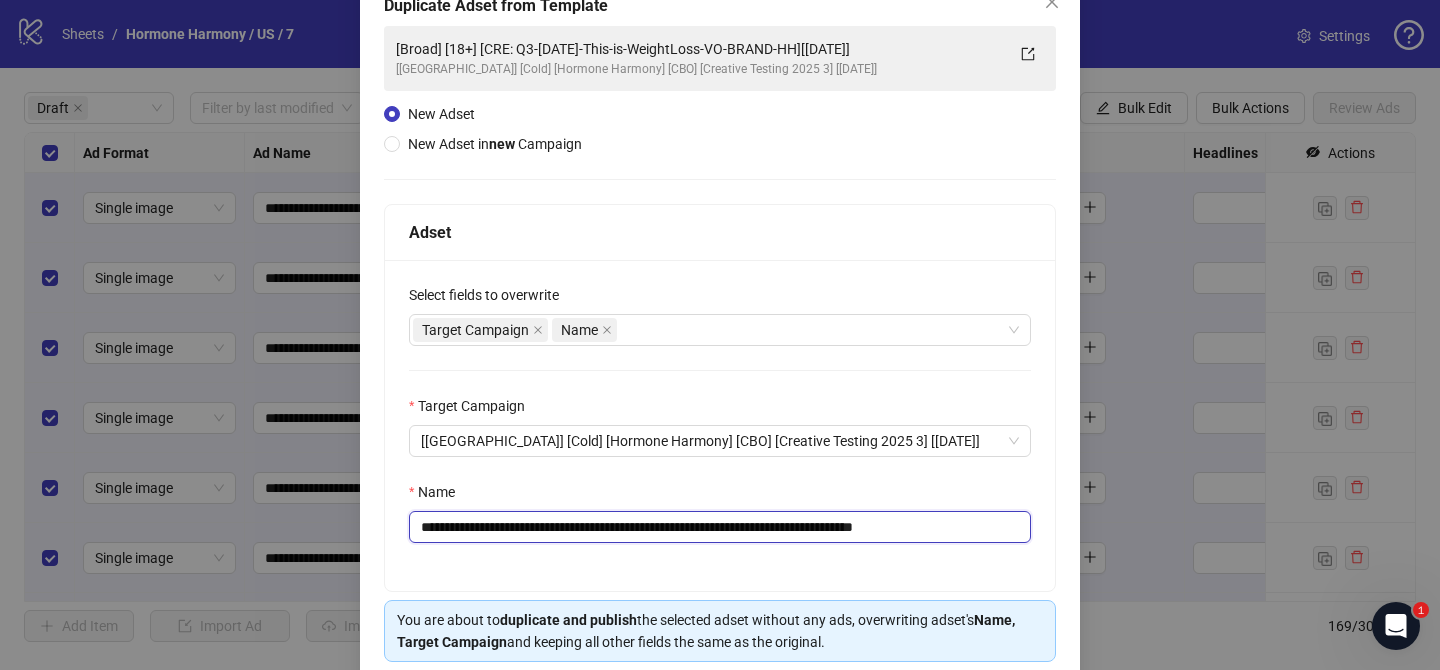 drag, startPoint x: 543, startPoint y: 529, endPoint x: 855, endPoint y: 530, distance: 312.00162 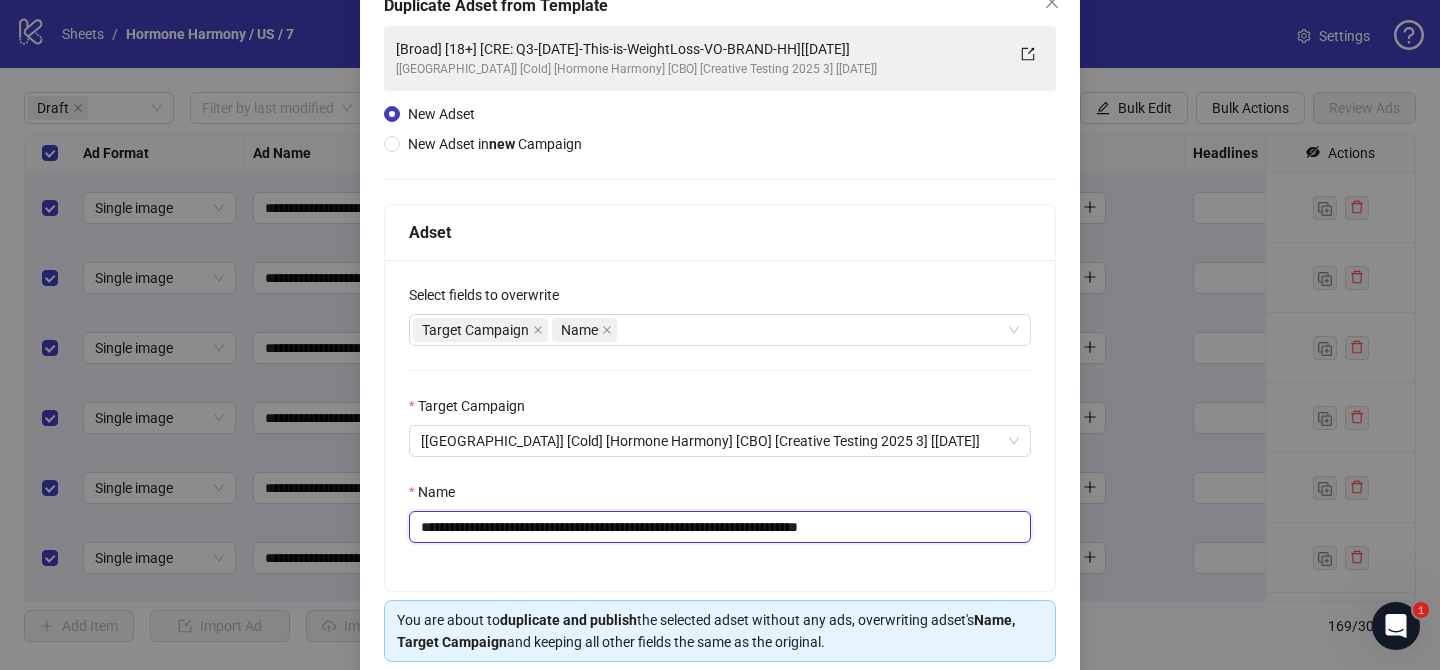 click on "**********" at bounding box center (720, 527) 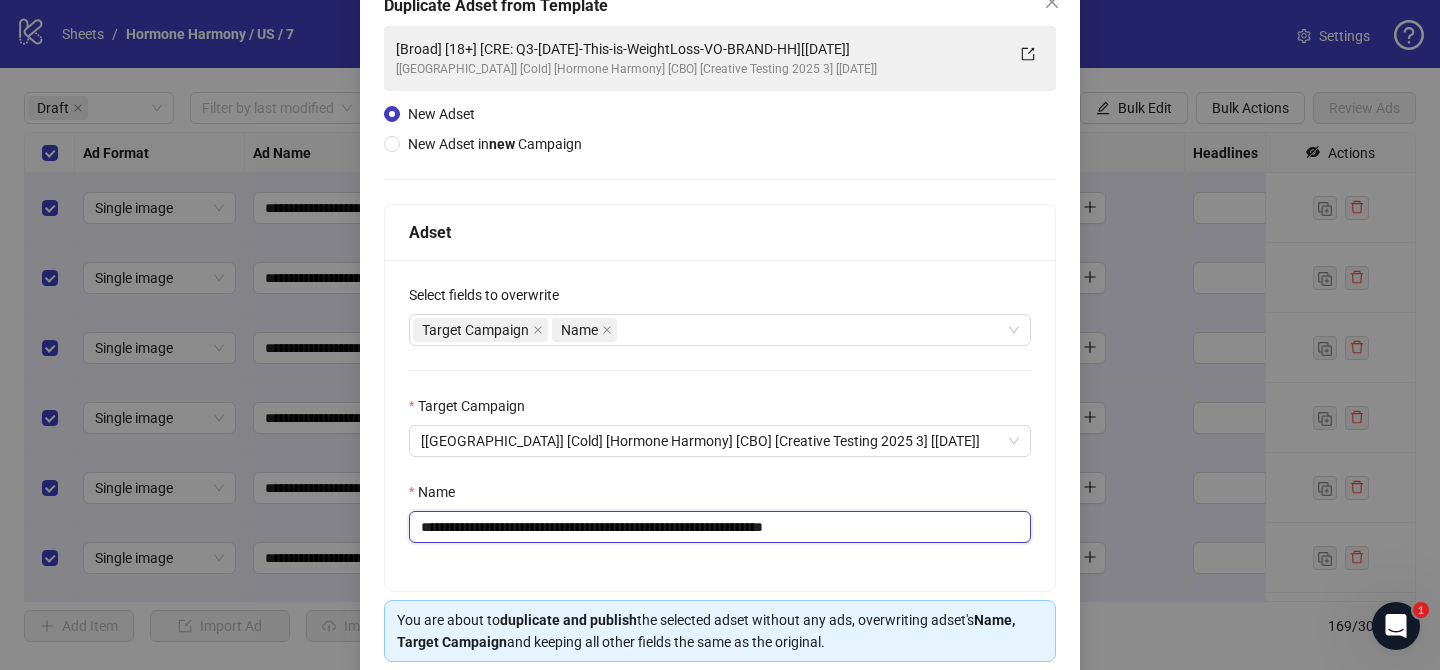 scroll, scrollTop: 207, scrollLeft: 0, axis: vertical 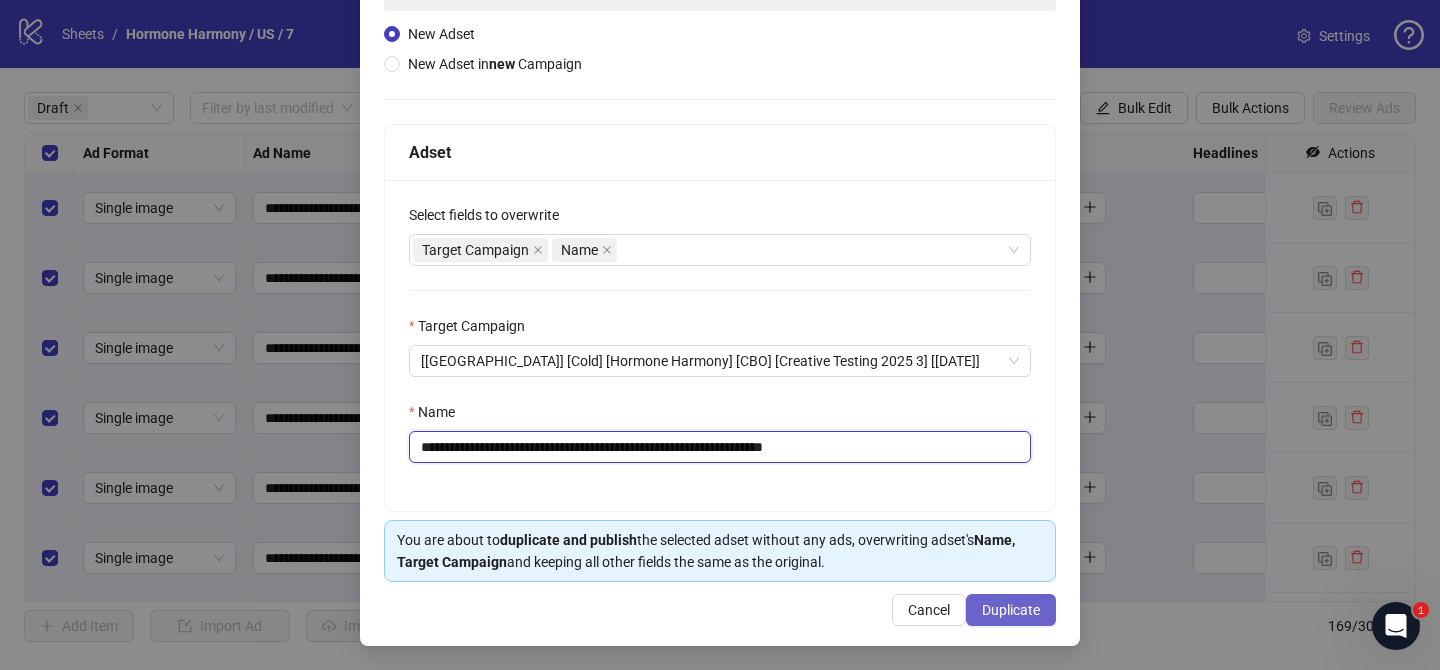 type on "**********" 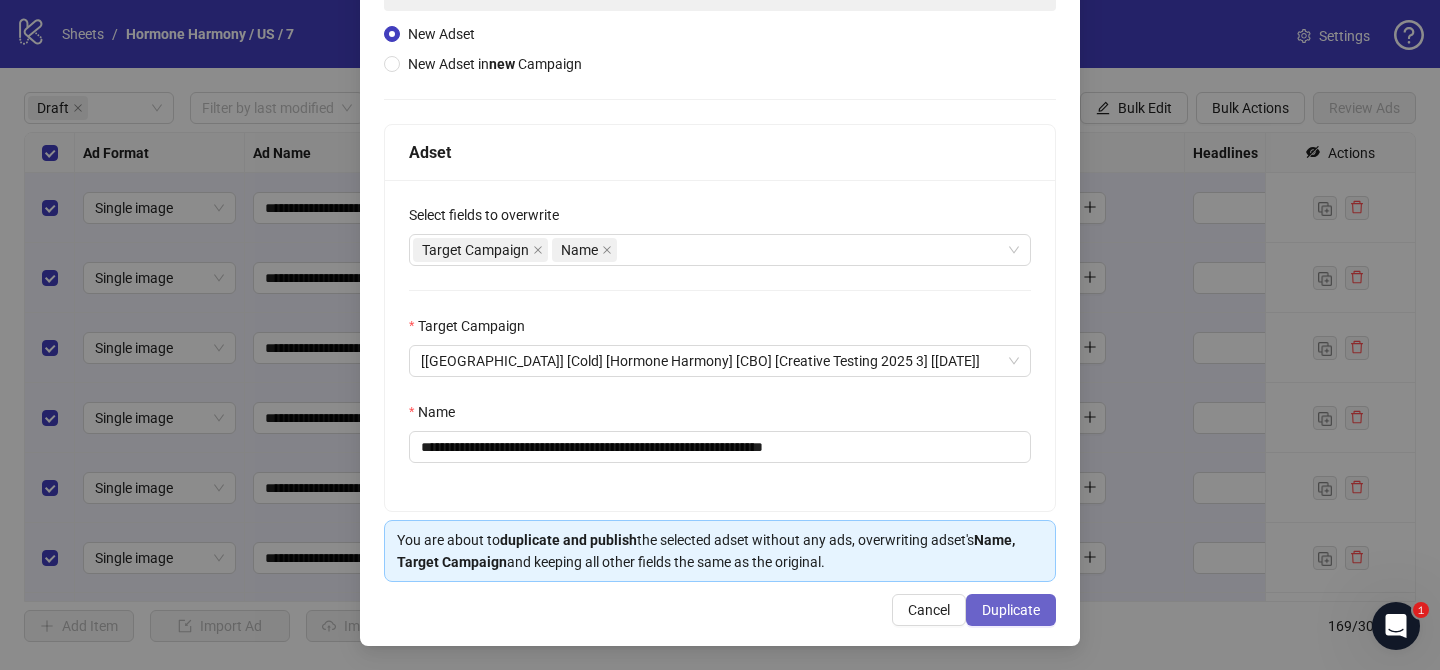 click on "Duplicate" at bounding box center [1011, 610] 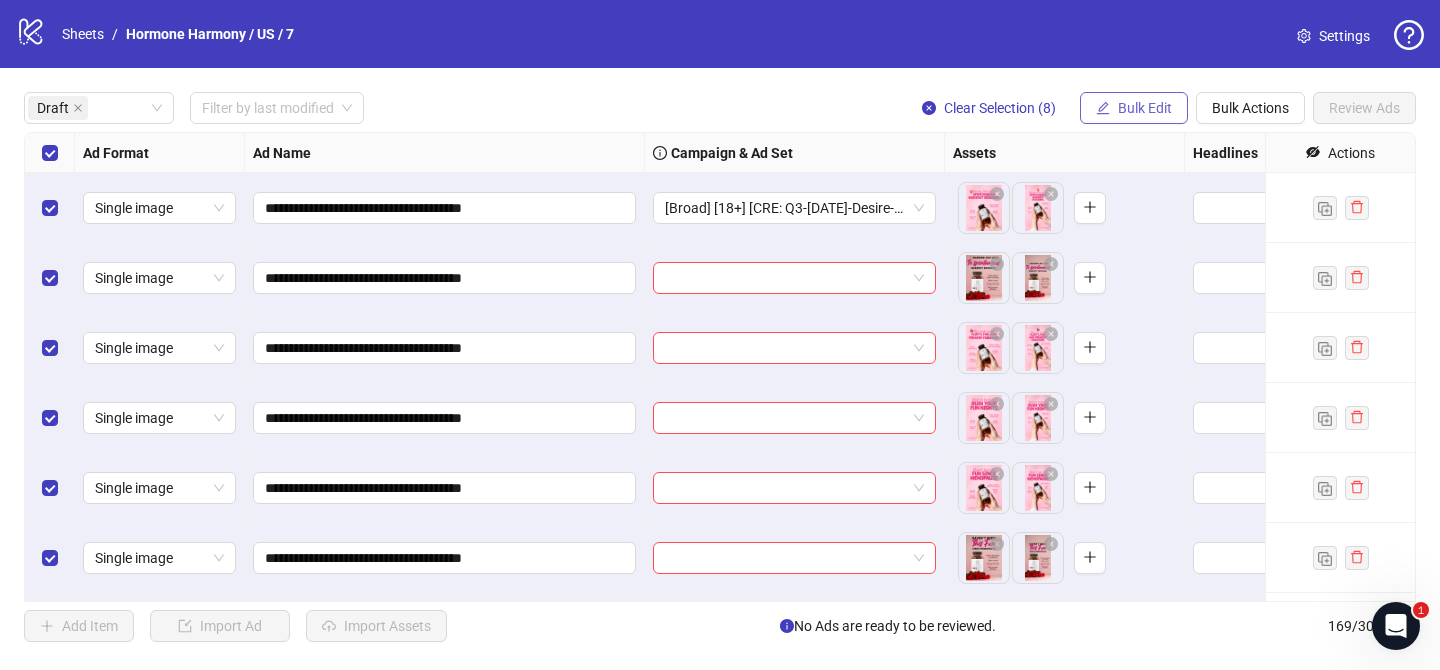 click on "Bulk Edit" at bounding box center [1145, 108] 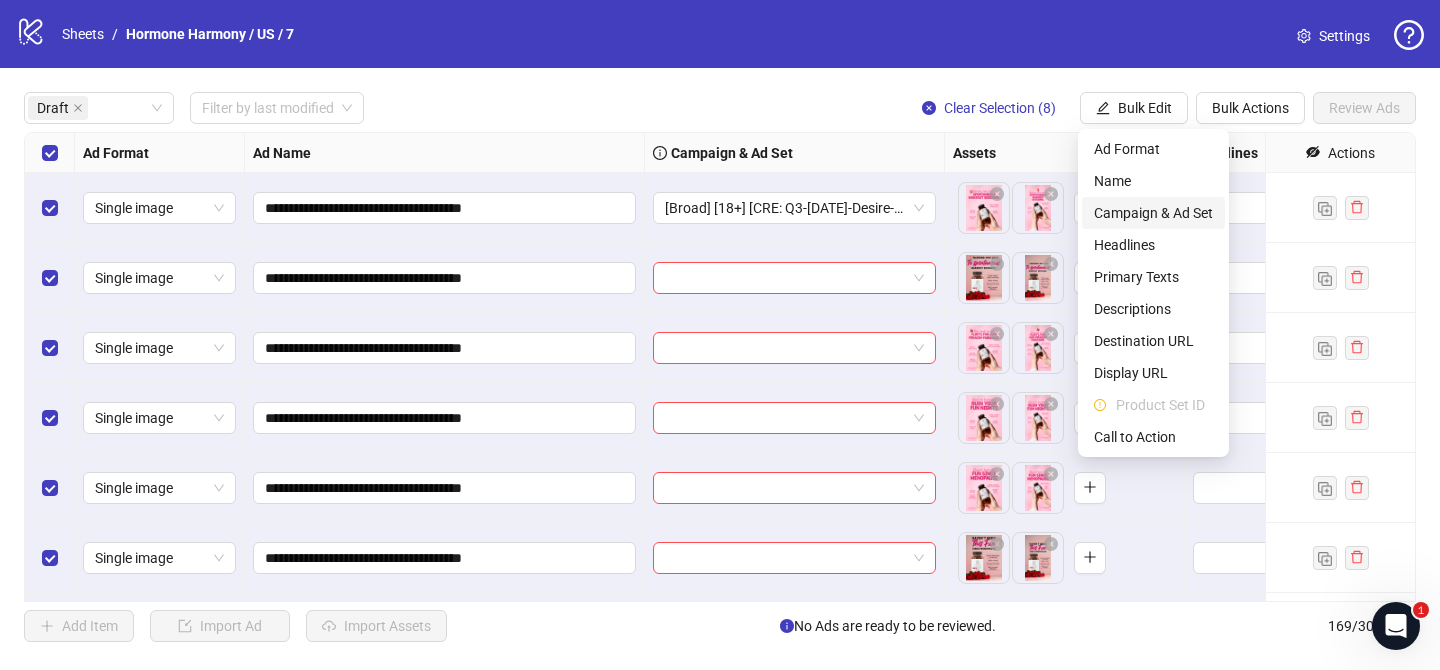 click on "Campaign & Ad Set" at bounding box center [1153, 213] 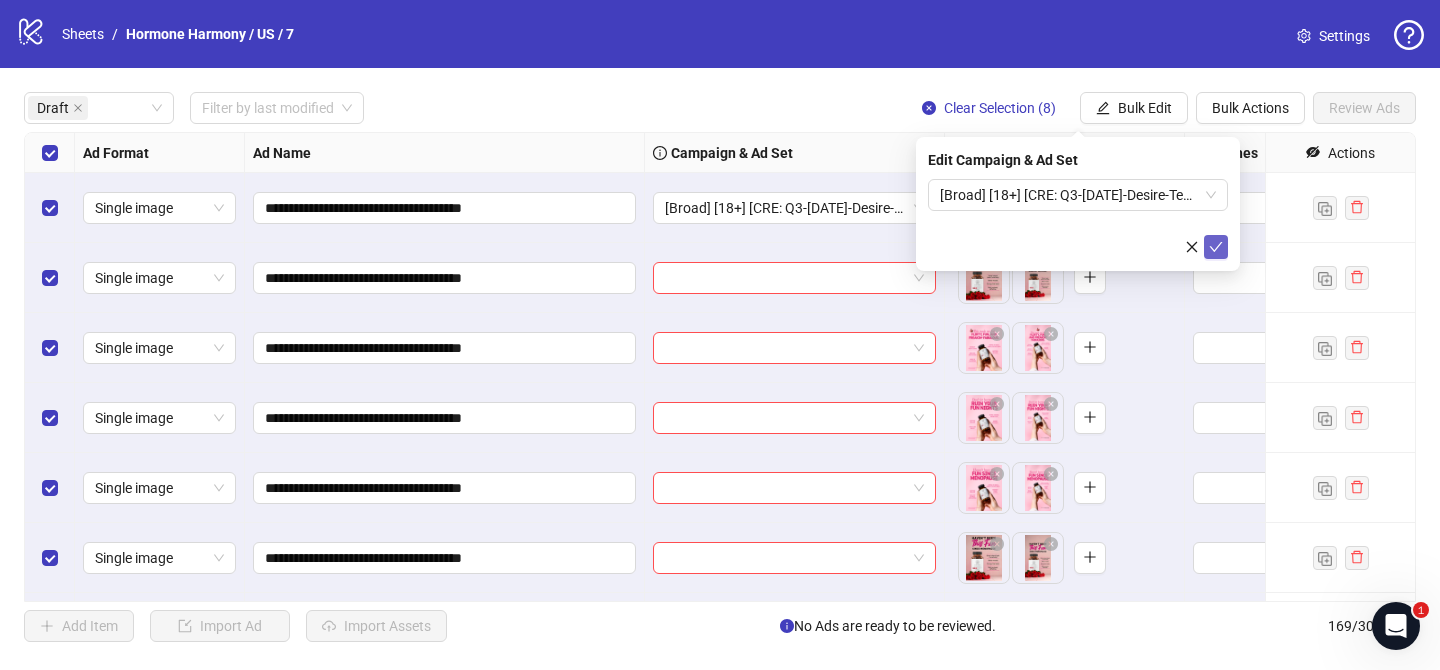click 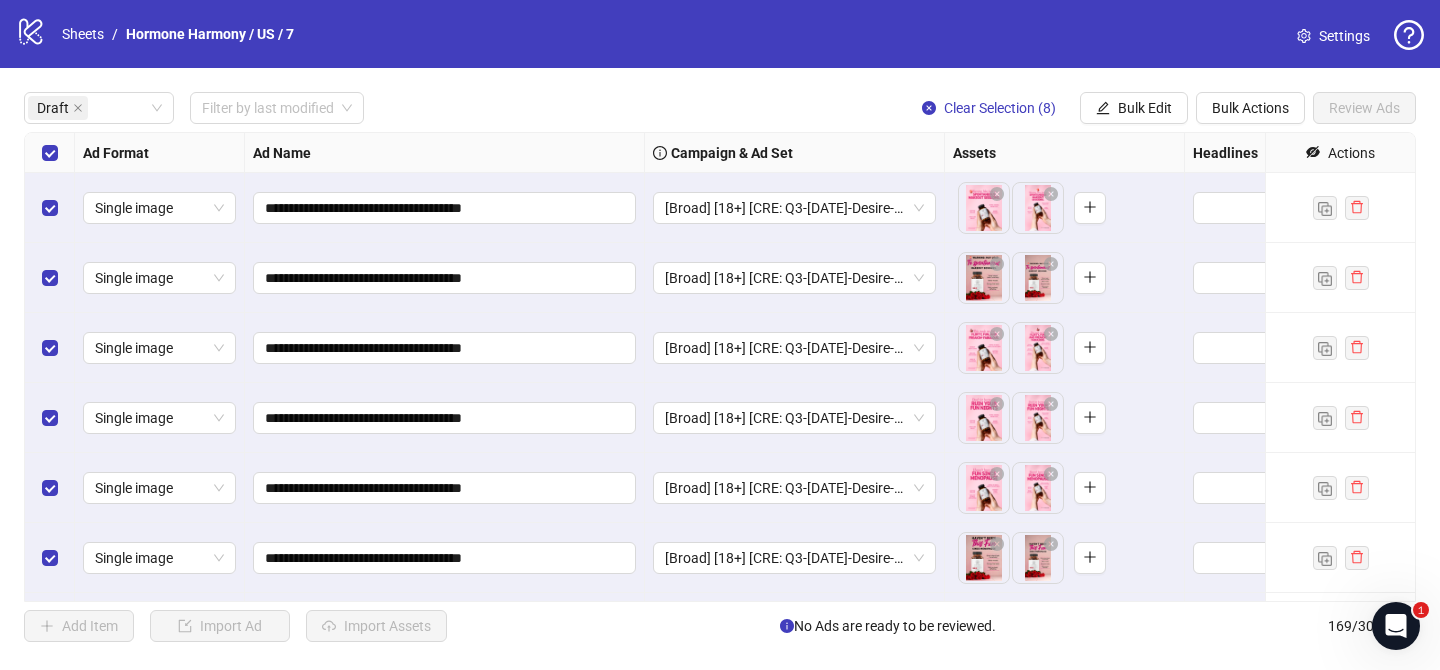 click at bounding box center [50, 153] 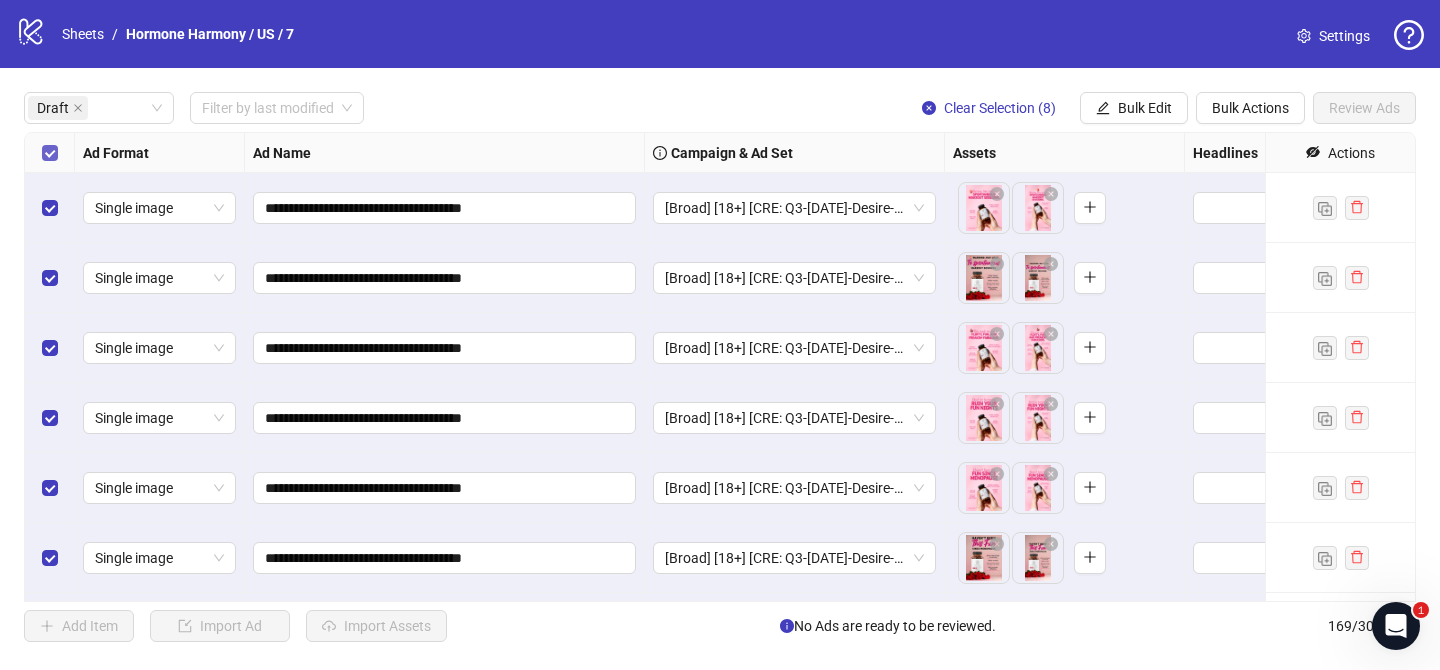 click at bounding box center [50, 153] 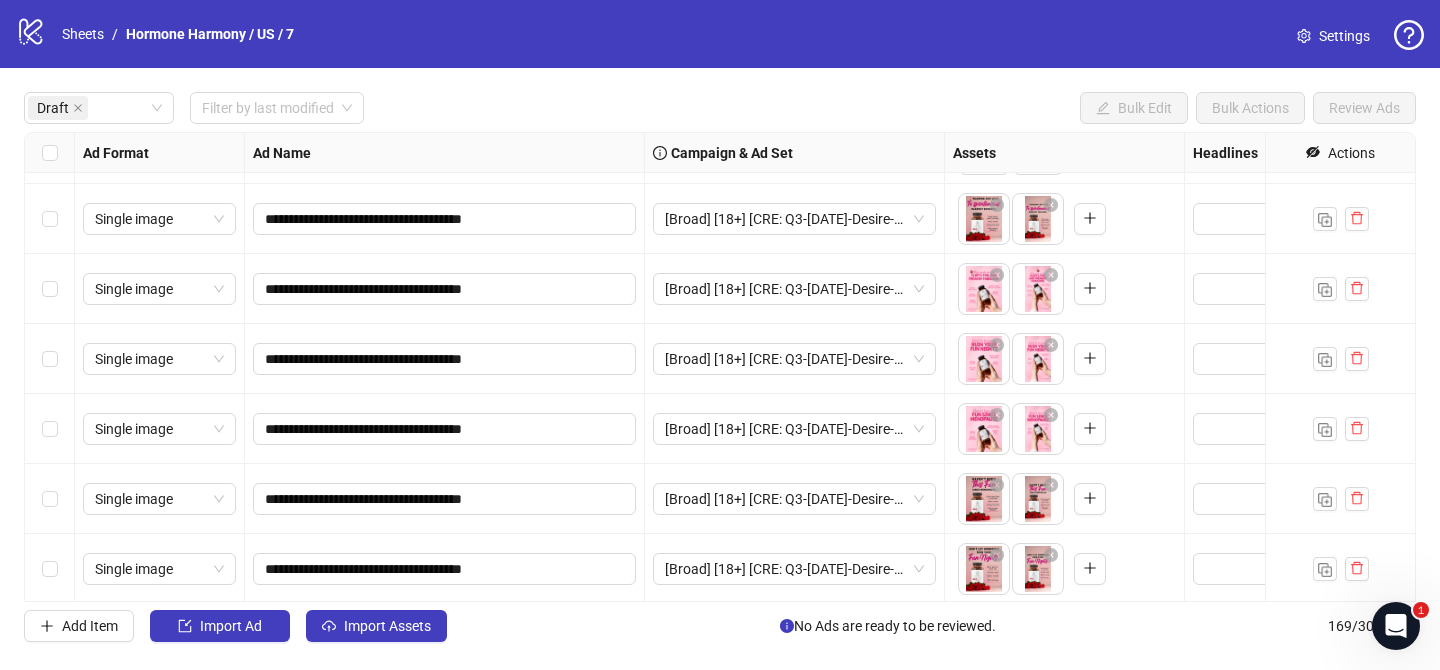 scroll, scrollTop: 132, scrollLeft: 0, axis: vertical 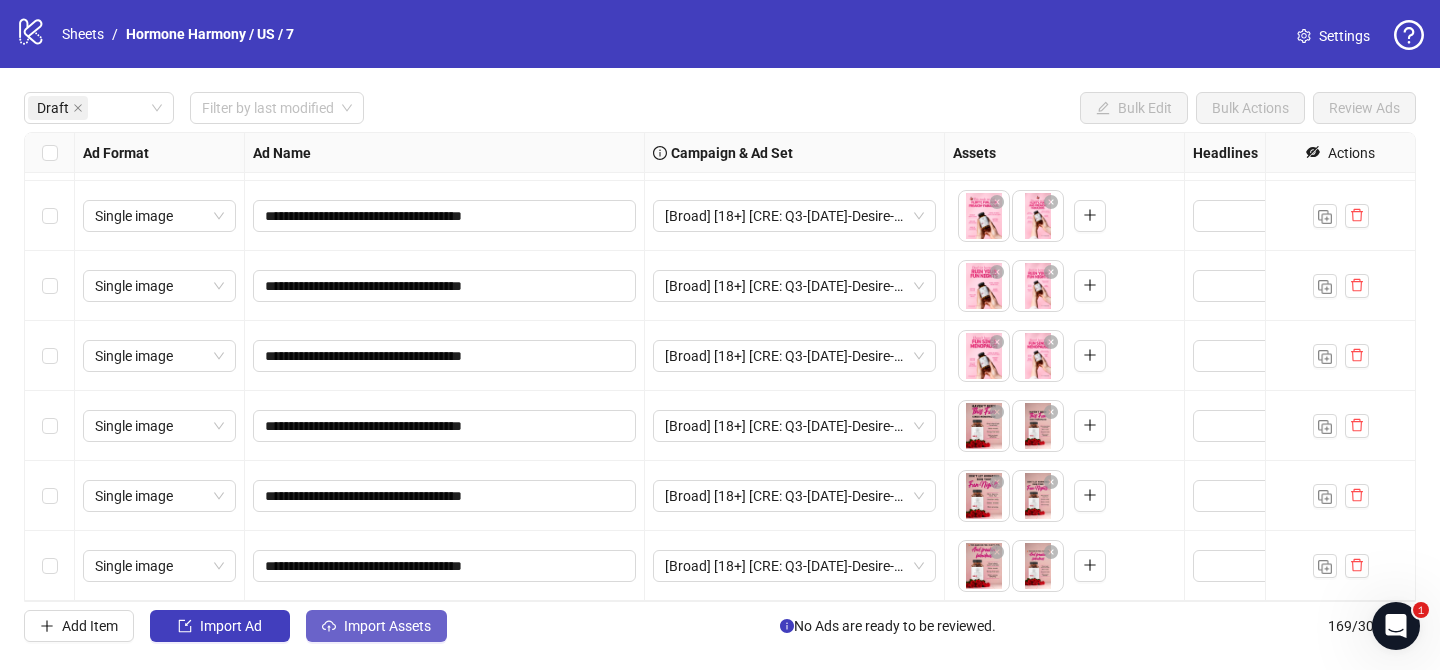 click on "Import Assets" at bounding box center [387, 626] 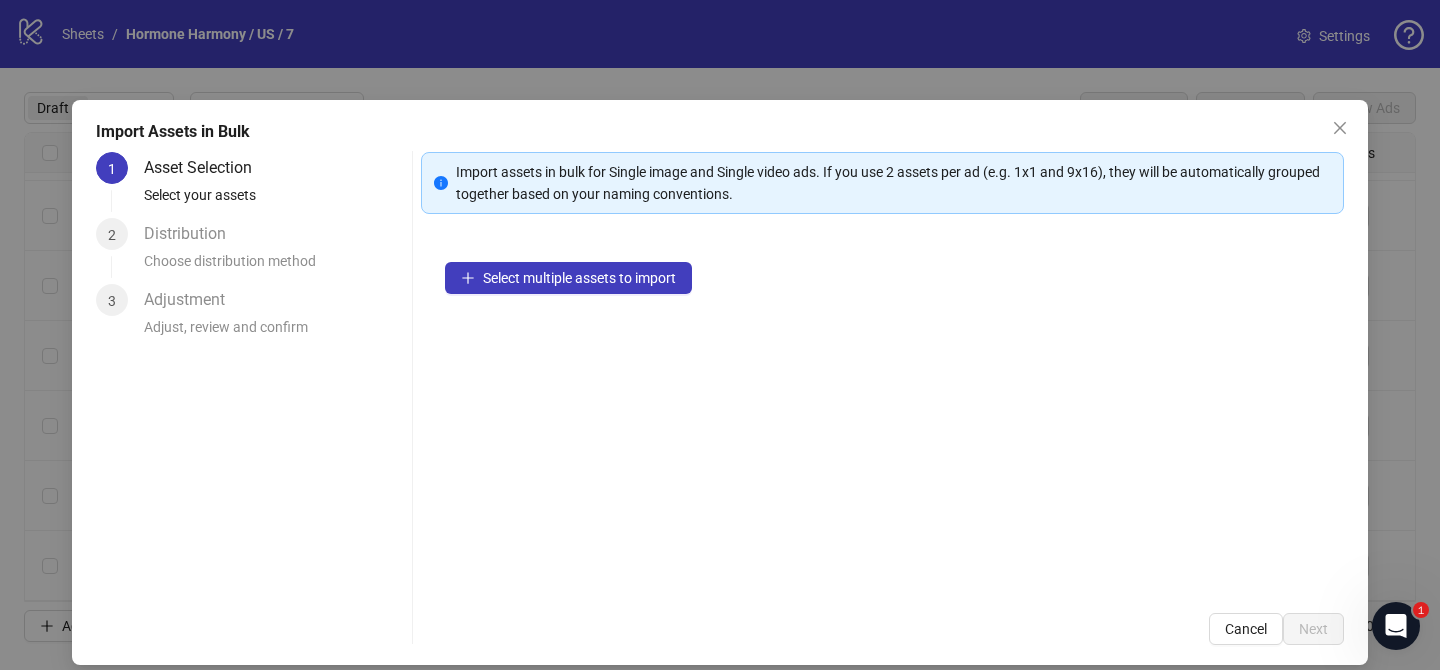 click on "Select multiple assets to import" at bounding box center (882, 413) 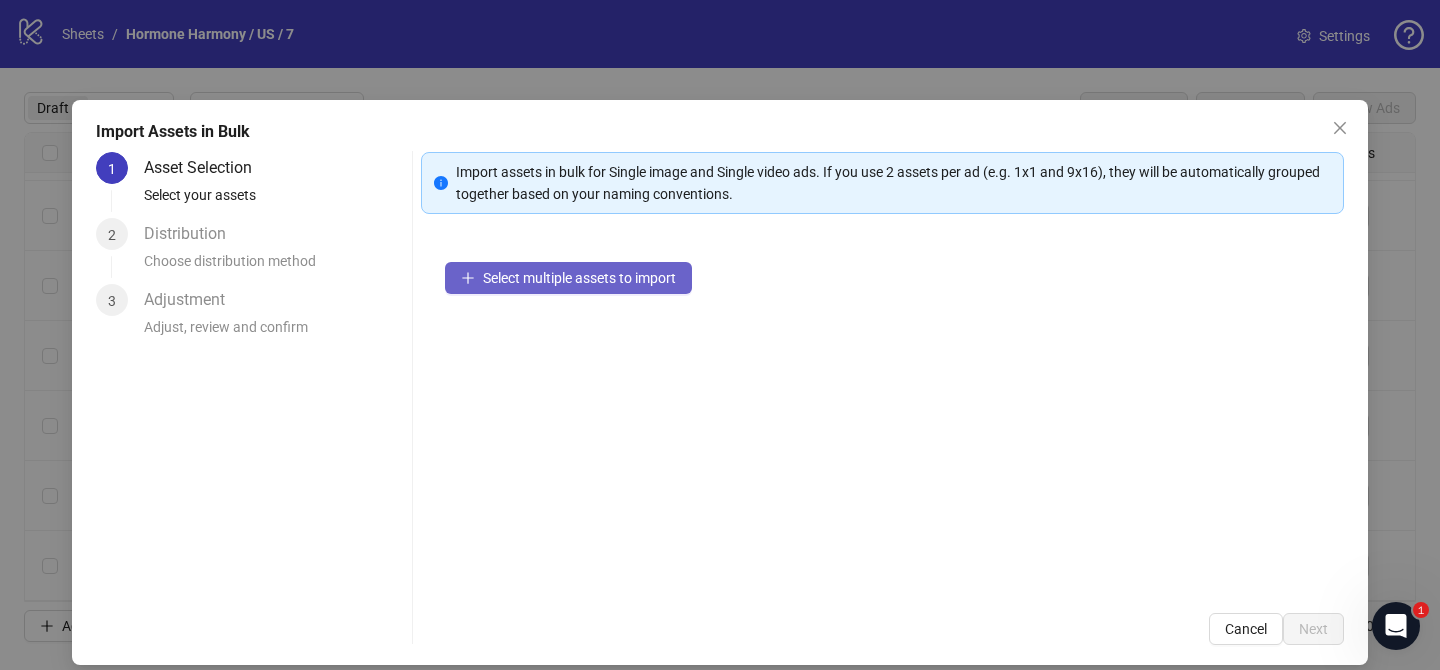 click on "Select multiple assets to import" at bounding box center [579, 278] 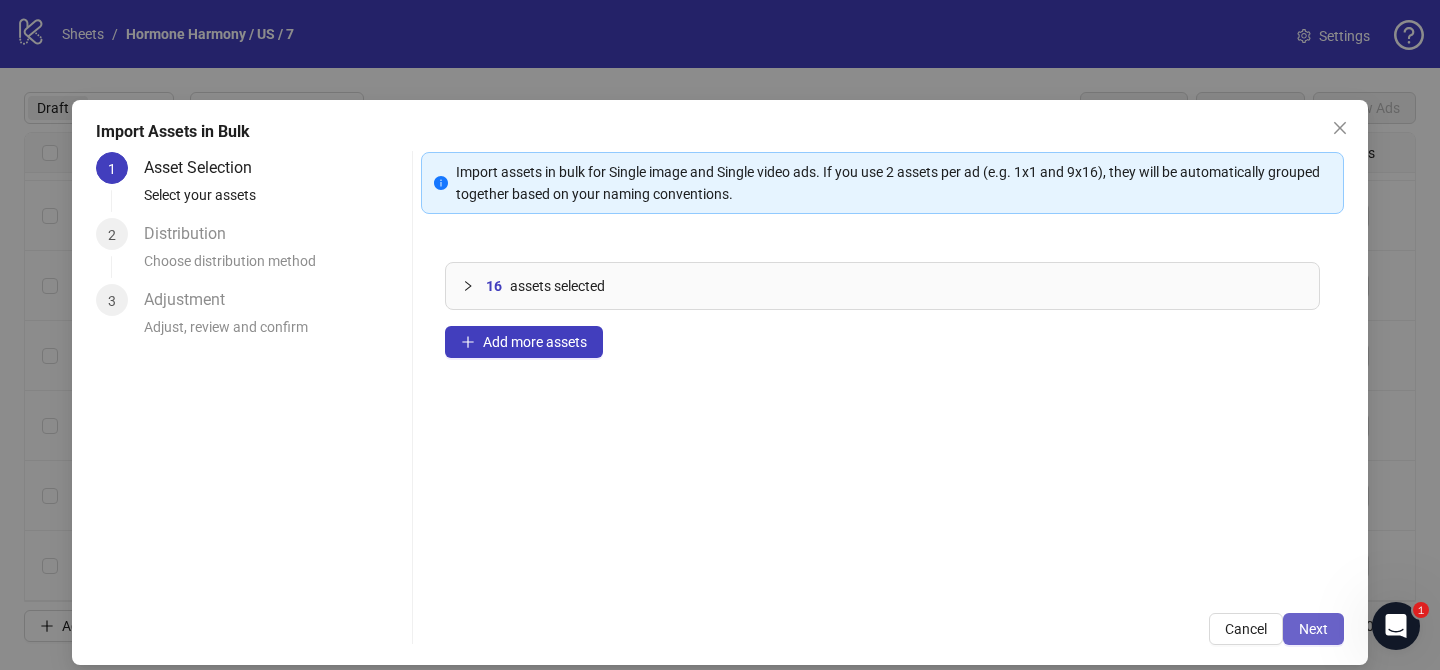 click on "Next" at bounding box center [1313, 629] 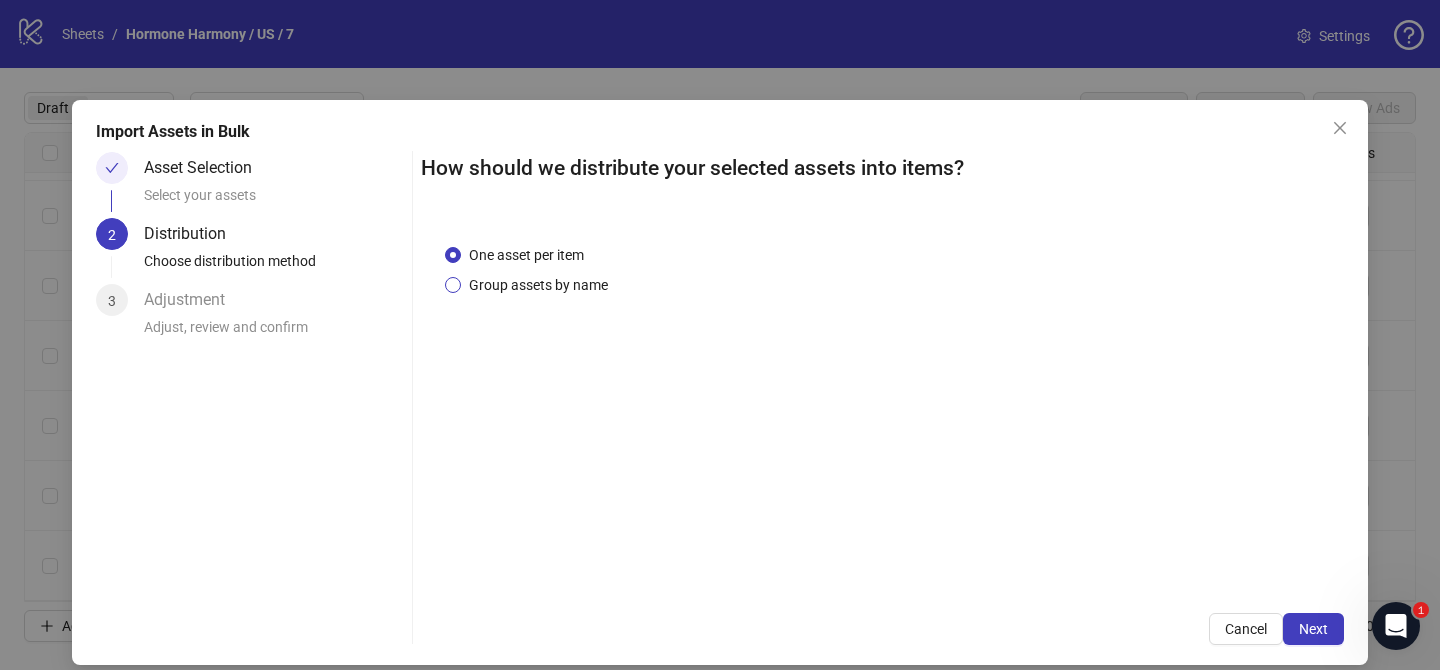 click on "Group assets by name" at bounding box center (538, 285) 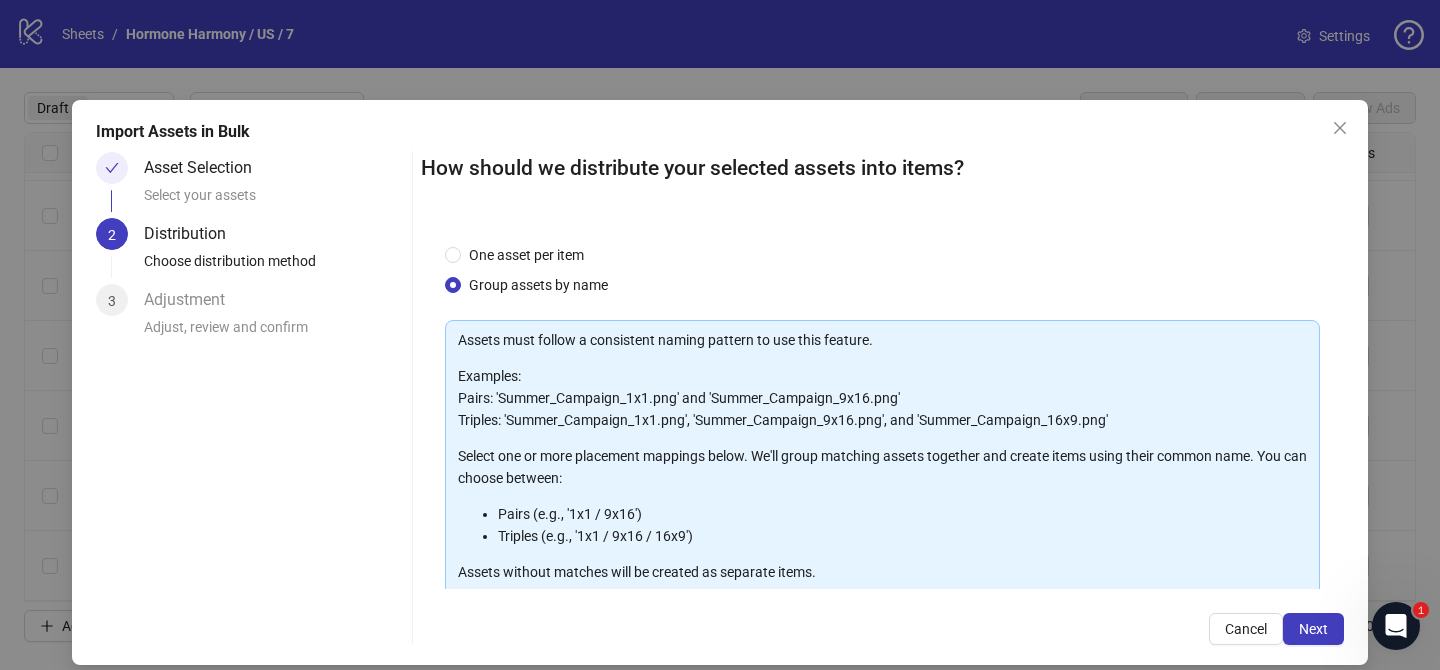 scroll, scrollTop: 216, scrollLeft: 0, axis: vertical 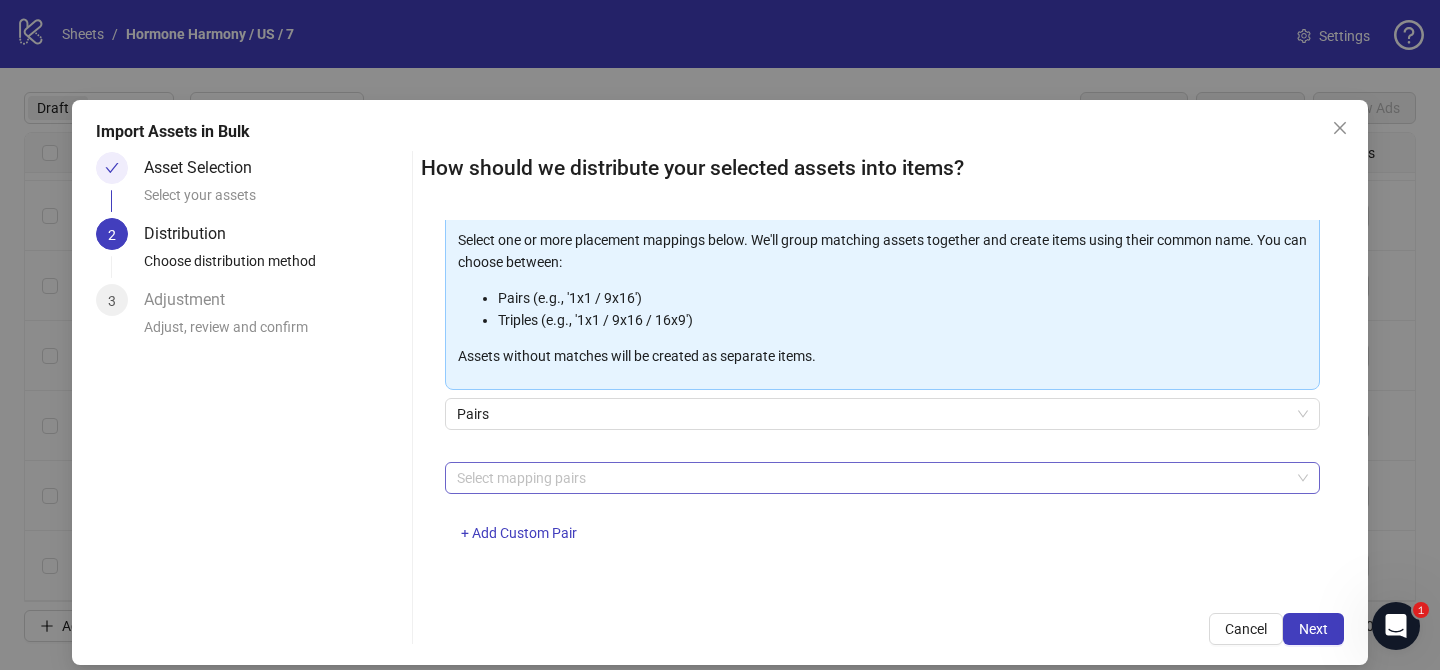 click at bounding box center (872, 478) 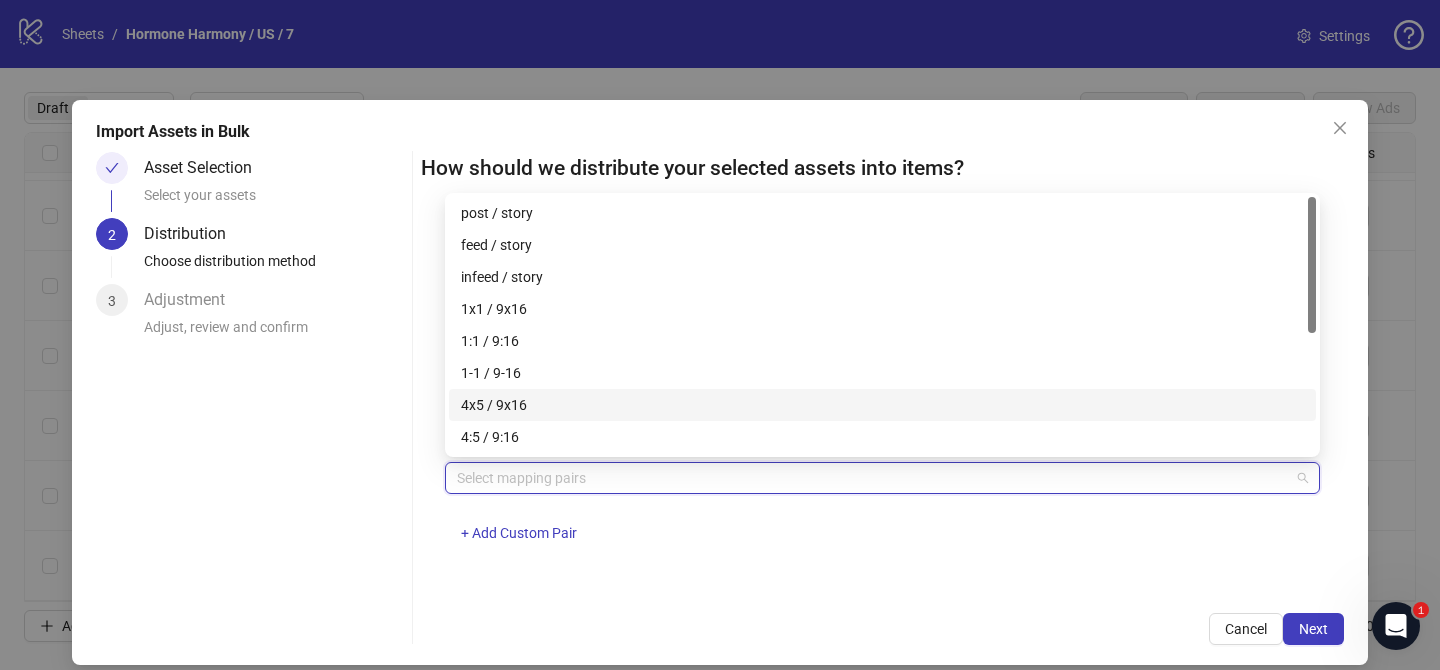 click on "4x5 / 9x16" at bounding box center (882, 405) 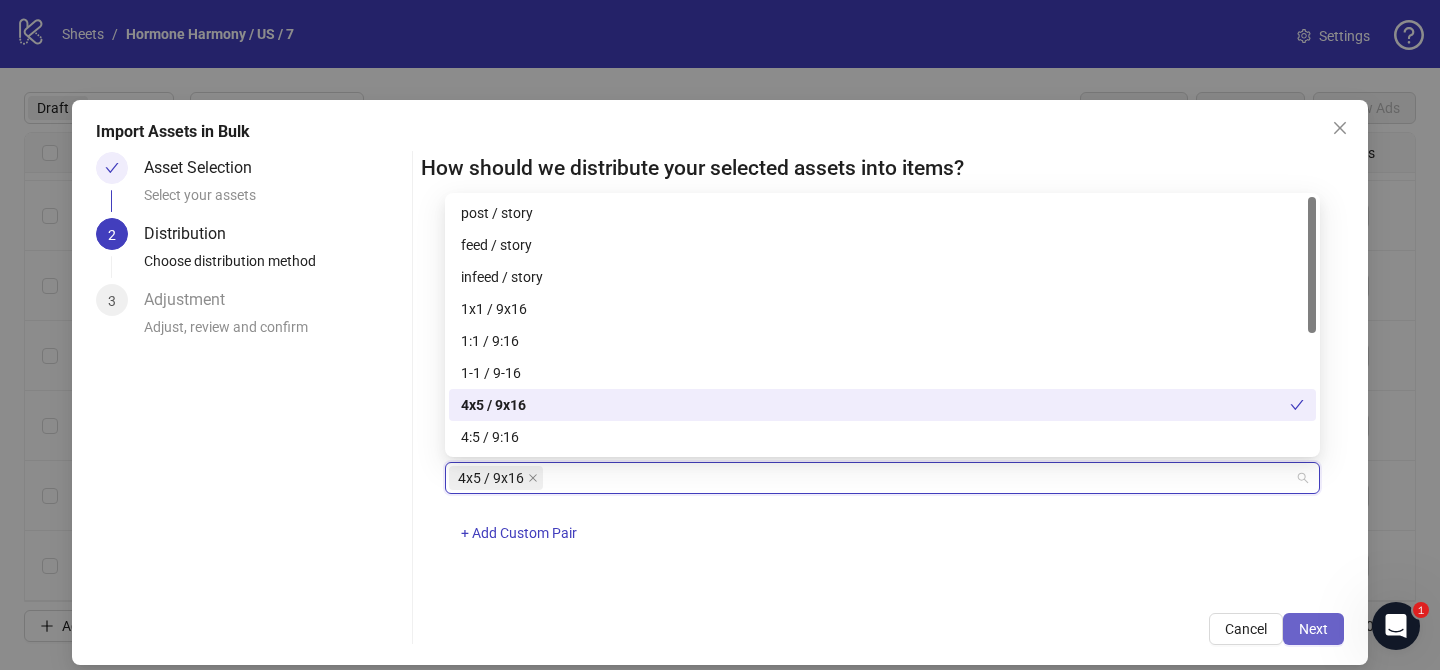 click on "Next" at bounding box center (1313, 629) 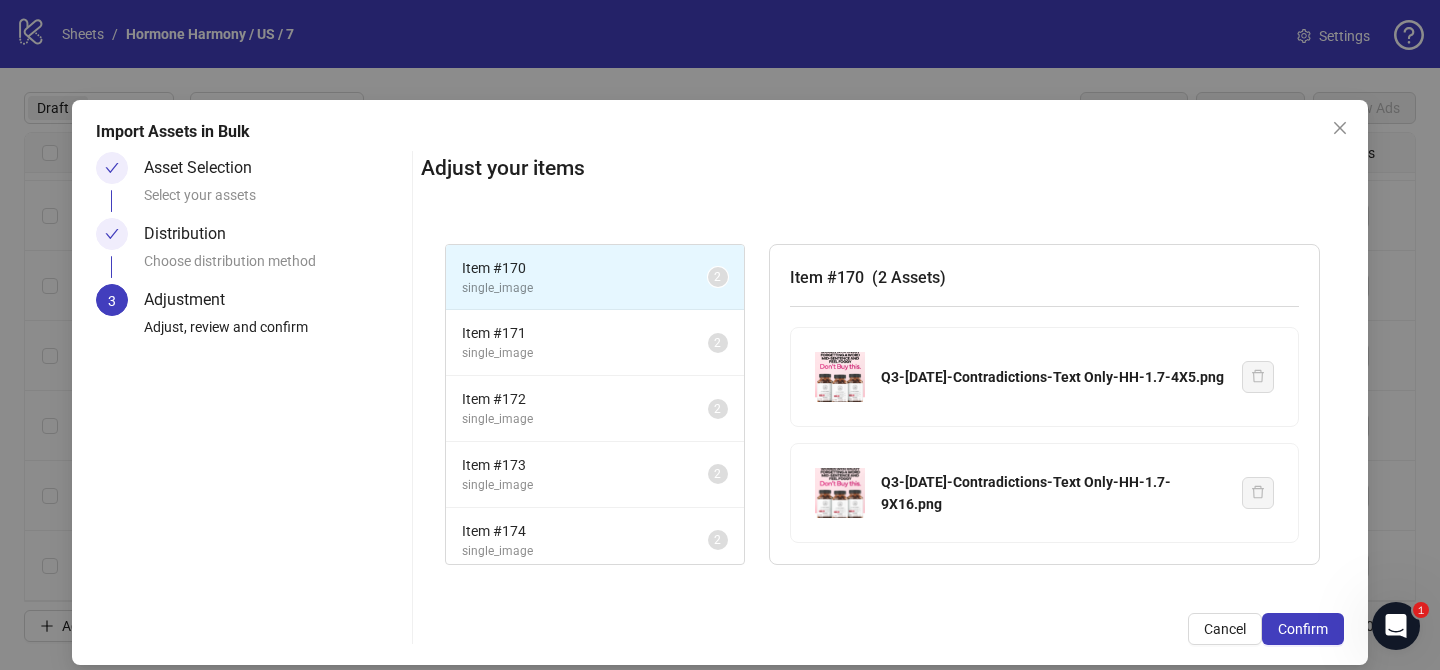 click on "Confirm" at bounding box center [1303, 629] 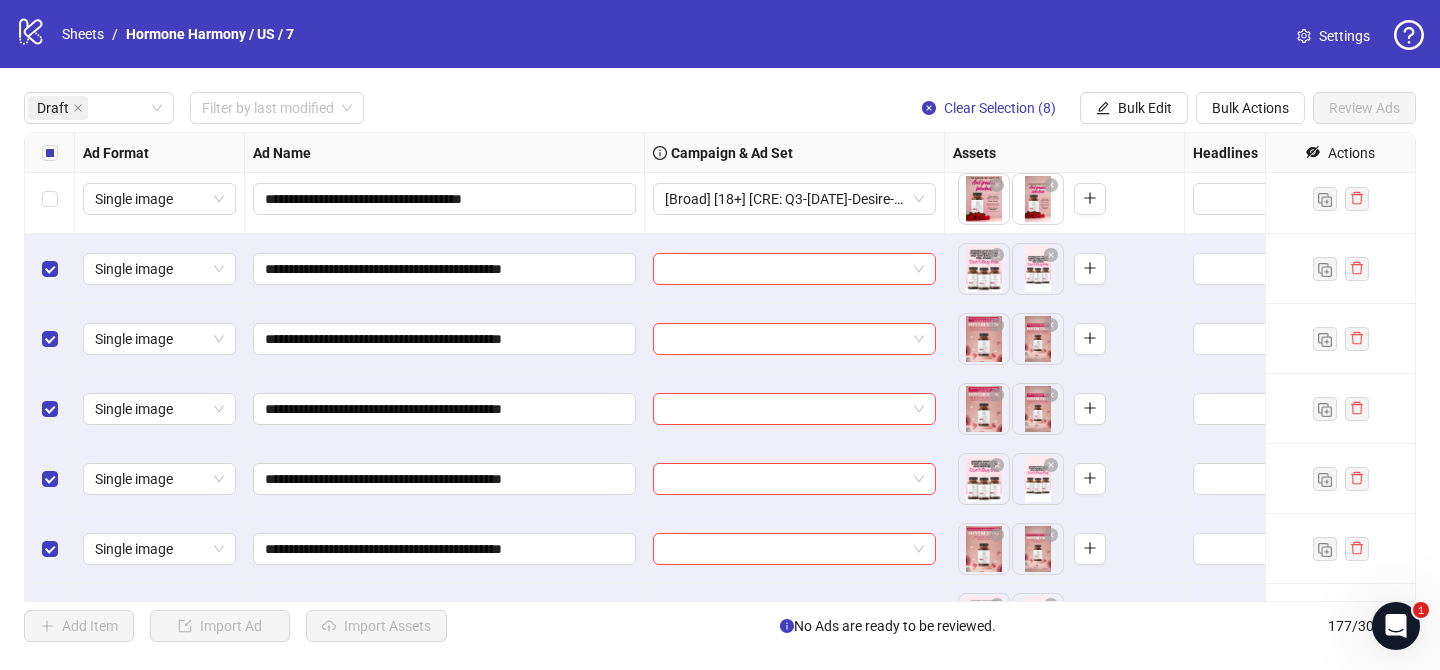 scroll, scrollTop: 473, scrollLeft: 0, axis: vertical 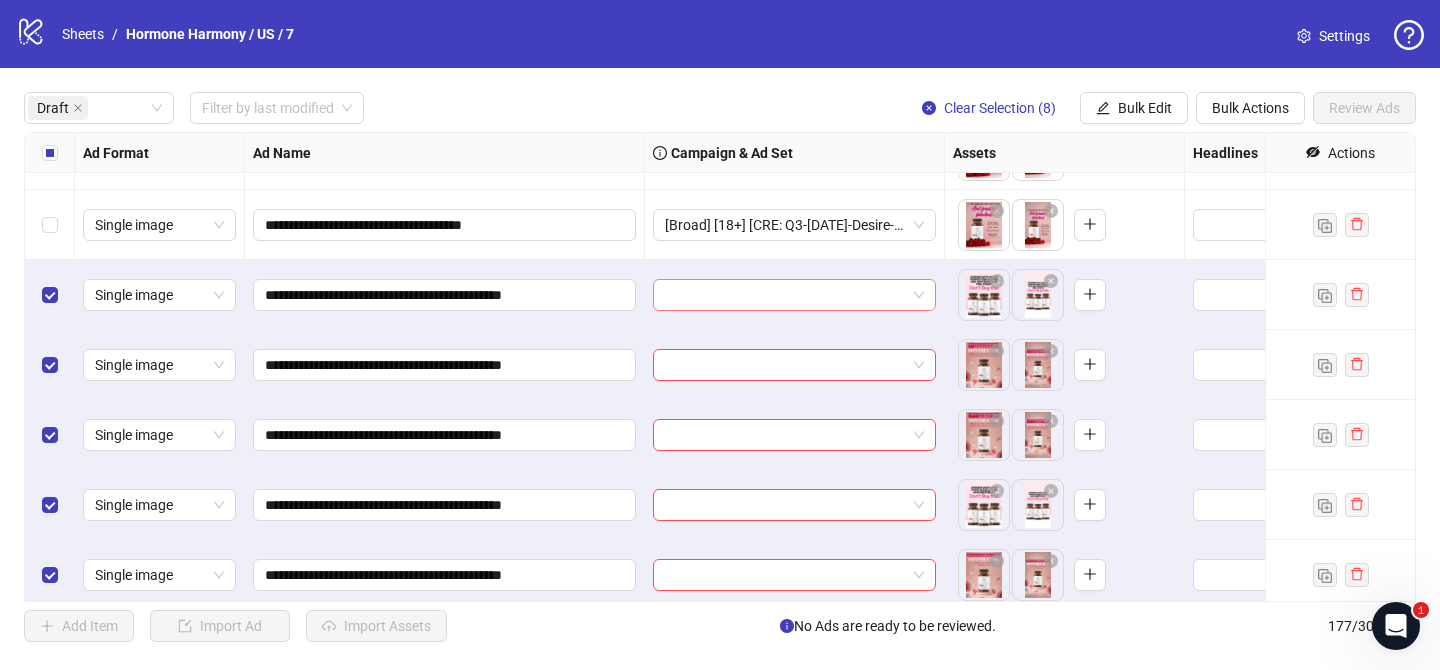 click at bounding box center (785, 295) 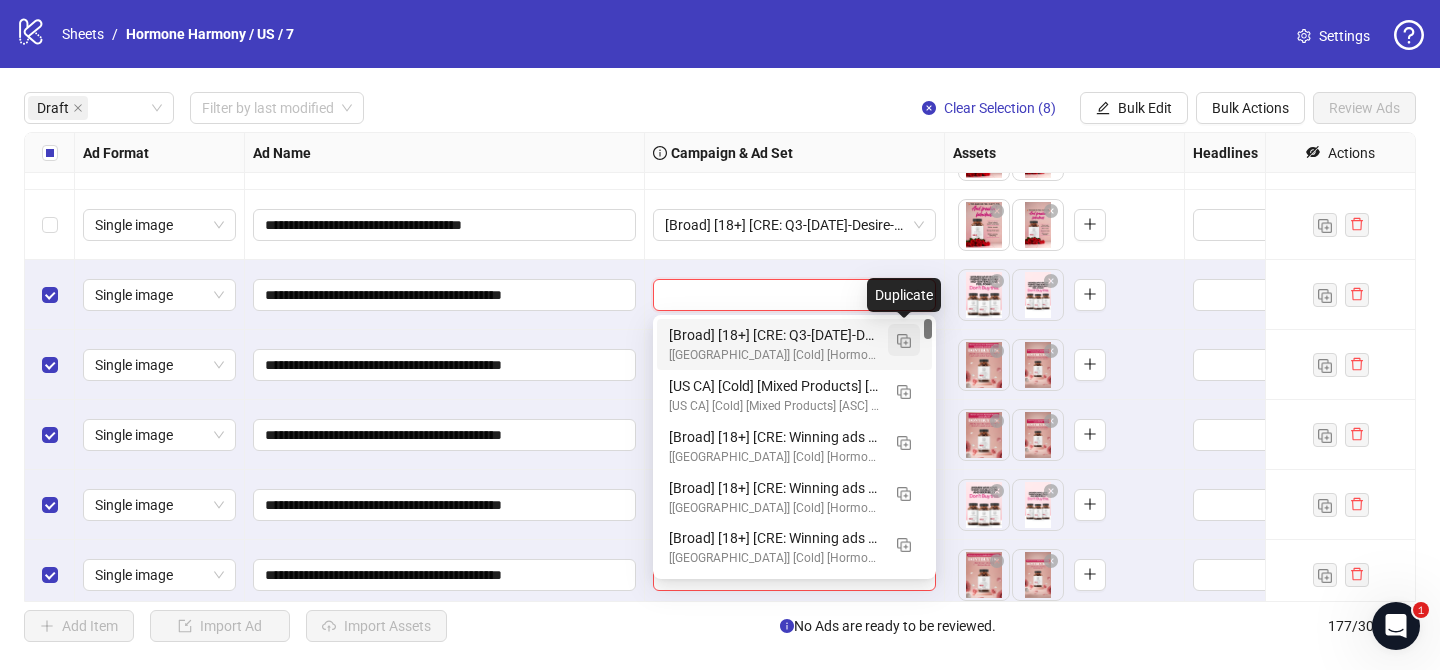 click at bounding box center [904, 341] 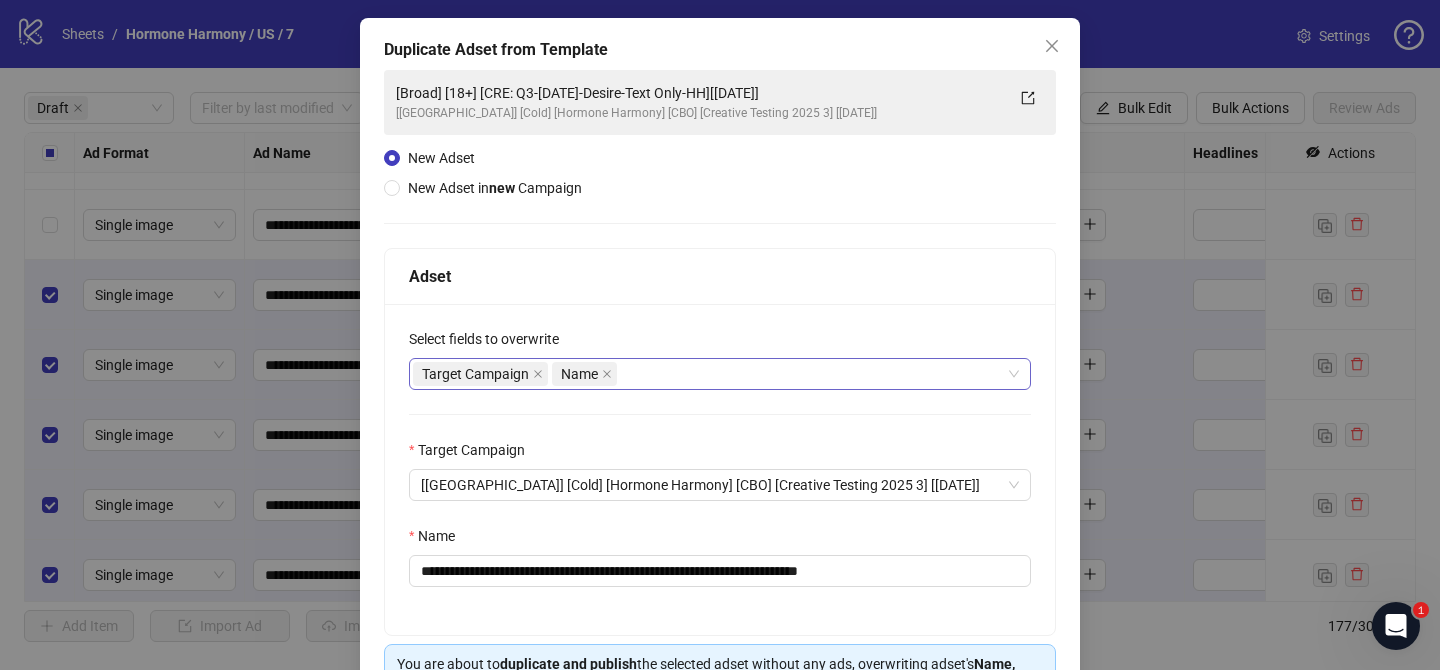 scroll, scrollTop: 134, scrollLeft: 0, axis: vertical 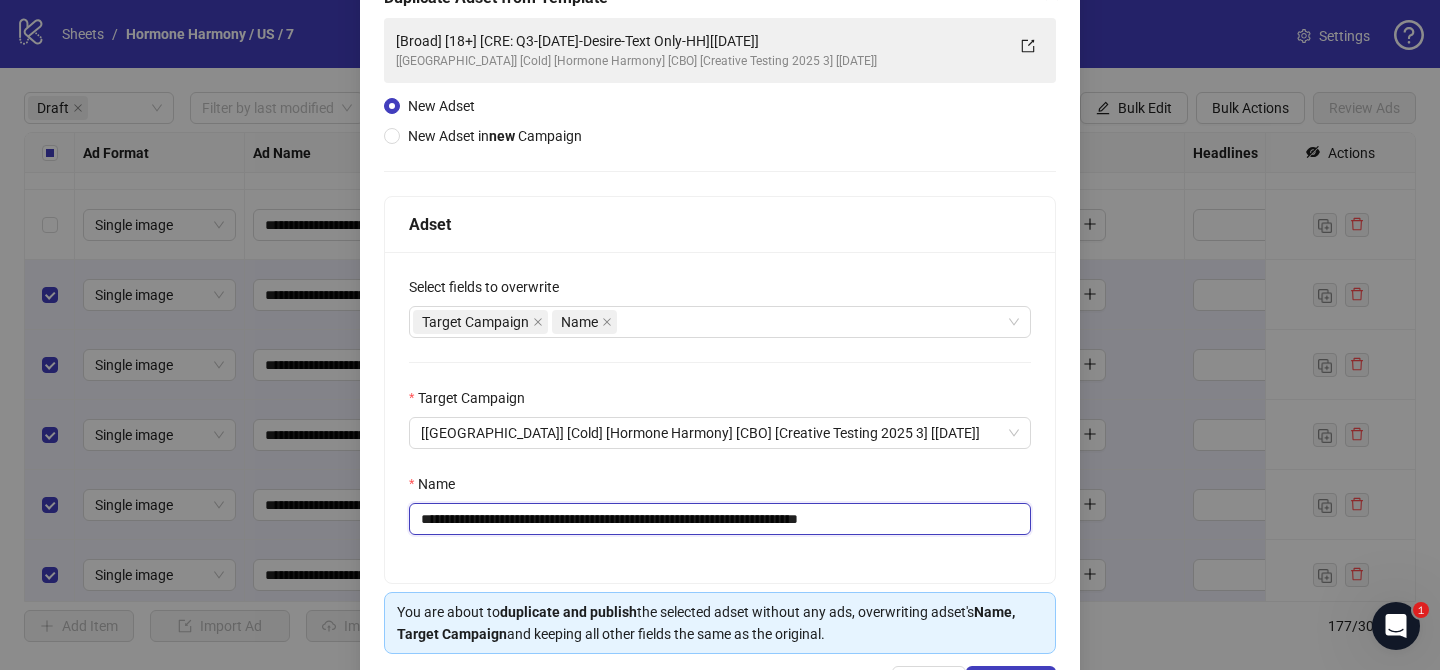 drag, startPoint x: 542, startPoint y: 522, endPoint x: 765, endPoint y: 526, distance: 223.03587 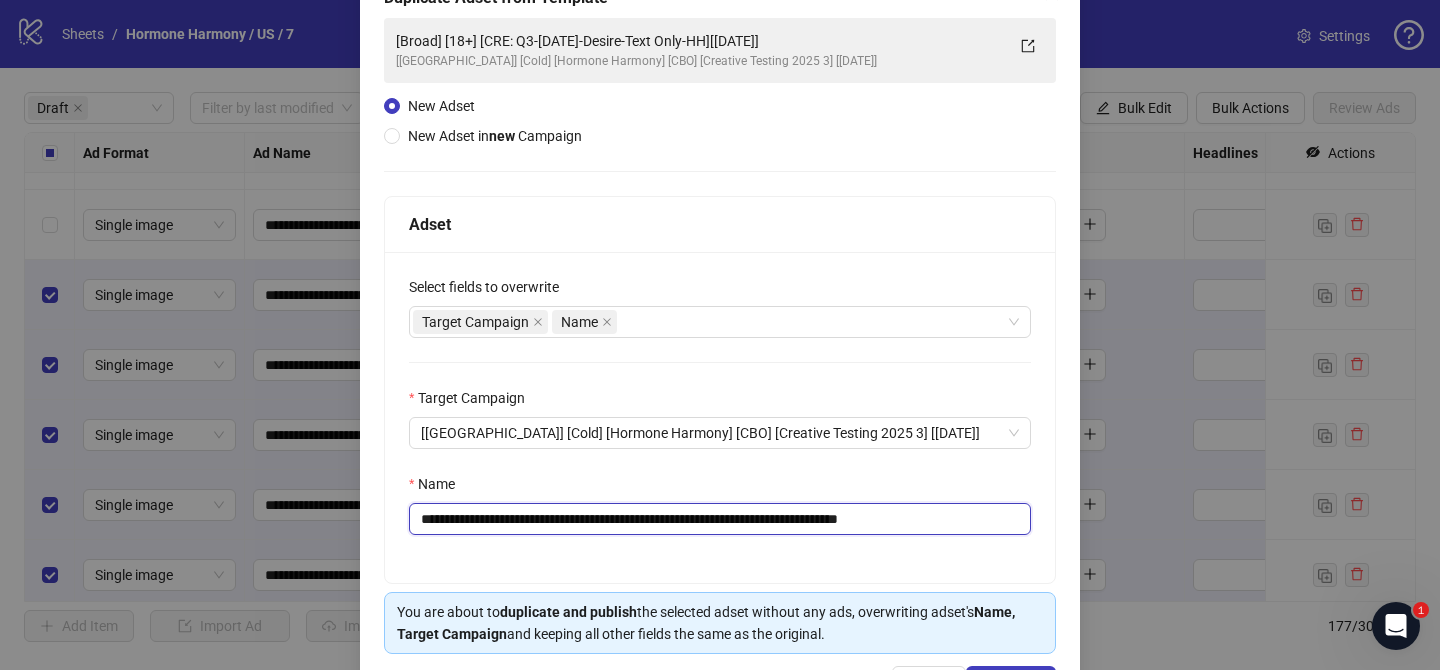 drag, startPoint x: 909, startPoint y: 521, endPoint x: 1026, endPoint y: 518, distance: 117.03845 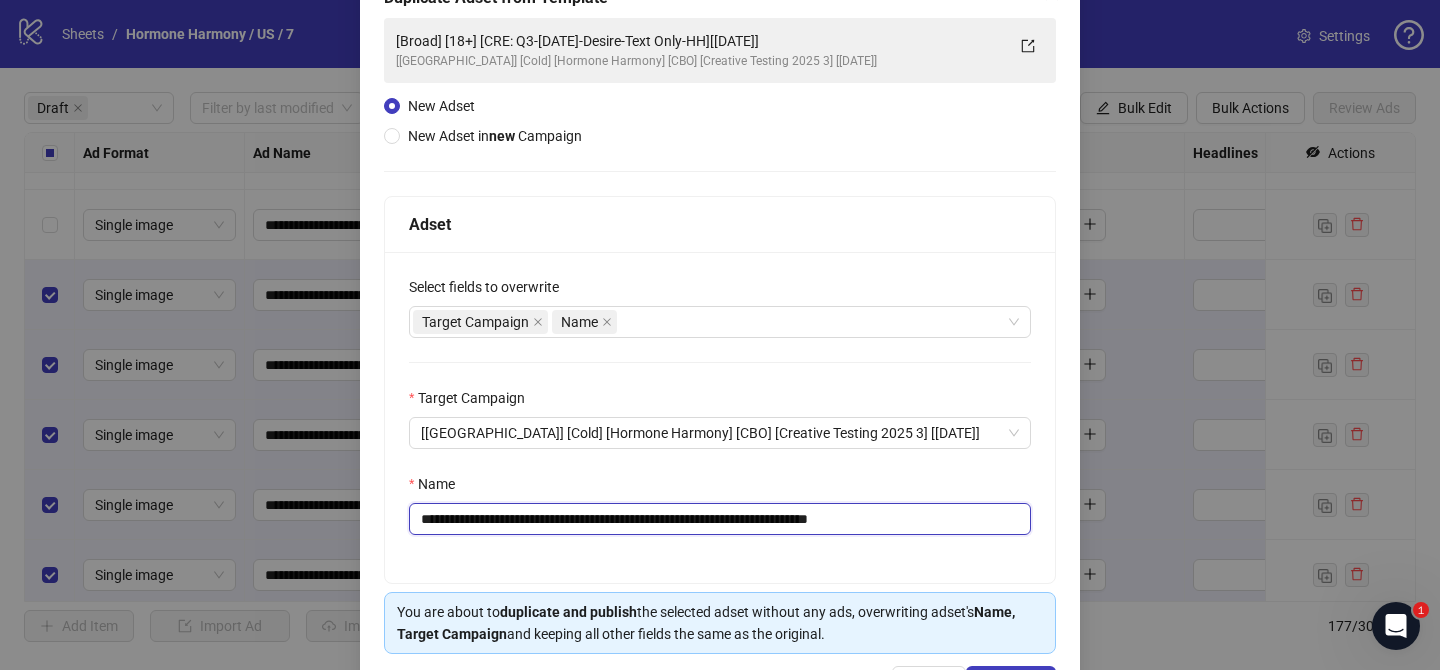 scroll, scrollTop: 207, scrollLeft: 0, axis: vertical 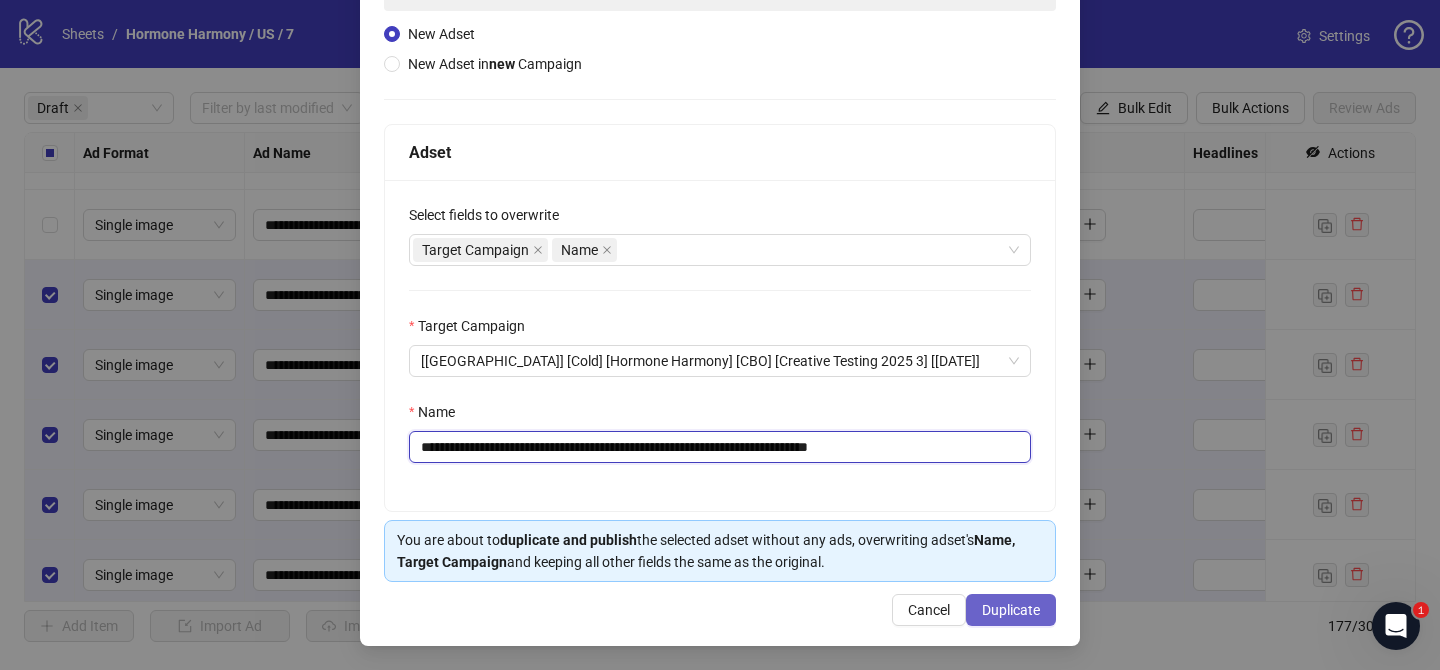 type on "**********" 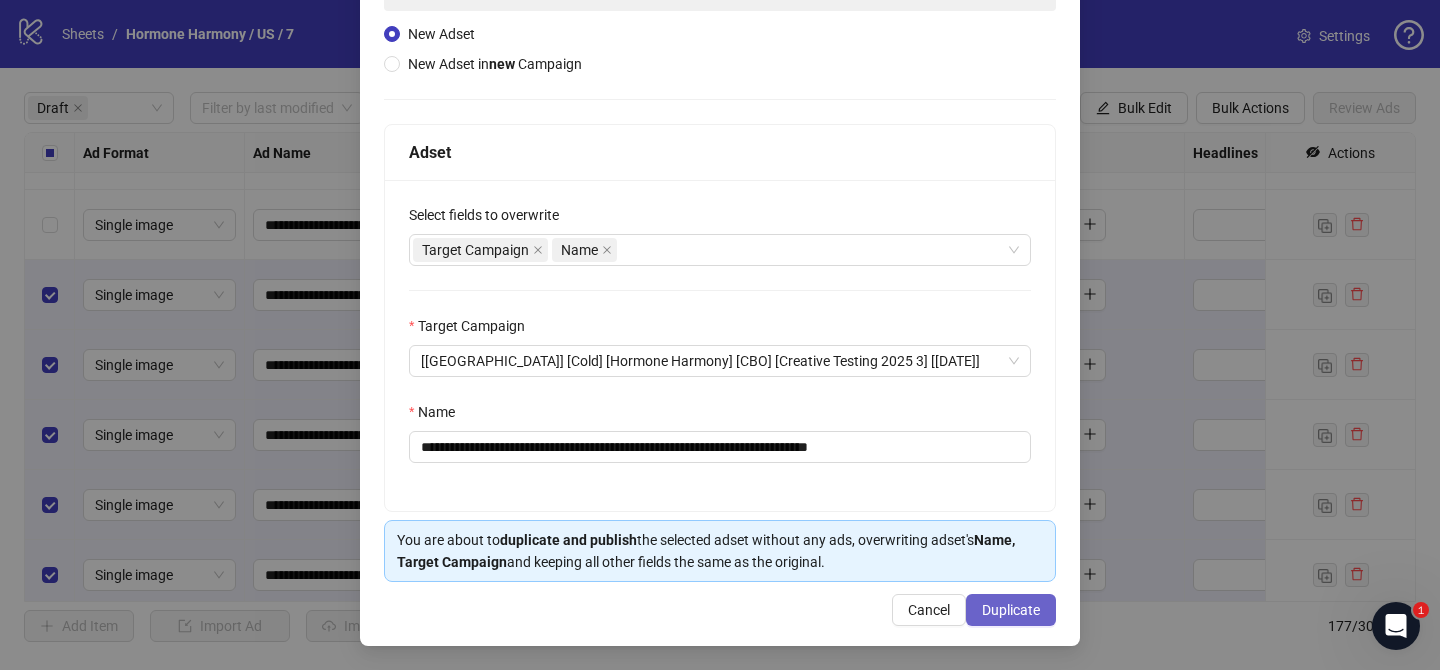click on "Duplicate" at bounding box center [1011, 610] 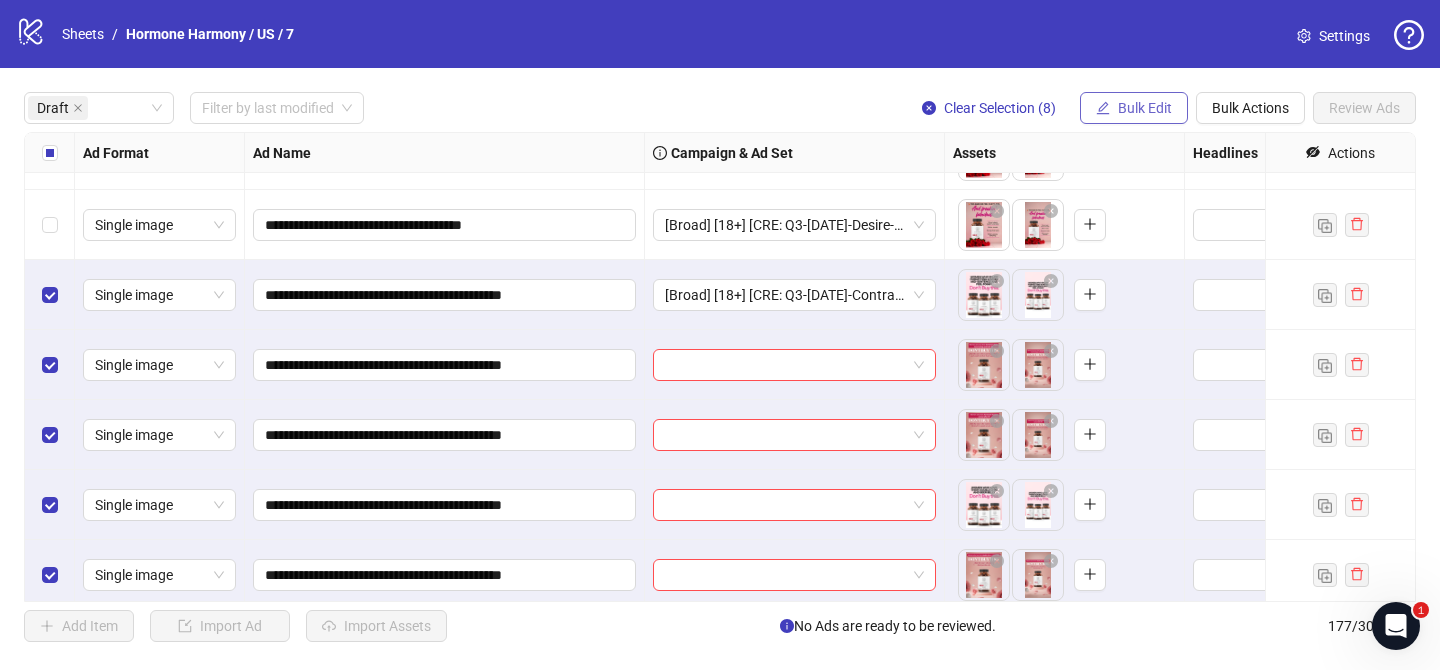 click on "Bulk Edit" at bounding box center (1134, 108) 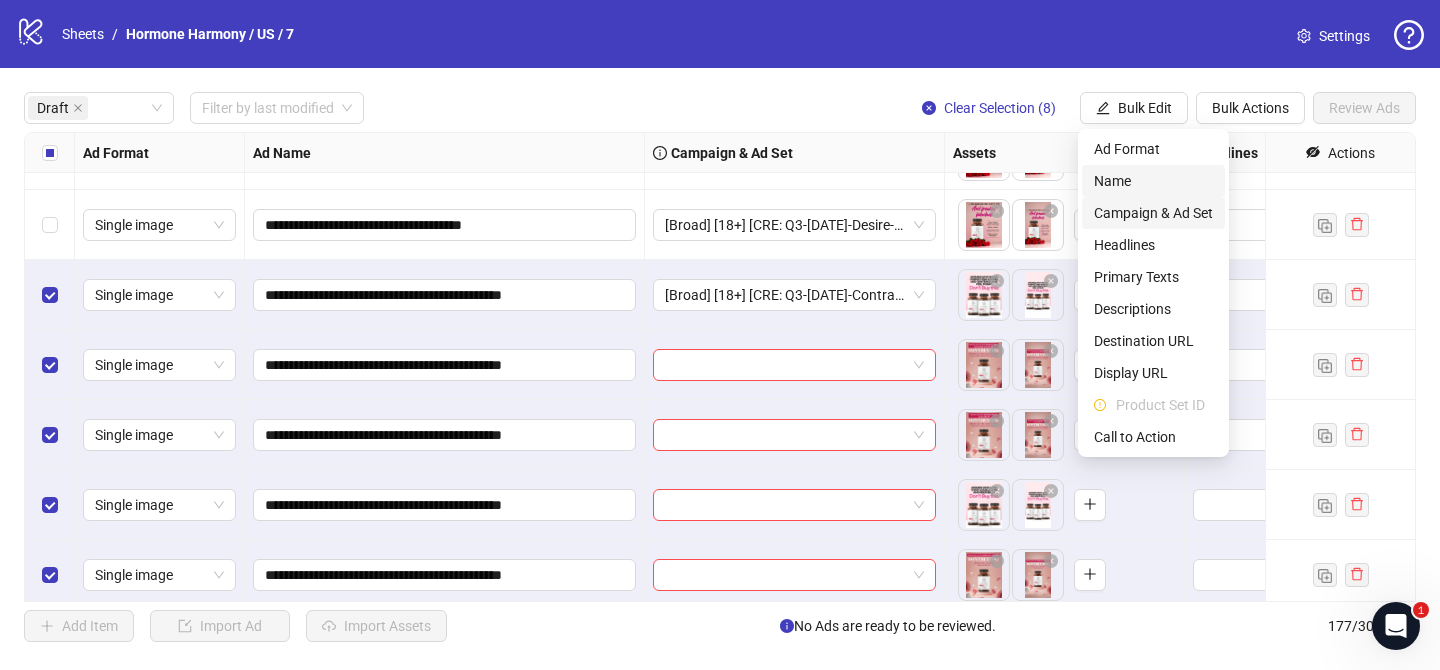 click on "Campaign & Ad Set" at bounding box center (1153, 213) 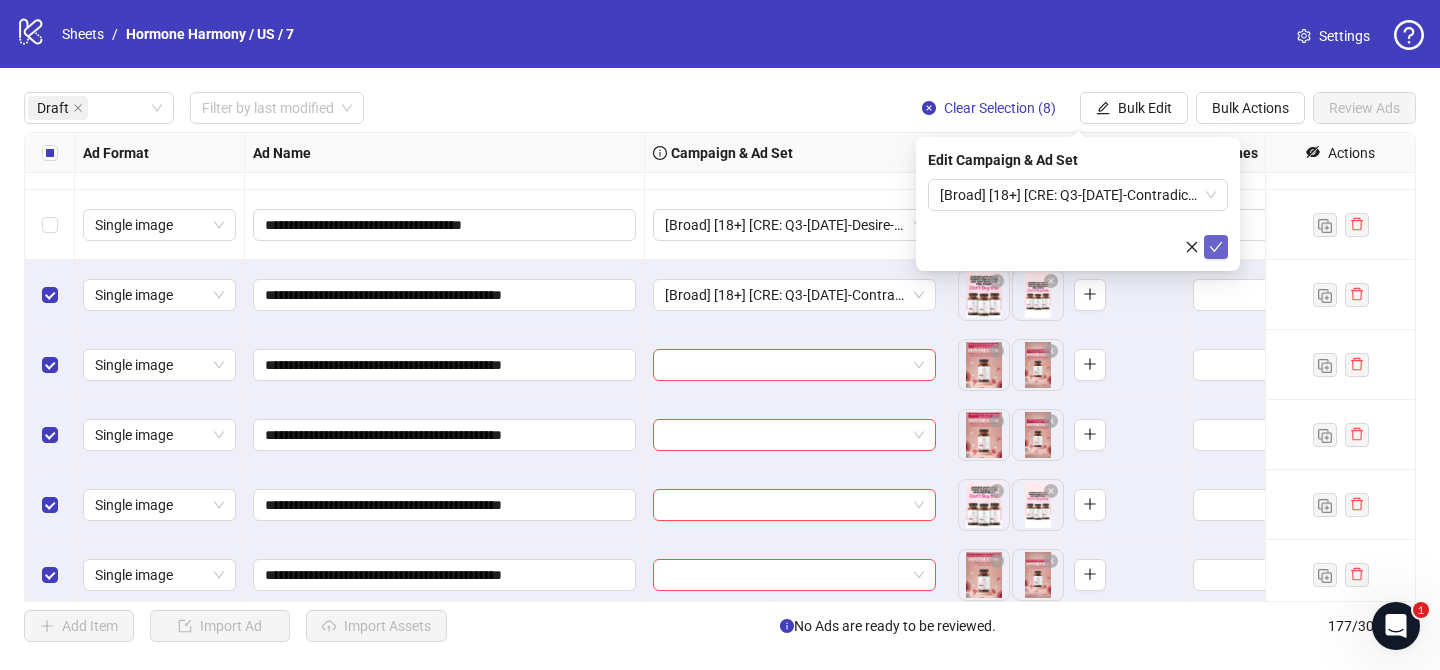 click at bounding box center [1216, 247] 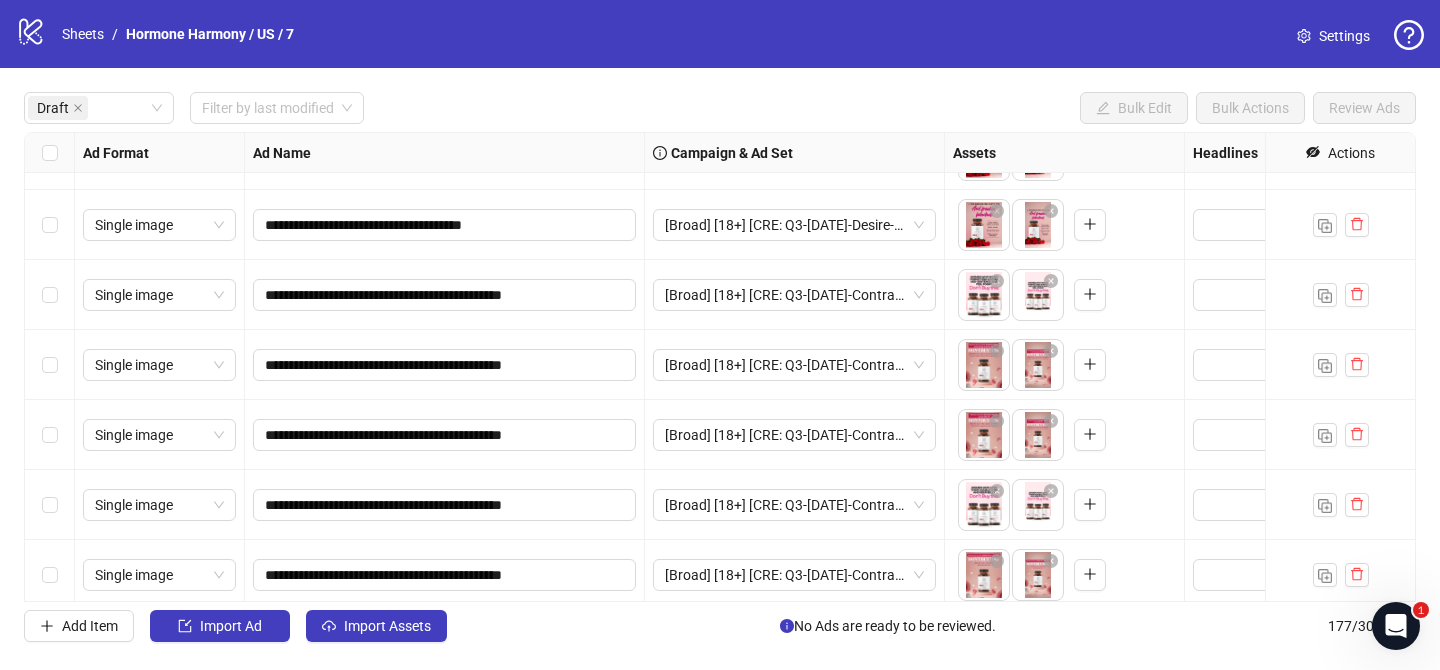 click on "**********" at bounding box center (720, 367) 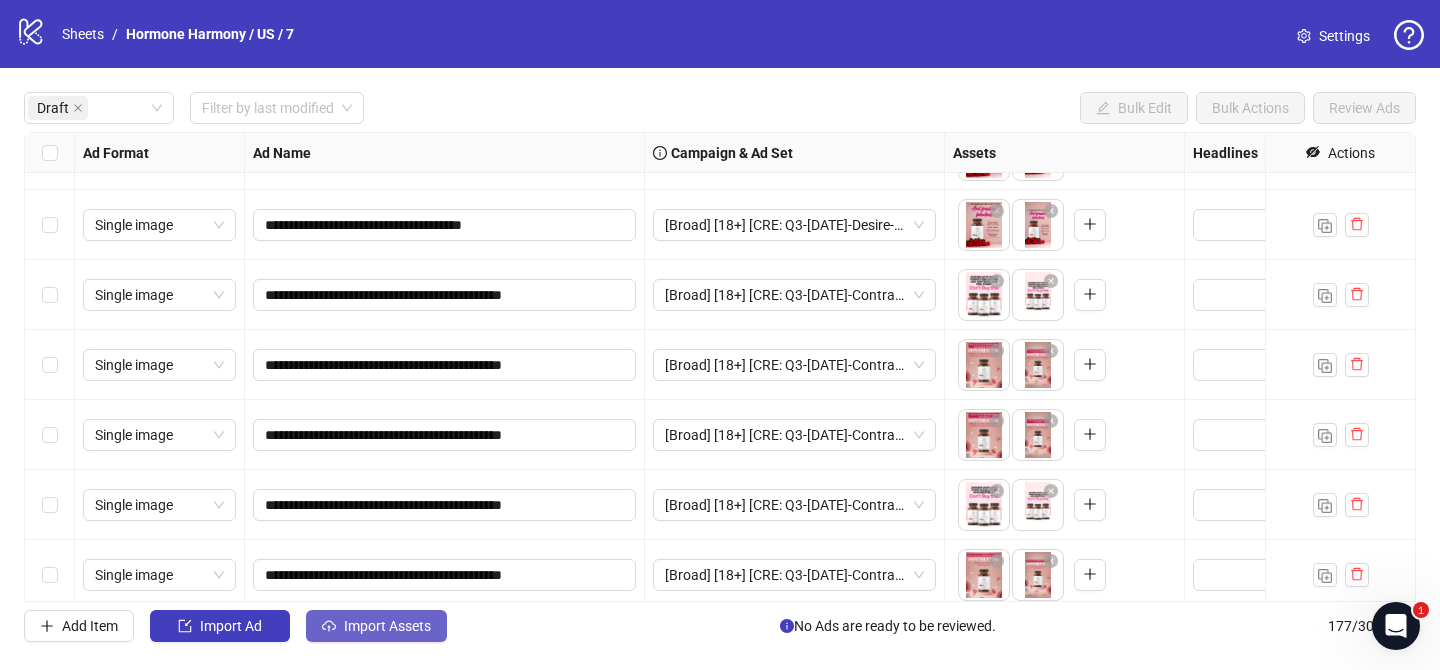 click on "Import Assets" at bounding box center [387, 626] 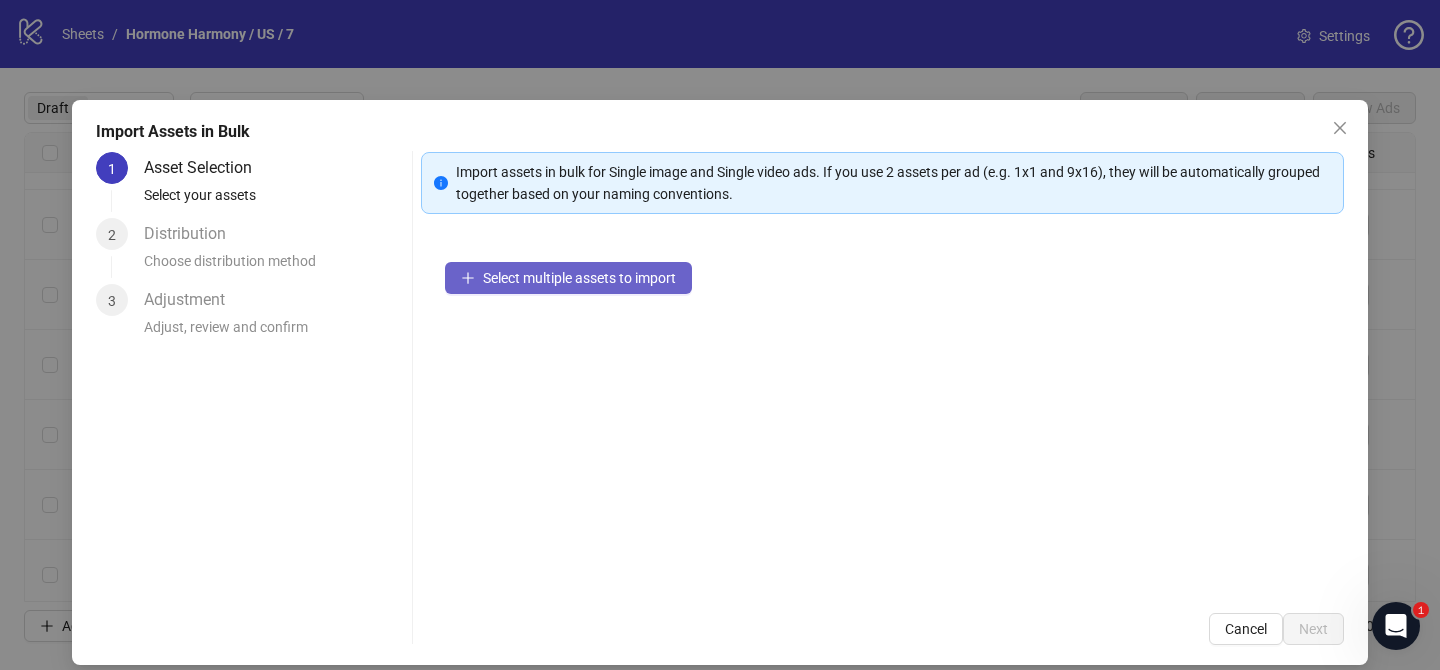 click on "Select multiple assets to import" at bounding box center (579, 278) 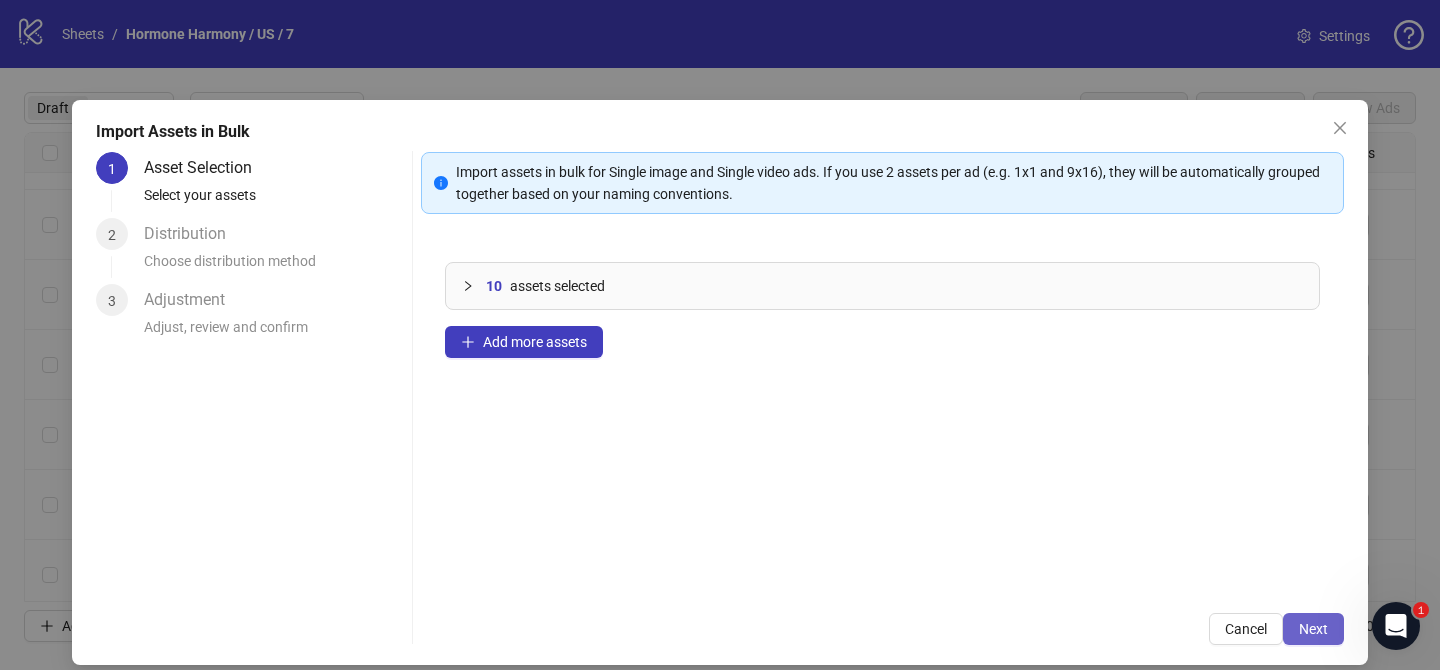click on "Next" at bounding box center (1313, 629) 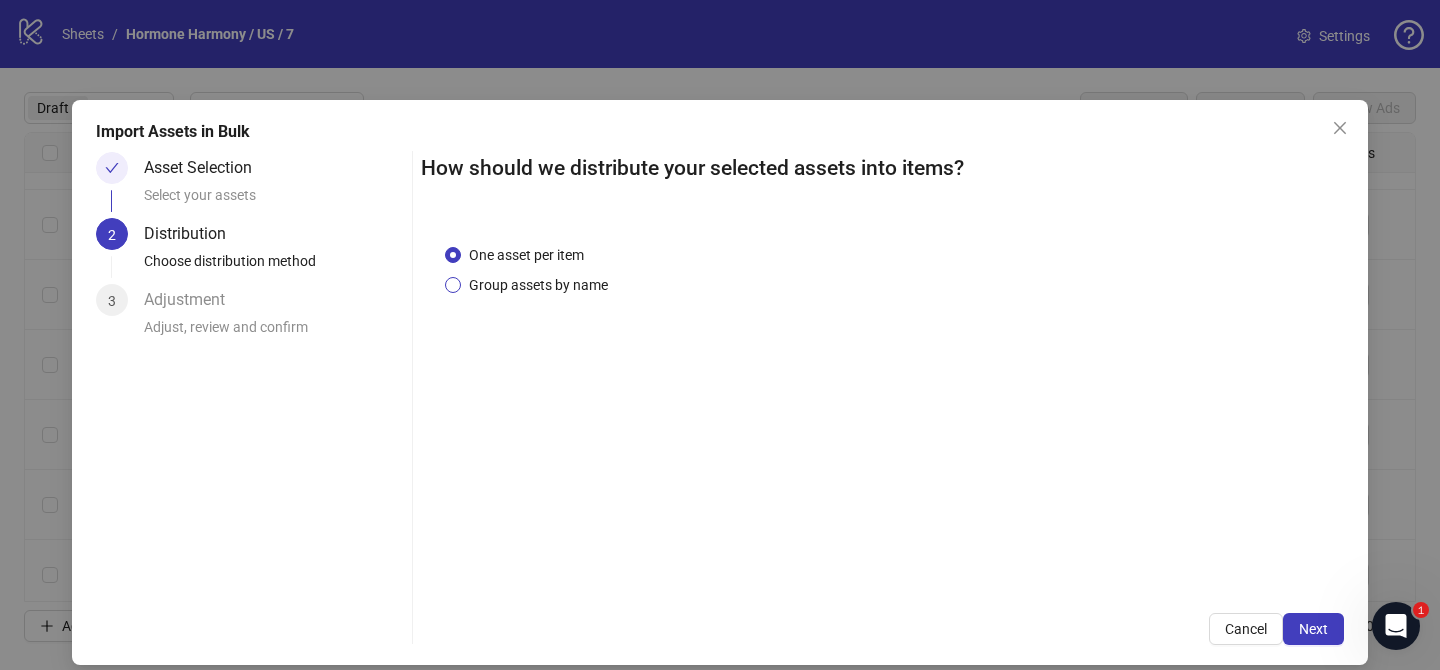 click on "Group assets by name" at bounding box center (538, 285) 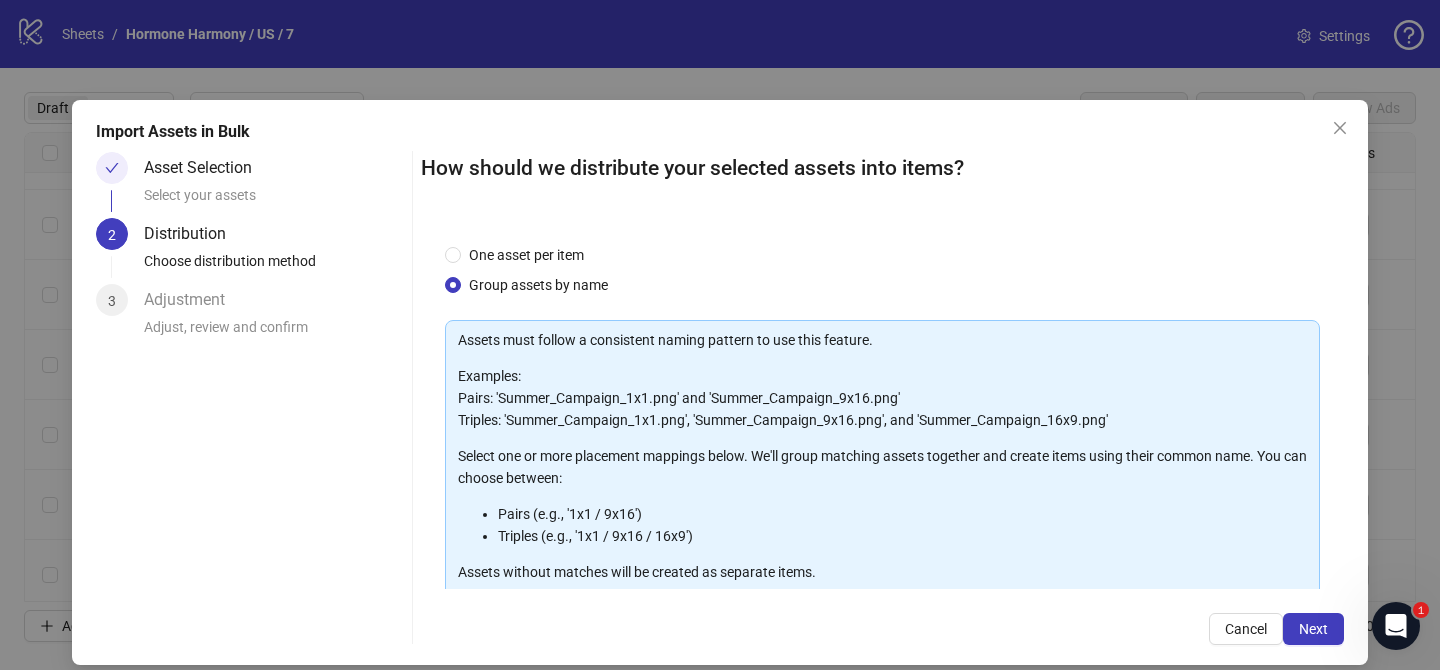 scroll, scrollTop: 216, scrollLeft: 0, axis: vertical 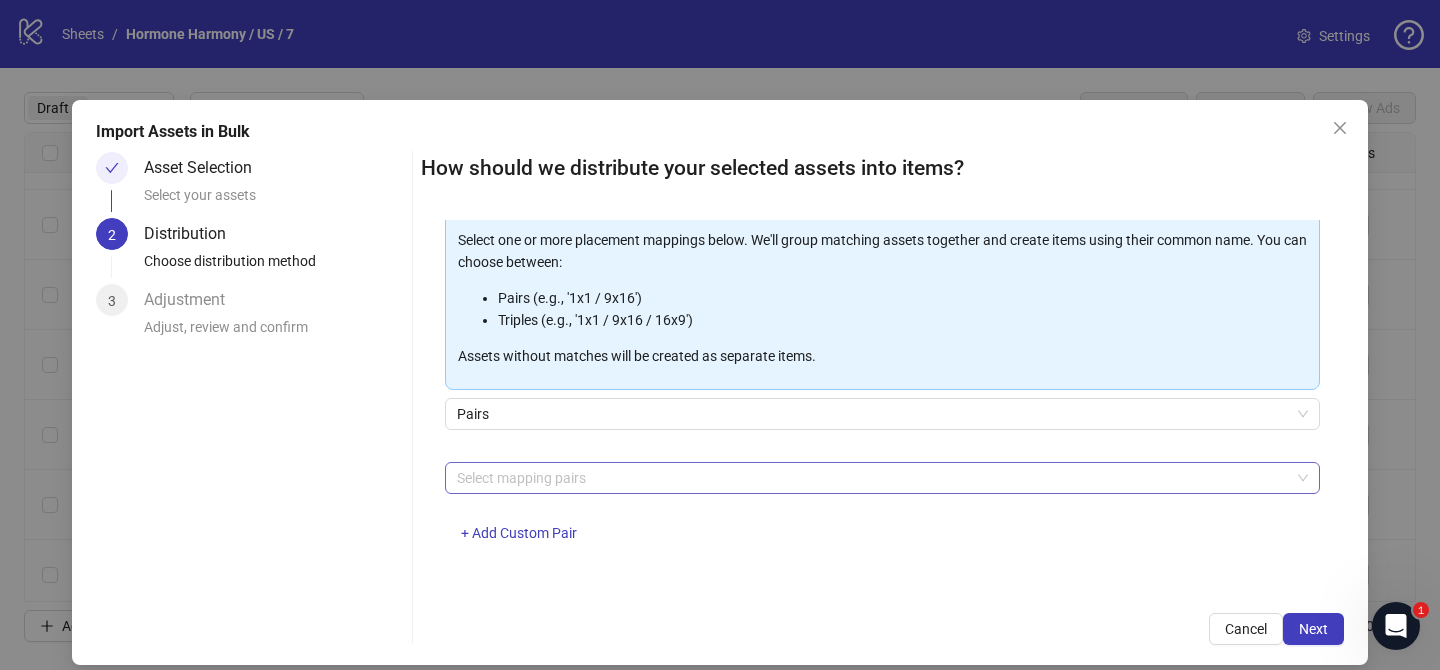 click at bounding box center (872, 478) 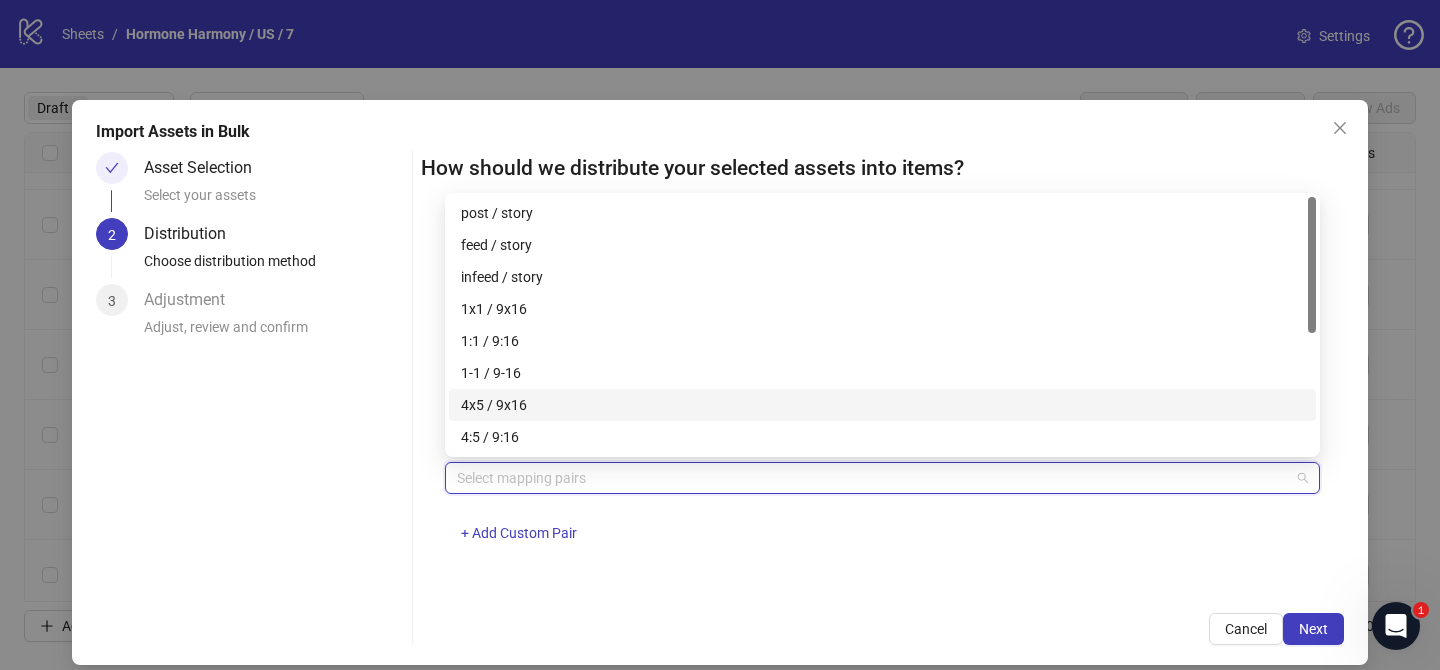 click on "4x5 / 9x16" at bounding box center (882, 405) 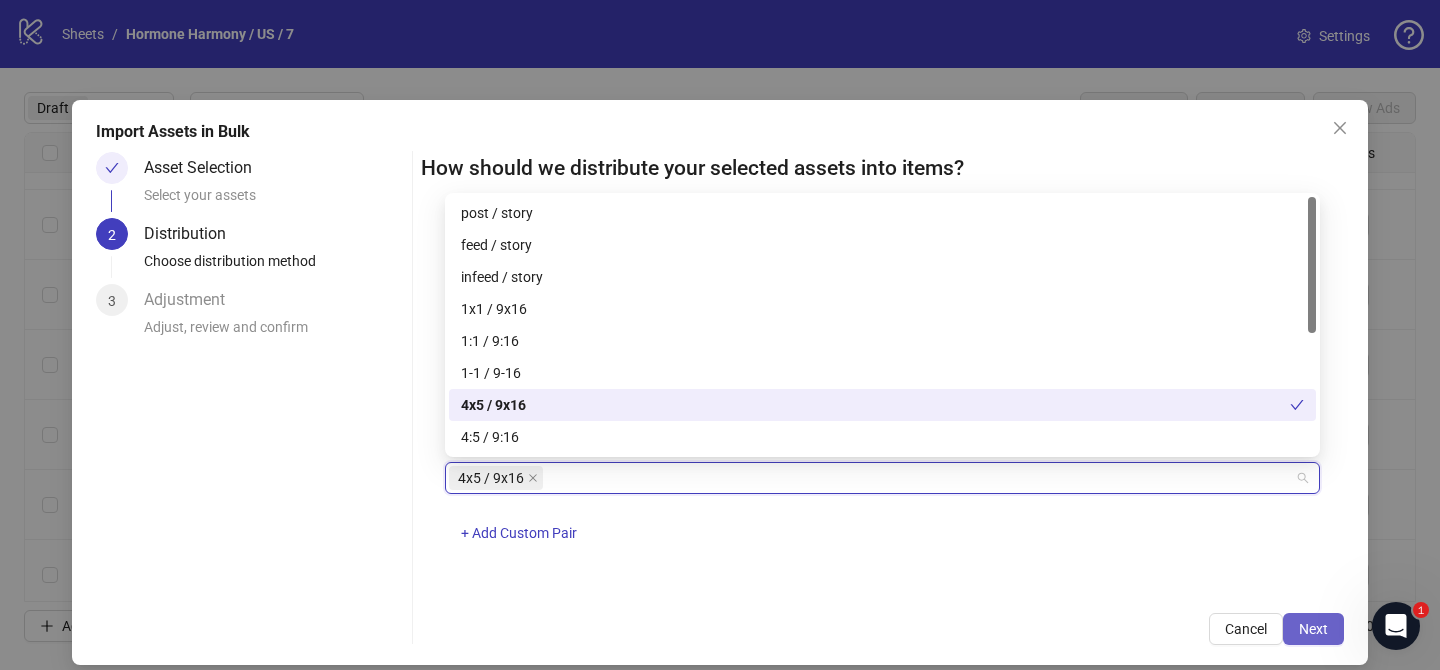 click on "Next" at bounding box center (1313, 629) 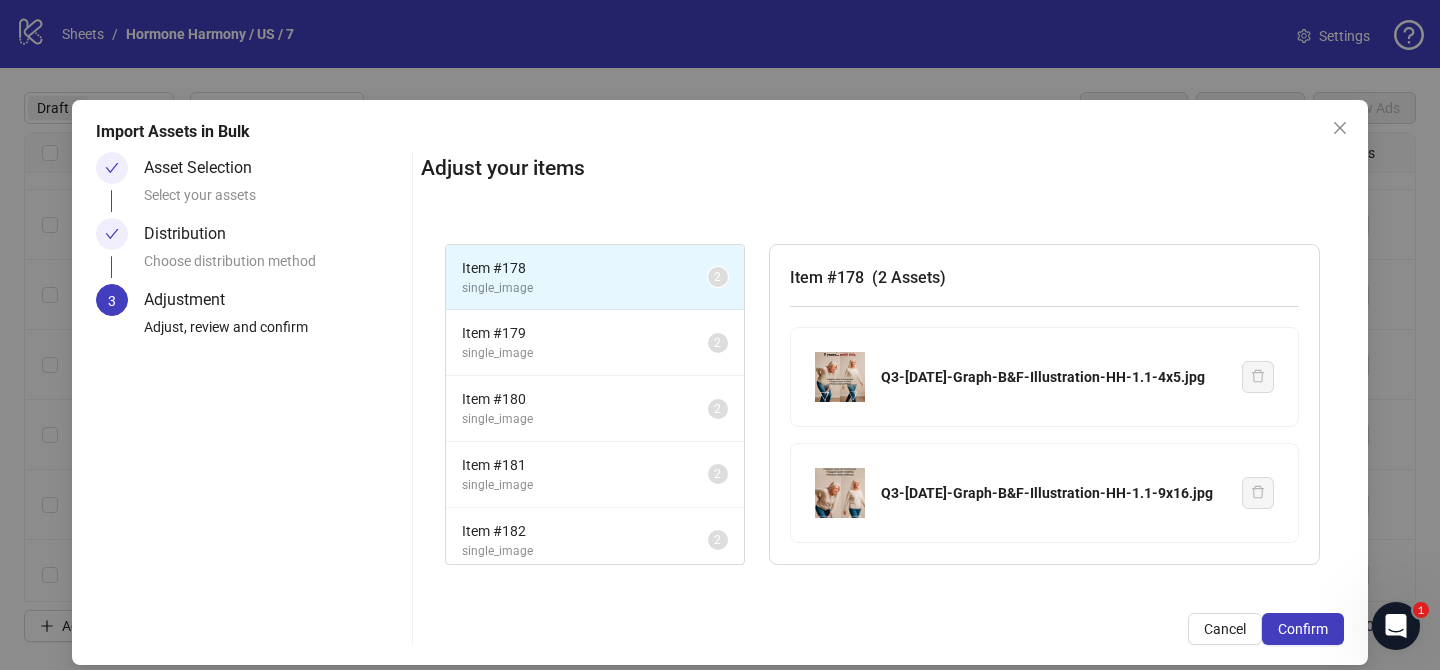 click on "Confirm" at bounding box center [1303, 629] 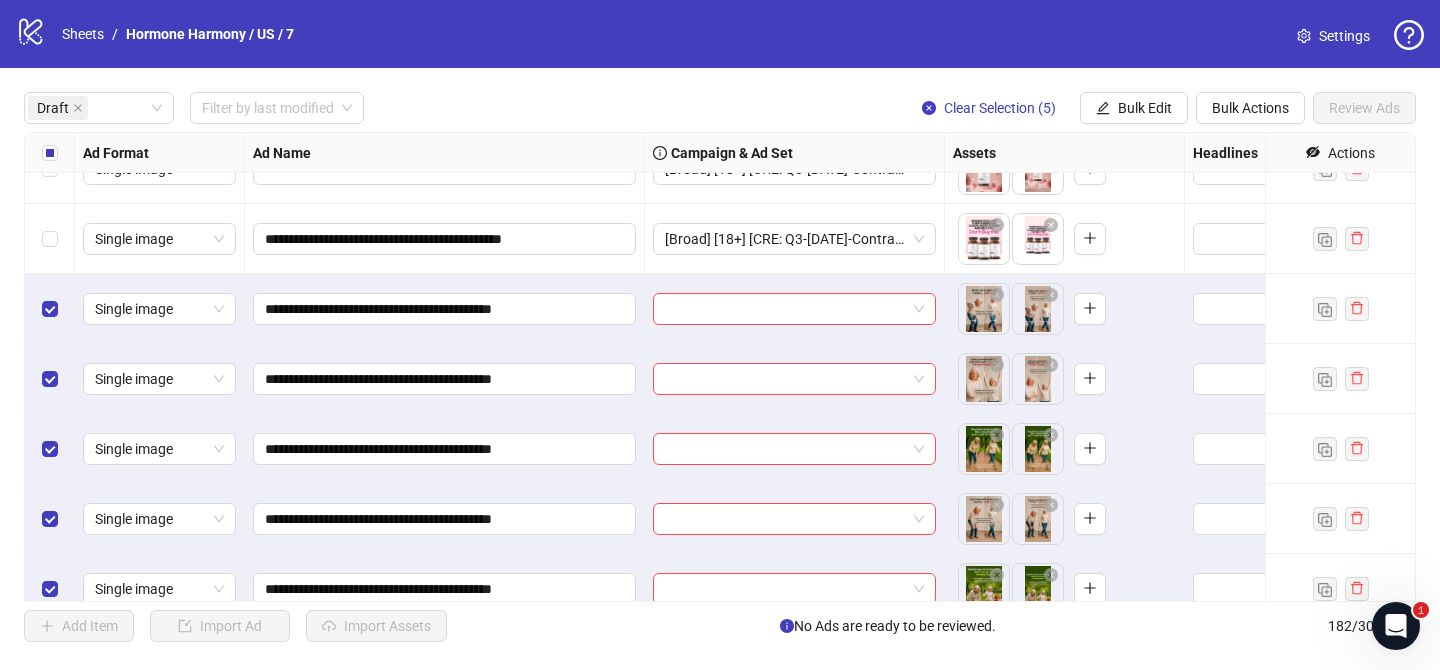 scroll, scrollTop: 1042, scrollLeft: 0, axis: vertical 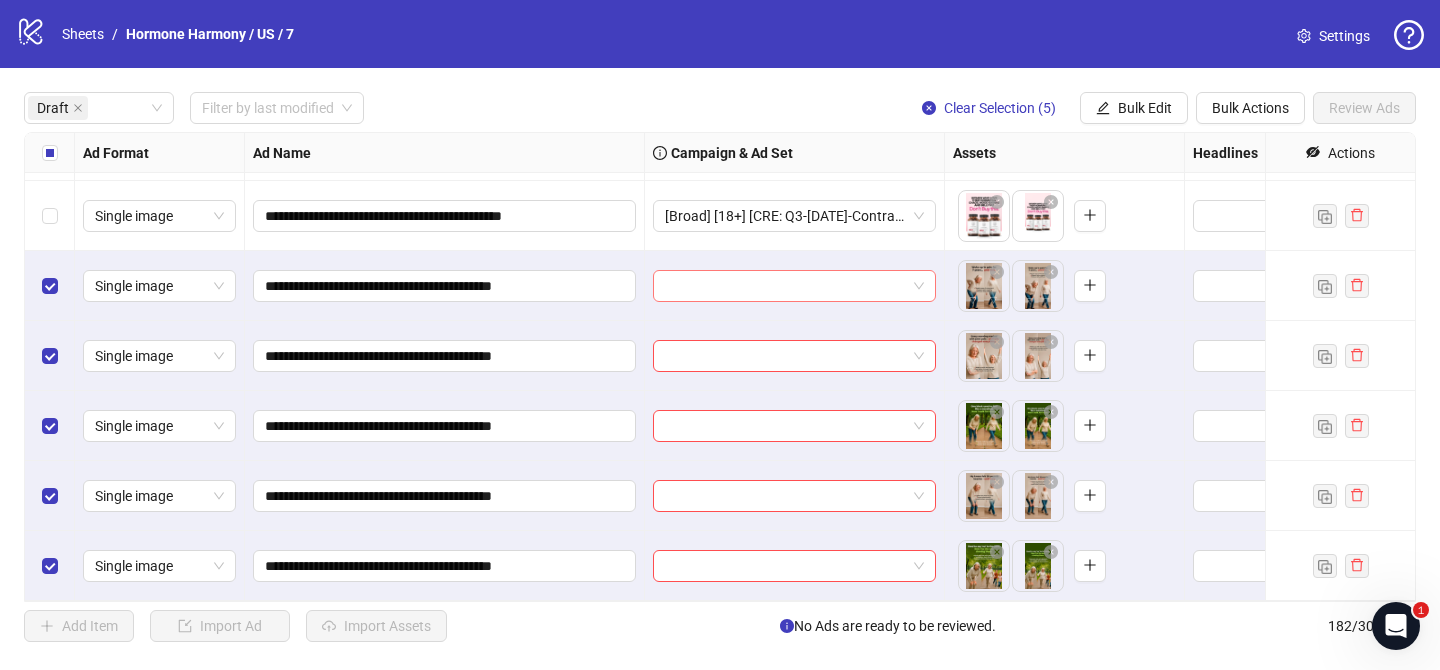 click at bounding box center [785, 286] 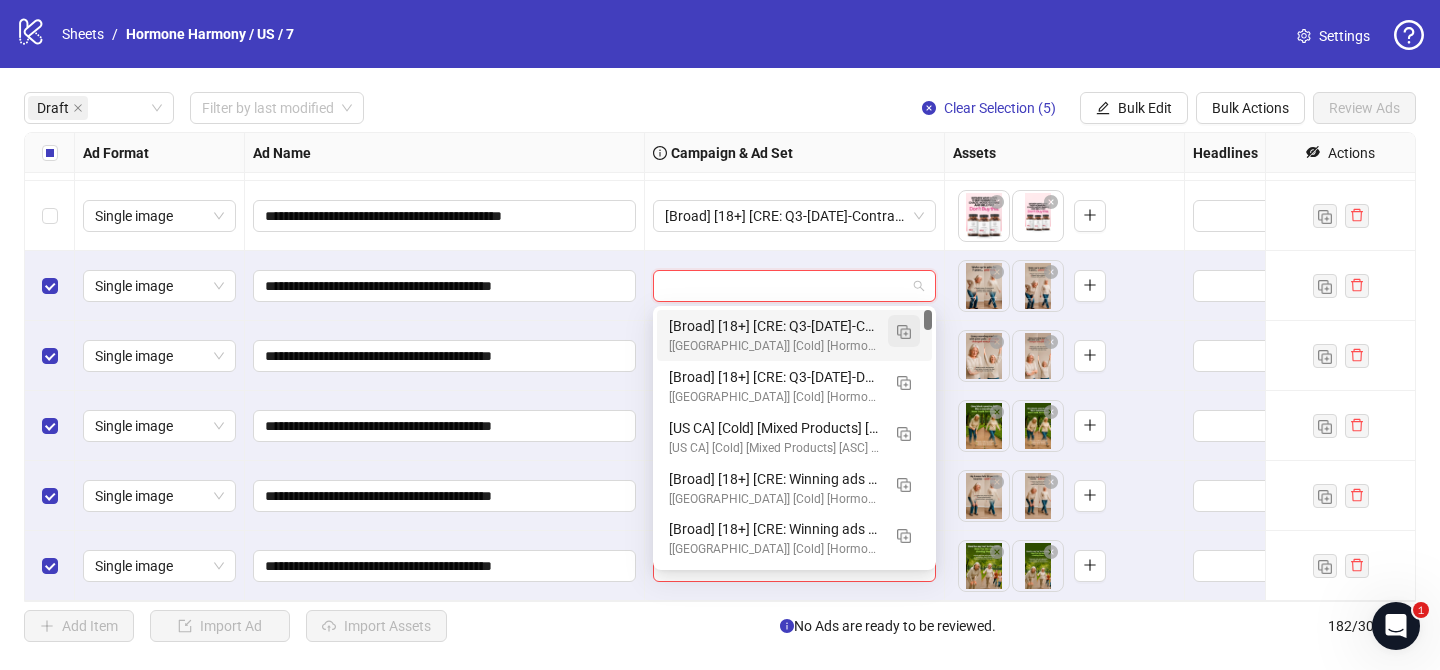 click at bounding box center [904, 331] 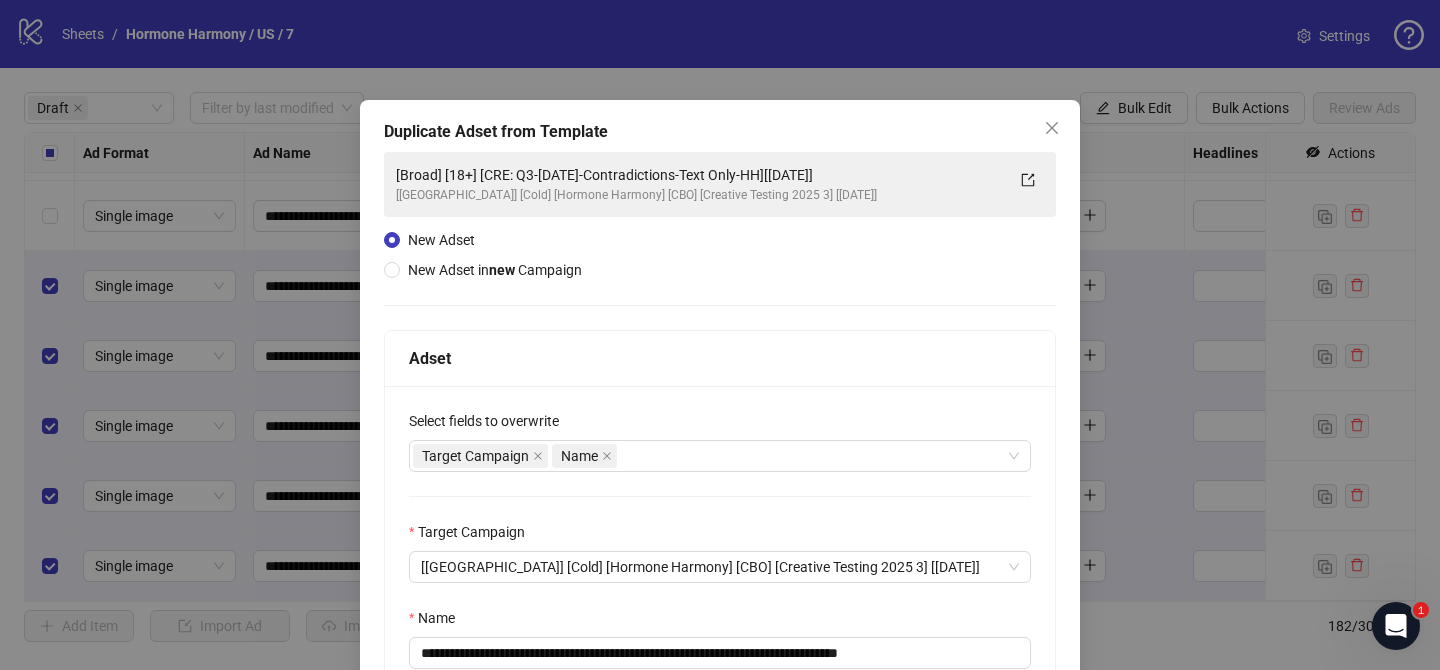 scroll, scrollTop: 101, scrollLeft: 0, axis: vertical 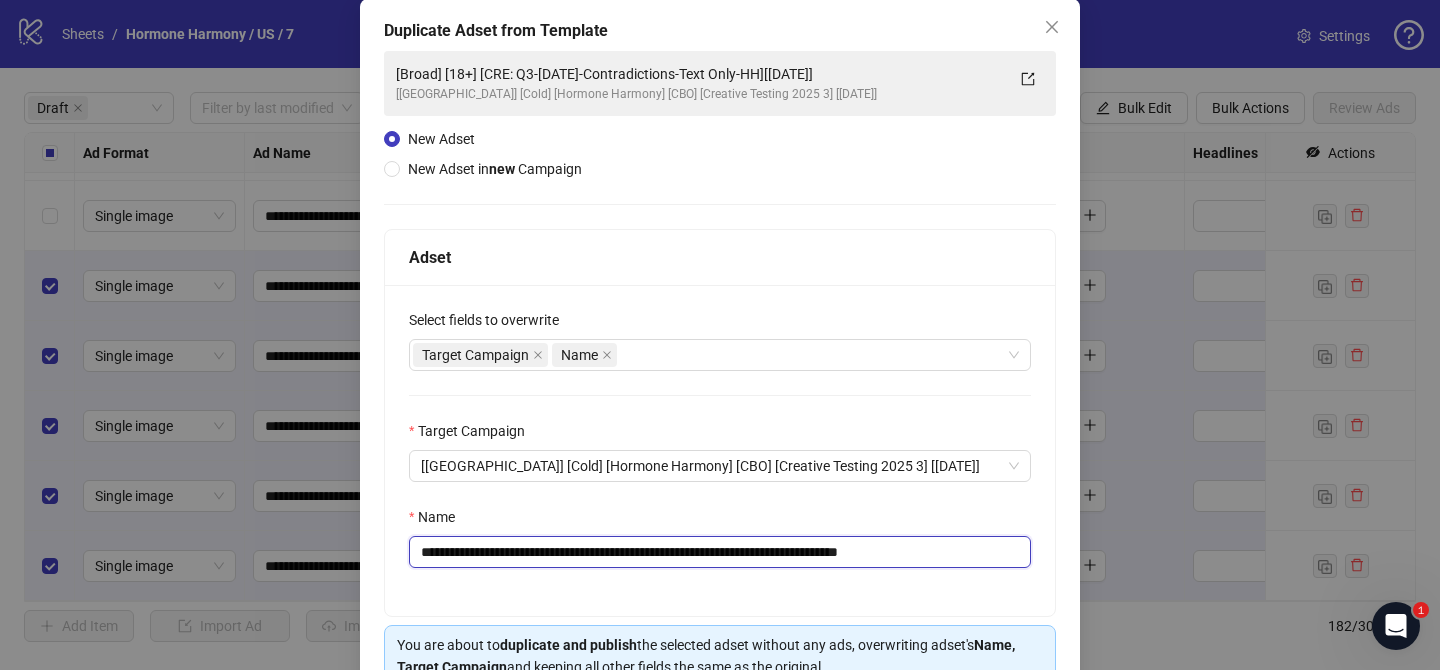 drag, startPoint x: 541, startPoint y: 554, endPoint x: 816, endPoint y: 554, distance: 275 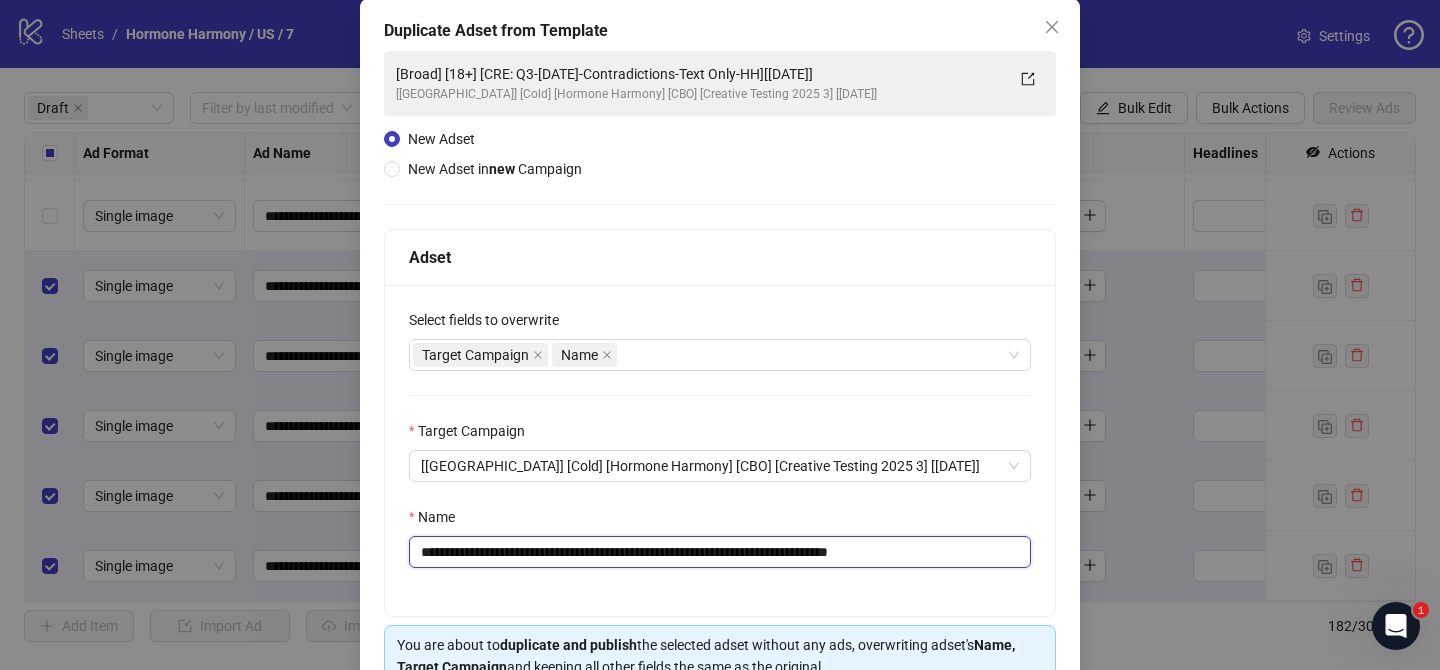 drag, startPoint x: 892, startPoint y: 550, endPoint x: 961, endPoint y: 550, distance: 69 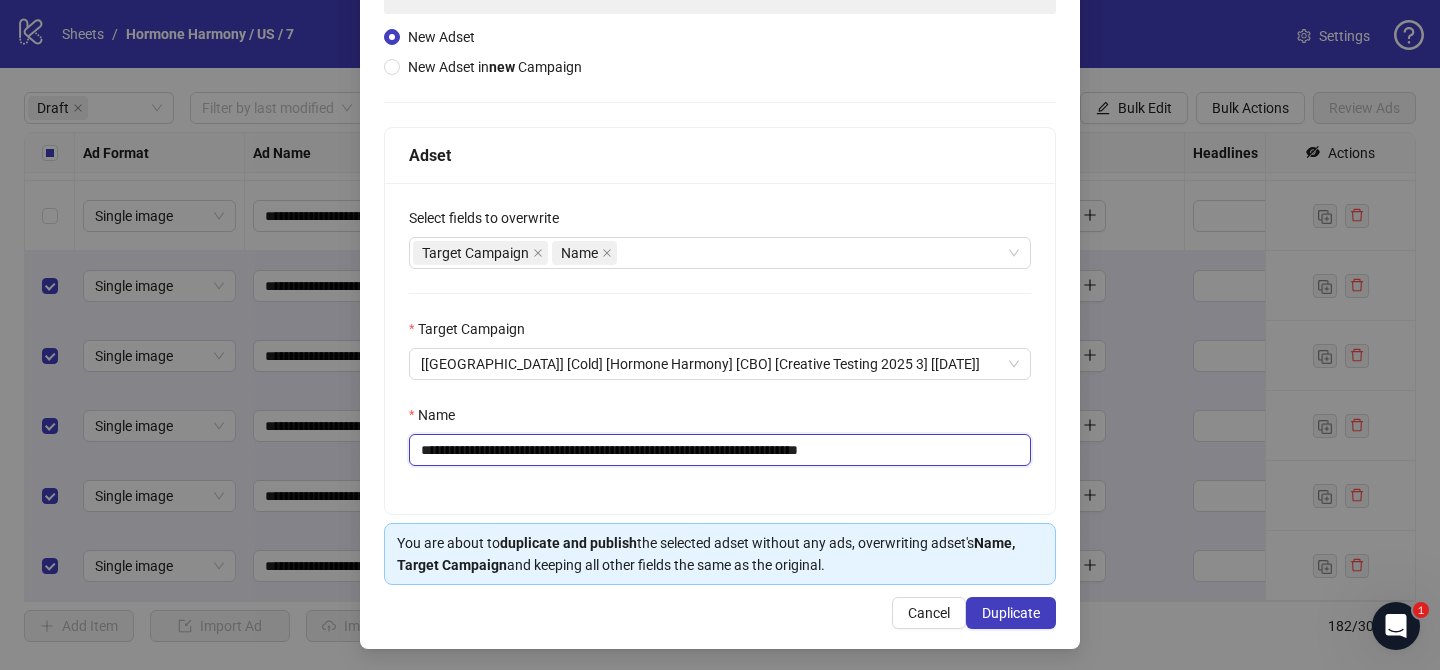 scroll, scrollTop: 207, scrollLeft: 0, axis: vertical 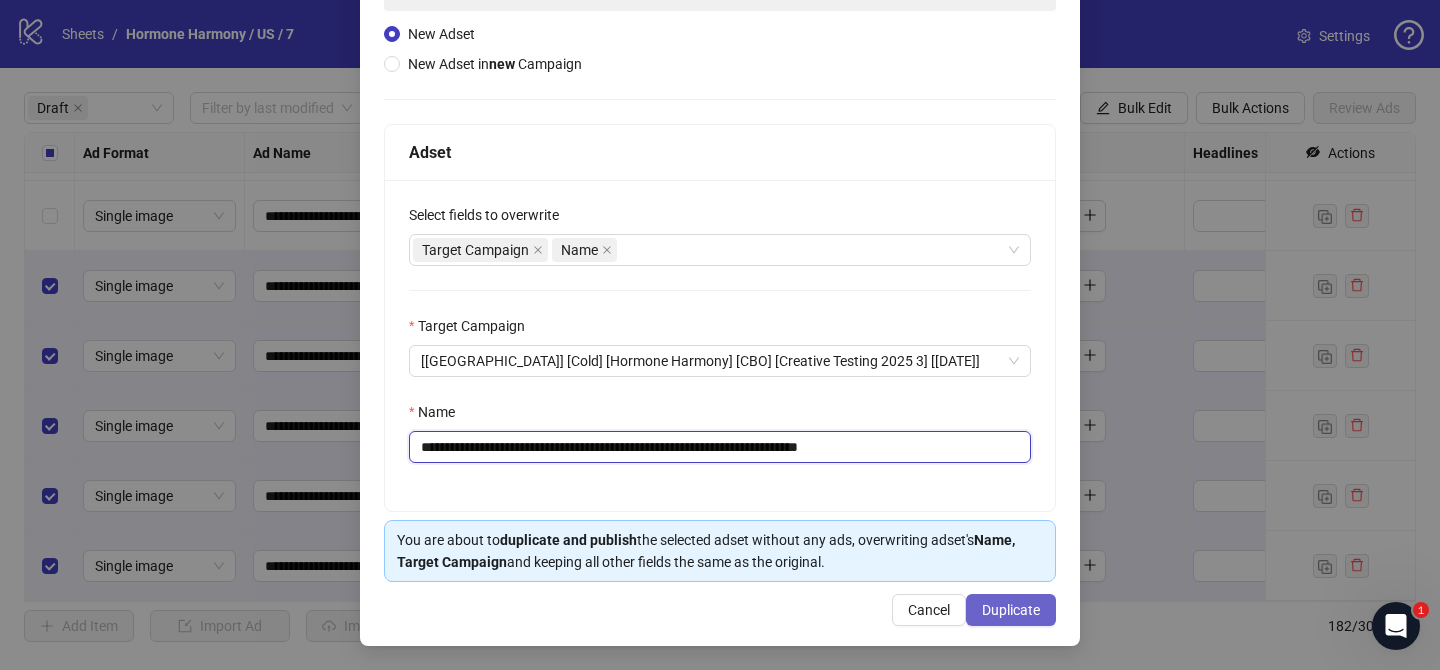 type on "**********" 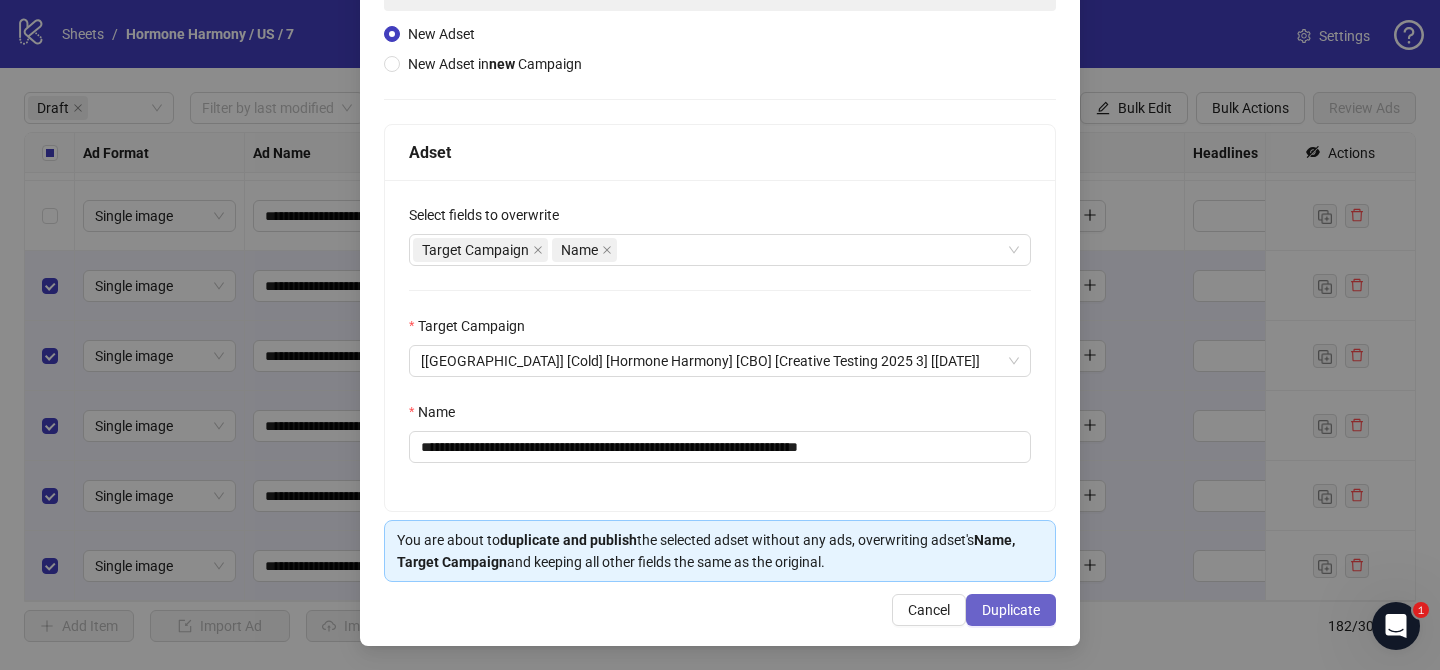click on "Duplicate" at bounding box center (1011, 610) 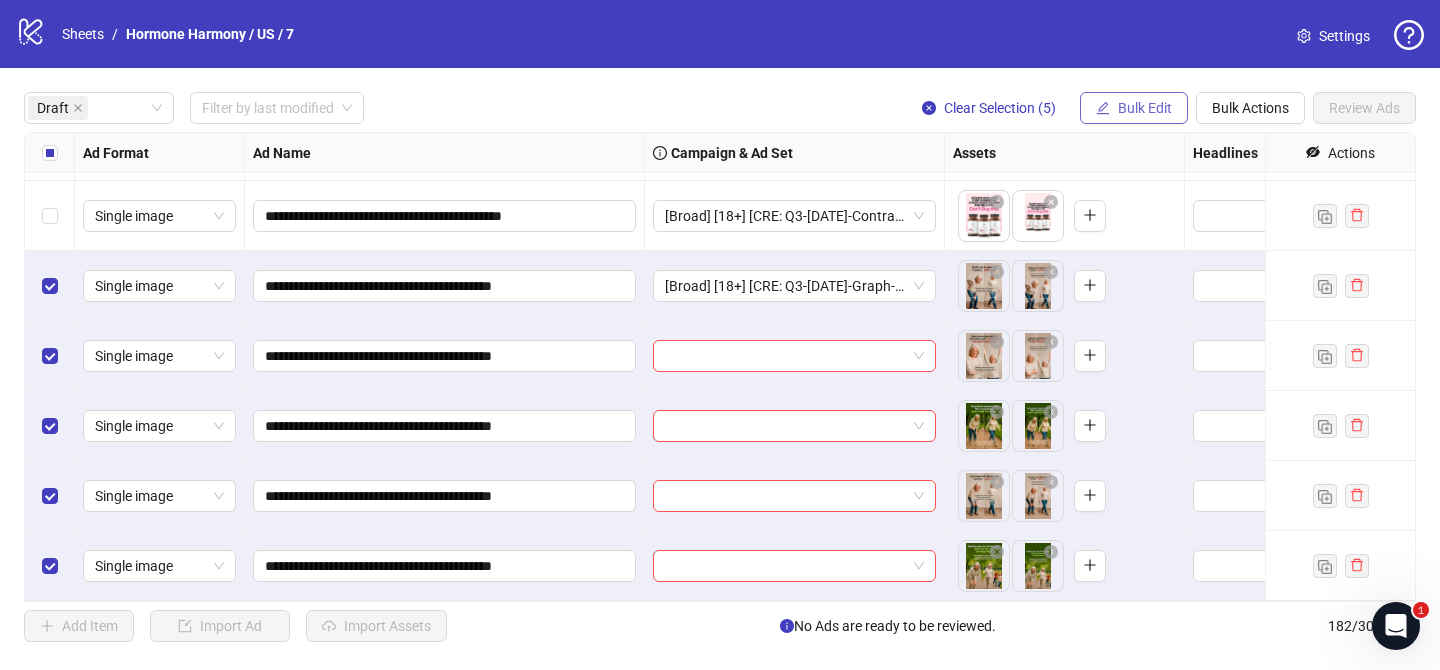 click on "Bulk Edit" at bounding box center (1145, 108) 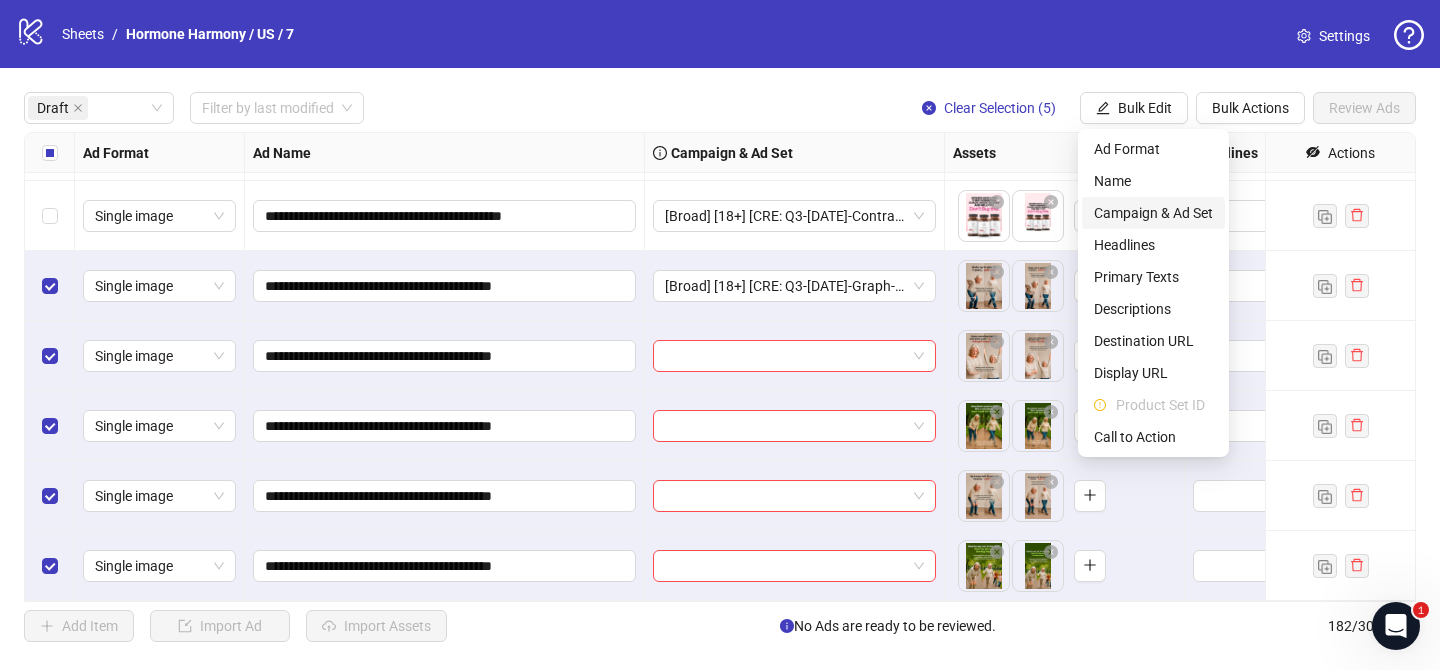 click on "Campaign & Ad Set" at bounding box center [1153, 213] 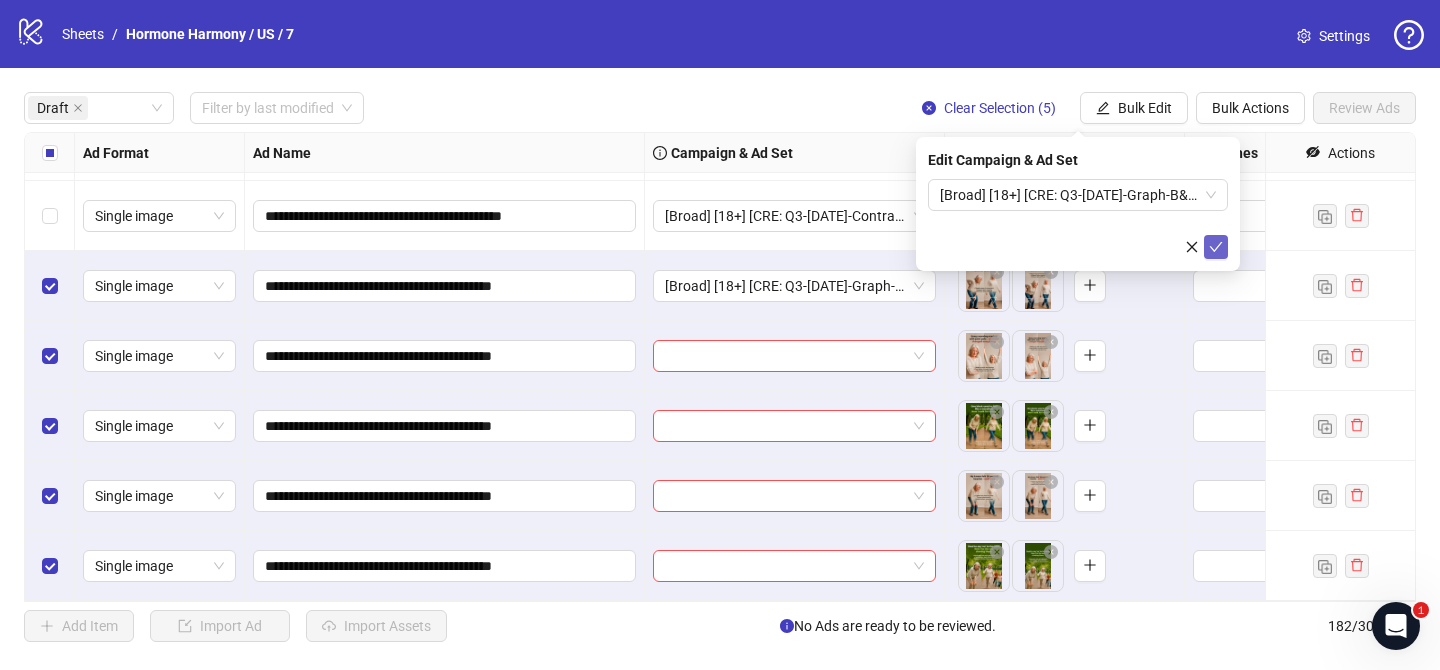 click 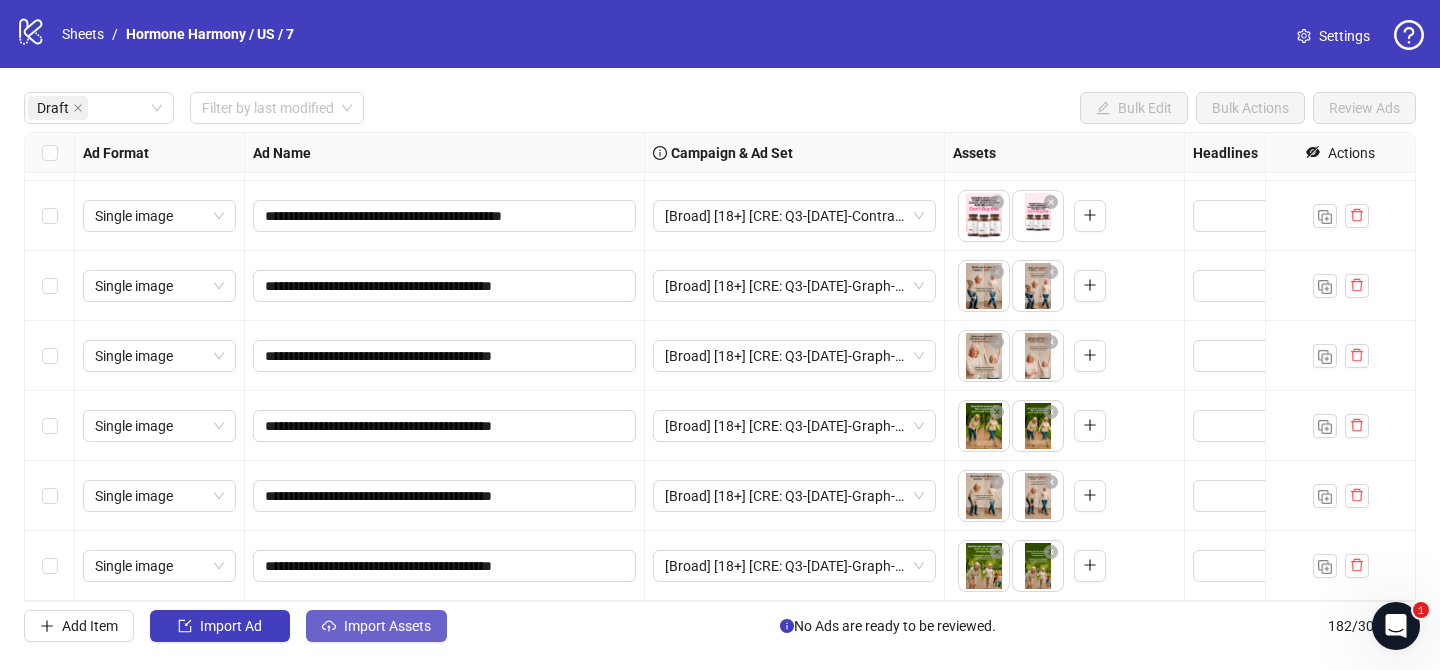 click on "Import Assets" at bounding box center [387, 626] 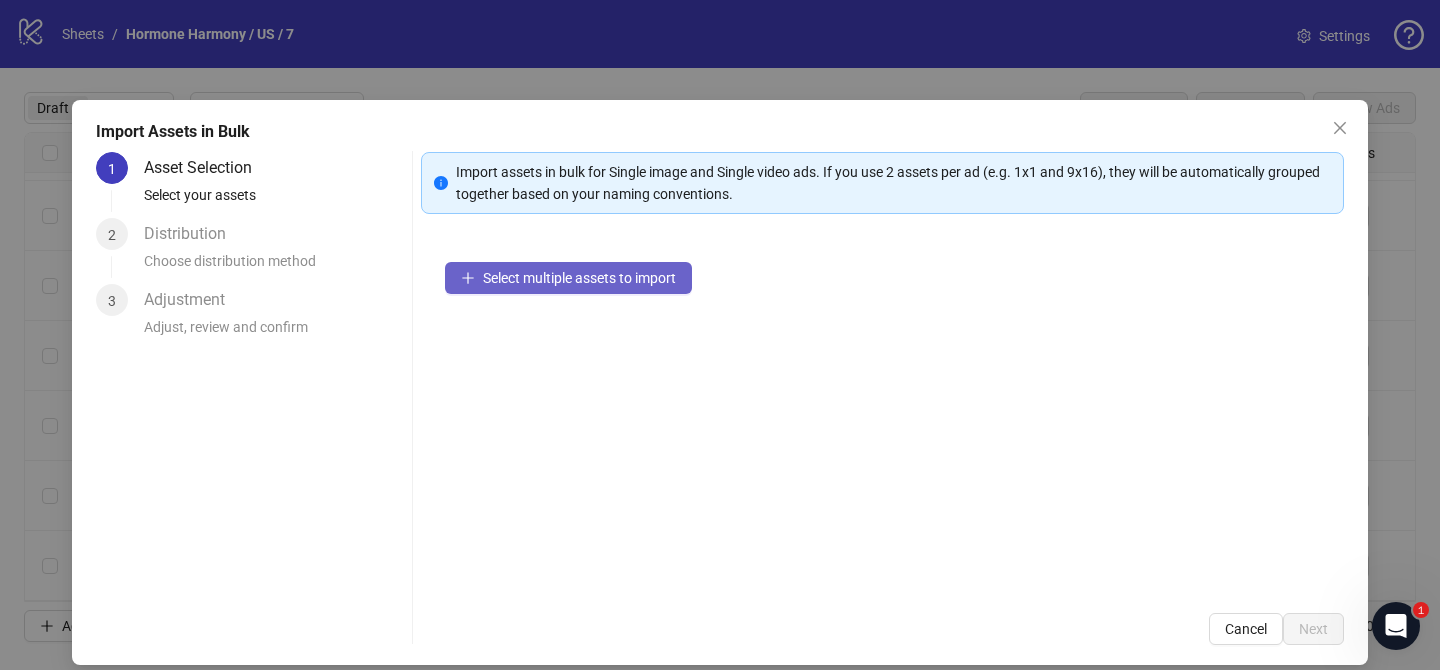 click on "Select multiple assets to import" at bounding box center [579, 278] 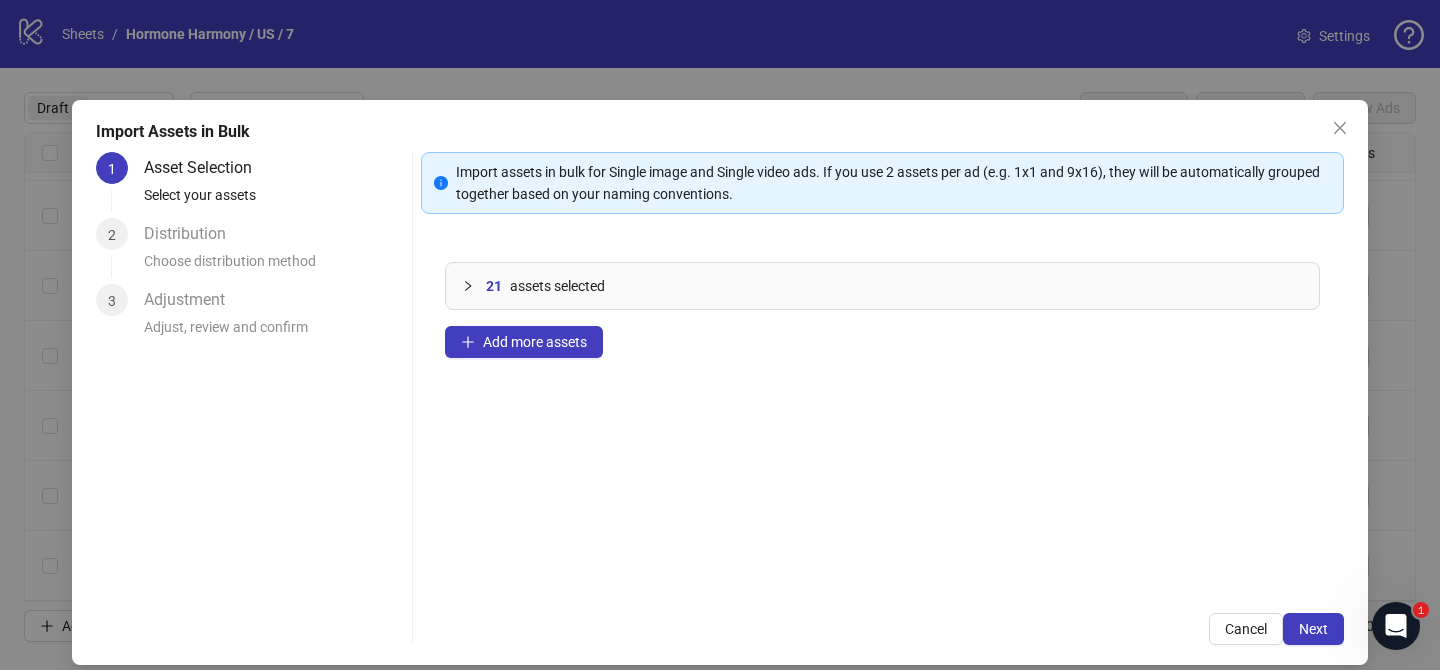 click at bounding box center [474, 286] 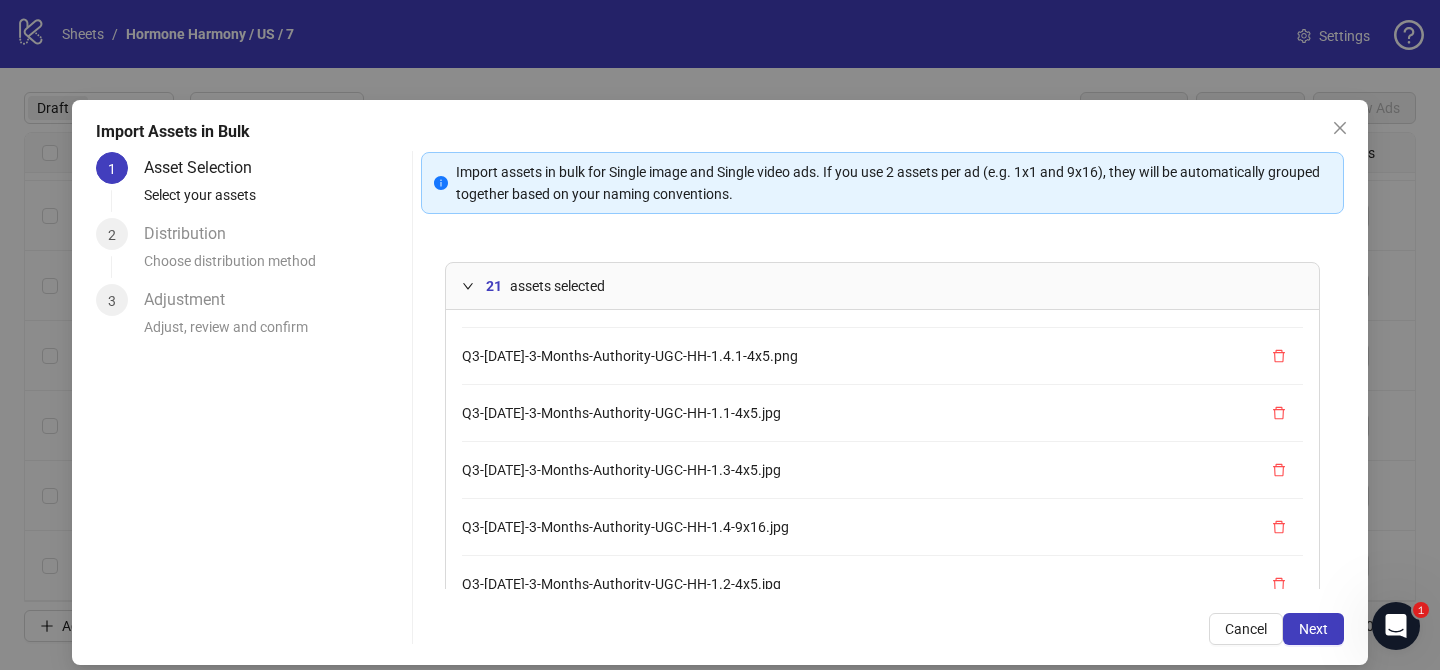 scroll, scrollTop: 0, scrollLeft: 0, axis: both 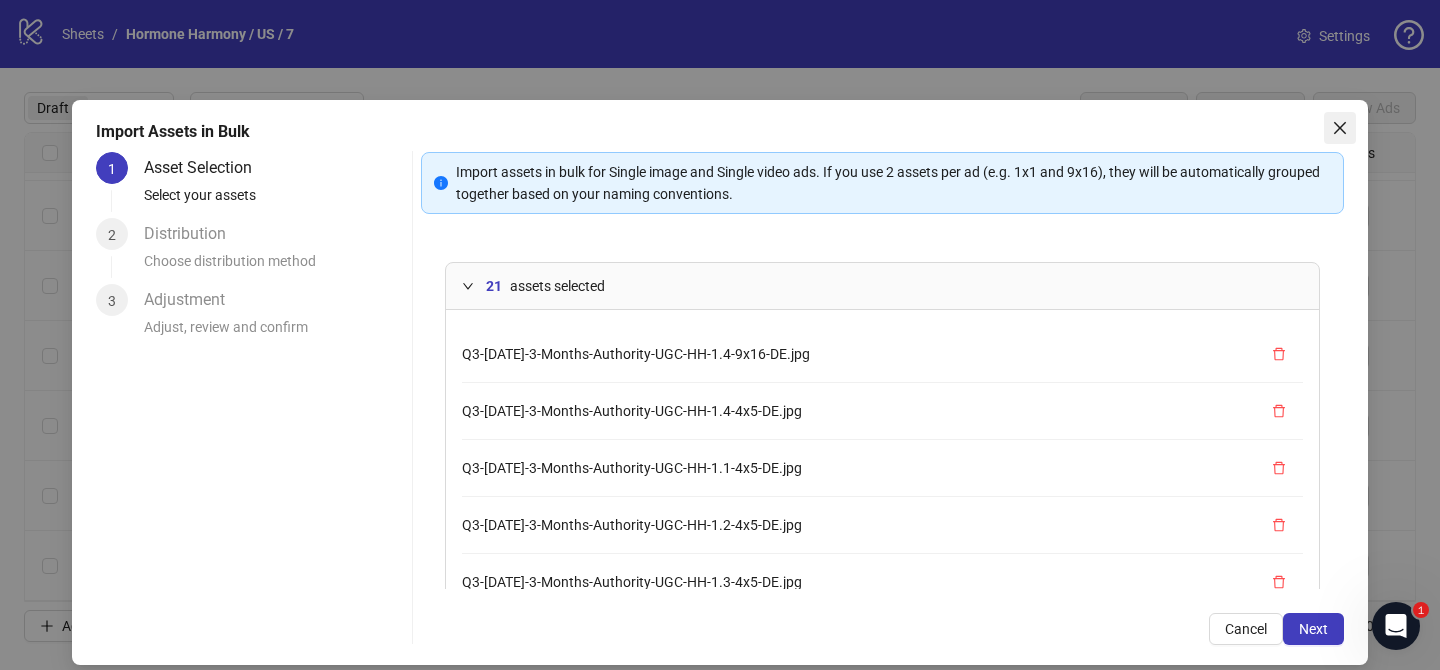 click 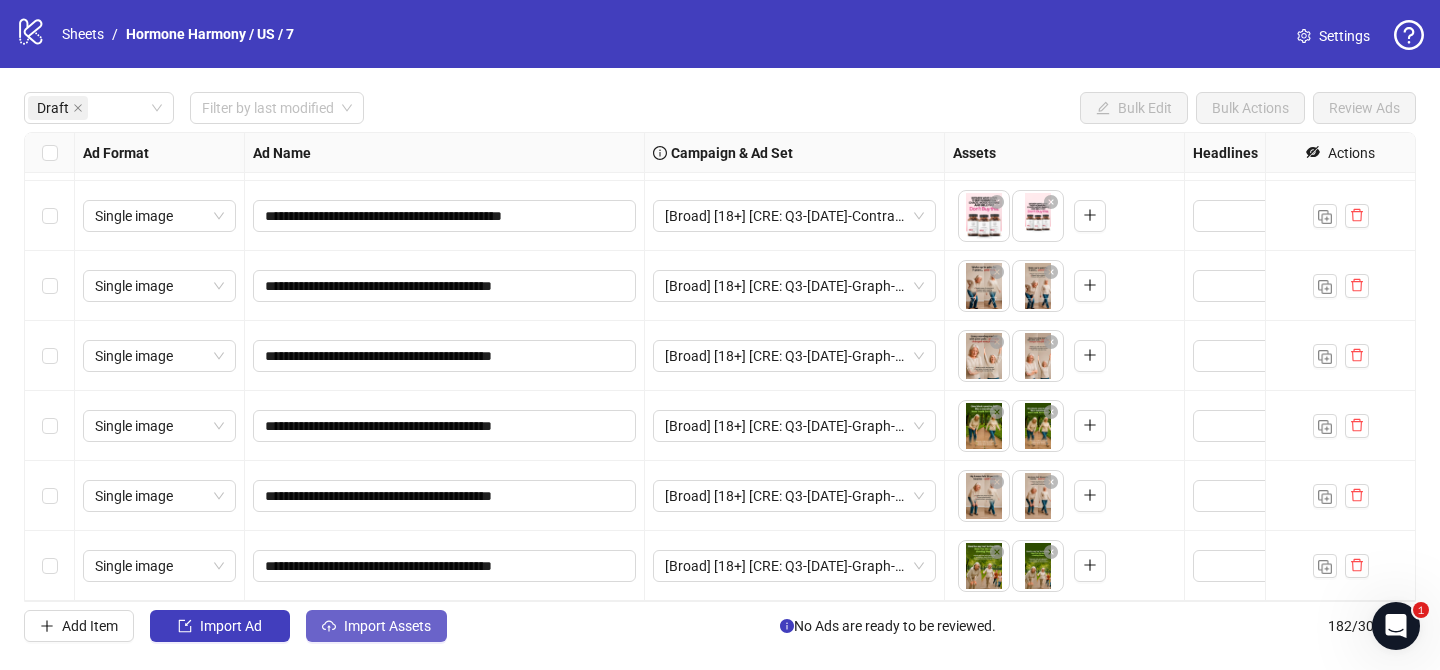 click on "Import Assets" at bounding box center [387, 626] 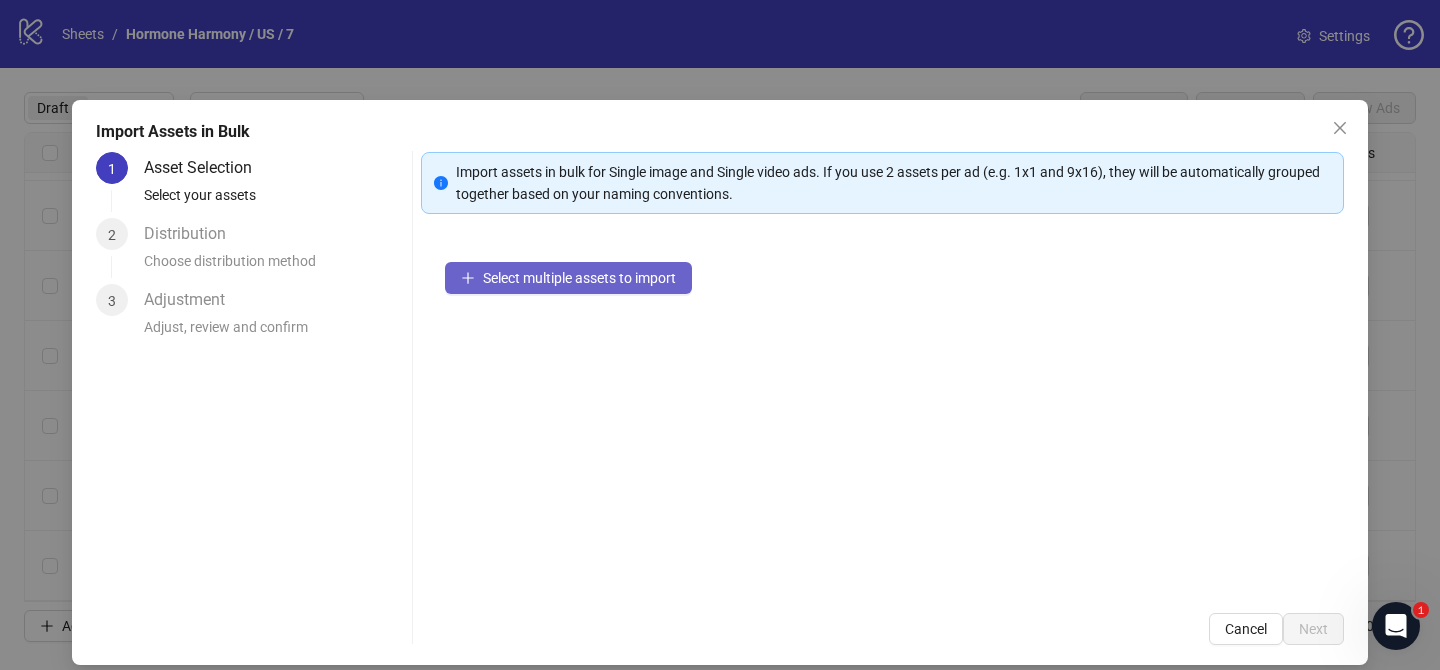 click on "Select multiple assets to import" at bounding box center (579, 278) 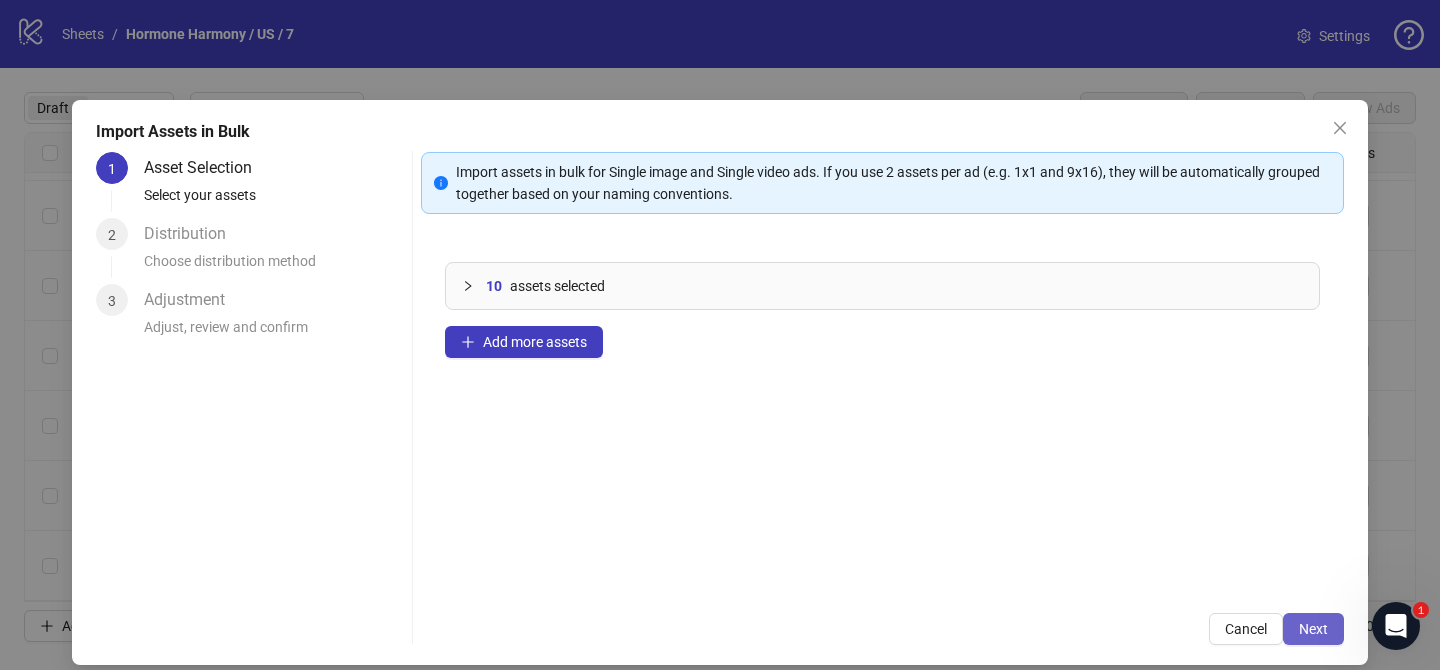 click on "Next" at bounding box center (1313, 629) 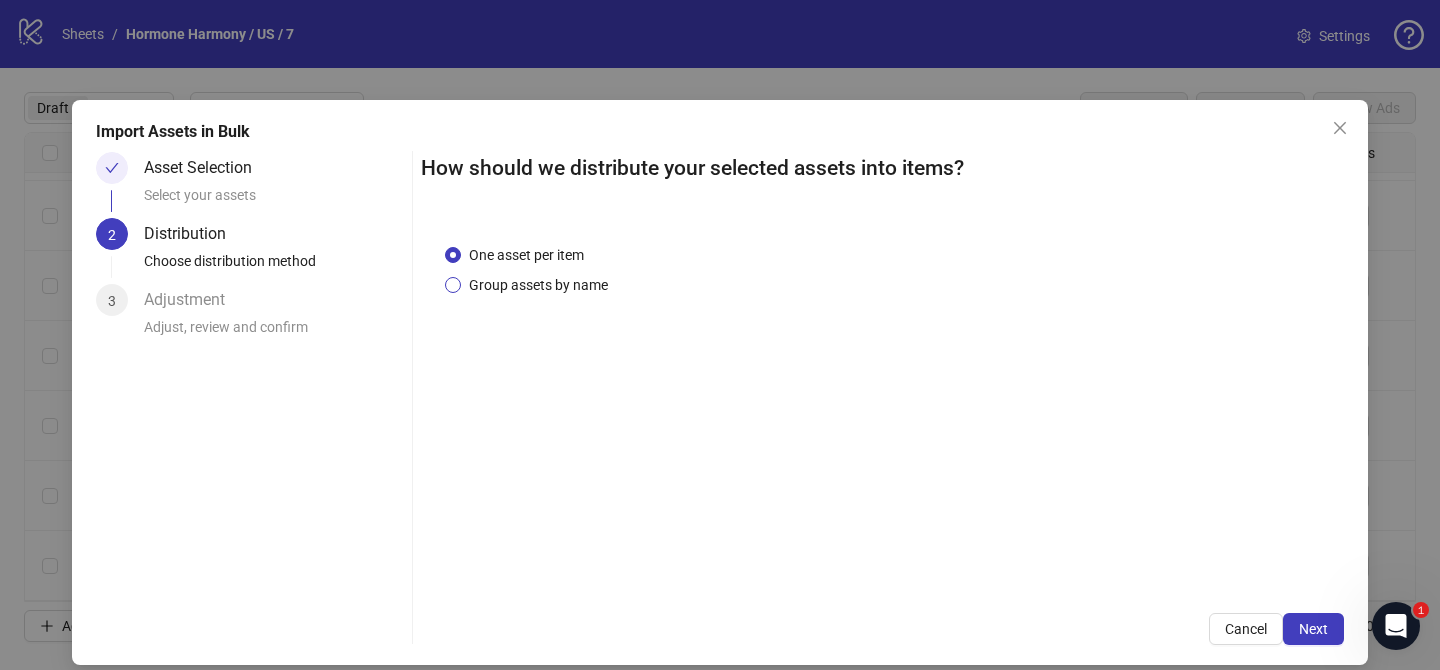 click on "Group assets by name" at bounding box center (538, 285) 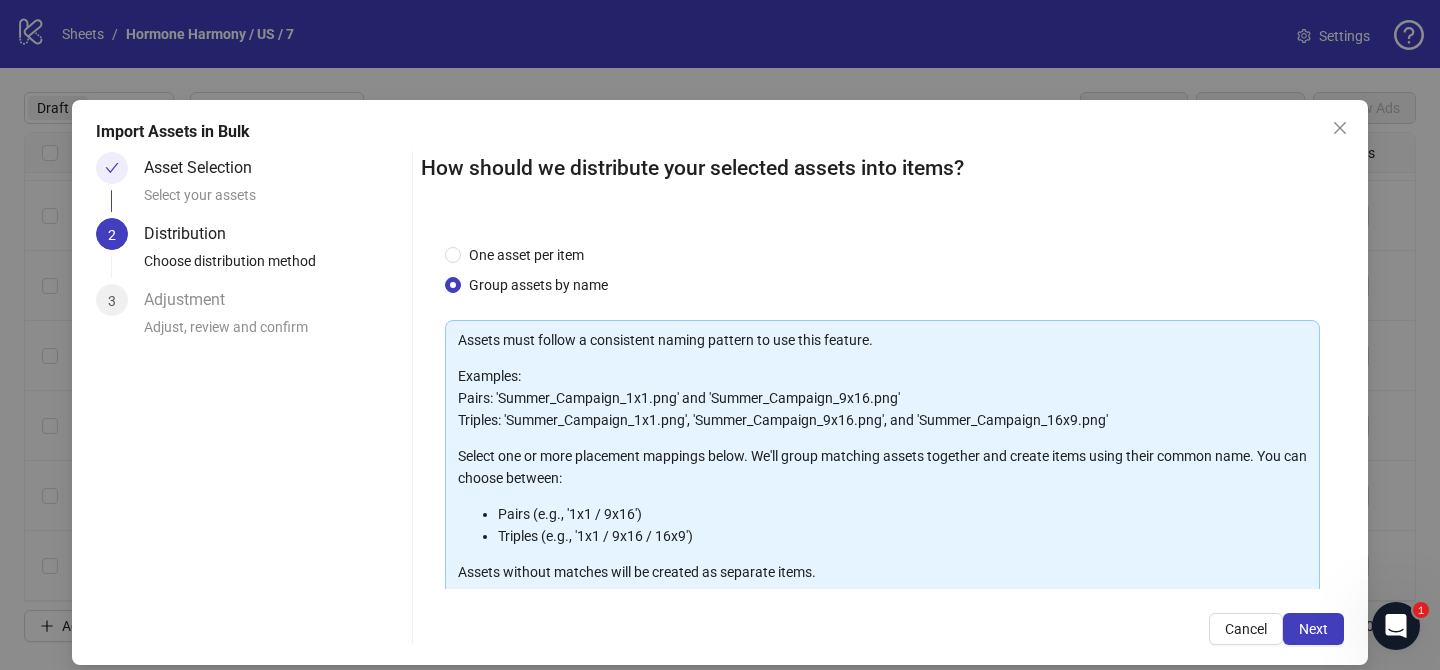 scroll, scrollTop: 216, scrollLeft: 0, axis: vertical 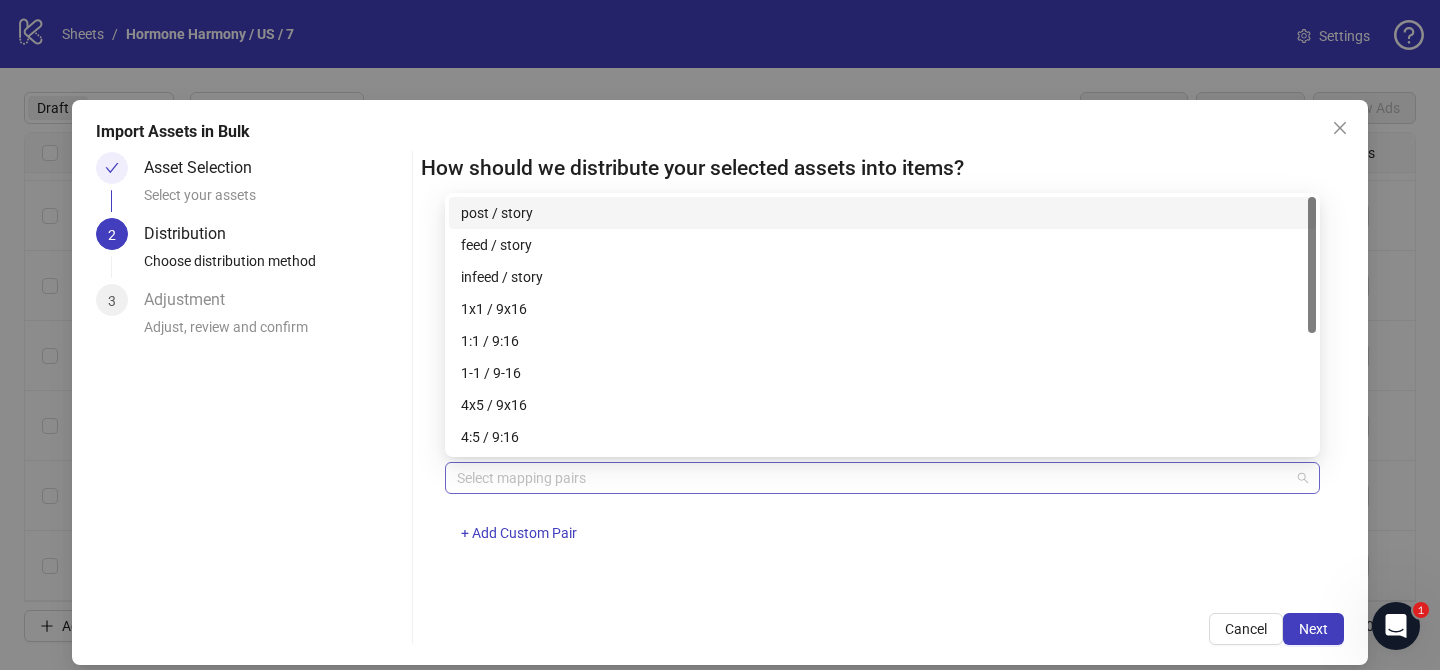 click on "Select mapping pairs" at bounding box center (882, 478) 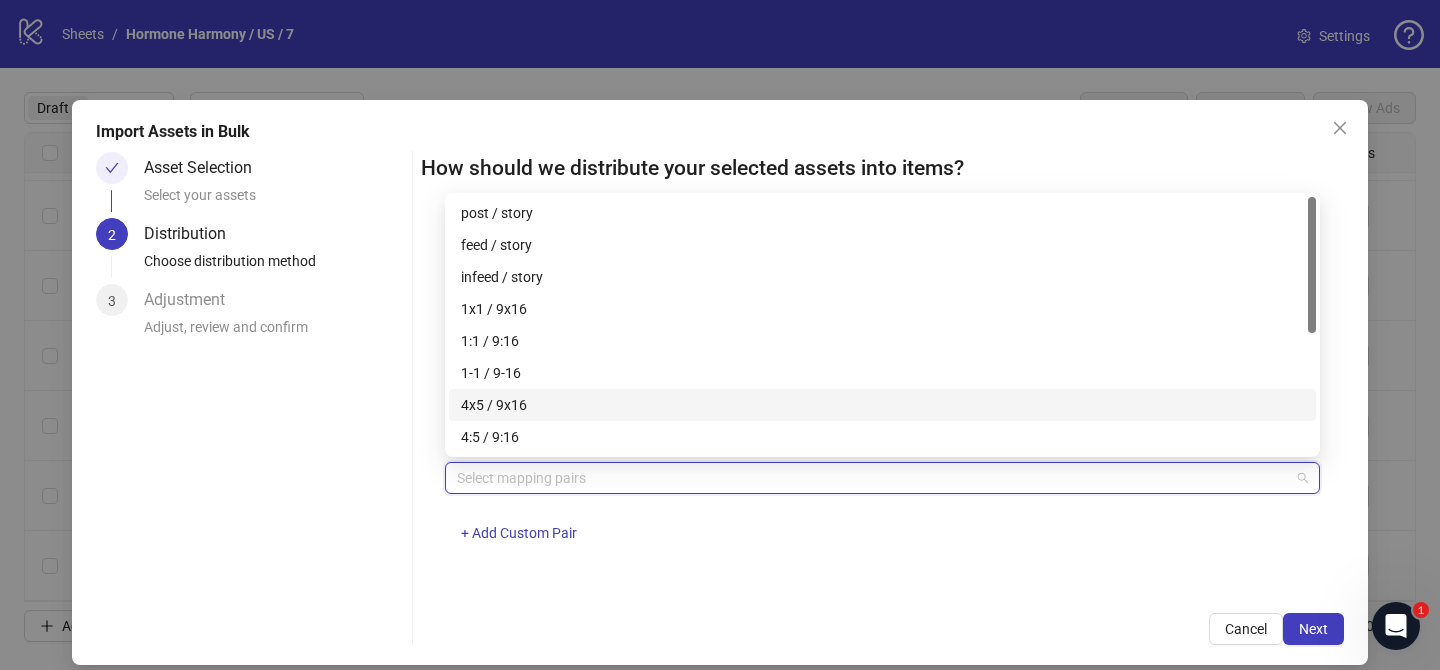 click on "4x5 / 9x16" at bounding box center [882, 405] 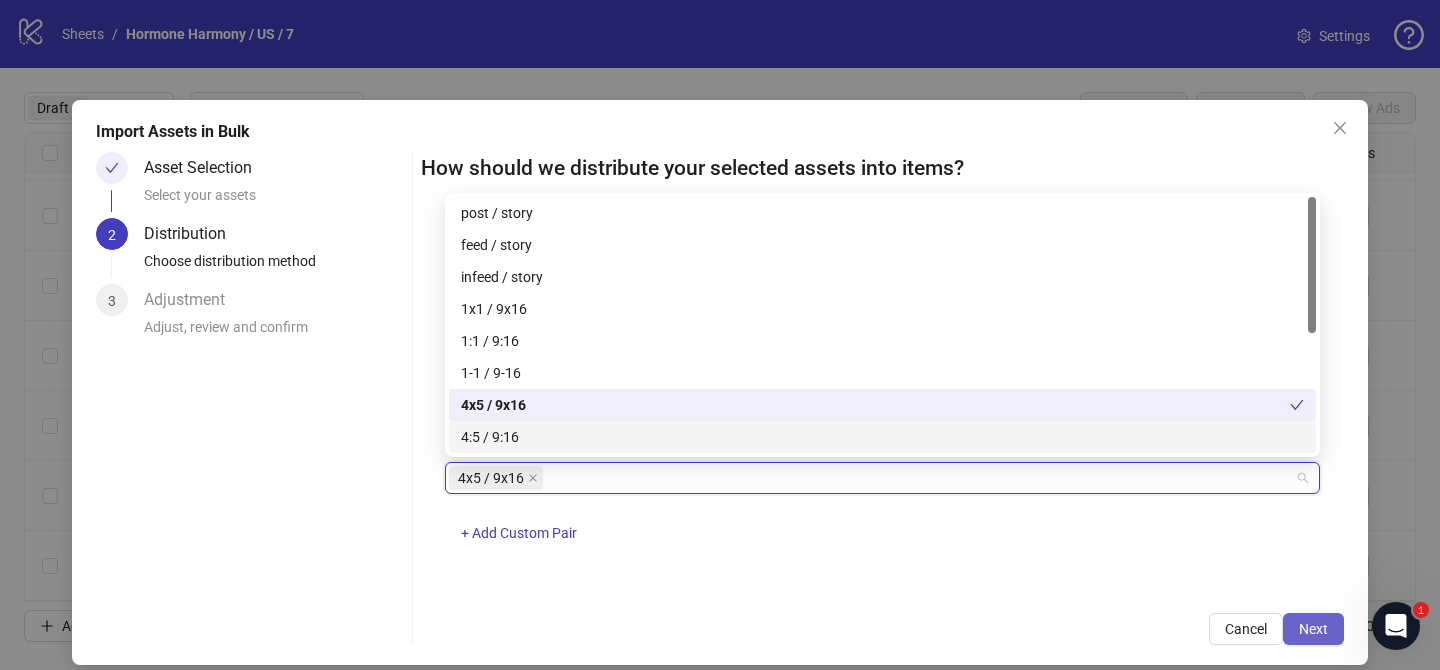 click on "Next" at bounding box center (1313, 629) 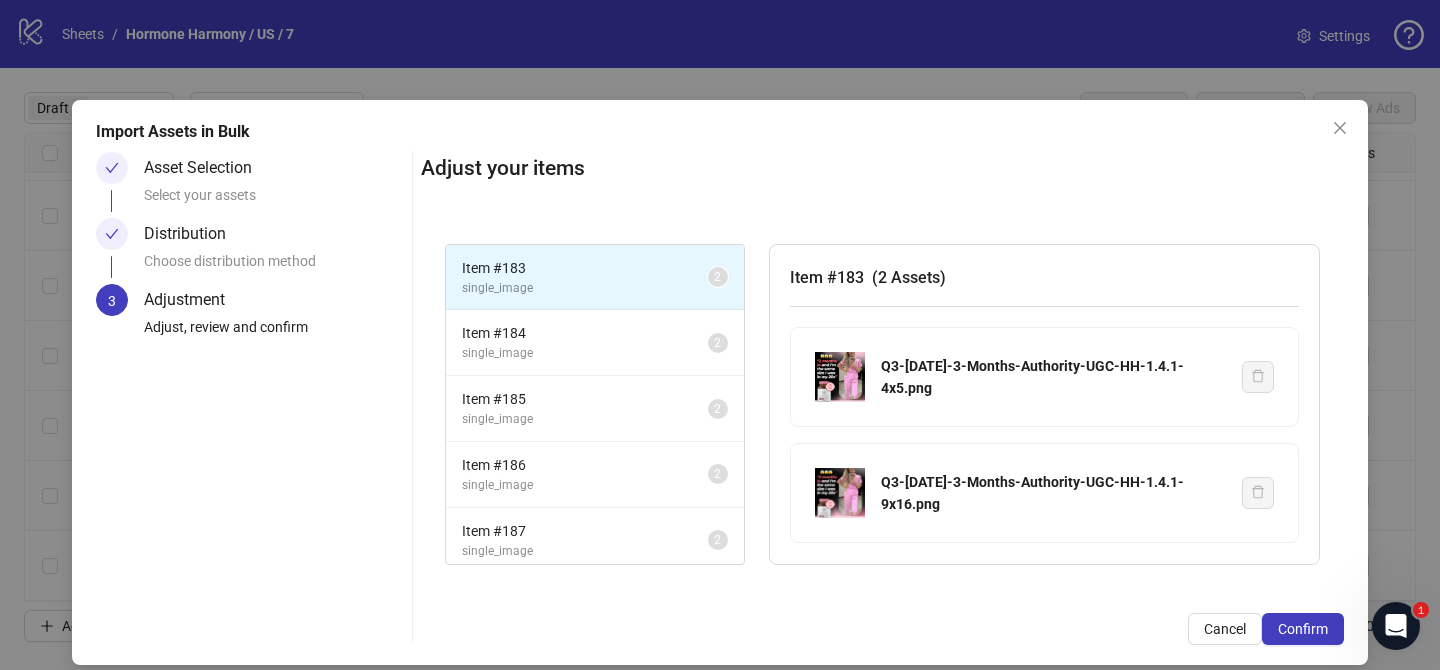 click on "Confirm" at bounding box center (1303, 629) 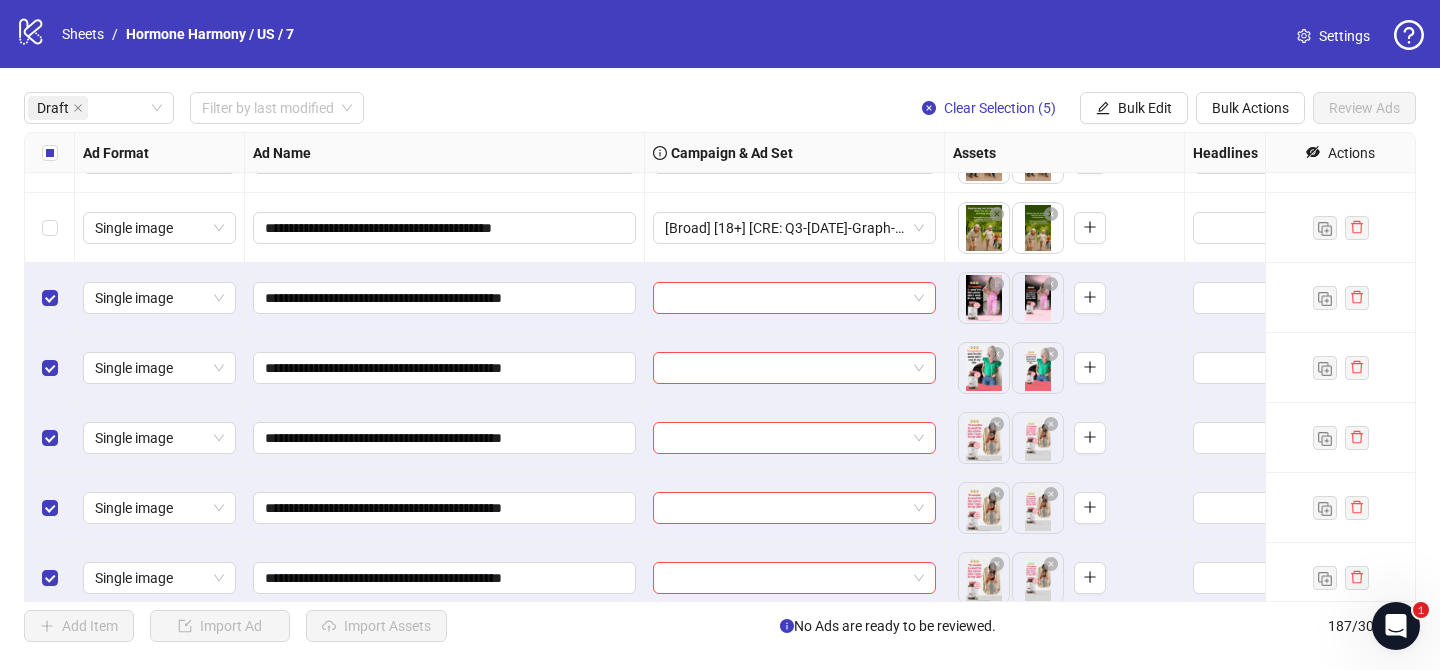 scroll, scrollTop: 1392, scrollLeft: 0, axis: vertical 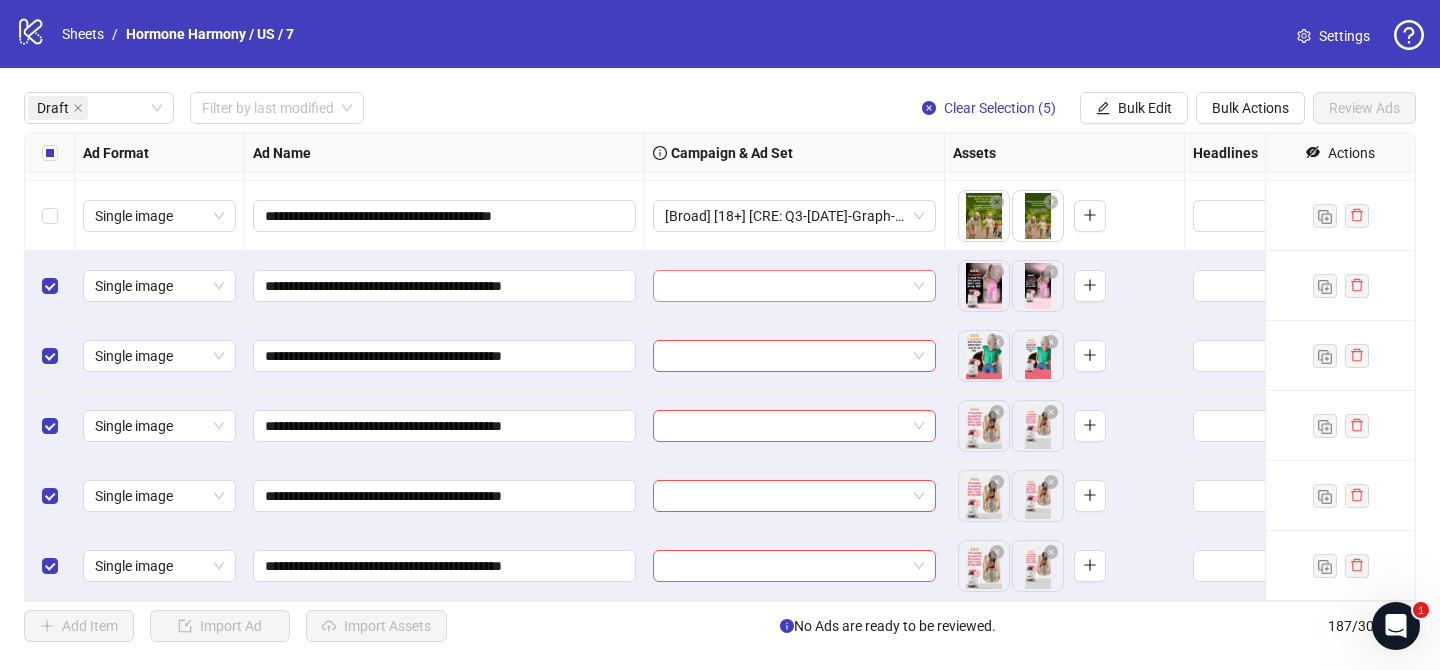 click at bounding box center (785, 286) 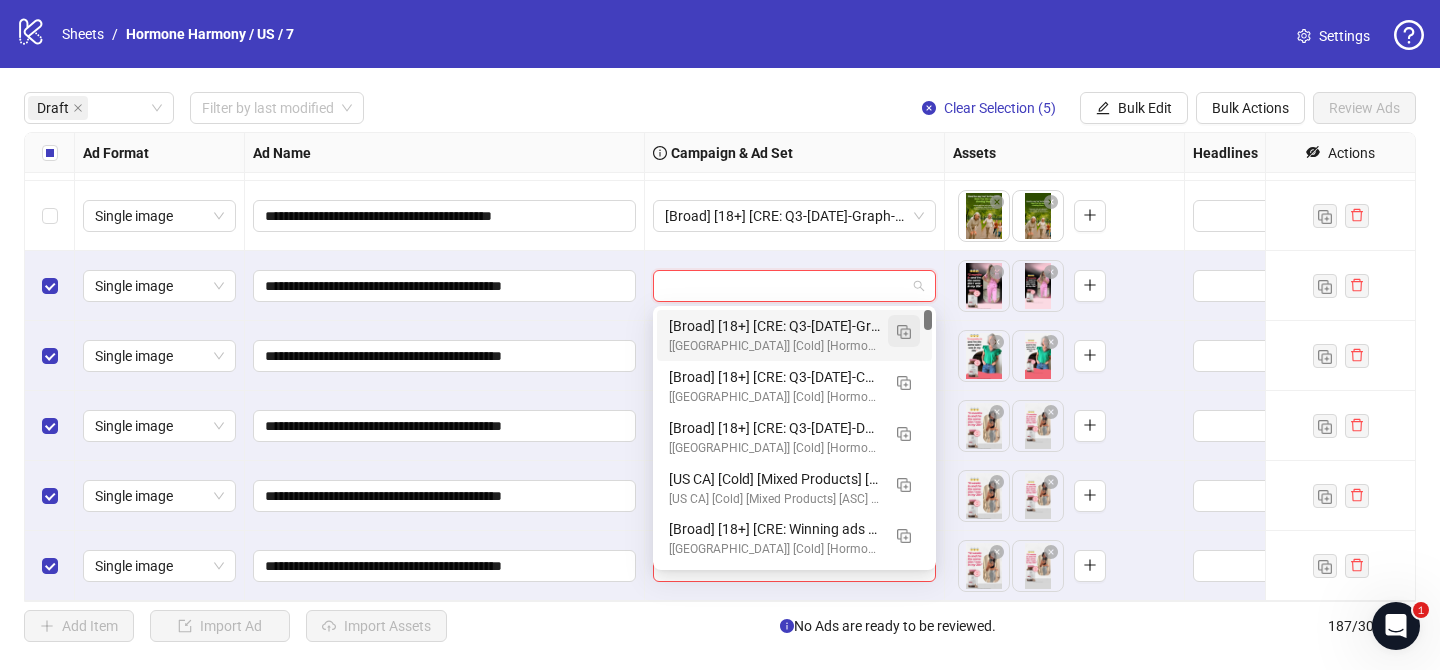 click at bounding box center (904, 331) 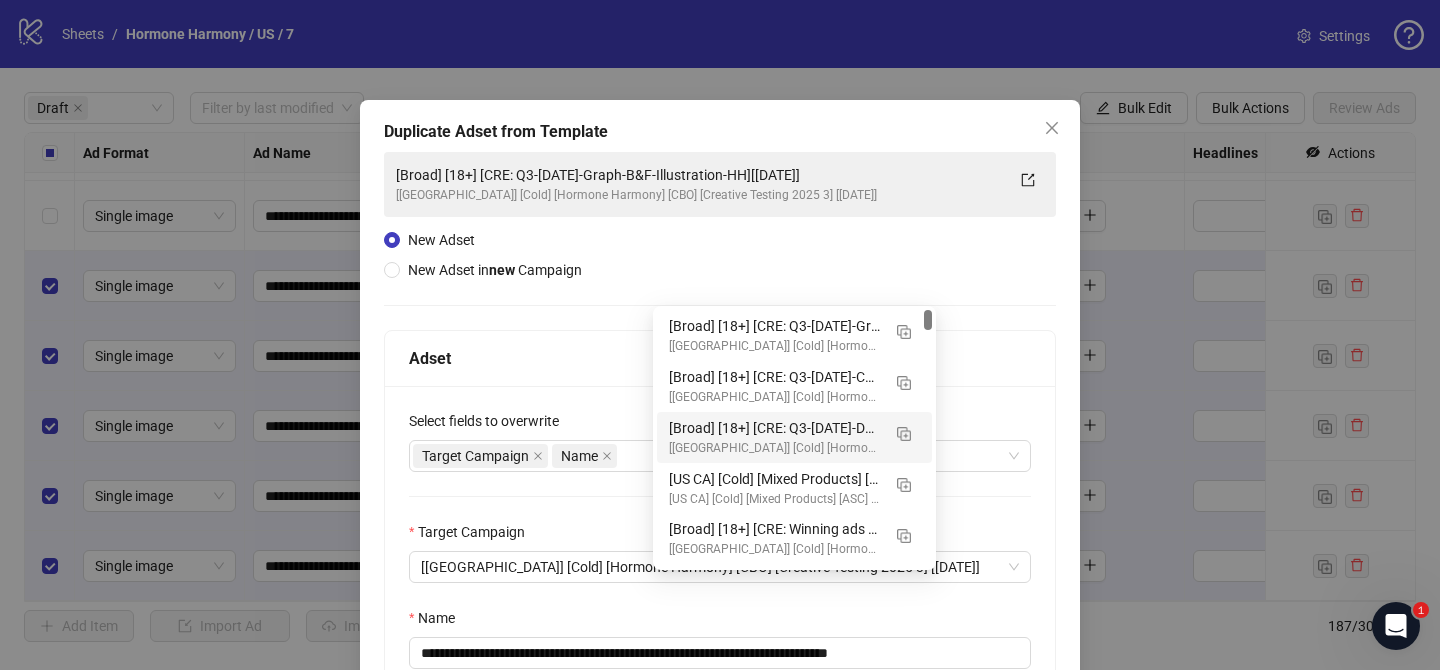 scroll, scrollTop: 140, scrollLeft: 0, axis: vertical 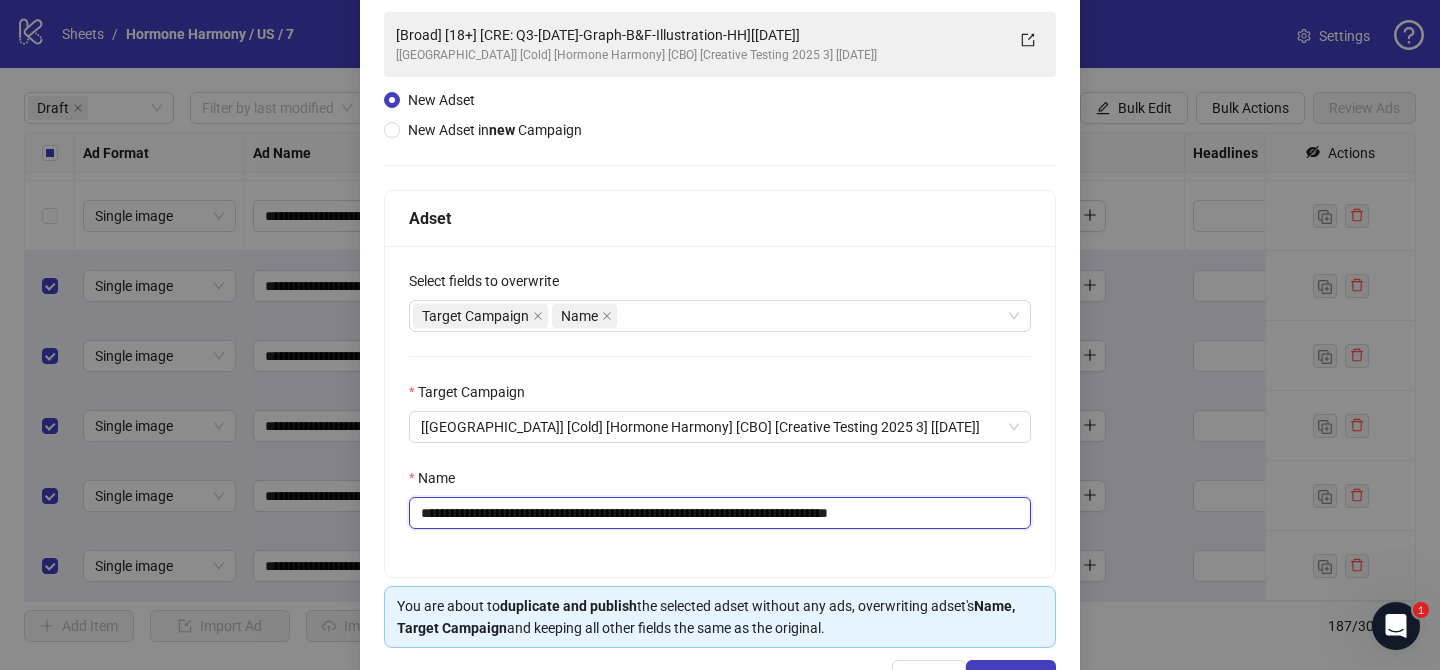 drag, startPoint x: 541, startPoint y: 513, endPoint x: 803, endPoint y: 519, distance: 262.0687 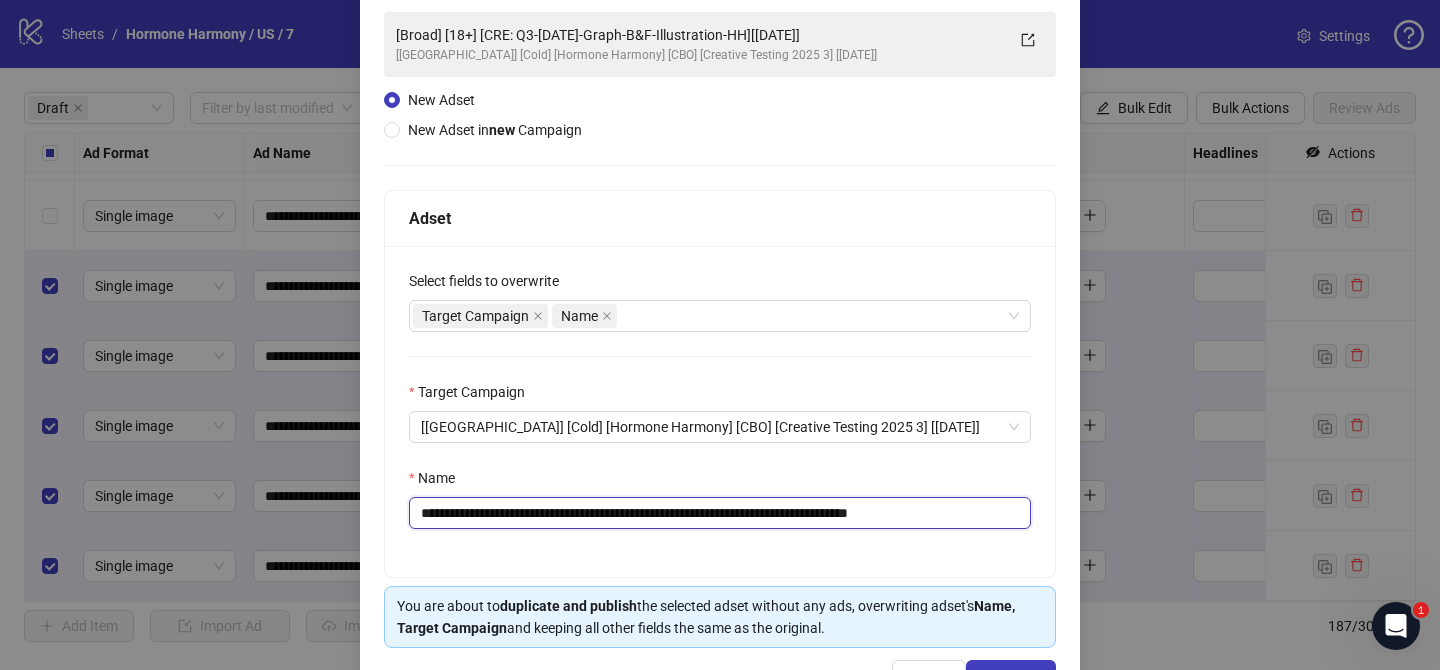 drag, startPoint x: 928, startPoint y: 516, endPoint x: 1018, endPoint y: 515, distance: 90.005554 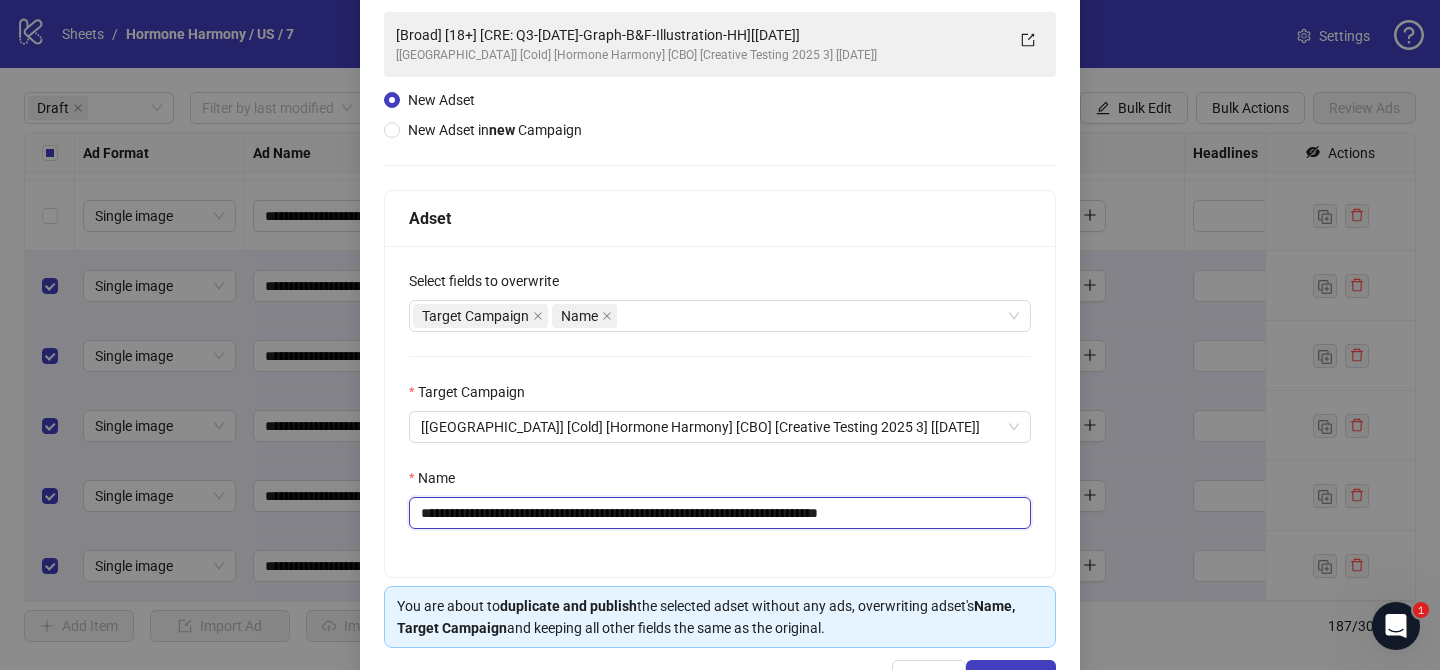 scroll, scrollTop: 207, scrollLeft: 0, axis: vertical 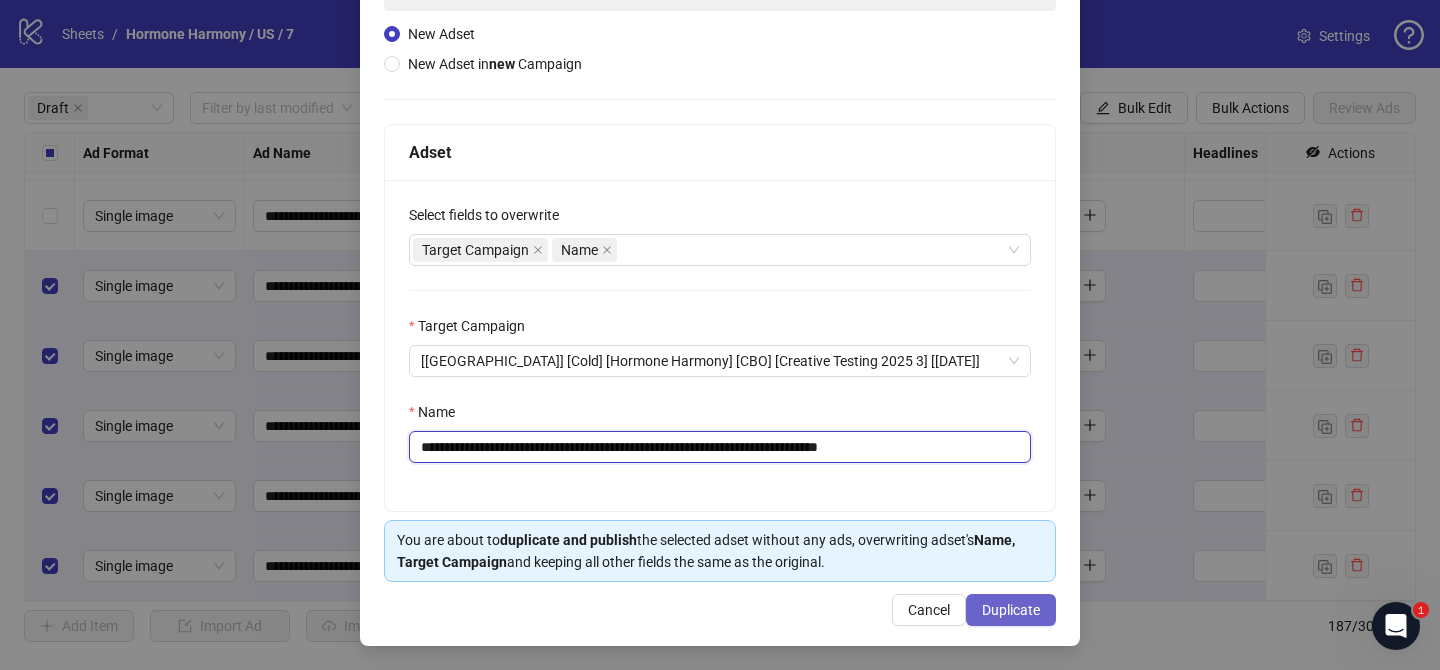 type on "**********" 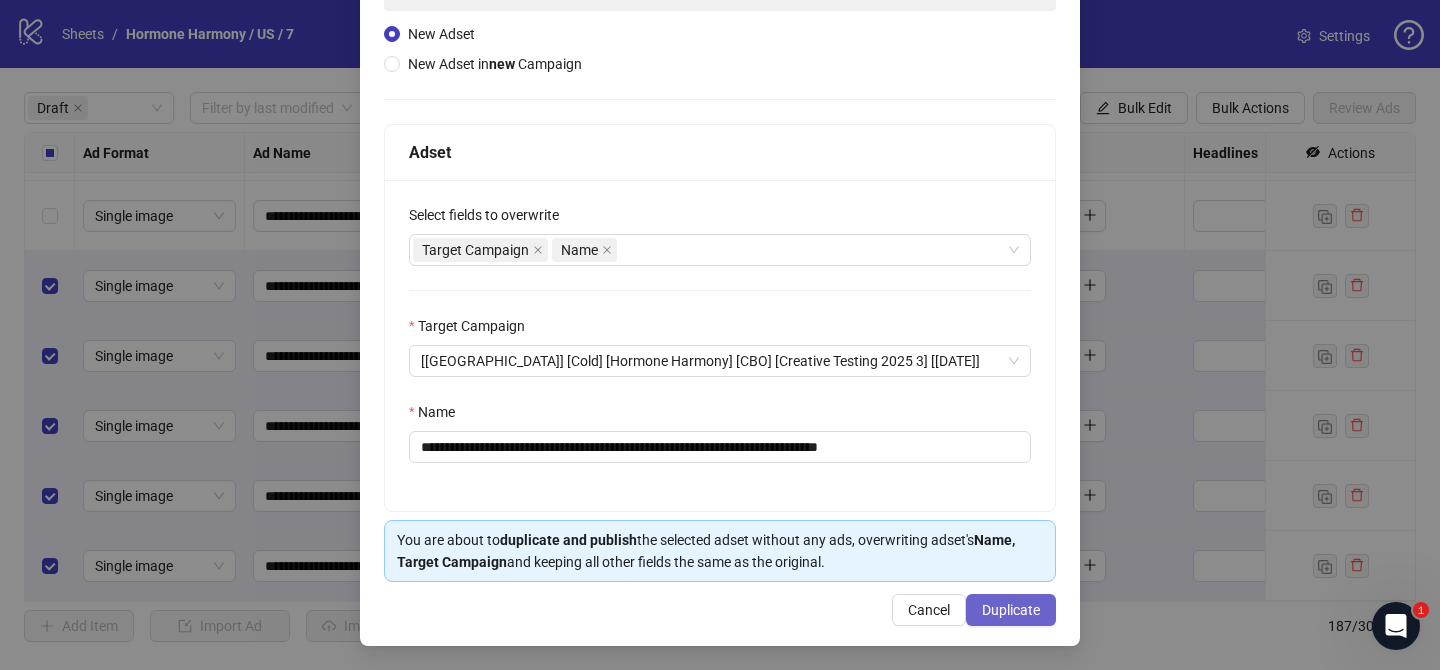 click on "Duplicate" at bounding box center [1011, 610] 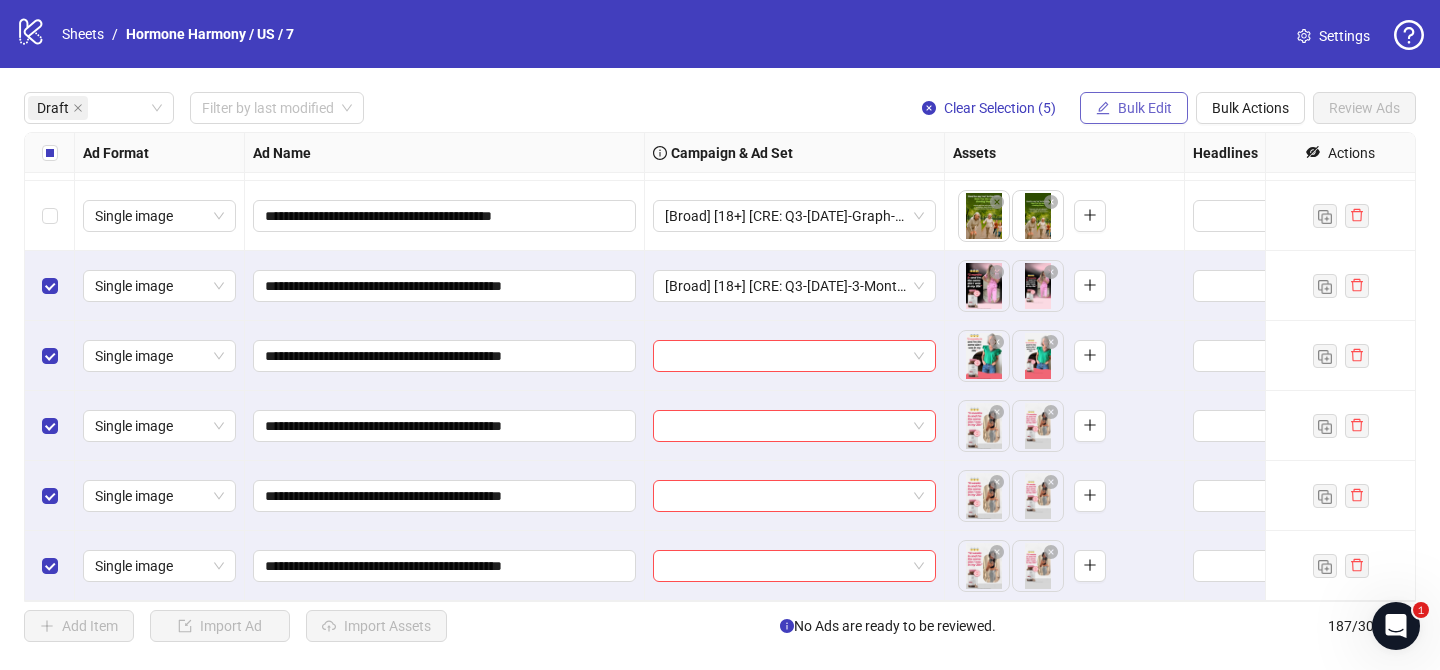 click on "Bulk Edit" at bounding box center (1145, 108) 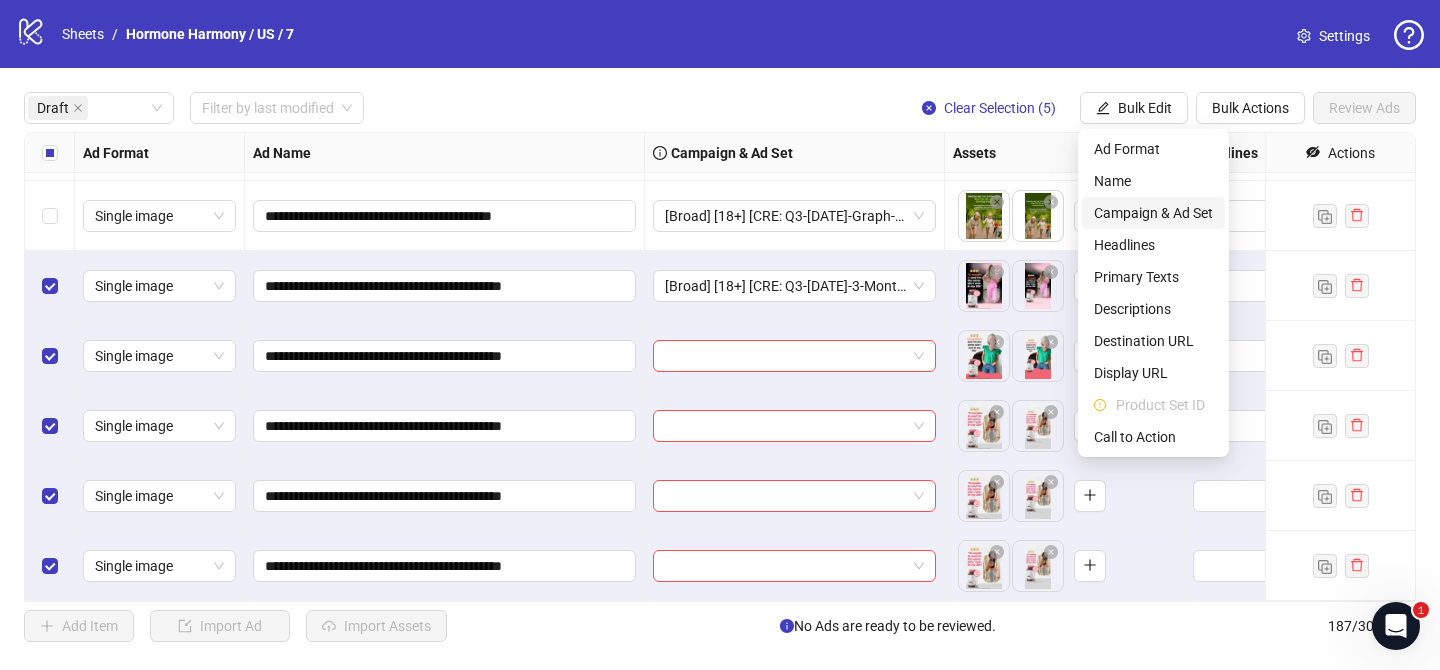 click on "Campaign & Ad Set" at bounding box center (1153, 213) 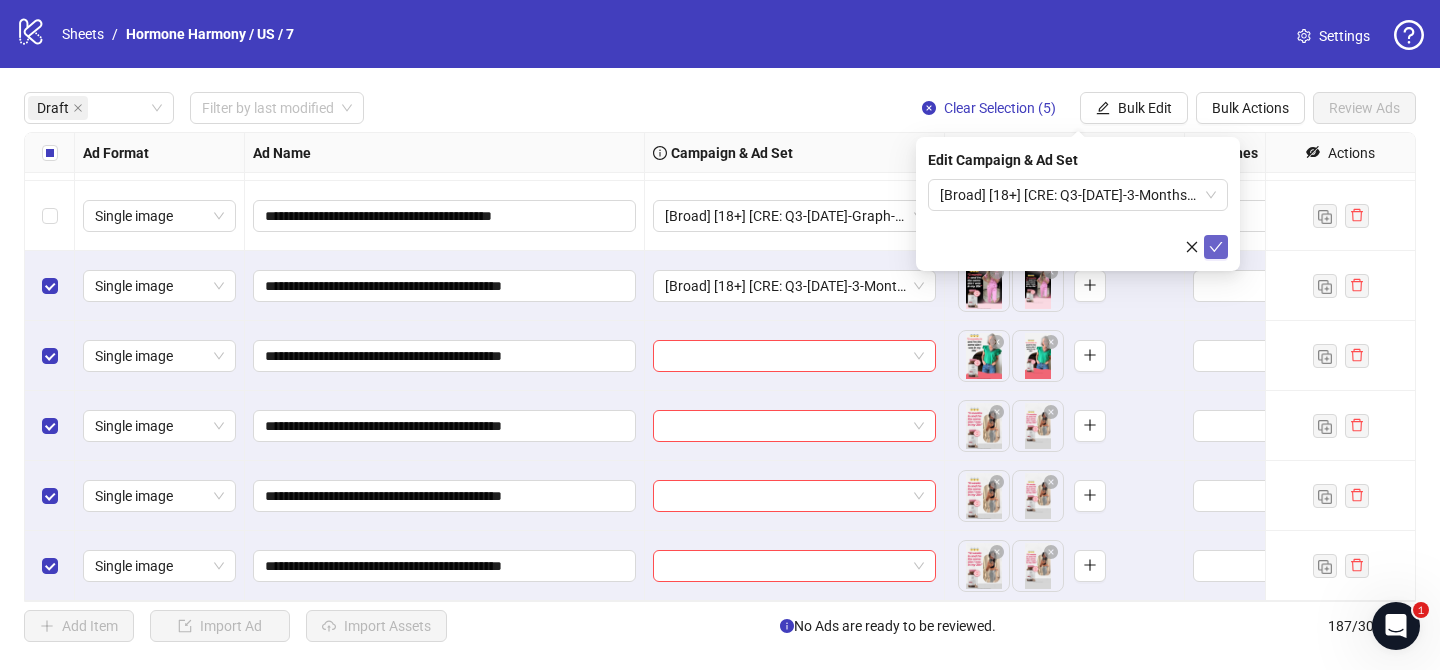 click 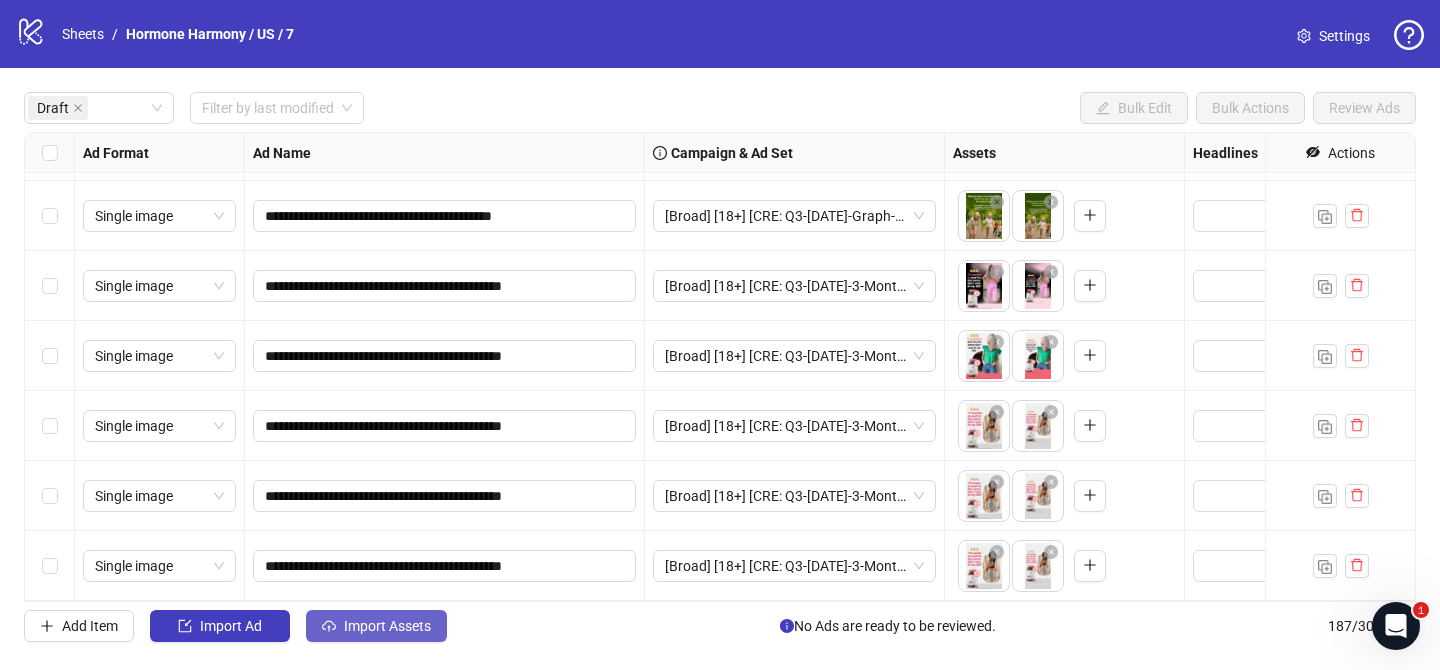 click on "Import Assets" at bounding box center [387, 626] 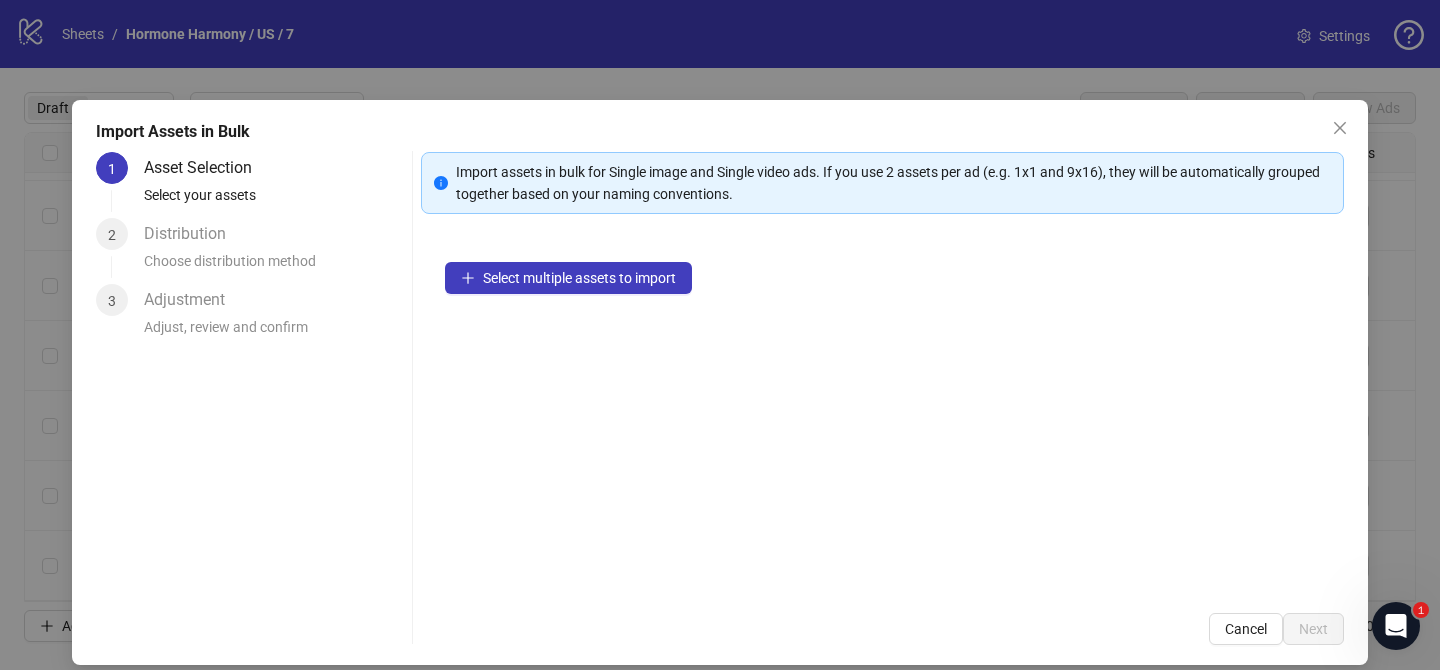 click on "Select multiple assets to import" at bounding box center [882, 413] 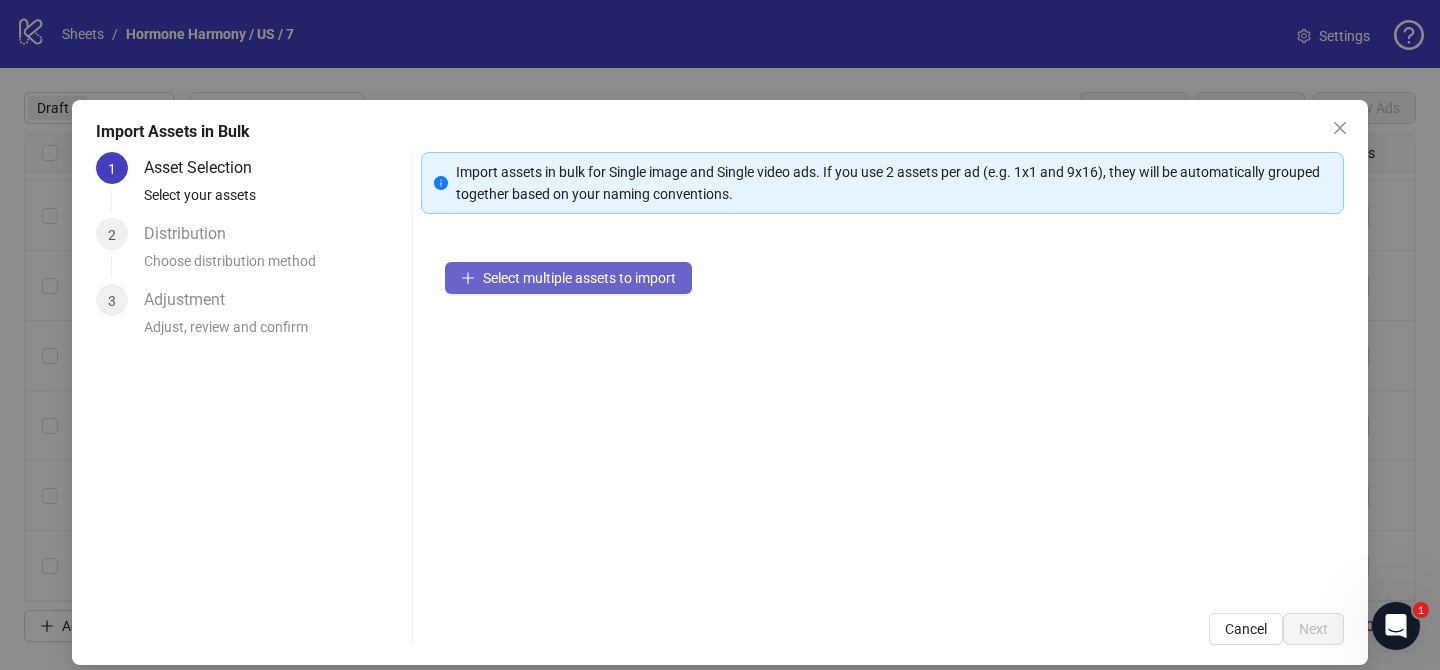 click on "Select multiple assets to import" at bounding box center (579, 278) 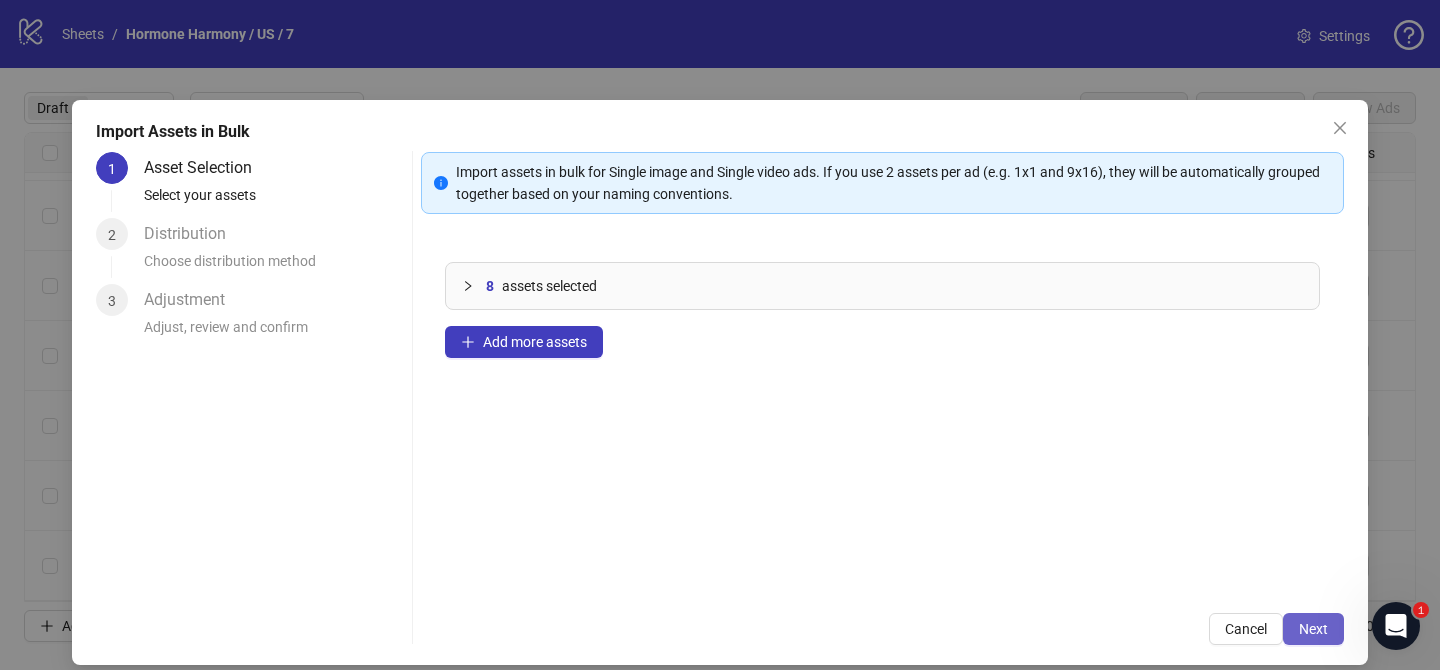 click on "Next" at bounding box center (1313, 629) 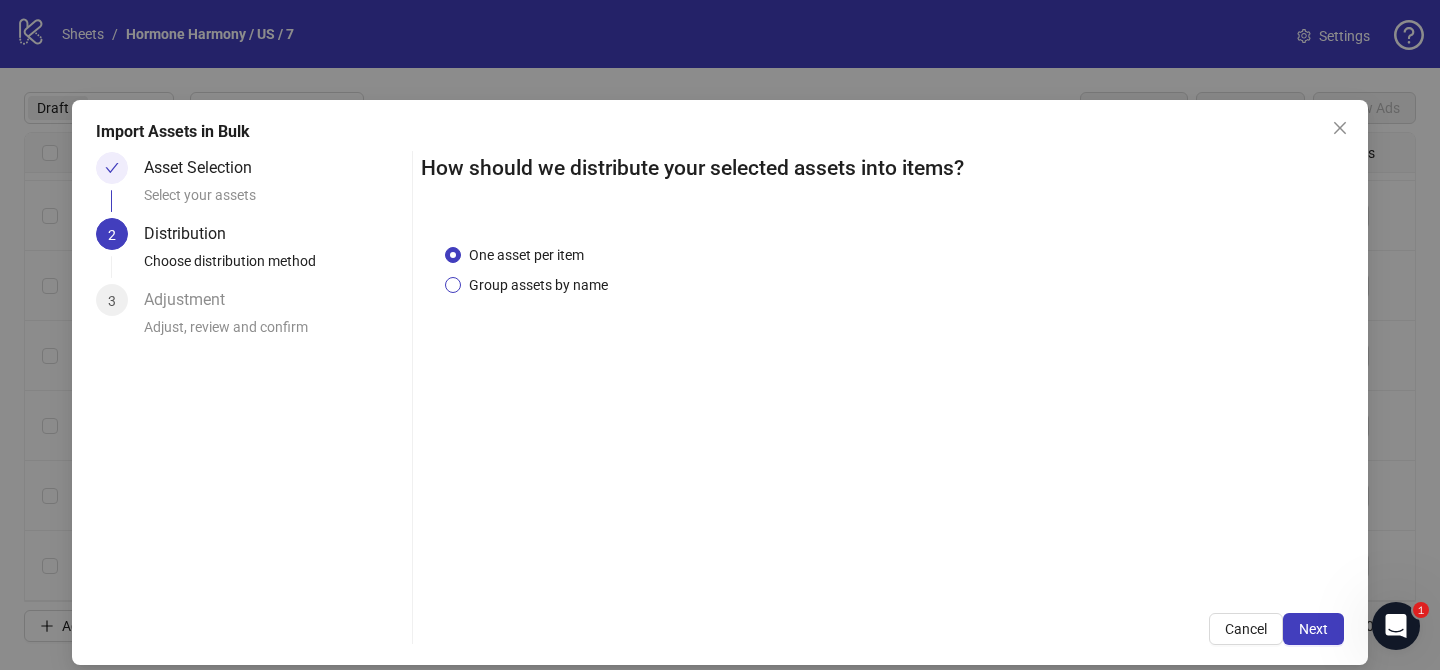 click on "Group assets by name" at bounding box center (538, 285) 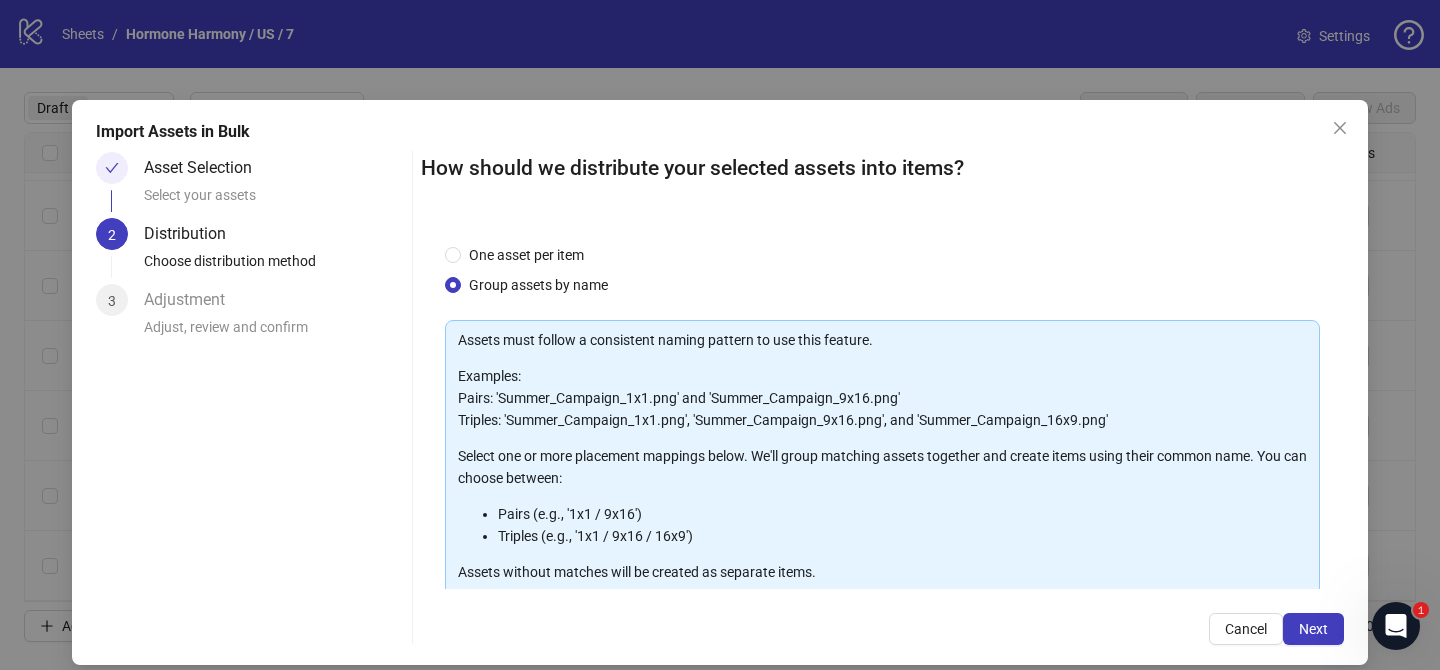 scroll, scrollTop: 216, scrollLeft: 0, axis: vertical 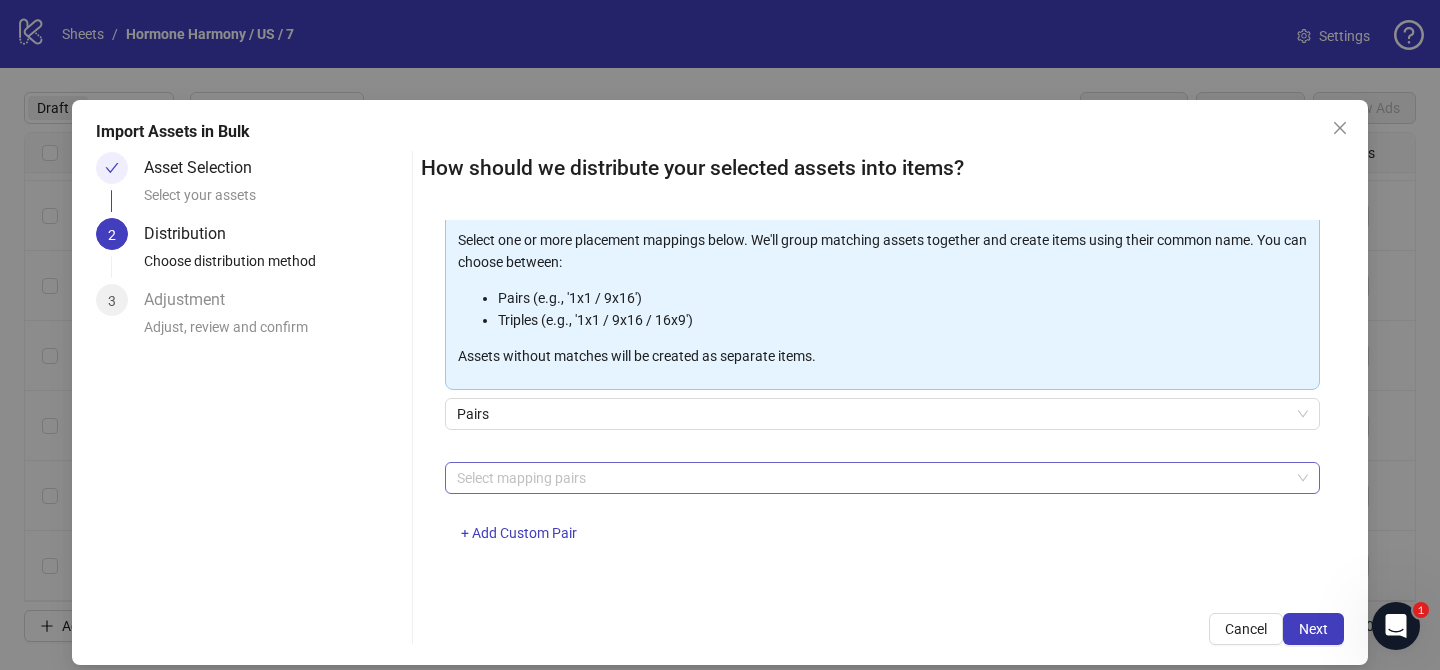 click at bounding box center [872, 478] 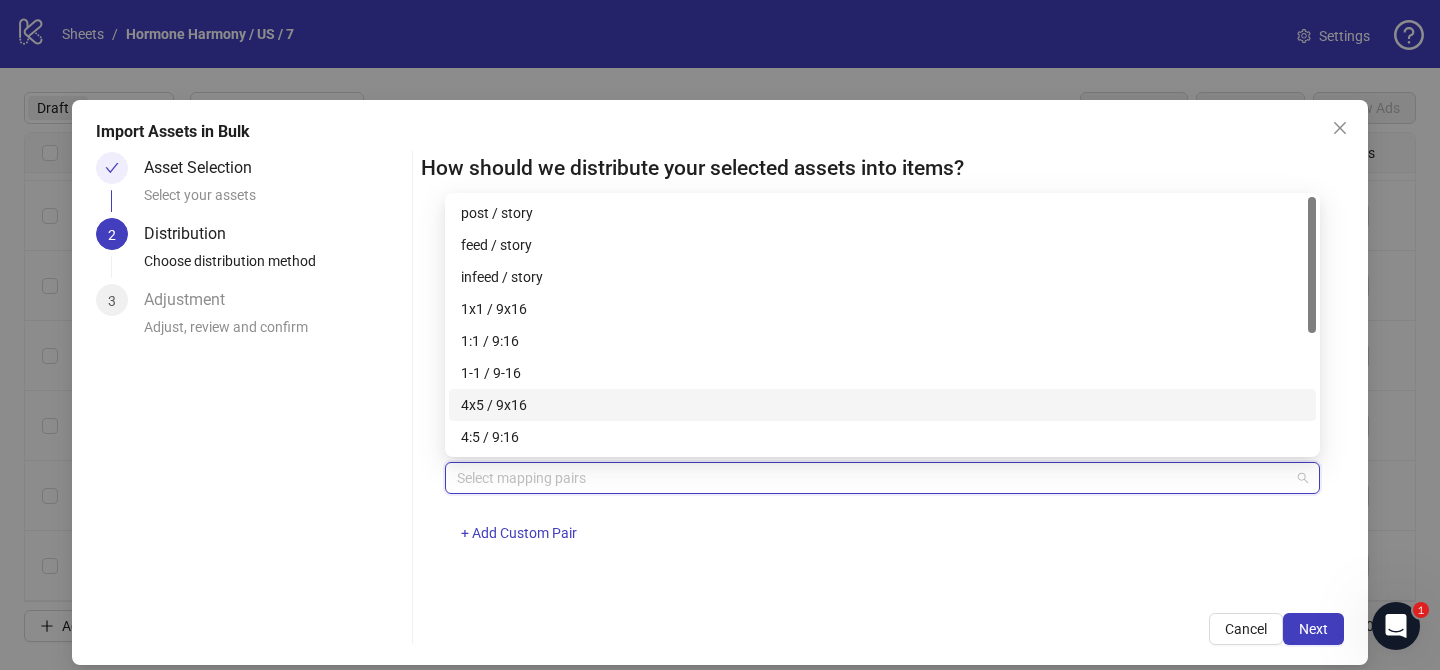 click on "4x5 / 9x16" at bounding box center (882, 405) 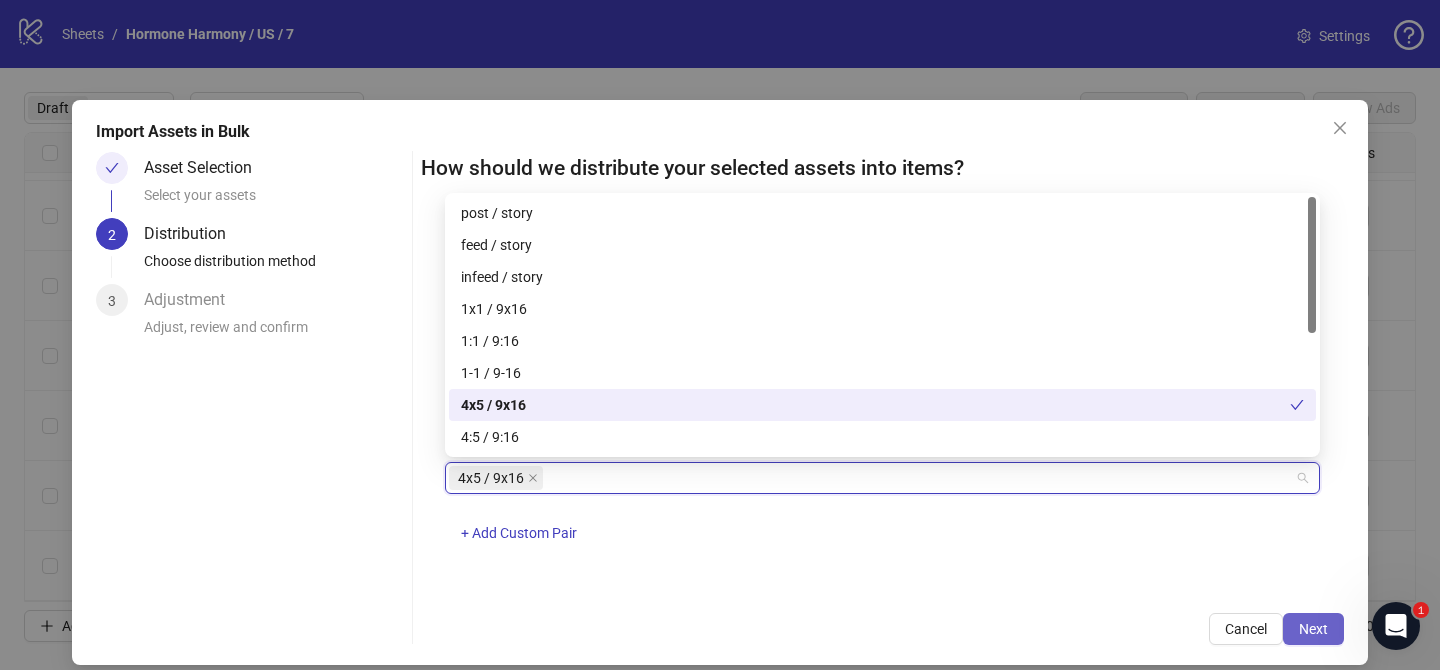 click on "Next" at bounding box center (1313, 629) 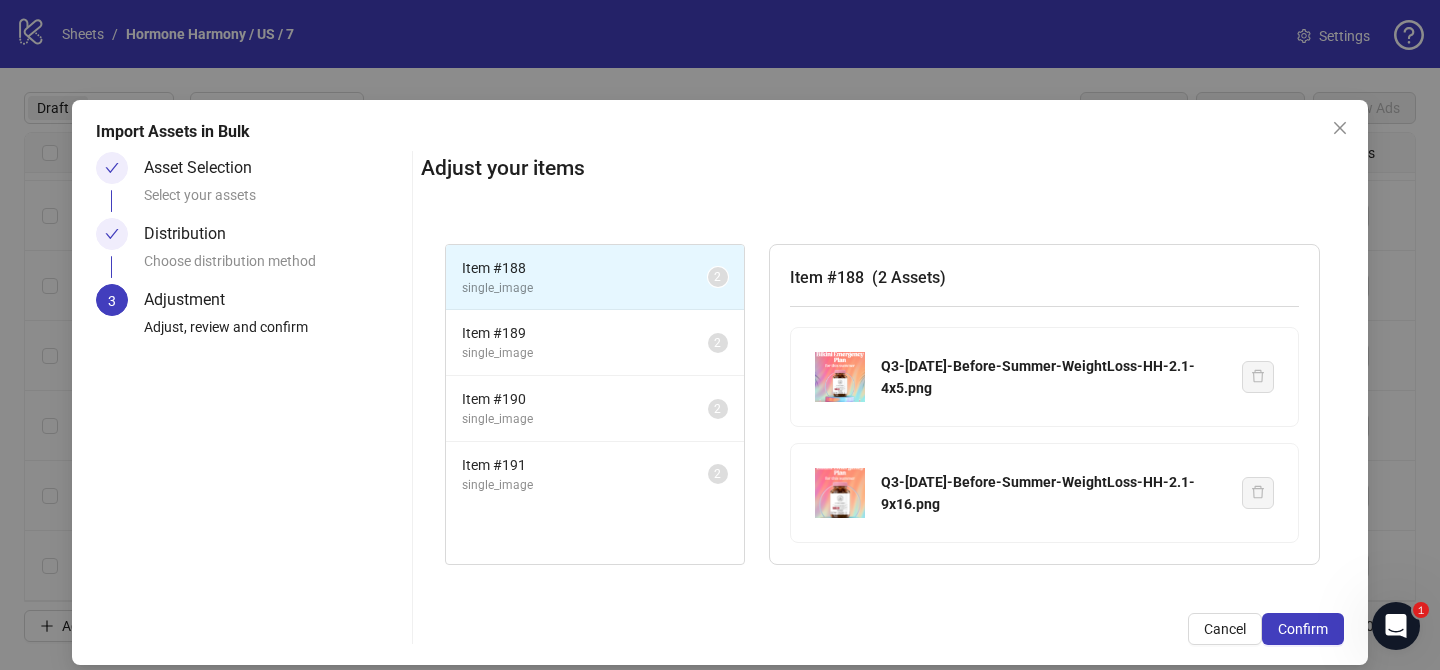 click on "Confirm" at bounding box center (1303, 629) 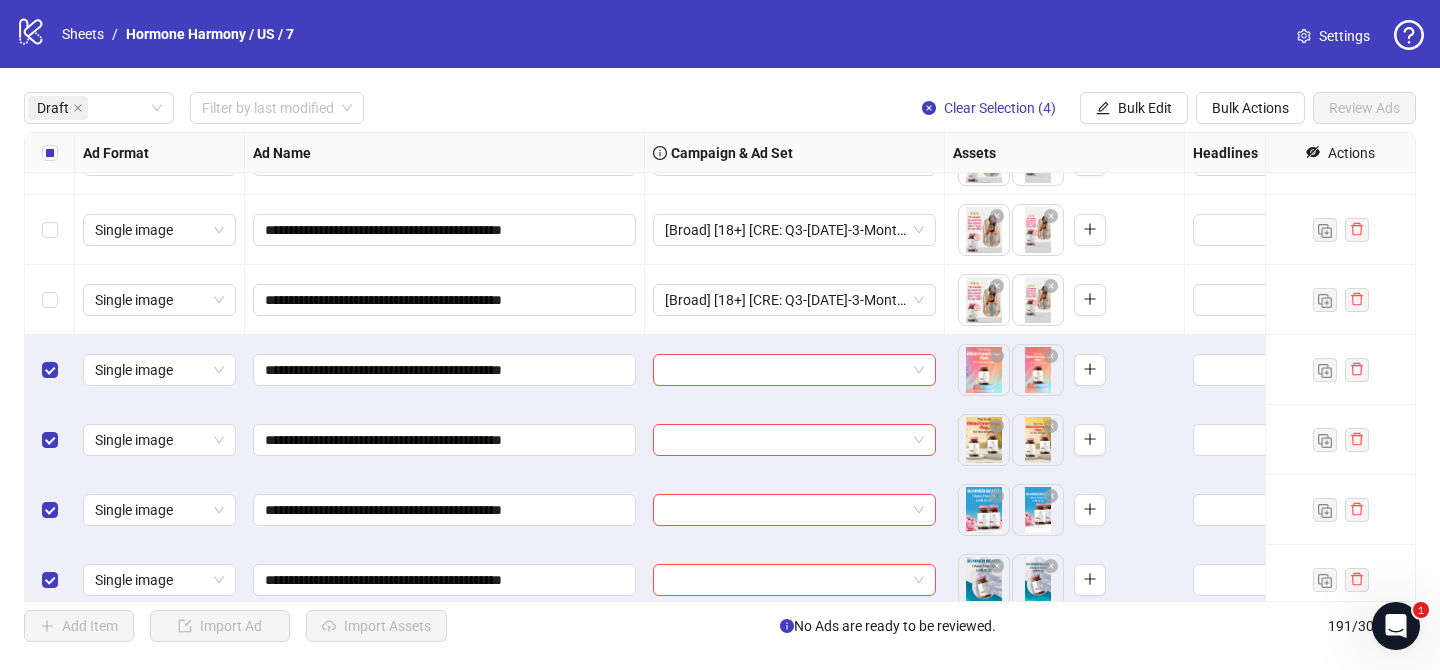scroll, scrollTop: 1672, scrollLeft: 0, axis: vertical 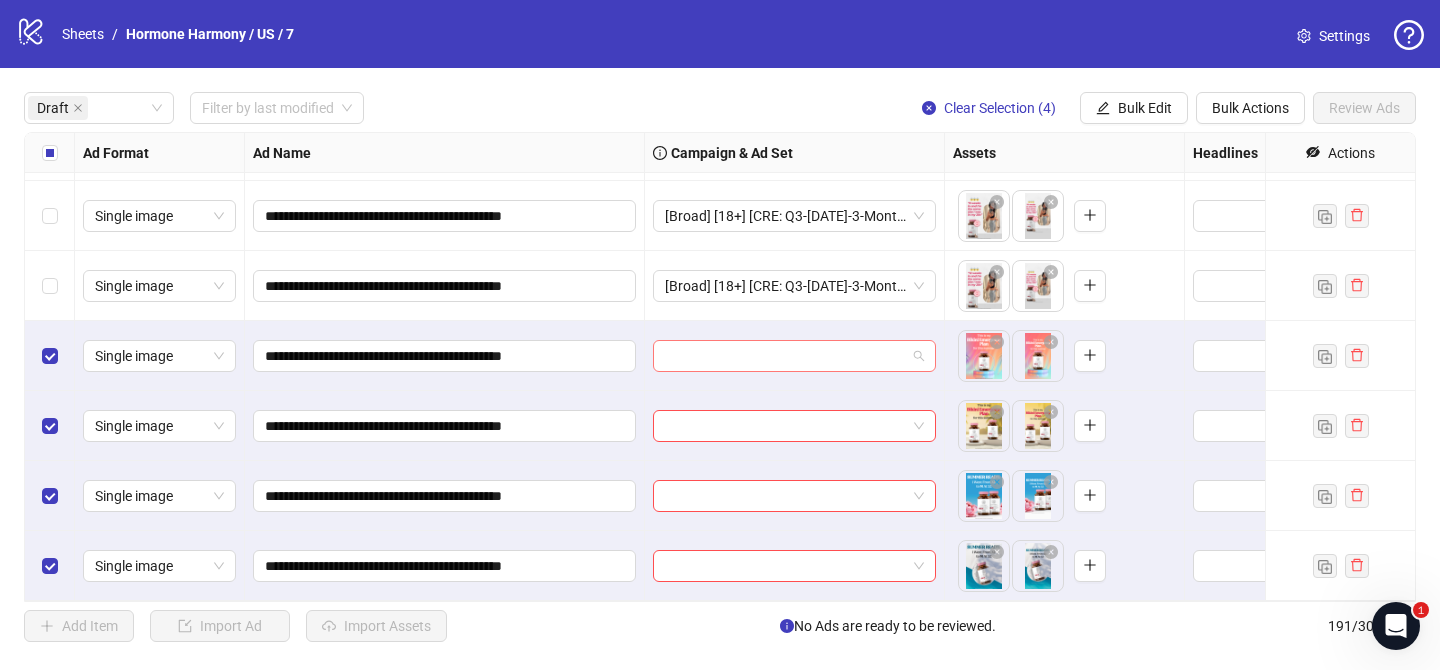 click at bounding box center [785, 356] 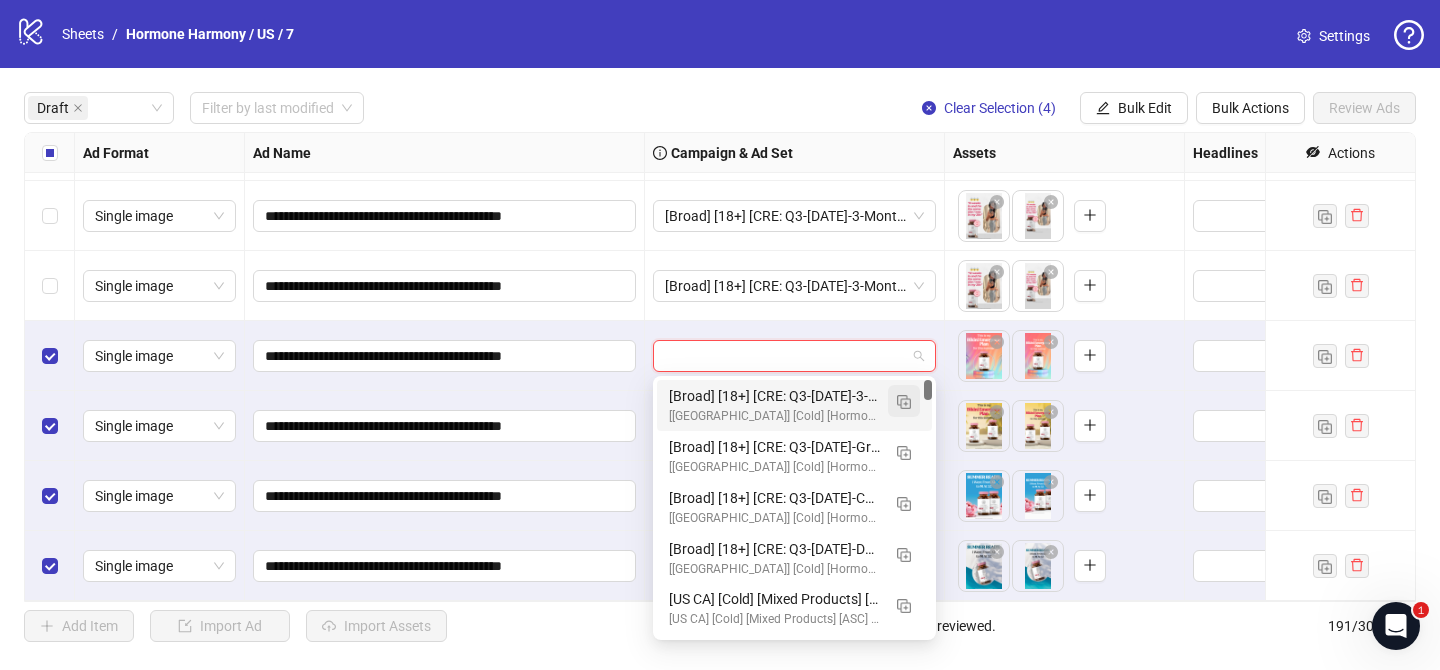 click at bounding box center (904, 401) 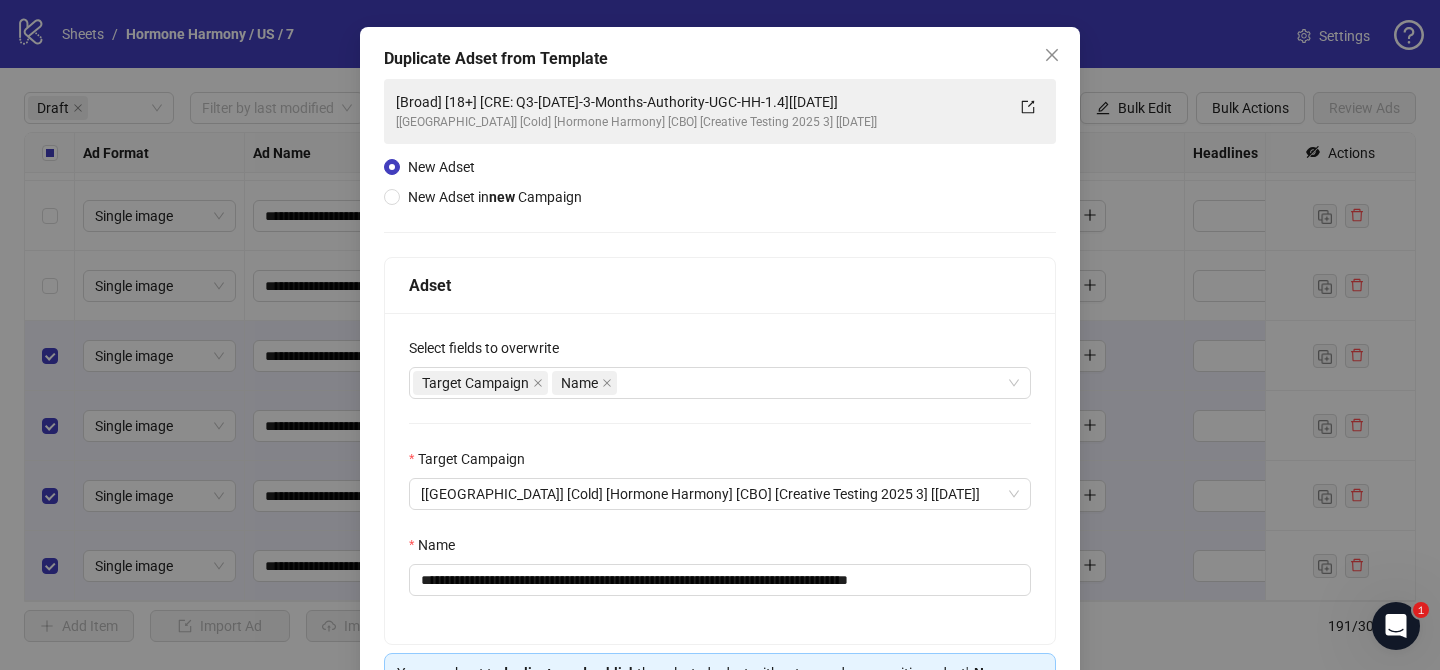 scroll, scrollTop: 96, scrollLeft: 0, axis: vertical 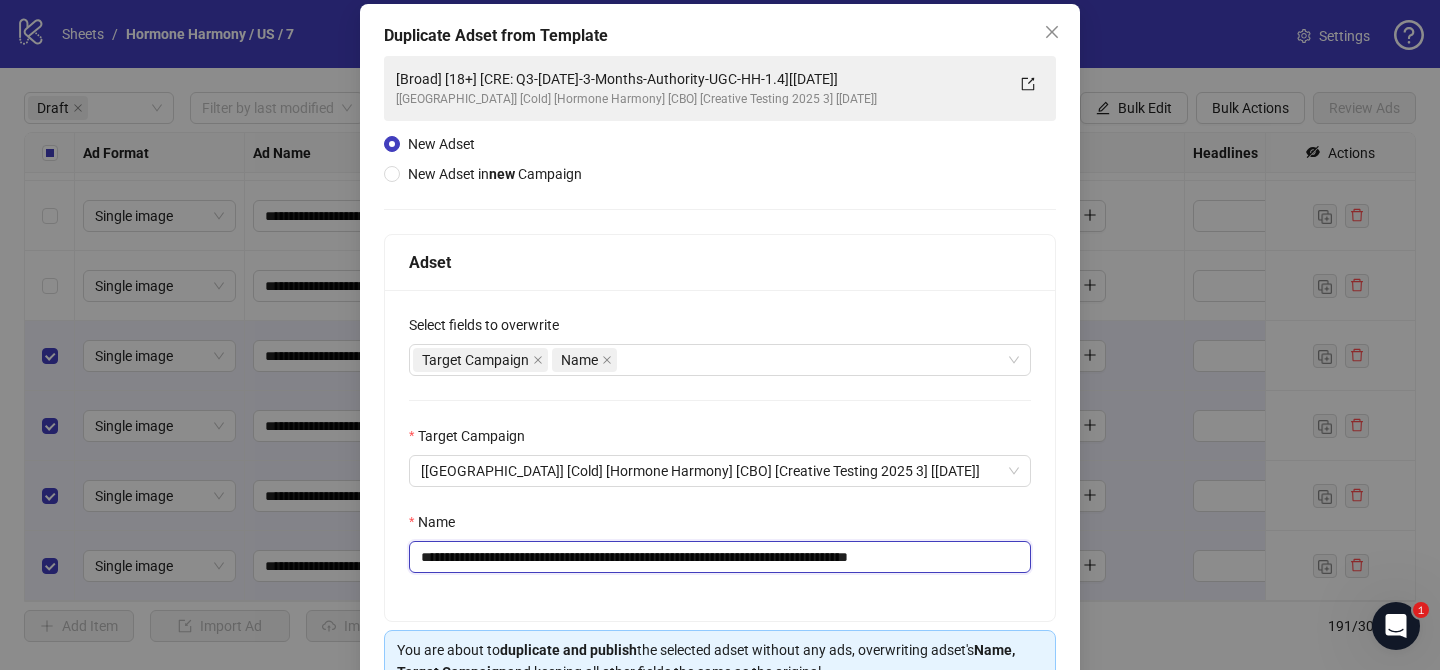drag, startPoint x: 543, startPoint y: 555, endPoint x: 841, endPoint y: 551, distance: 298.02686 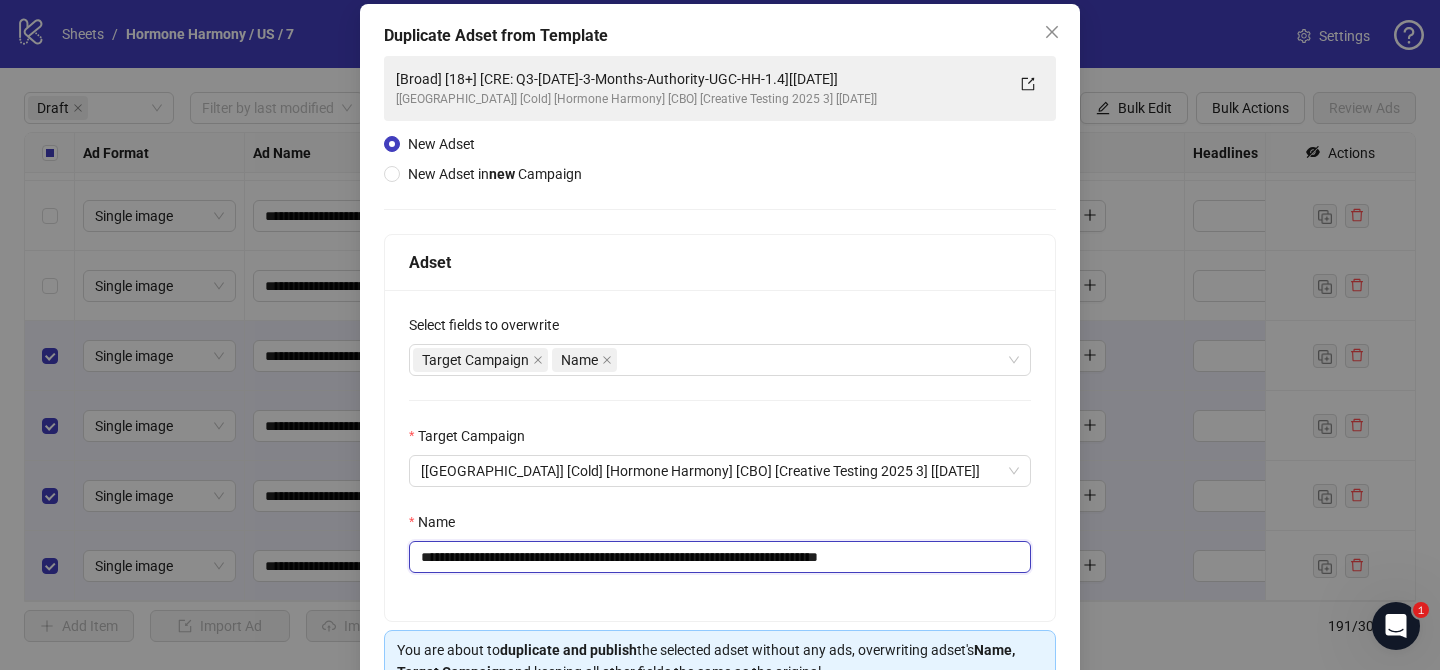 scroll, scrollTop: 207, scrollLeft: 0, axis: vertical 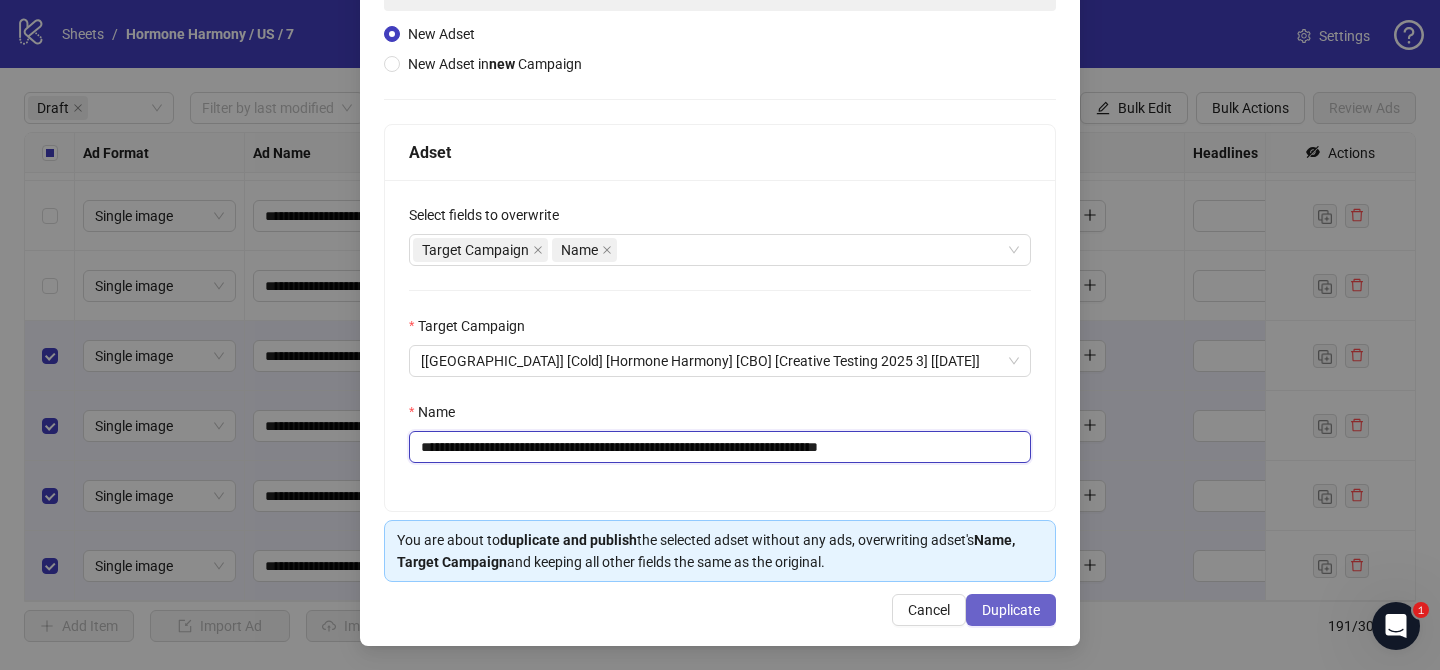 type on "**********" 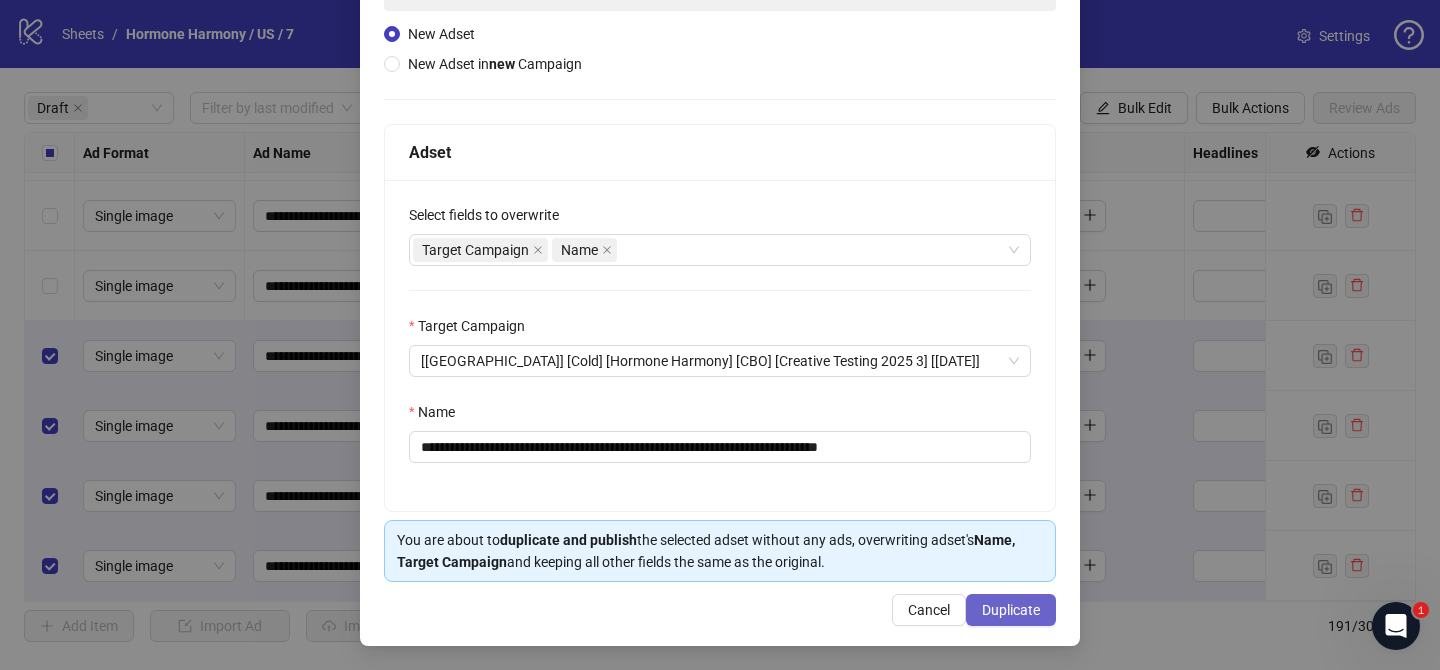 click on "Duplicate" at bounding box center [1011, 610] 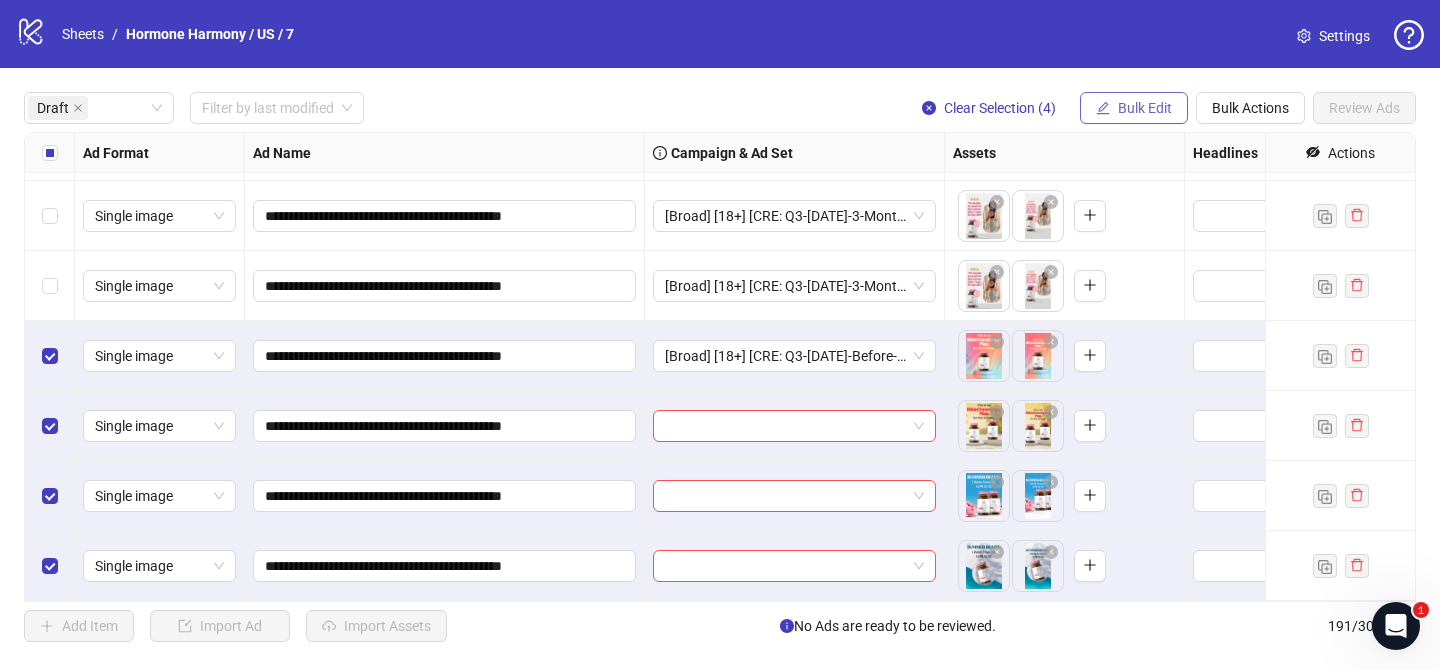 click on "Bulk Edit" at bounding box center (1134, 108) 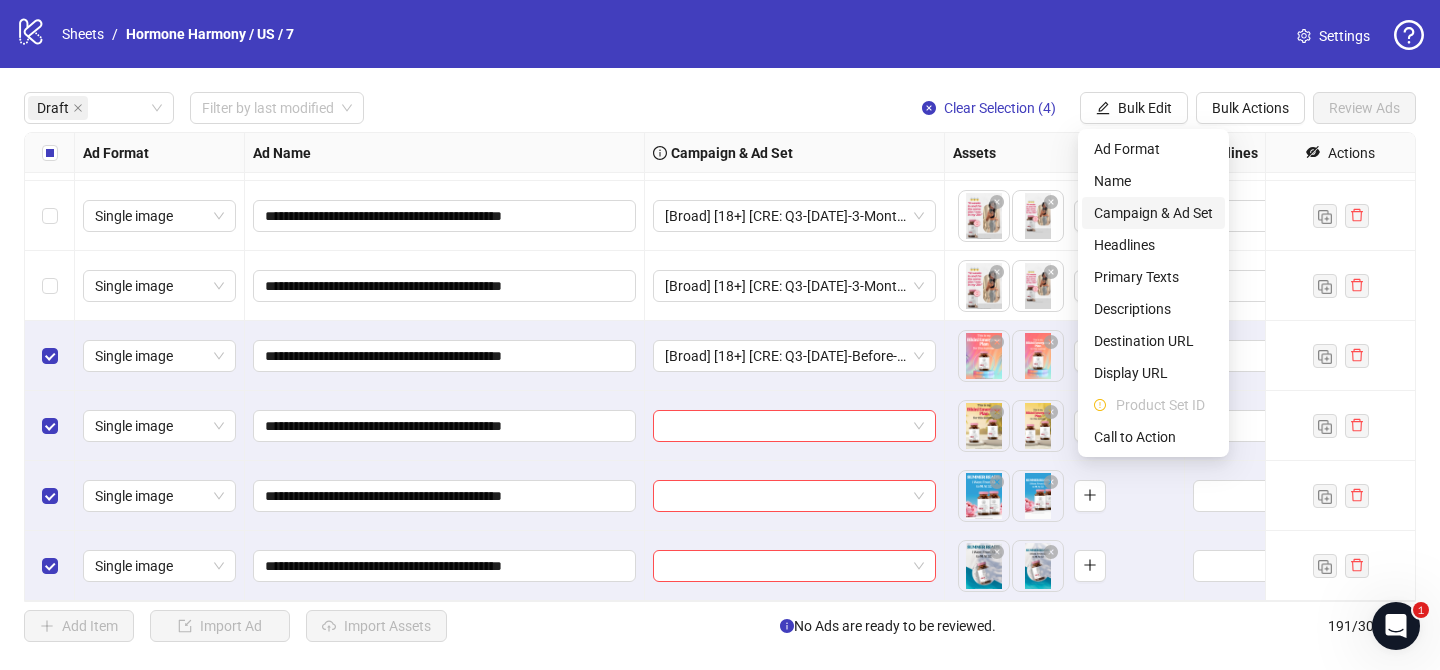click on "Campaign & Ad Set" at bounding box center (1153, 213) 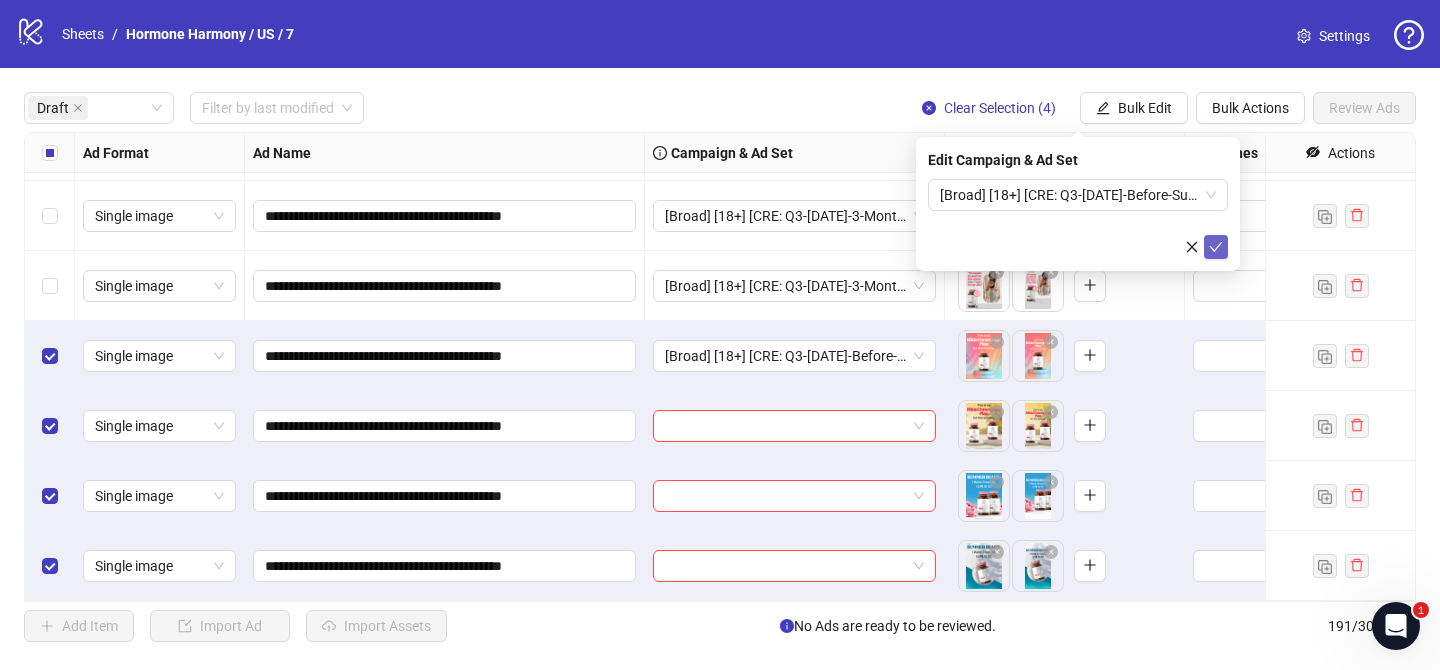 click 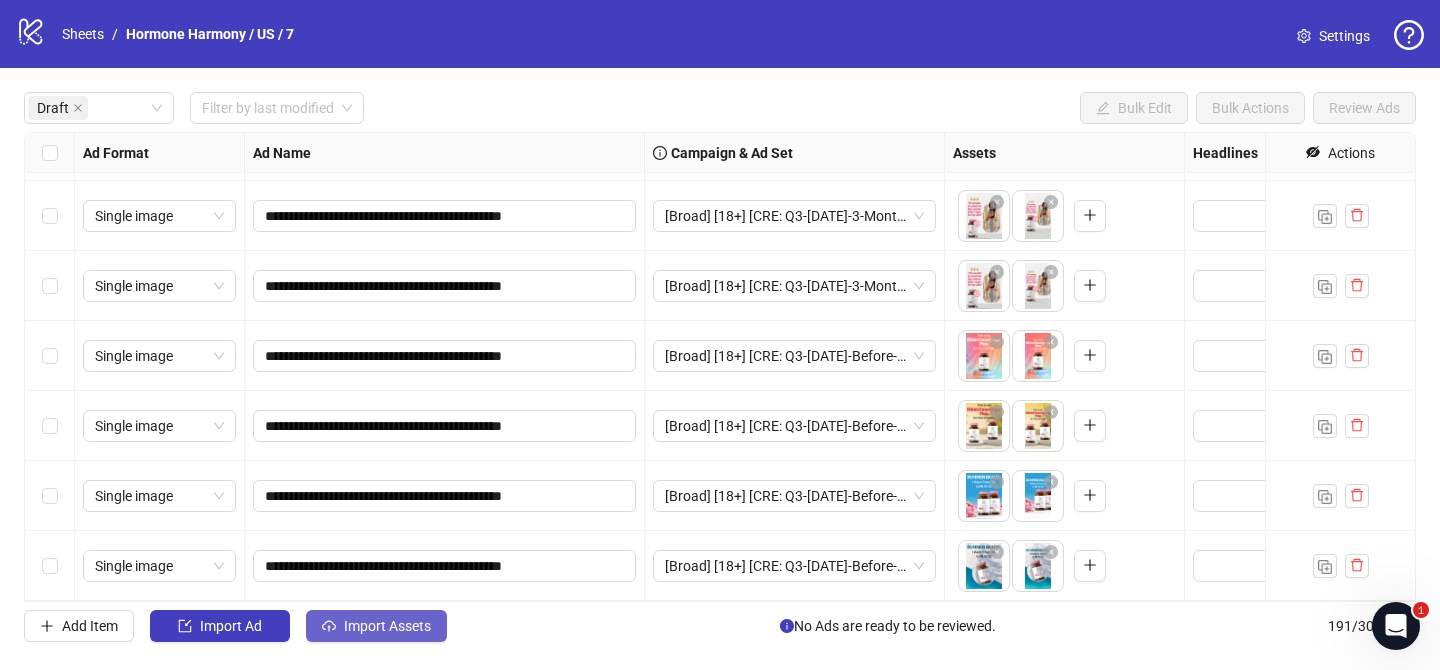 click on "Import Assets" at bounding box center [387, 626] 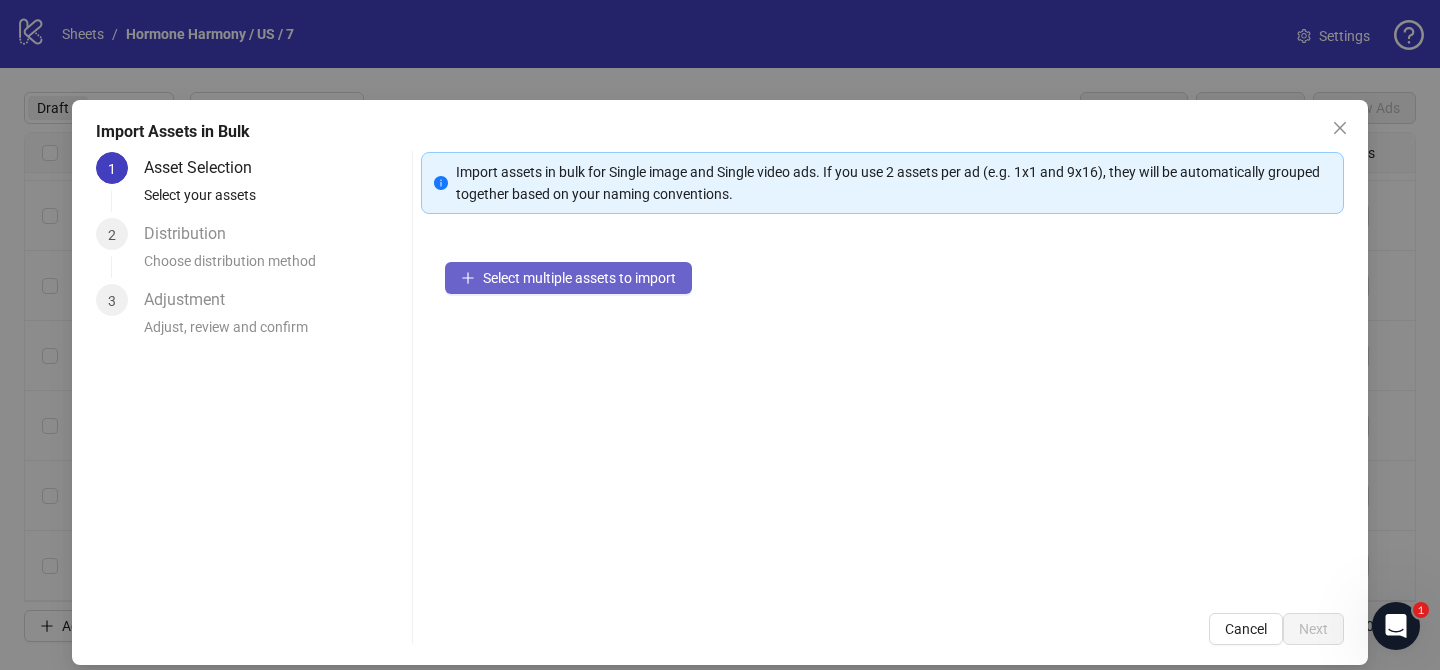 click on "Select multiple assets to import" at bounding box center [579, 278] 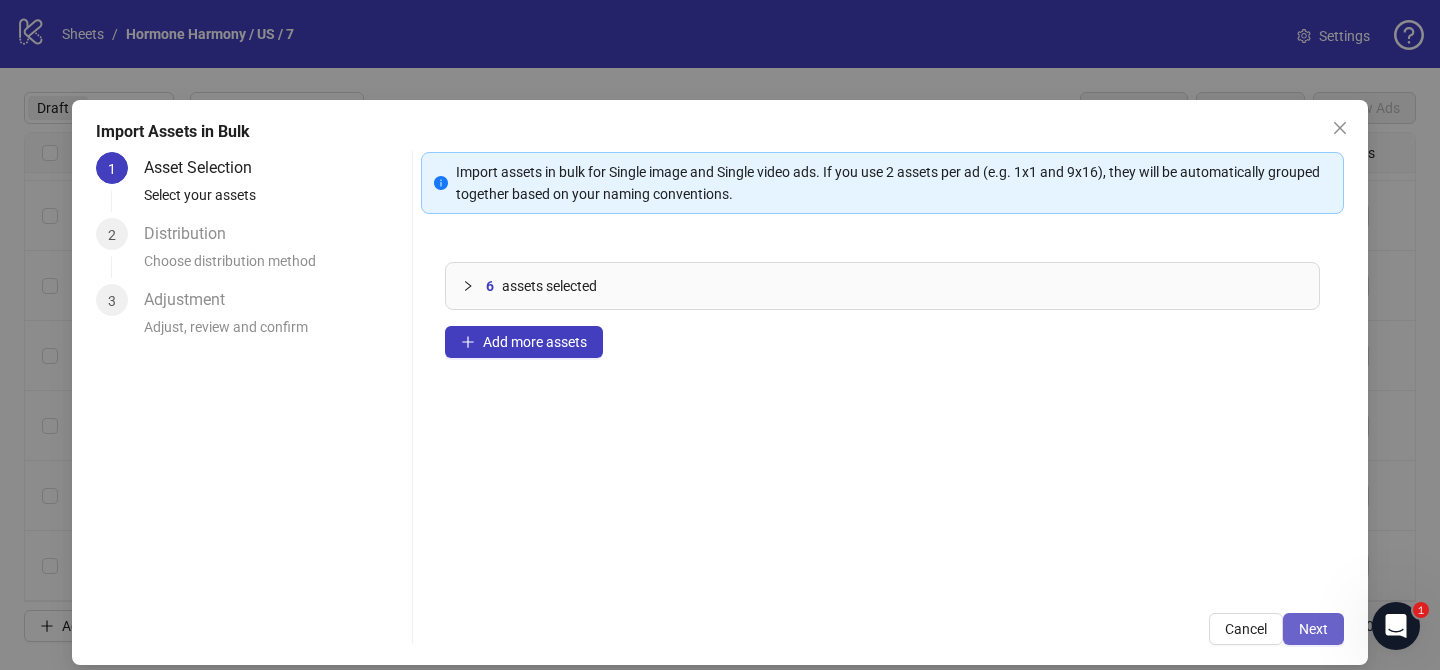 click on "Next" at bounding box center [1313, 629] 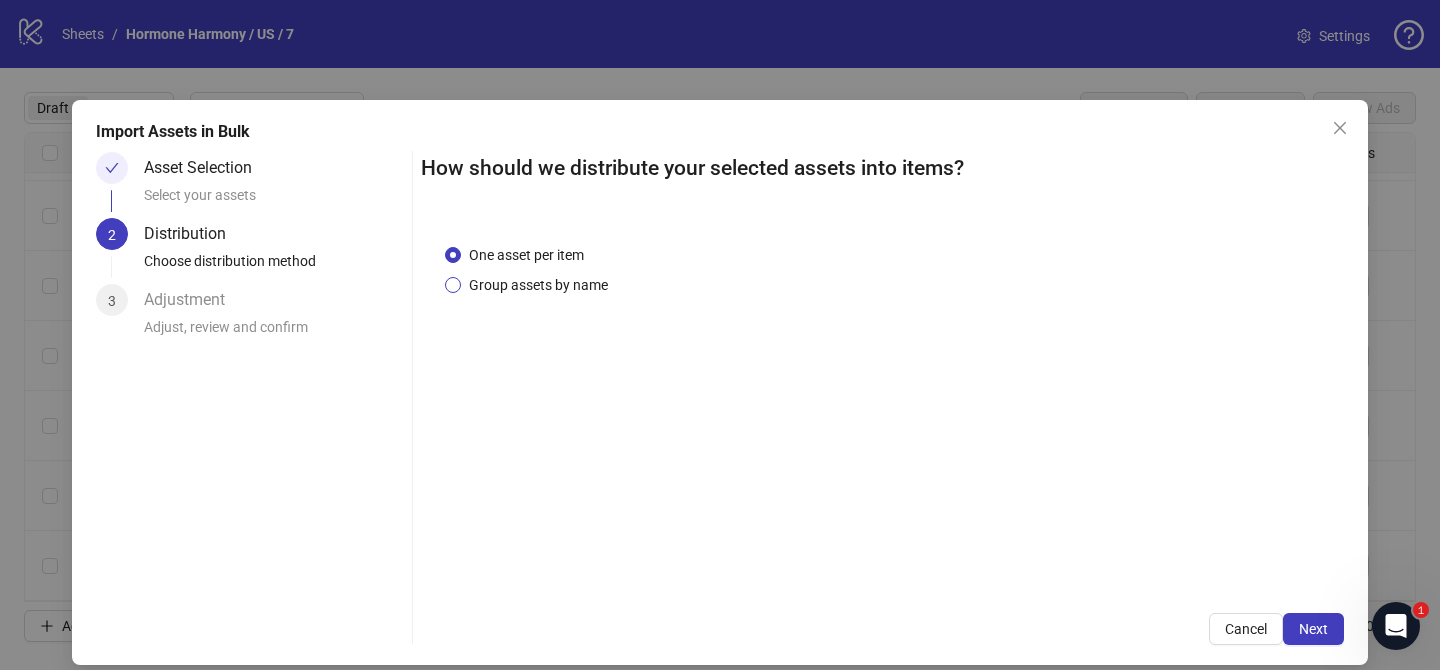 click on "Group assets by name" at bounding box center (538, 285) 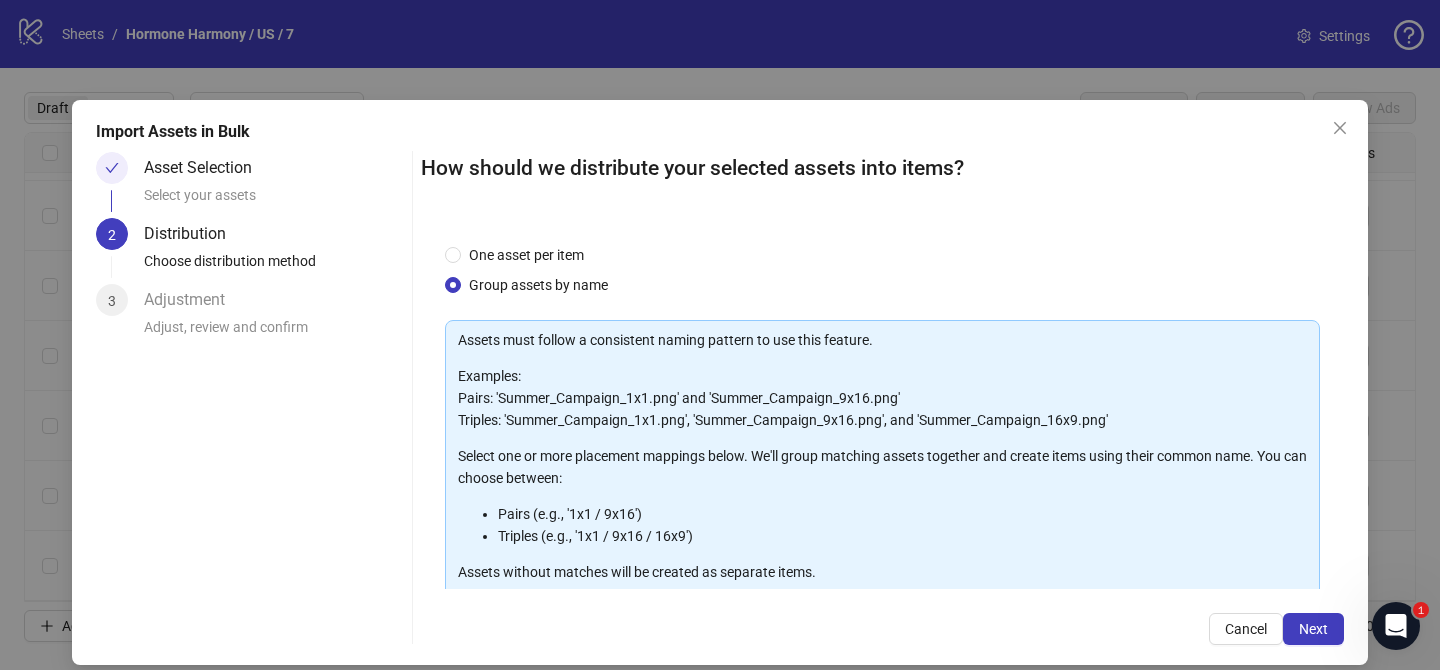 scroll, scrollTop: 216, scrollLeft: 0, axis: vertical 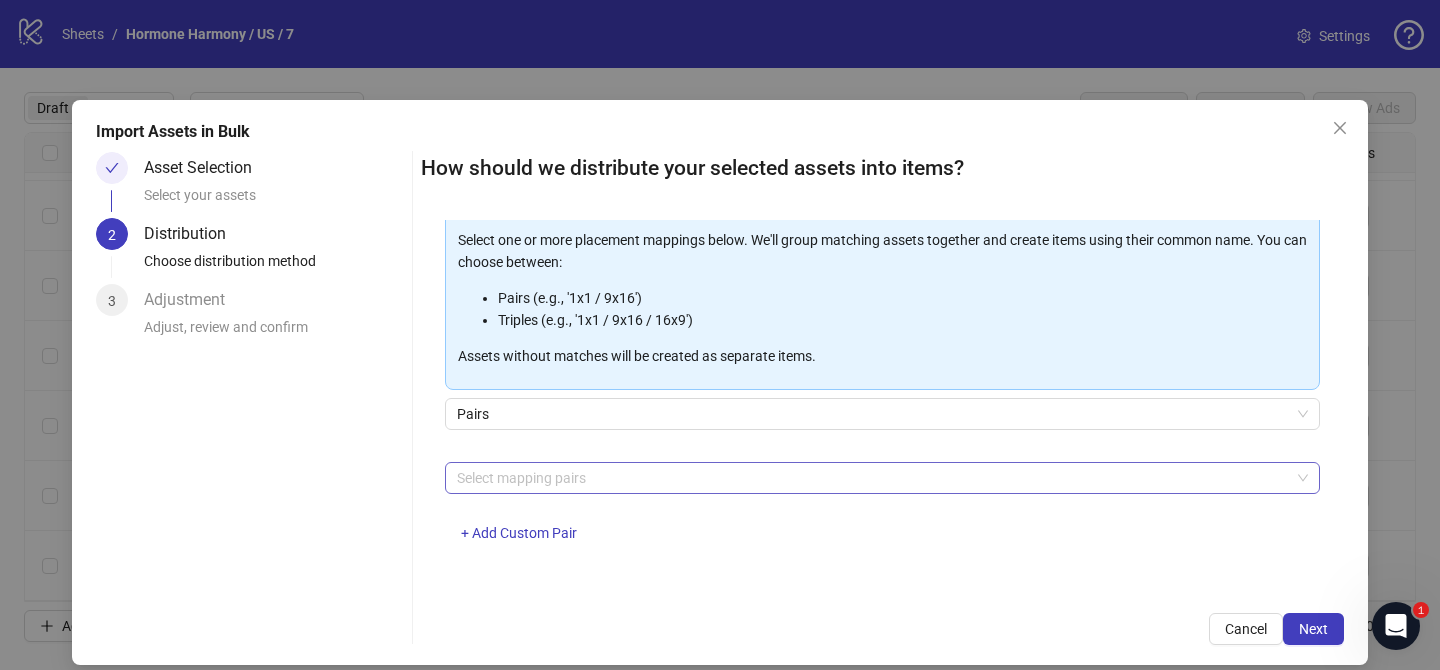 click at bounding box center [872, 478] 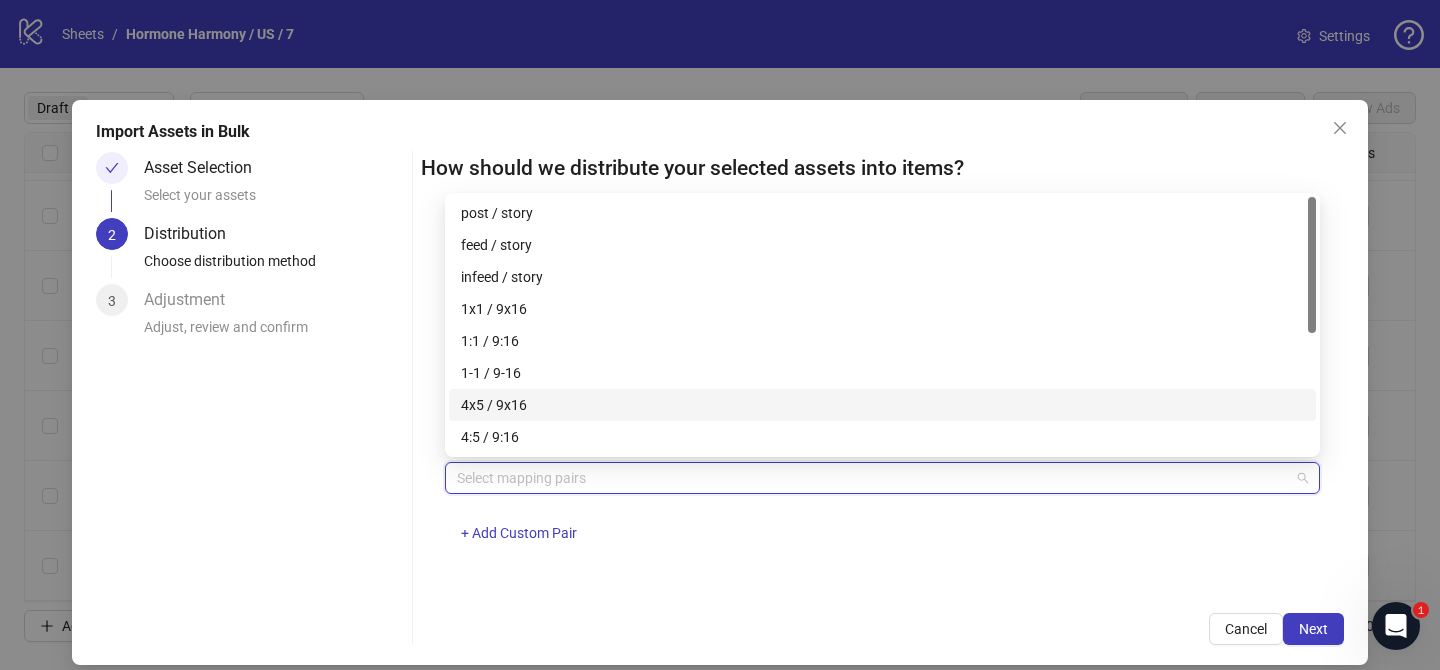 click on "4x5 / 9x16" at bounding box center (882, 405) 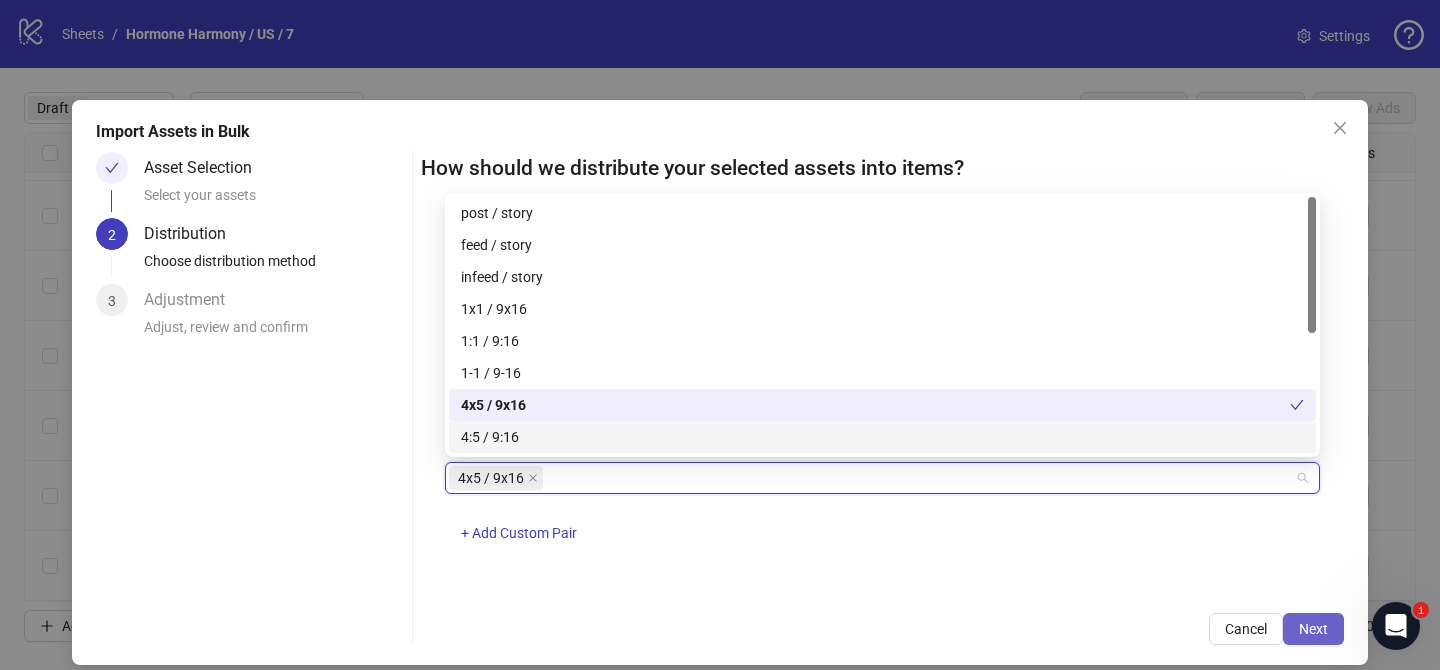 click on "Next" at bounding box center (1313, 629) 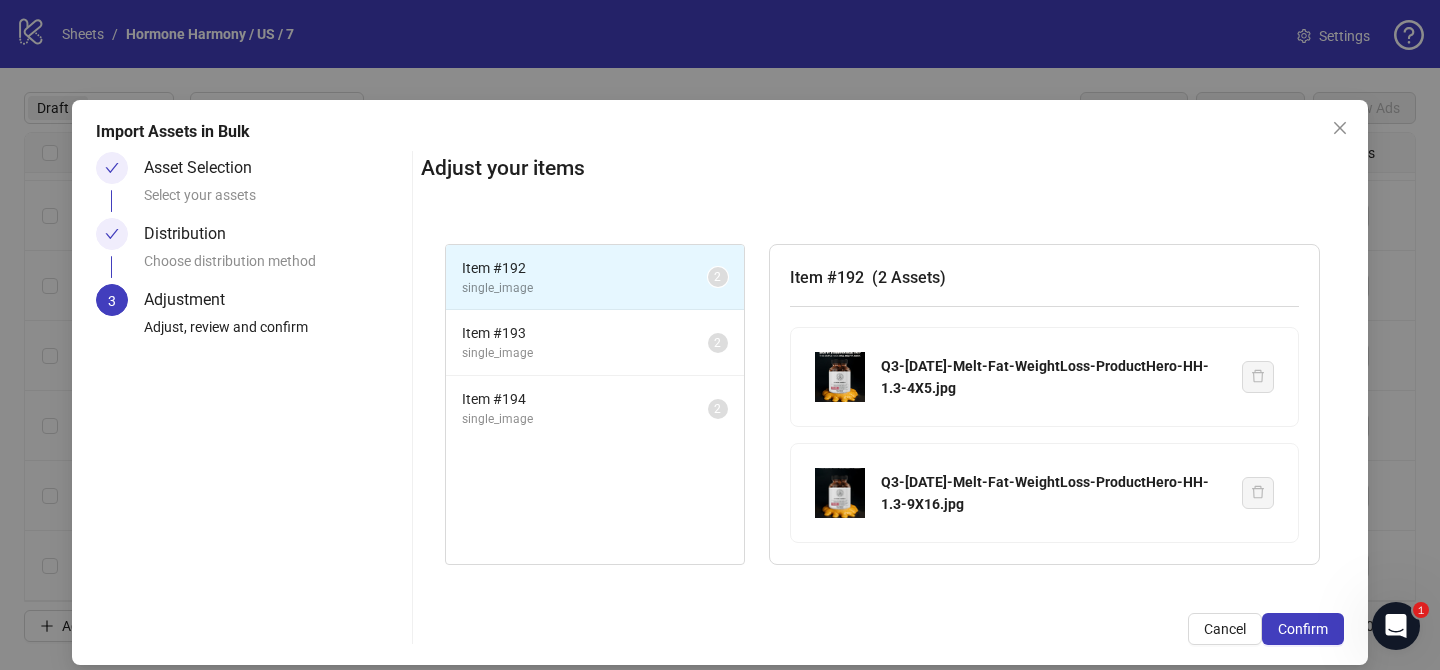 click on "Confirm" at bounding box center (1303, 629) 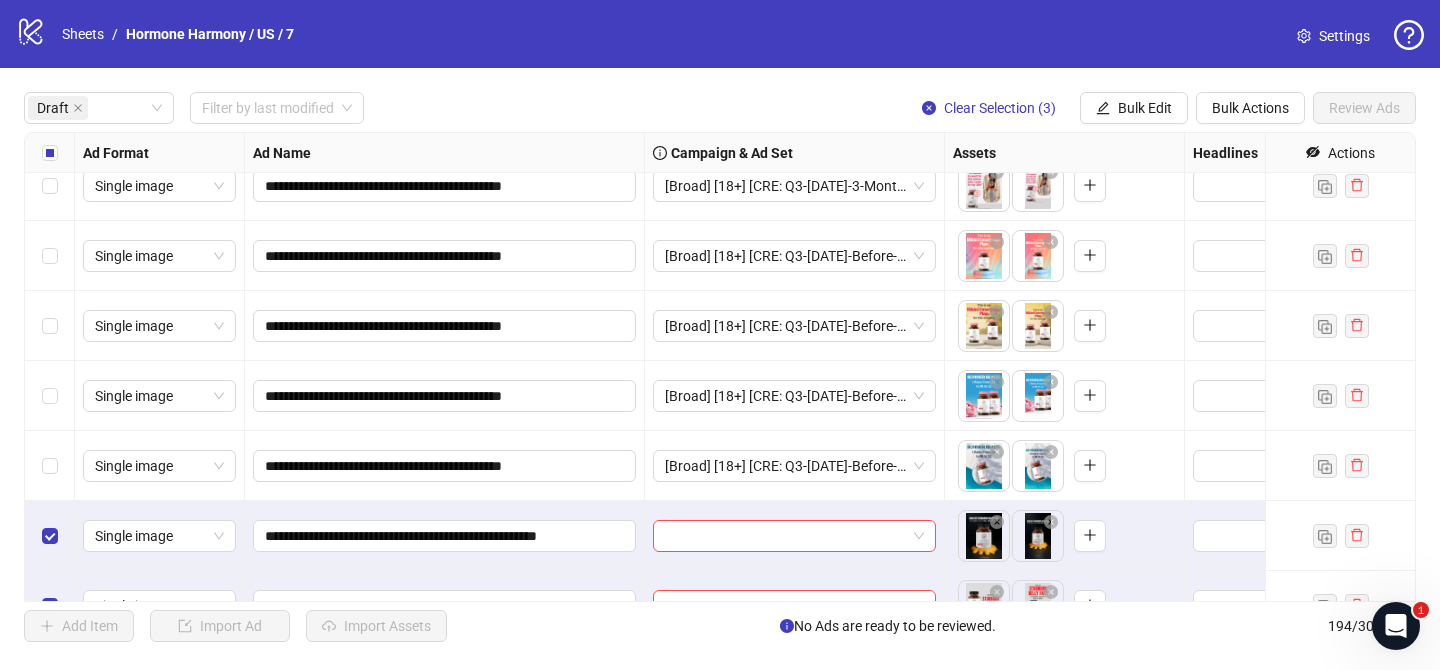 scroll, scrollTop: 1882, scrollLeft: 0, axis: vertical 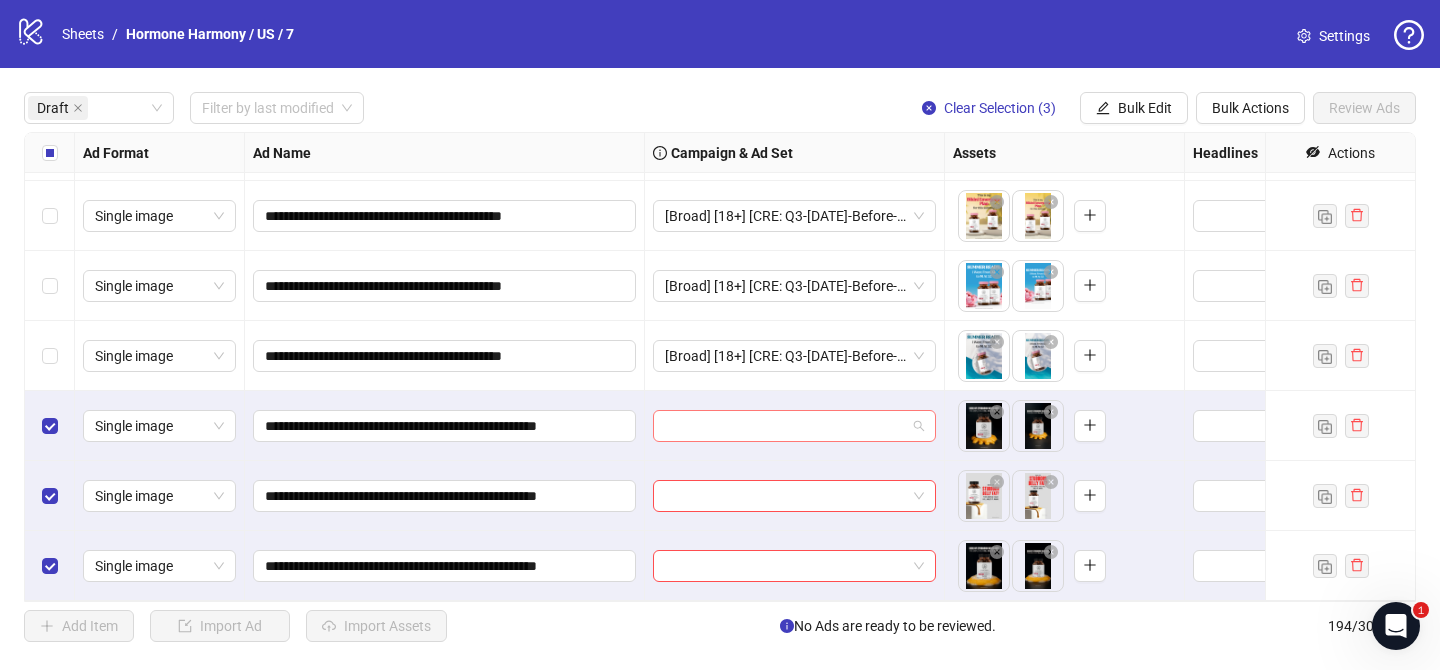 click at bounding box center [785, 426] 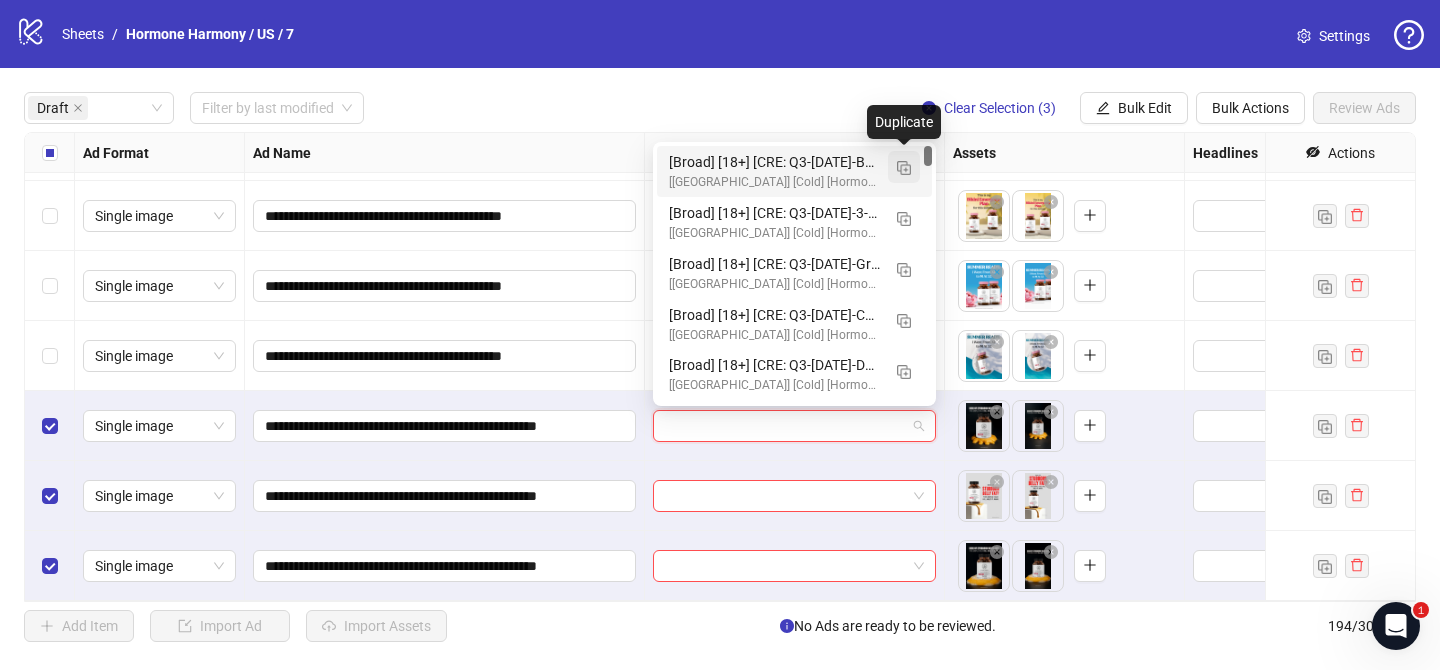 click at bounding box center (904, 168) 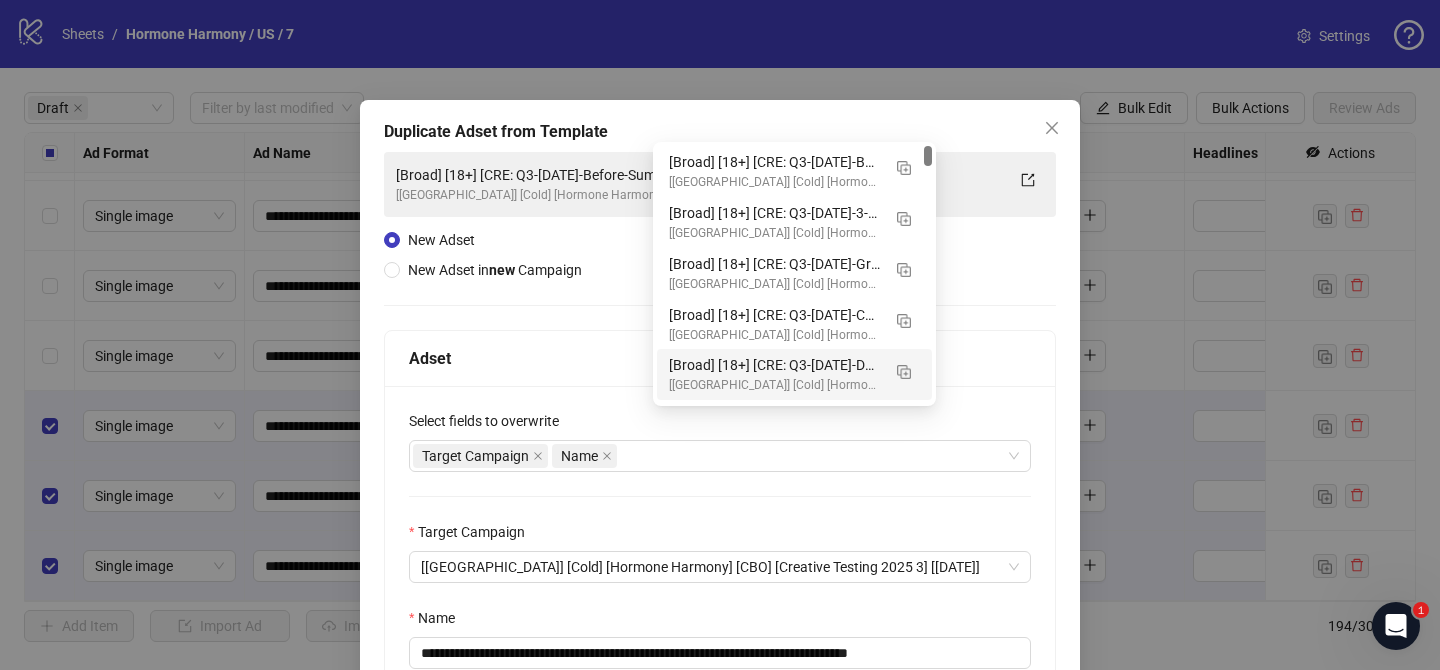 scroll, scrollTop: 150, scrollLeft: 0, axis: vertical 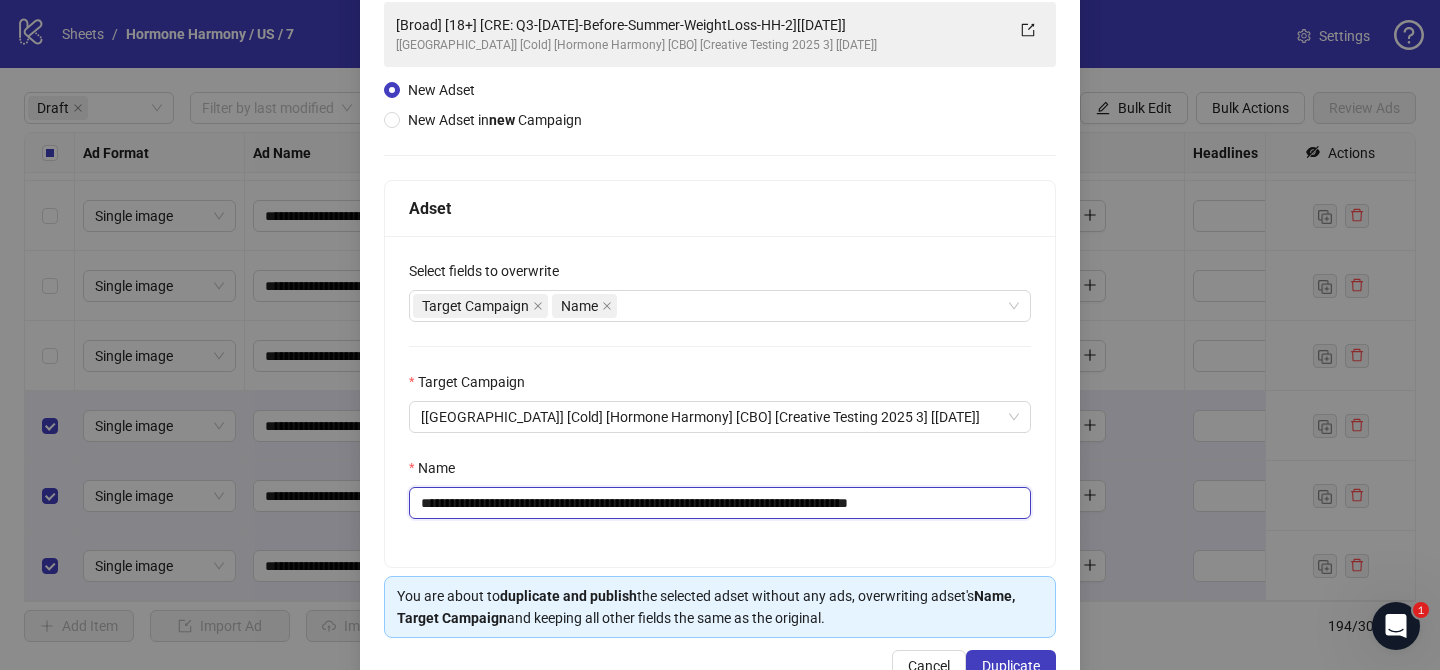 drag, startPoint x: 539, startPoint y: 505, endPoint x: 852, endPoint y: 504, distance: 313.0016 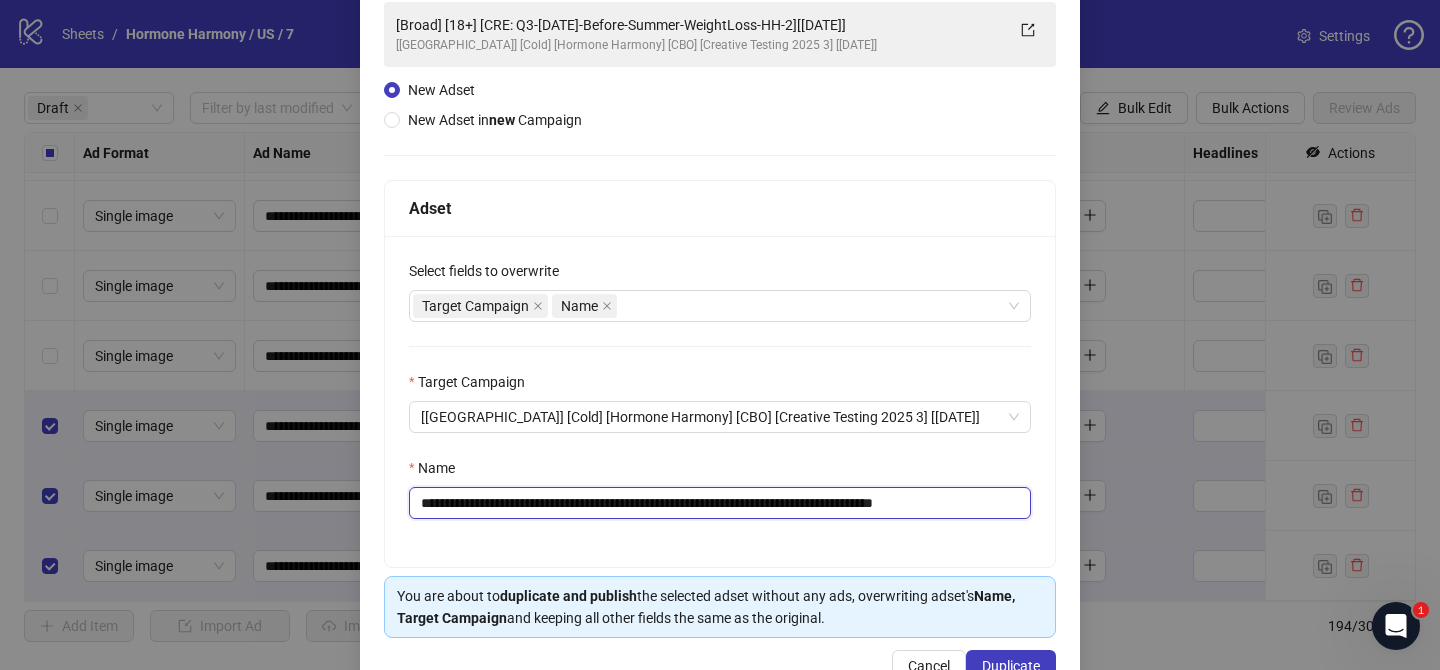 drag, startPoint x: 971, startPoint y: 503, endPoint x: 1108, endPoint y: 503, distance: 137 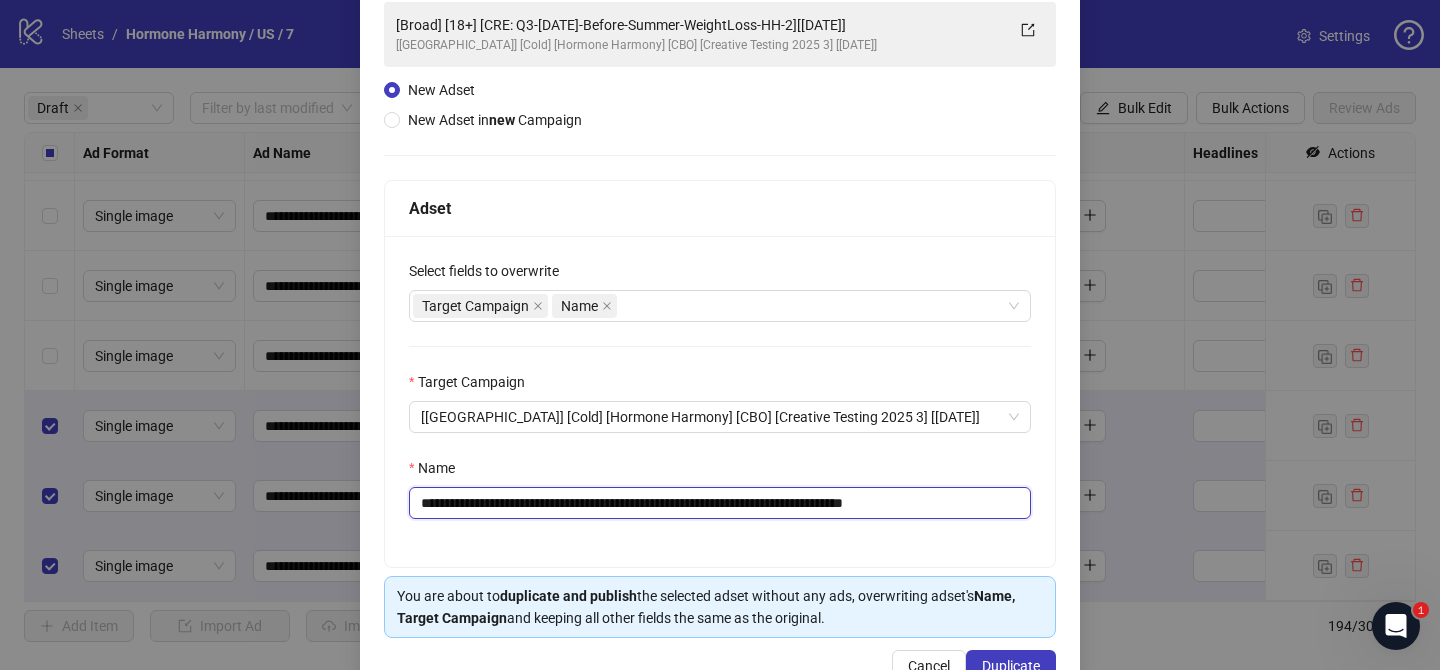scroll, scrollTop: 207, scrollLeft: 0, axis: vertical 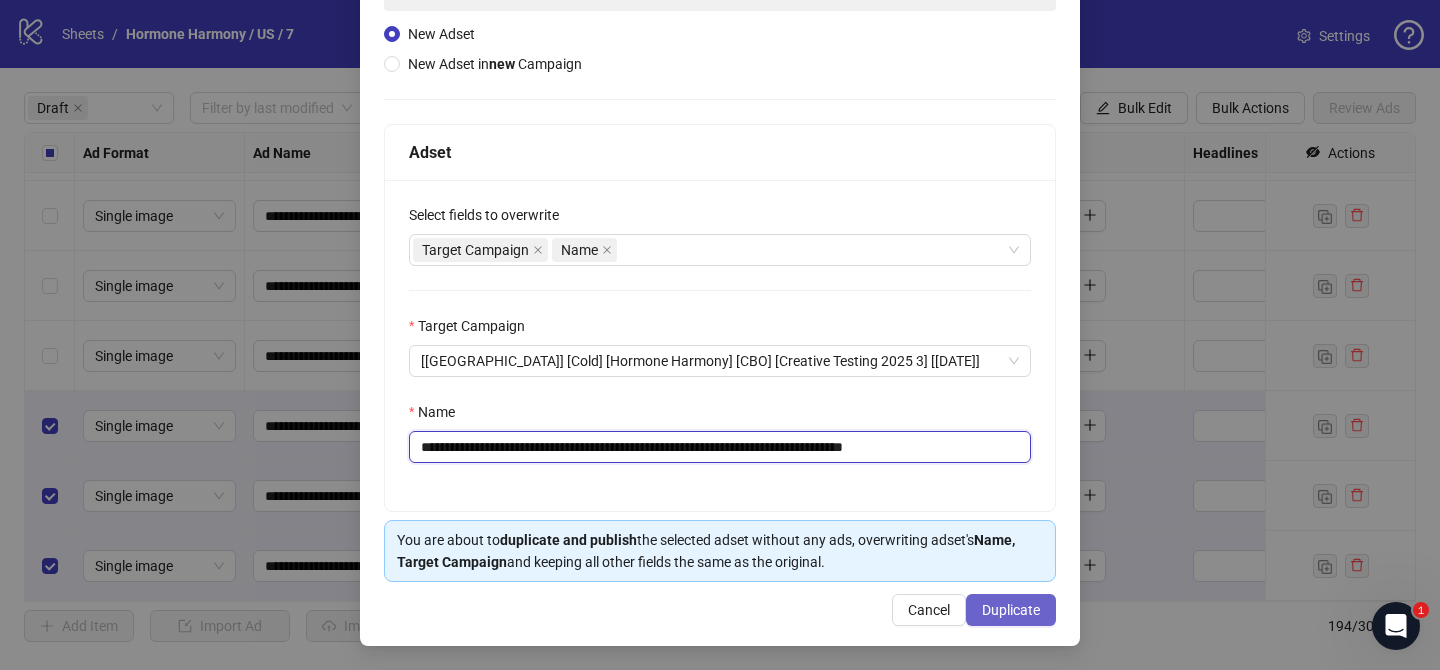 type on "**********" 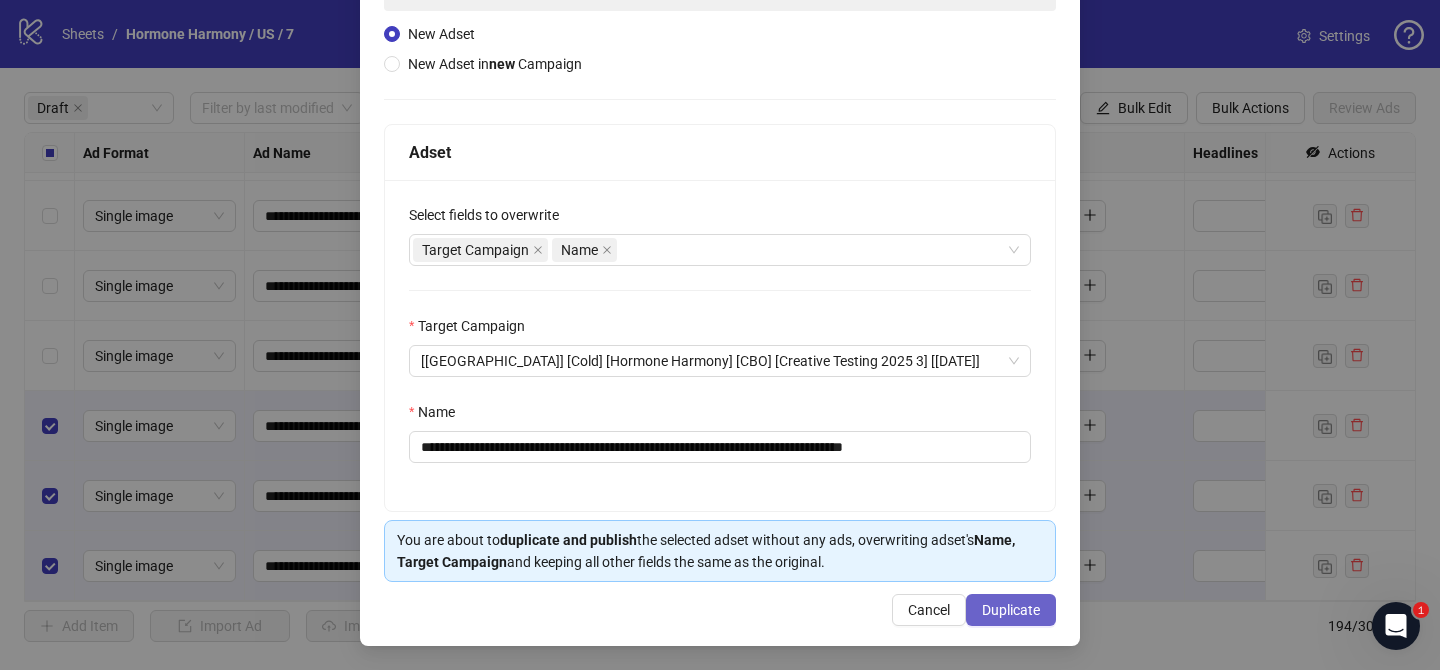 click on "Duplicate" at bounding box center (1011, 610) 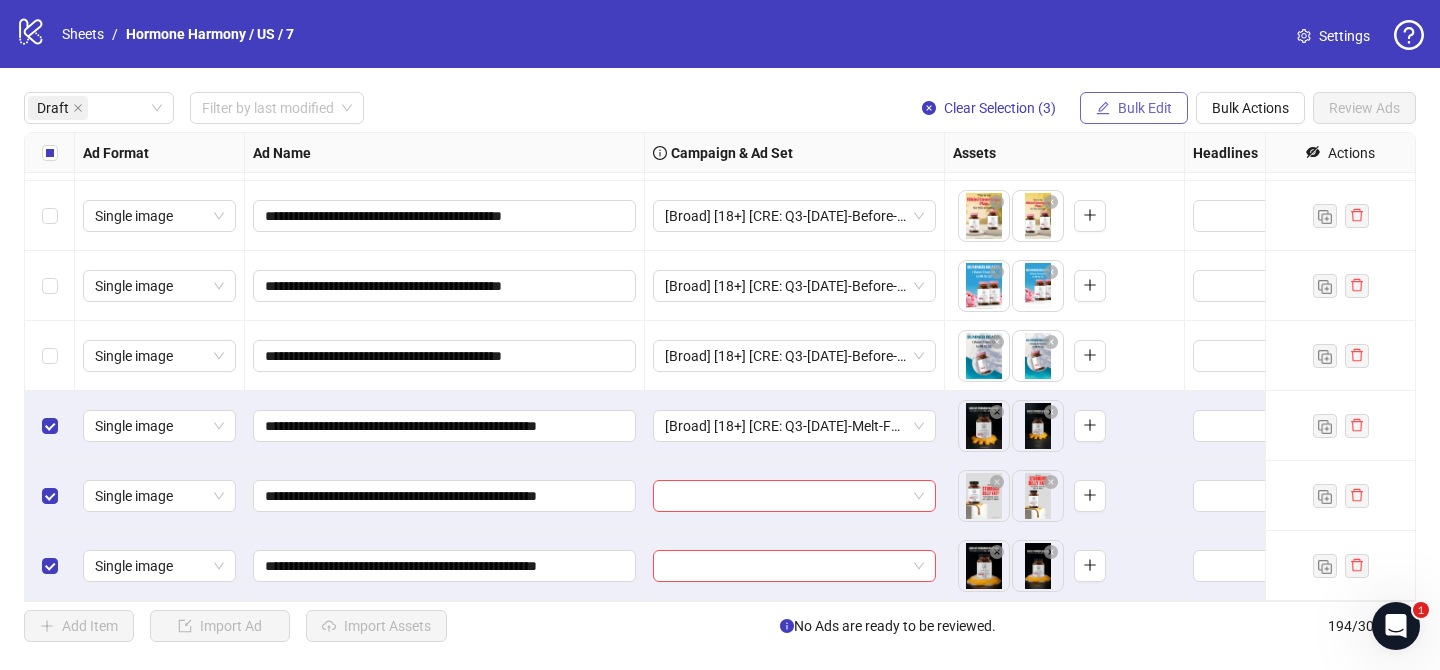 click on "Bulk Edit" at bounding box center (1134, 108) 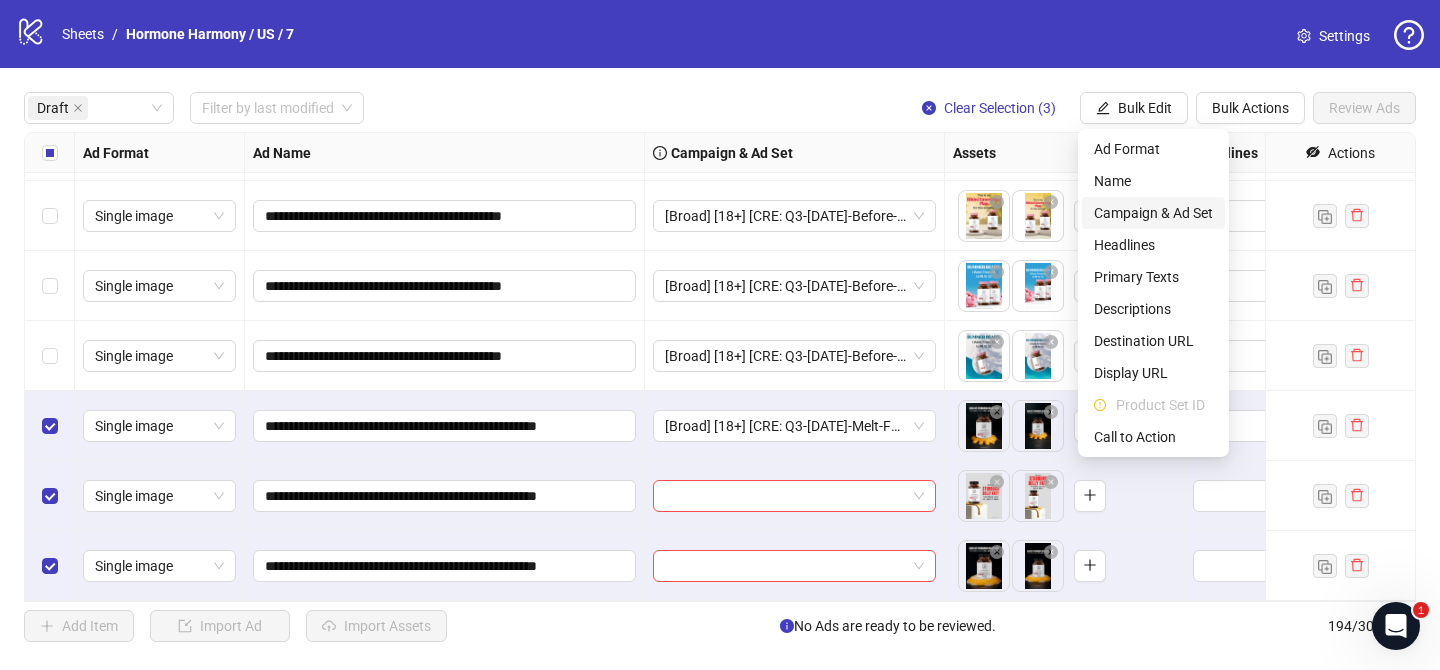 click on "Campaign & Ad Set" at bounding box center (1153, 213) 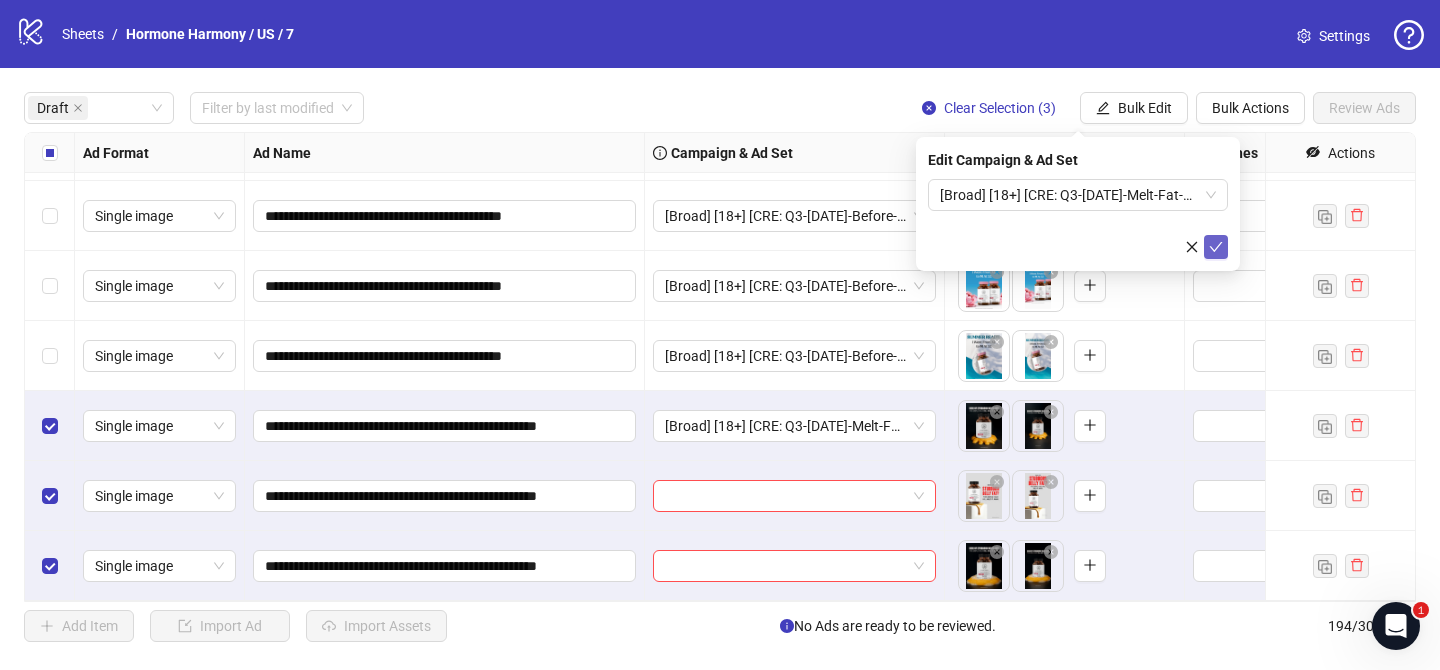 click at bounding box center [1216, 247] 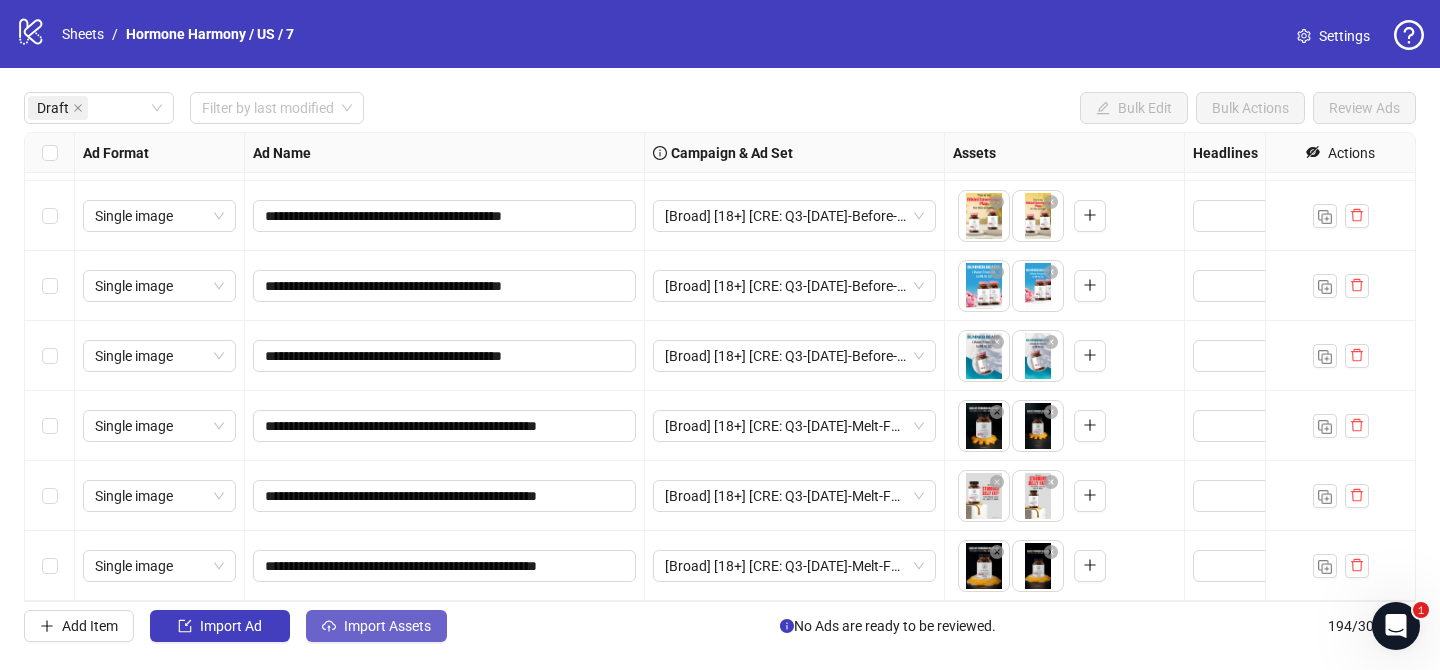click on "Import Assets" at bounding box center (387, 626) 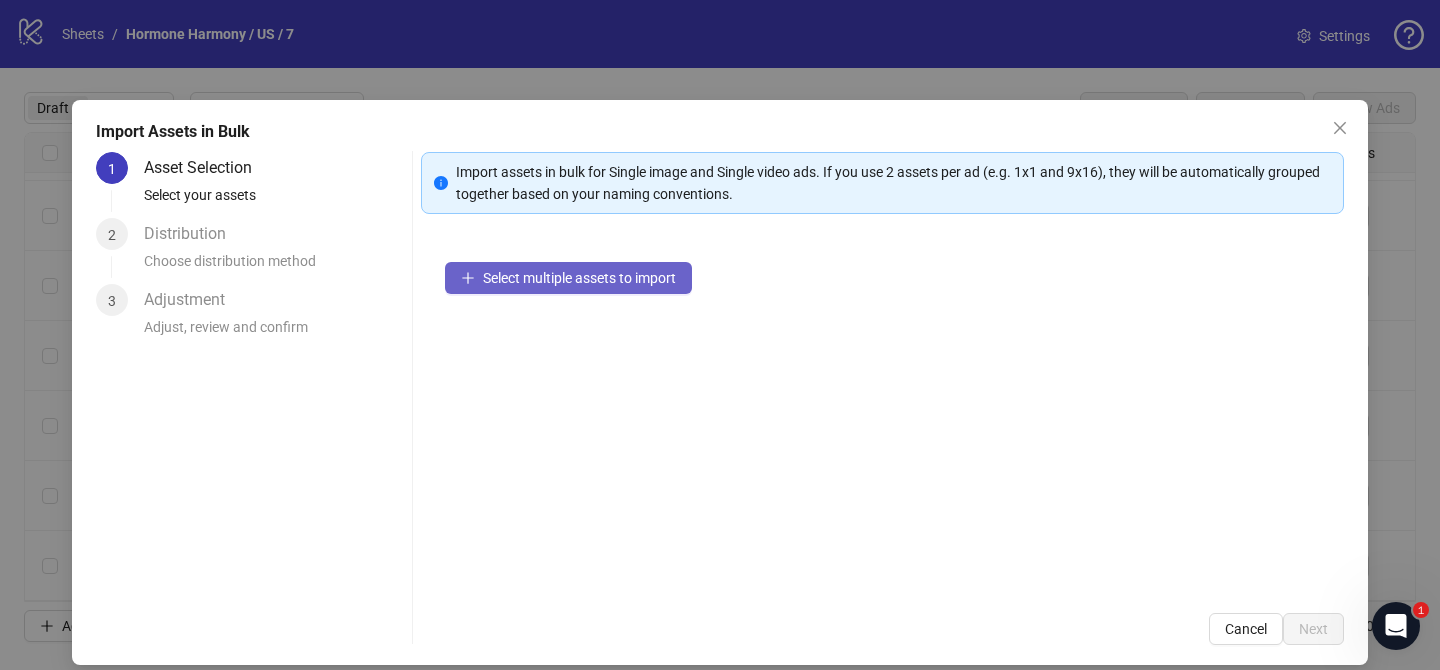 click on "Select multiple assets to import" at bounding box center [568, 278] 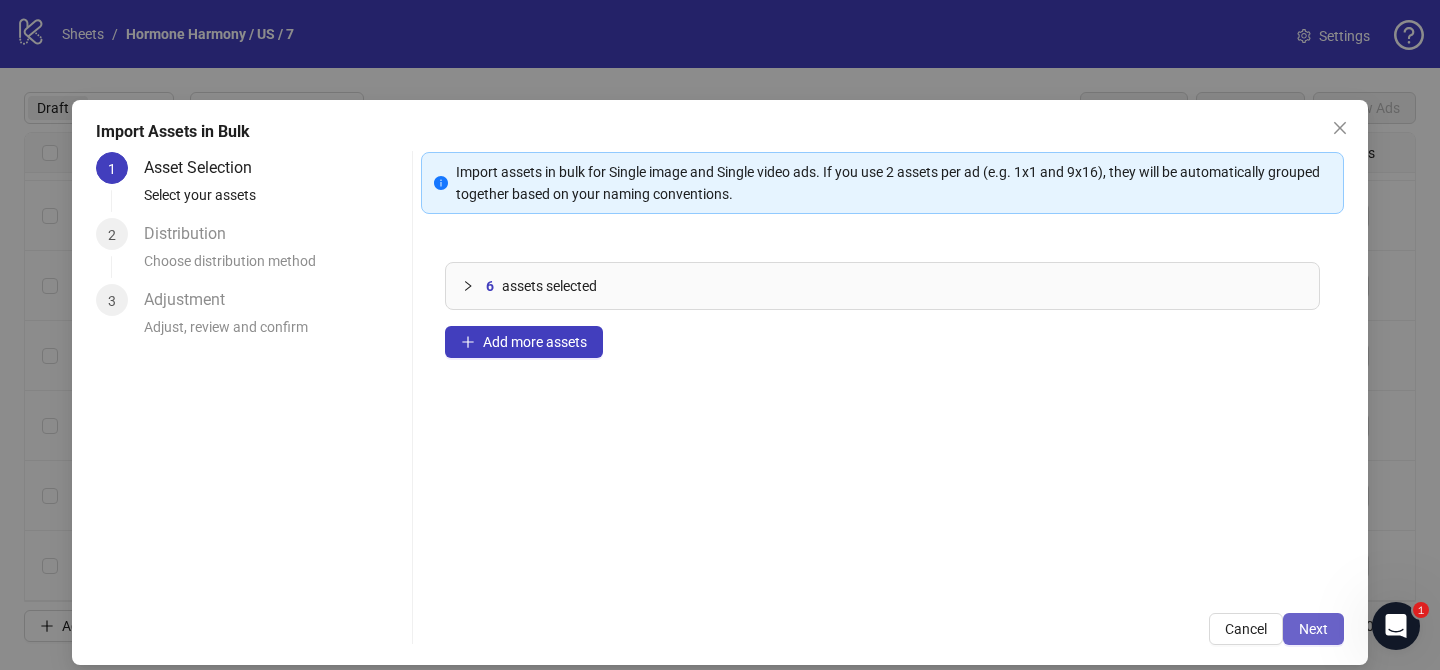 click on "Next" at bounding box center [1313, 629] 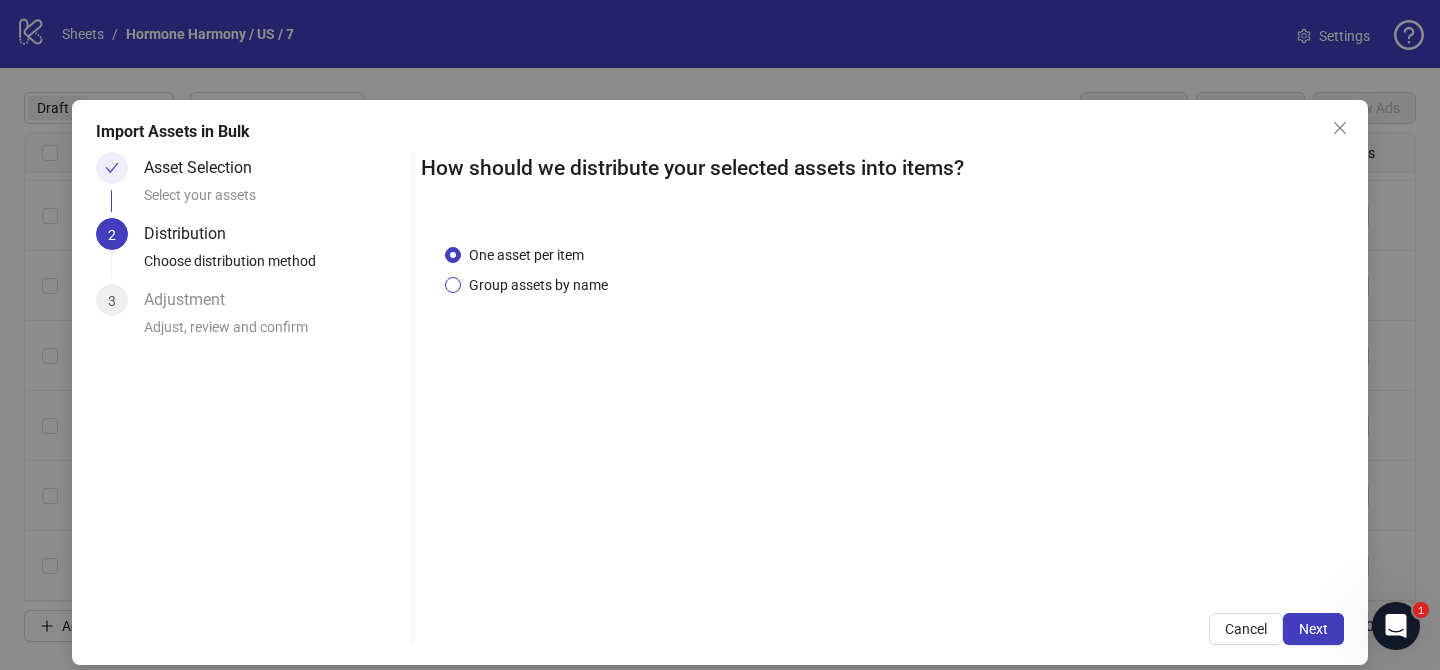 click on "Group assets by name" at bounding box center [538, 285] 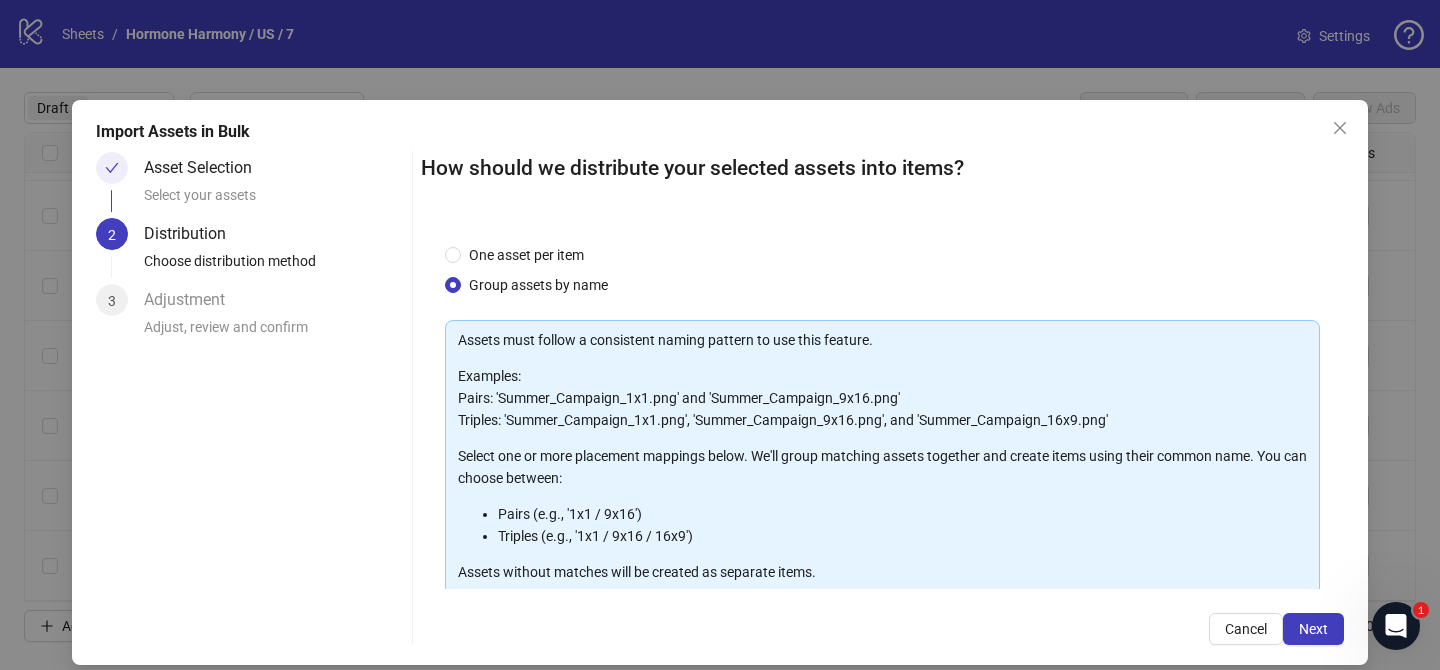 scroll, scrollTop: 216, scrollLeft: 0, axis: vertical 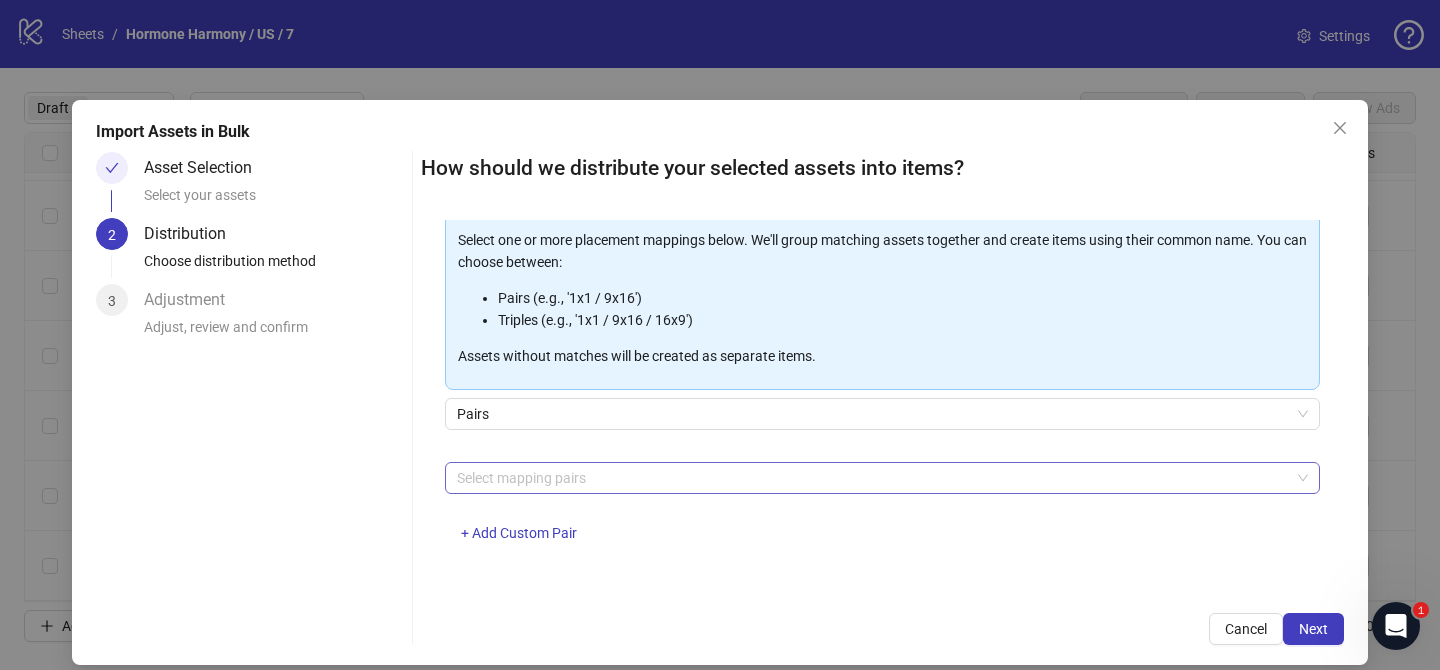 click at bounding box center [872, 478] 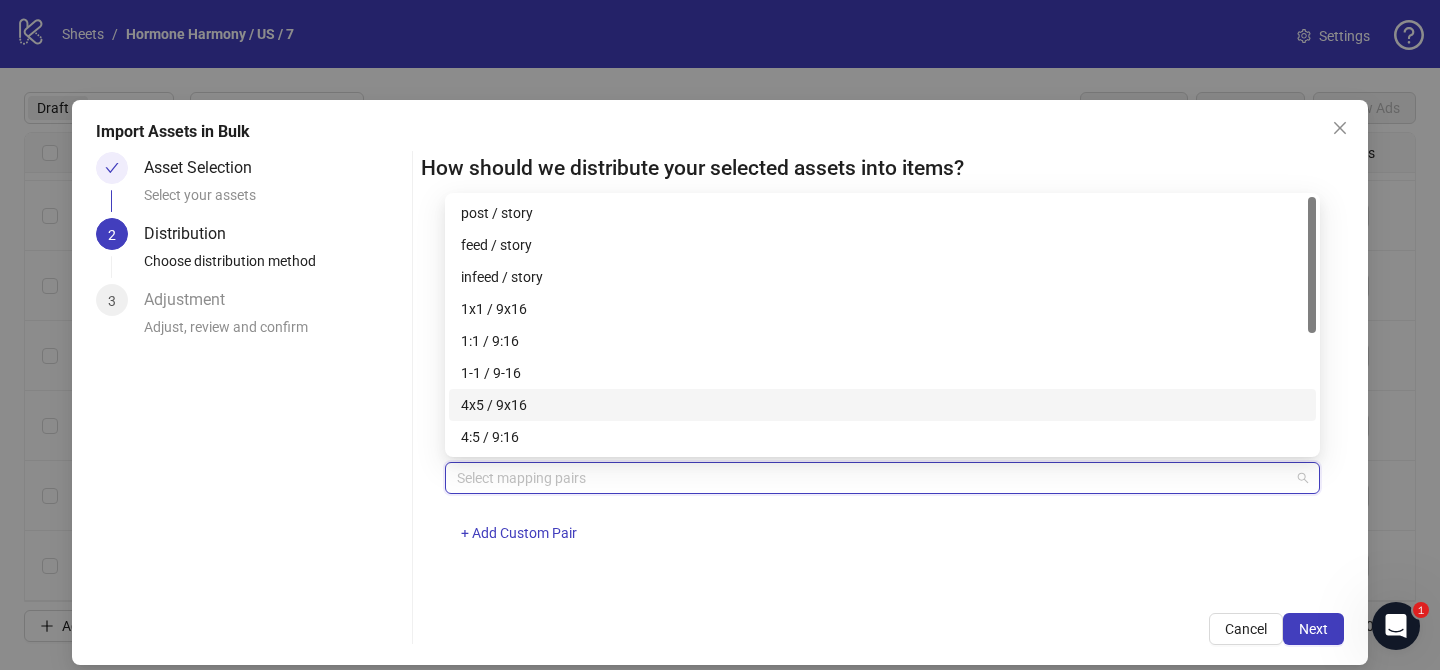 click on "4x5 / 9x16" at bounding box center [882, 405] 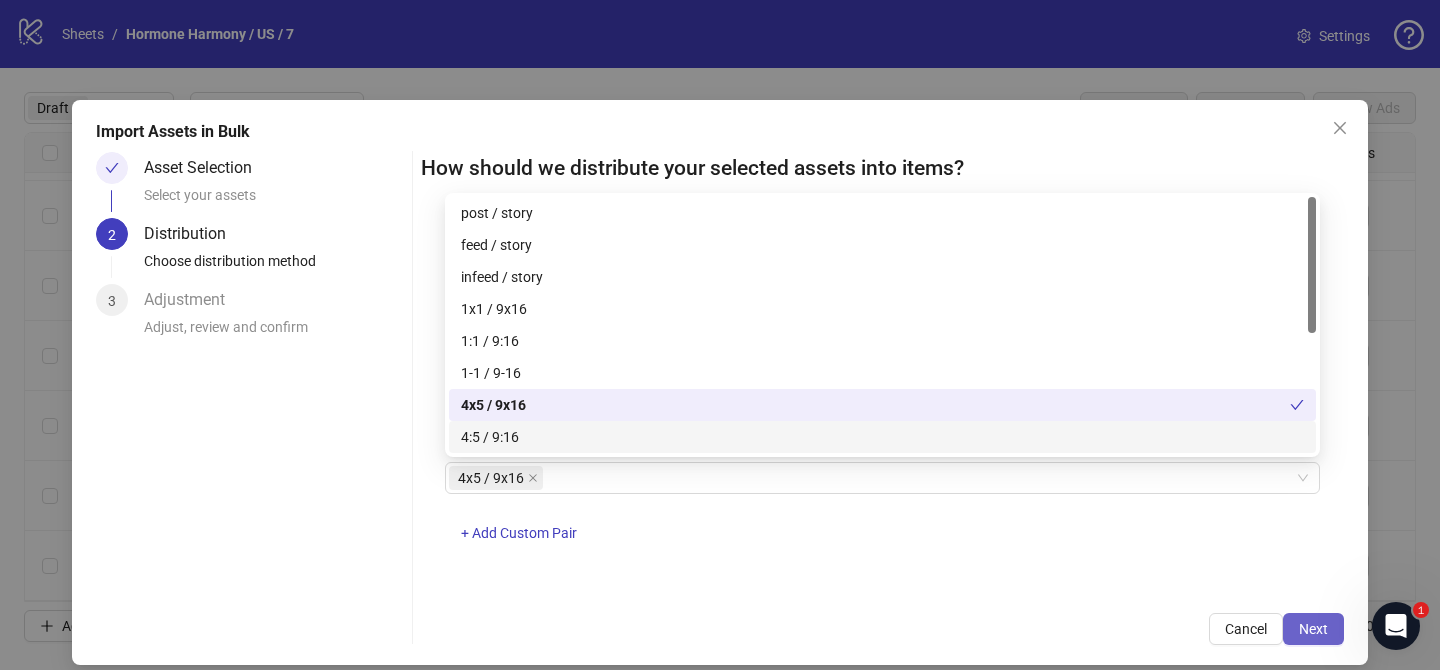 click on "Next" at bounding box center (1313, 629) 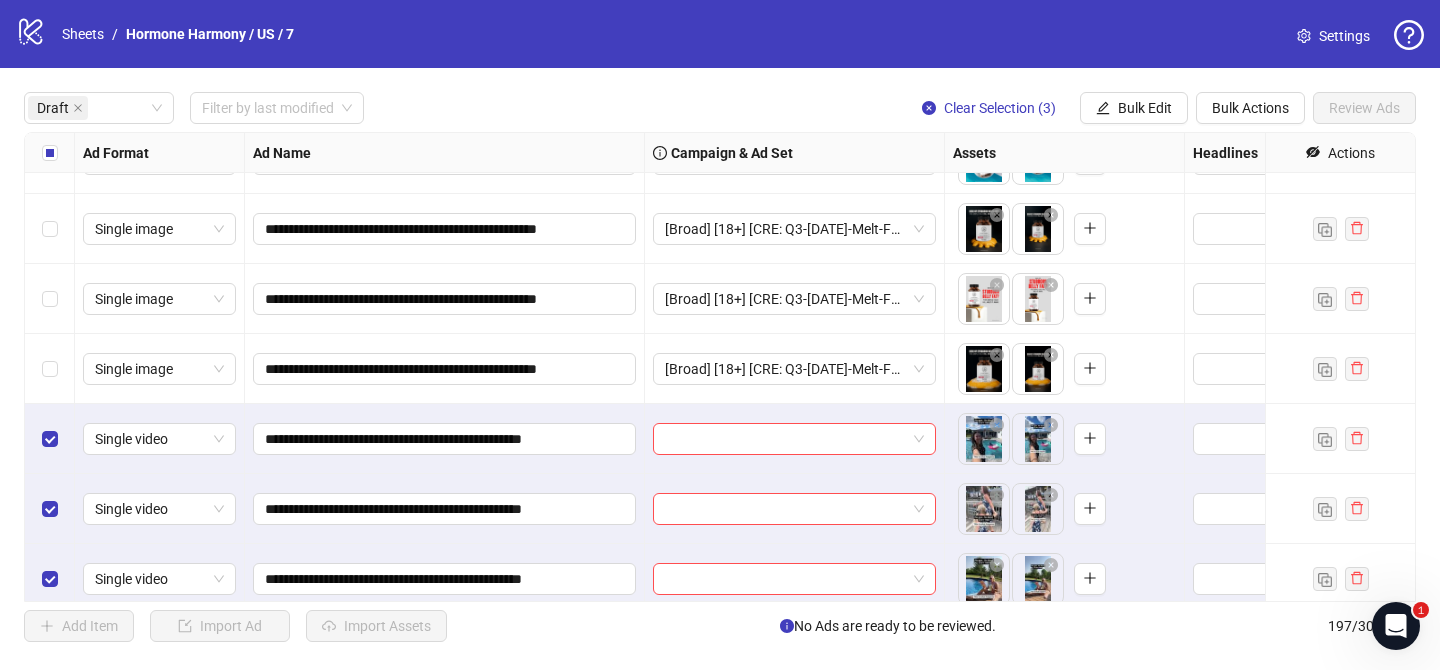 scroll, scrollTop: 2092, scrollLeft: 0, axis: vertical 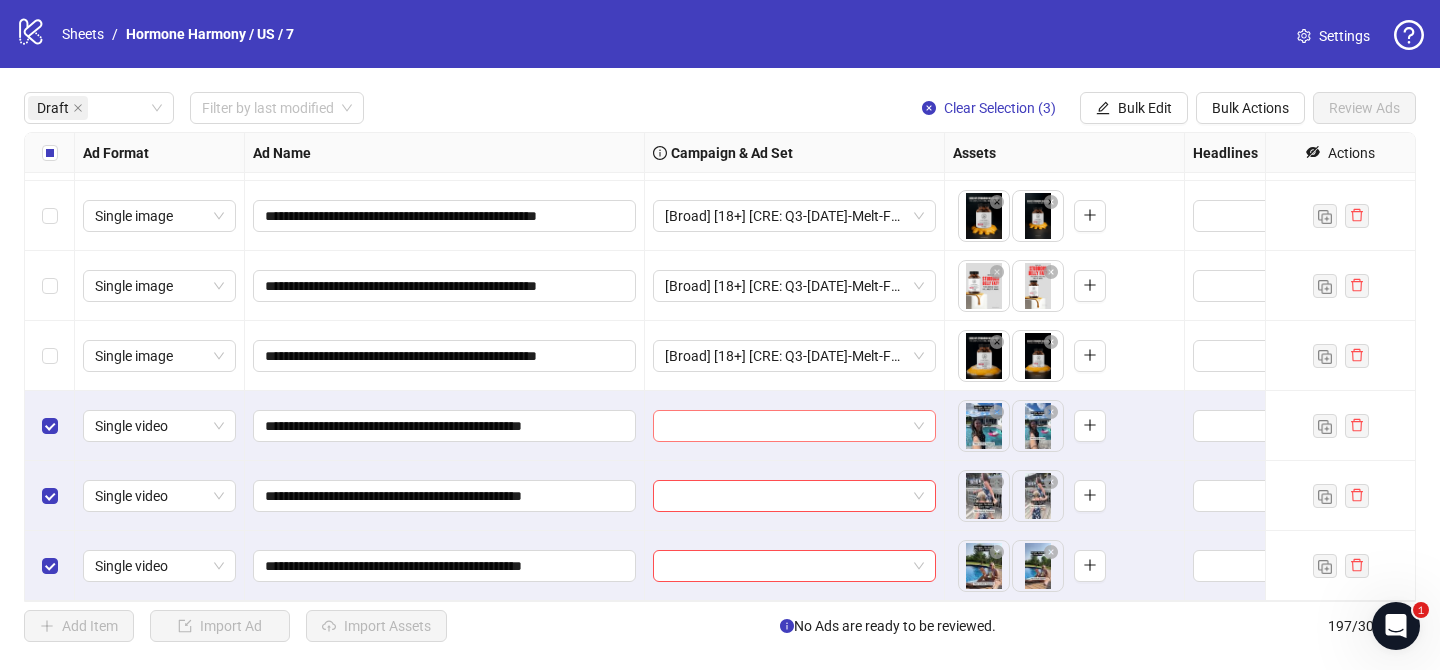 click at bounding box center [785, 426] 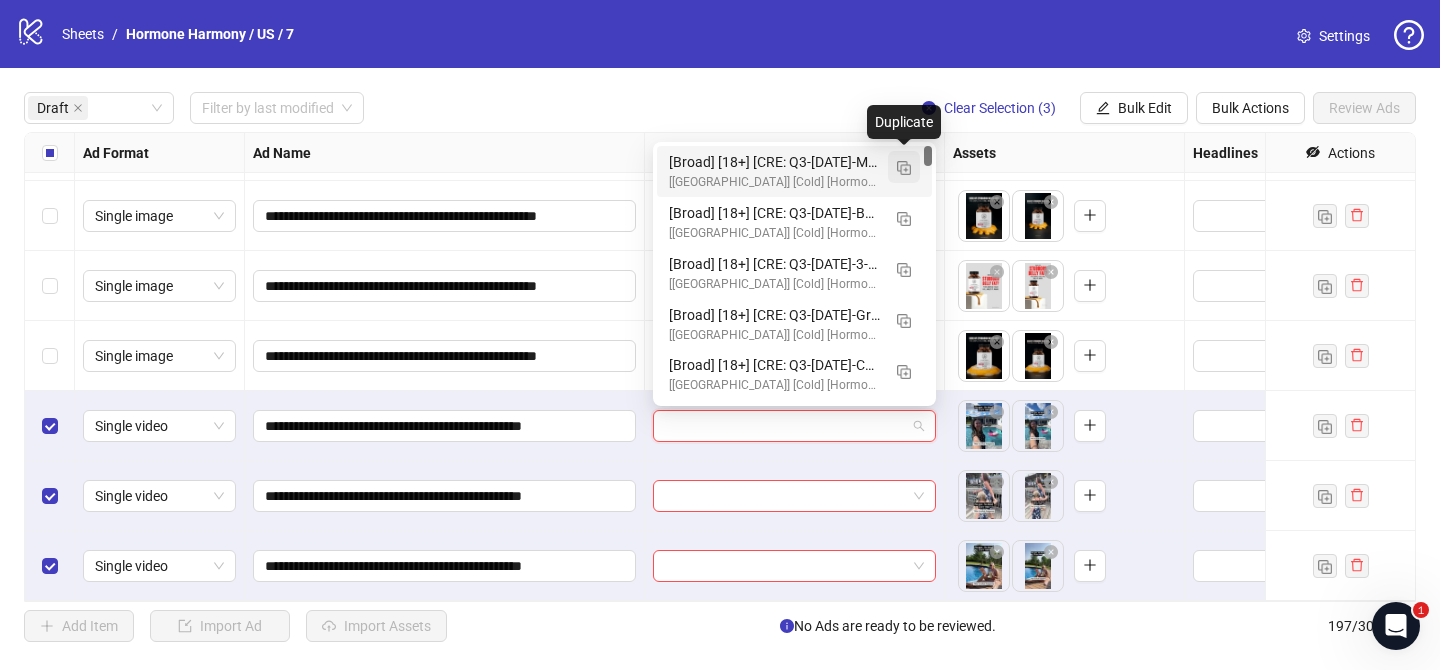click at bounding box center [904, 167] 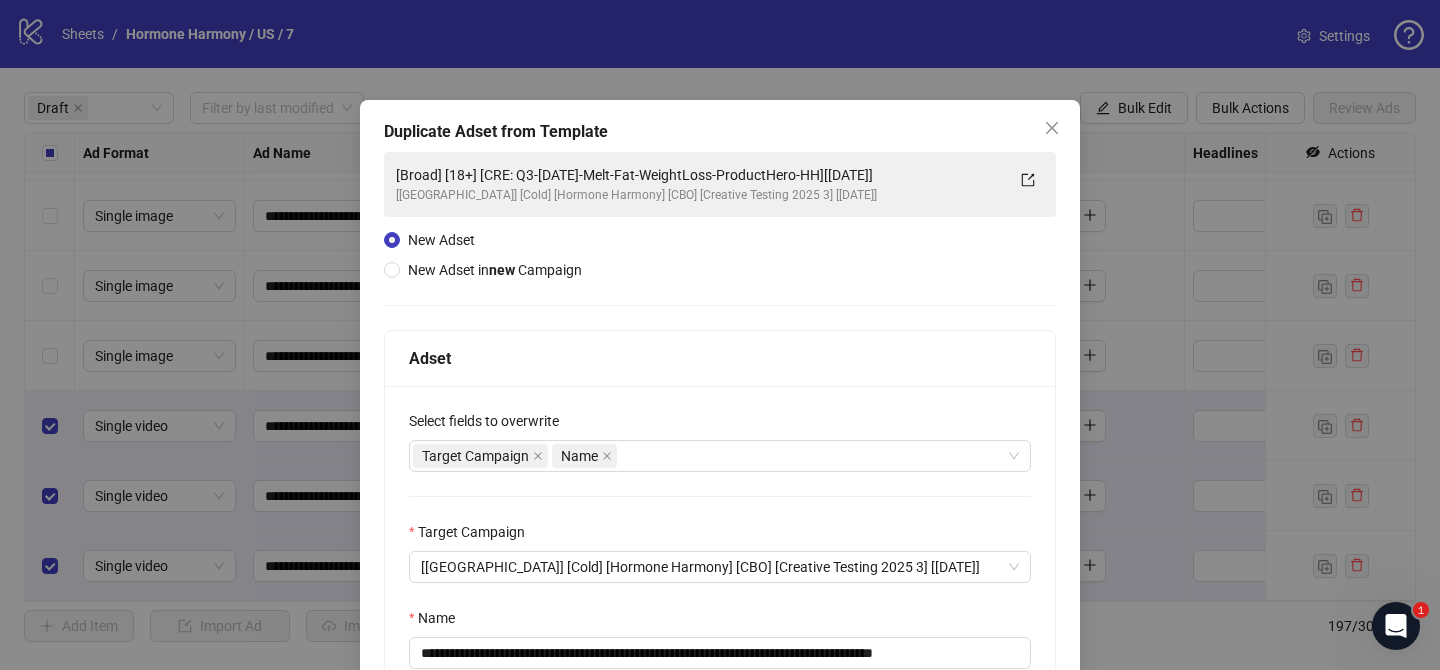 scroll, scrollTop: 142, scrollLeft: 0, axis: vertical 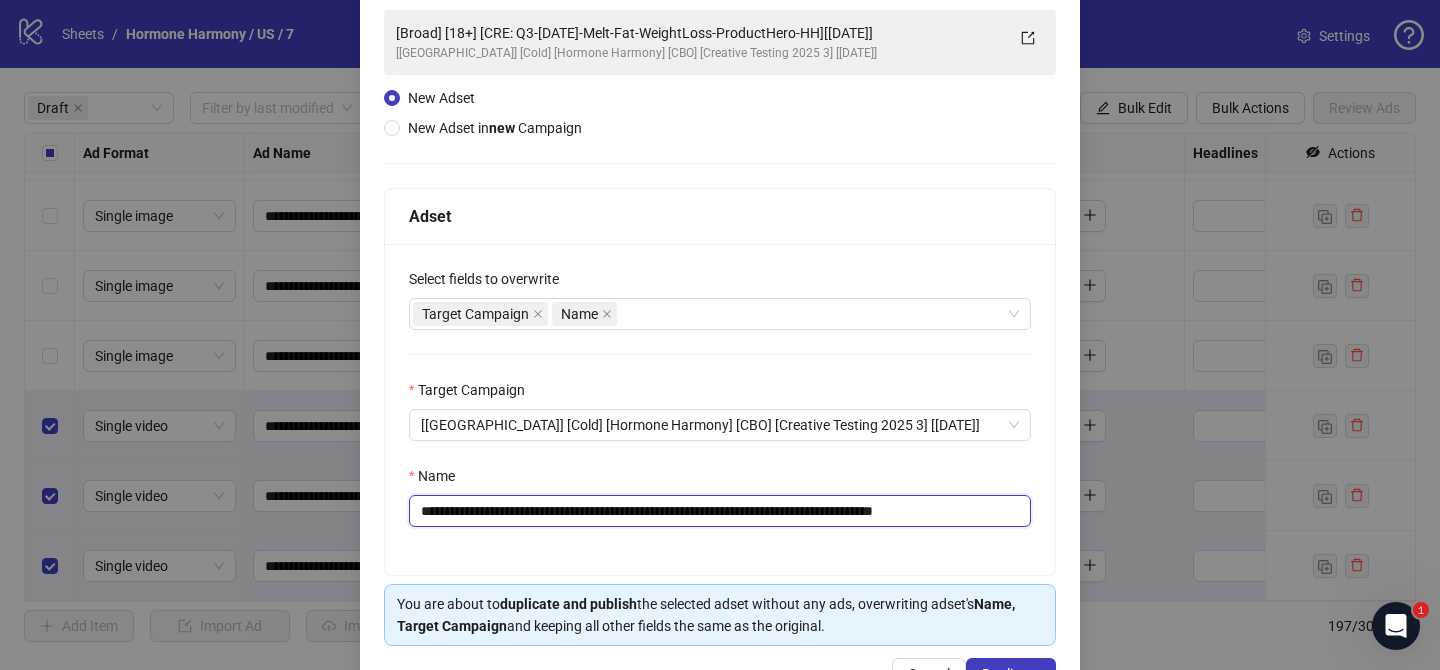 drag, startPoint x: 542, startPoint y: 513, endPoint x: 878, endPoint y: 517, distance: 336.0238 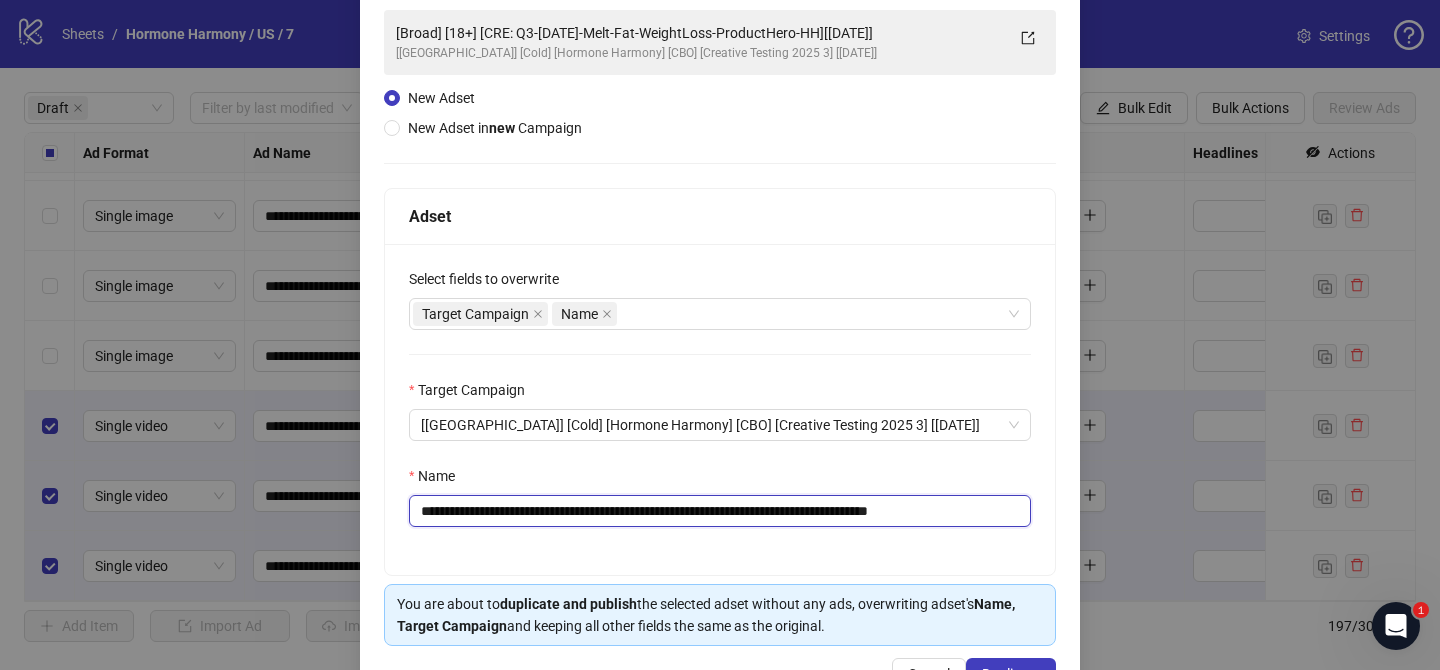 drag, startPoint x: 974, startPoint y: 512, endPoint x: 1062, endPoint y: 512, distance: 88 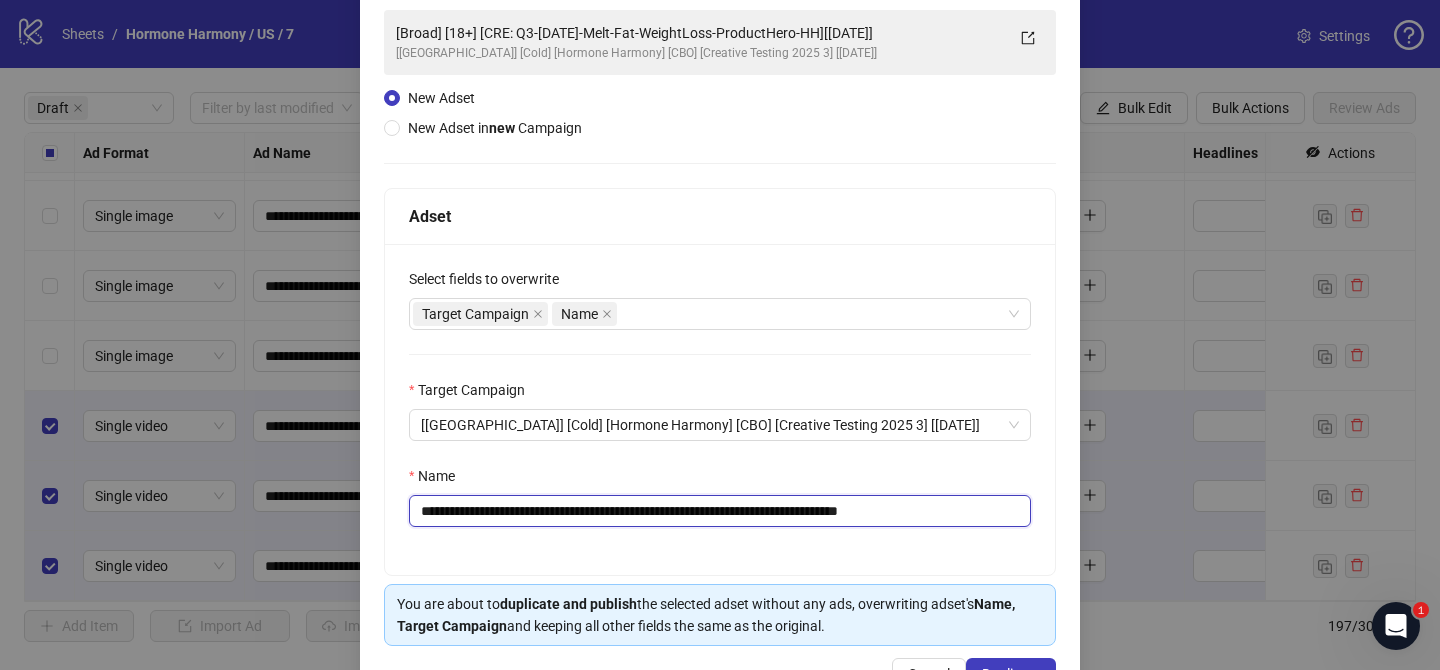 scroll, scrollTop: 207, scrollLeft: 0, axis: vertical 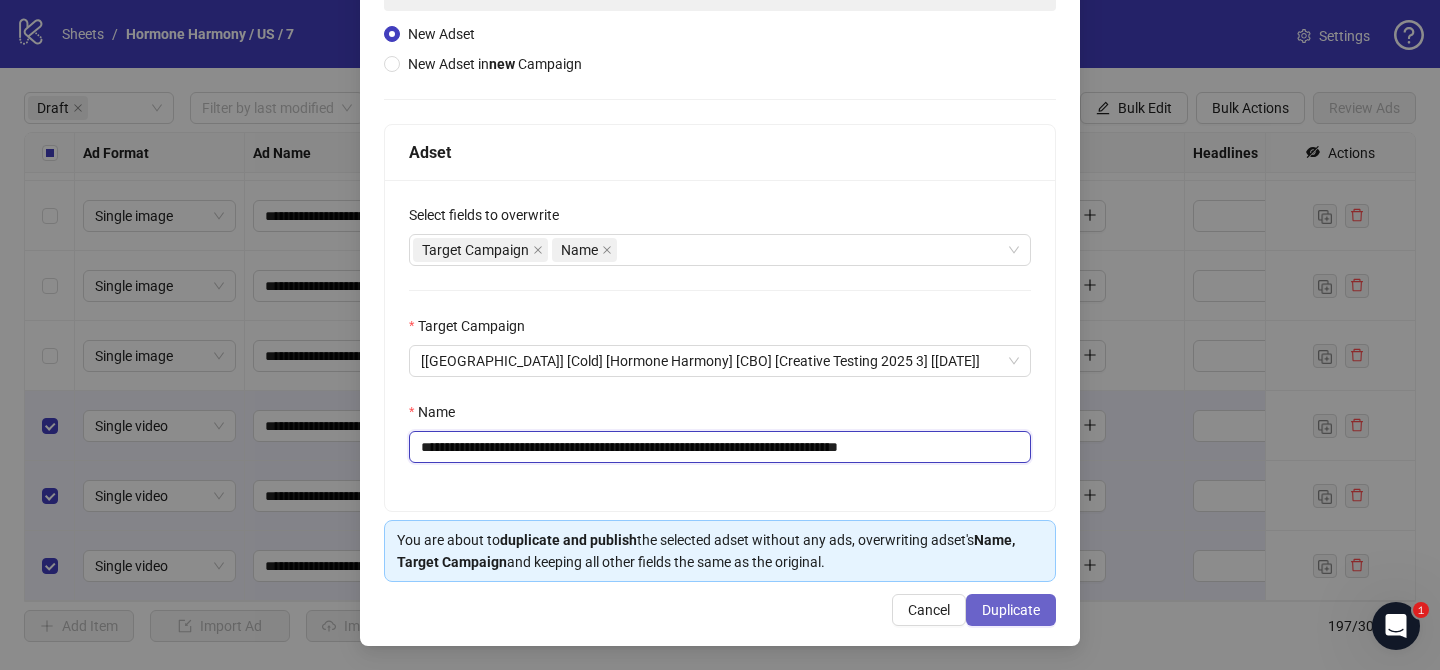 type on "**********" 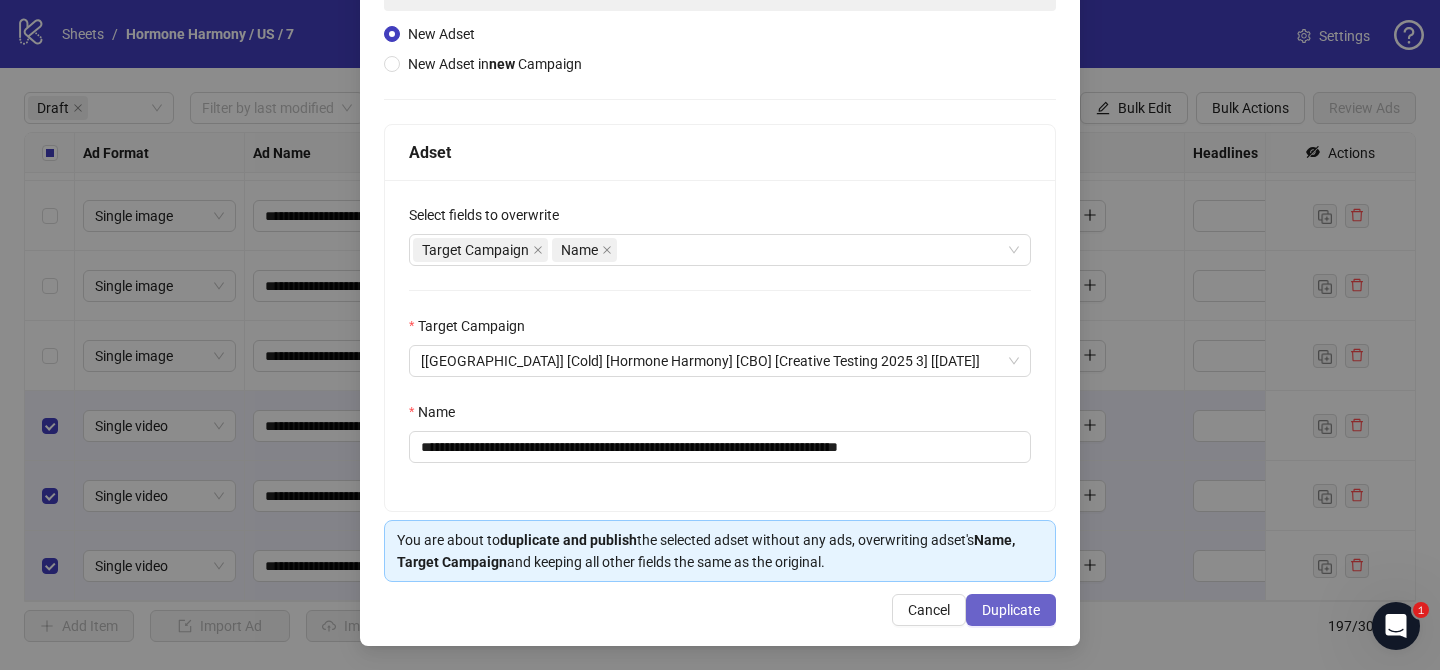 click on "Duplicate" at bounding box center [1011, 610] 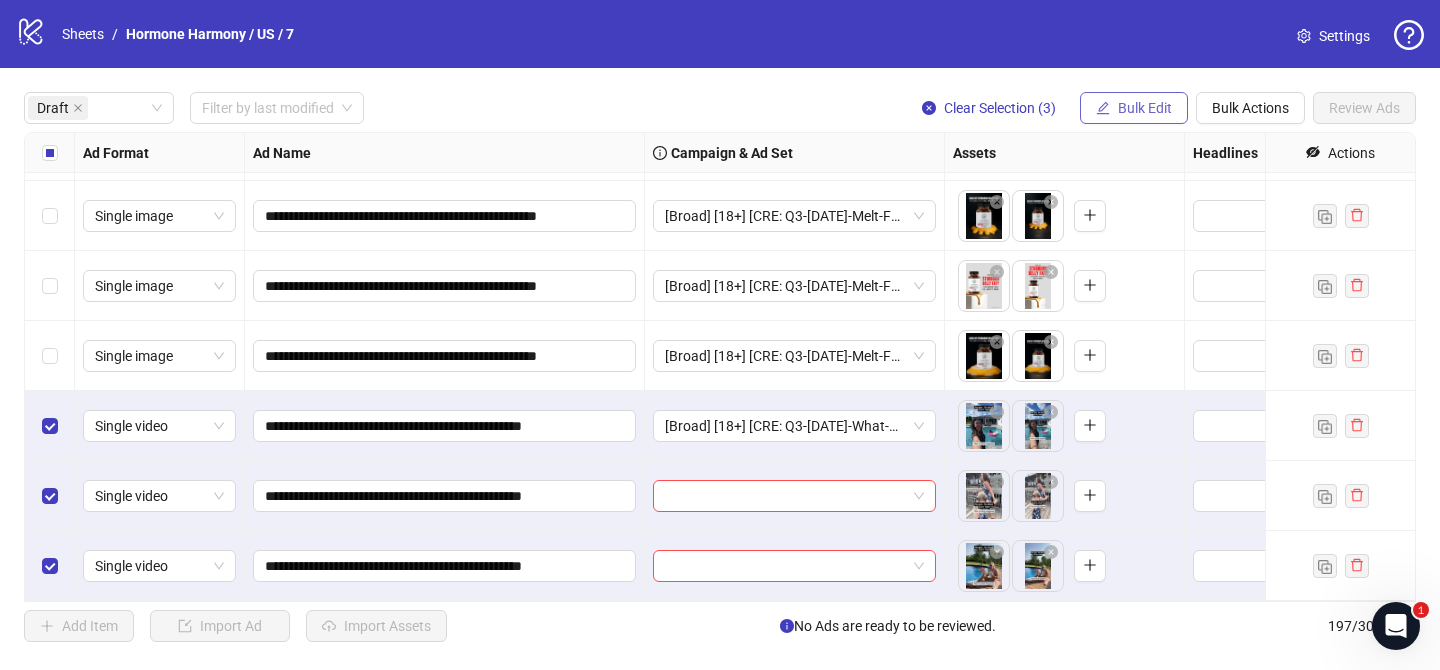 click on "Bulk Edit" at bounding box center (1145, 108) 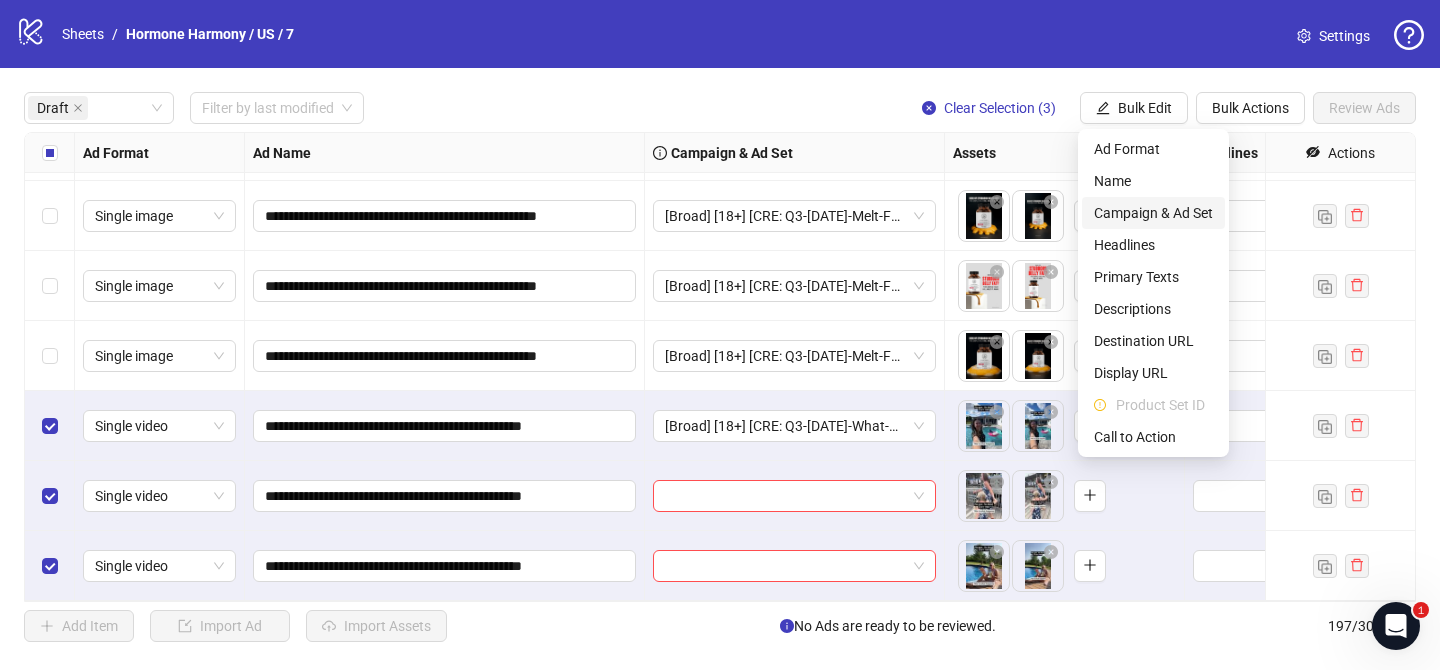 click on "Campaign & Ad Set" at bounding box center (1153, 213) 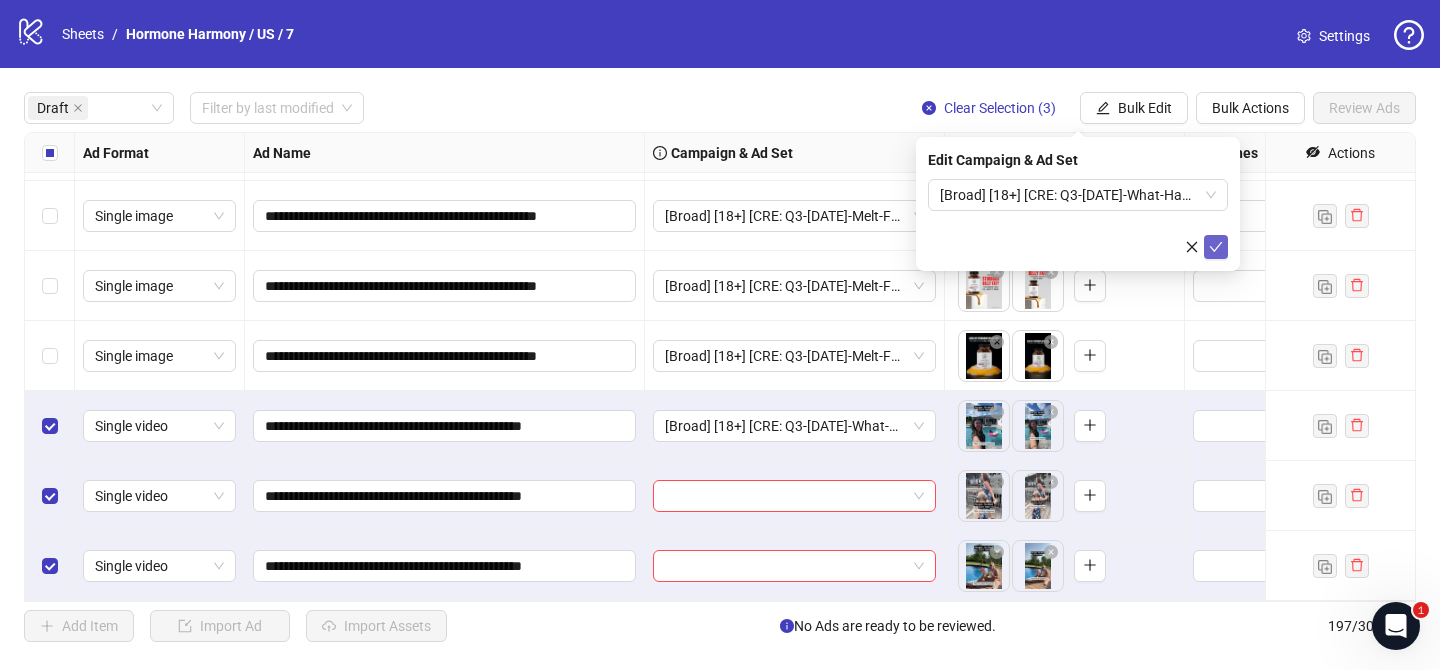 click at bounding box center [1216, 247] 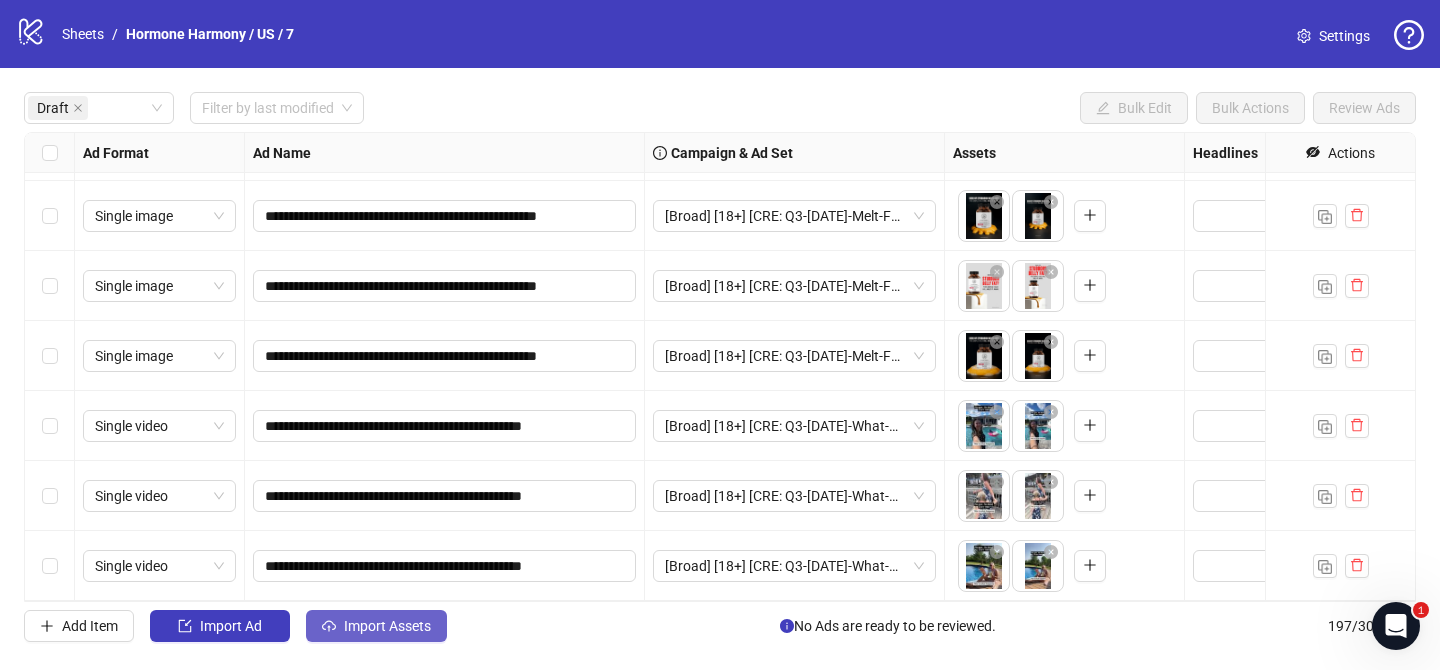 click on "Import Assets" at bounding box center [387, 626] 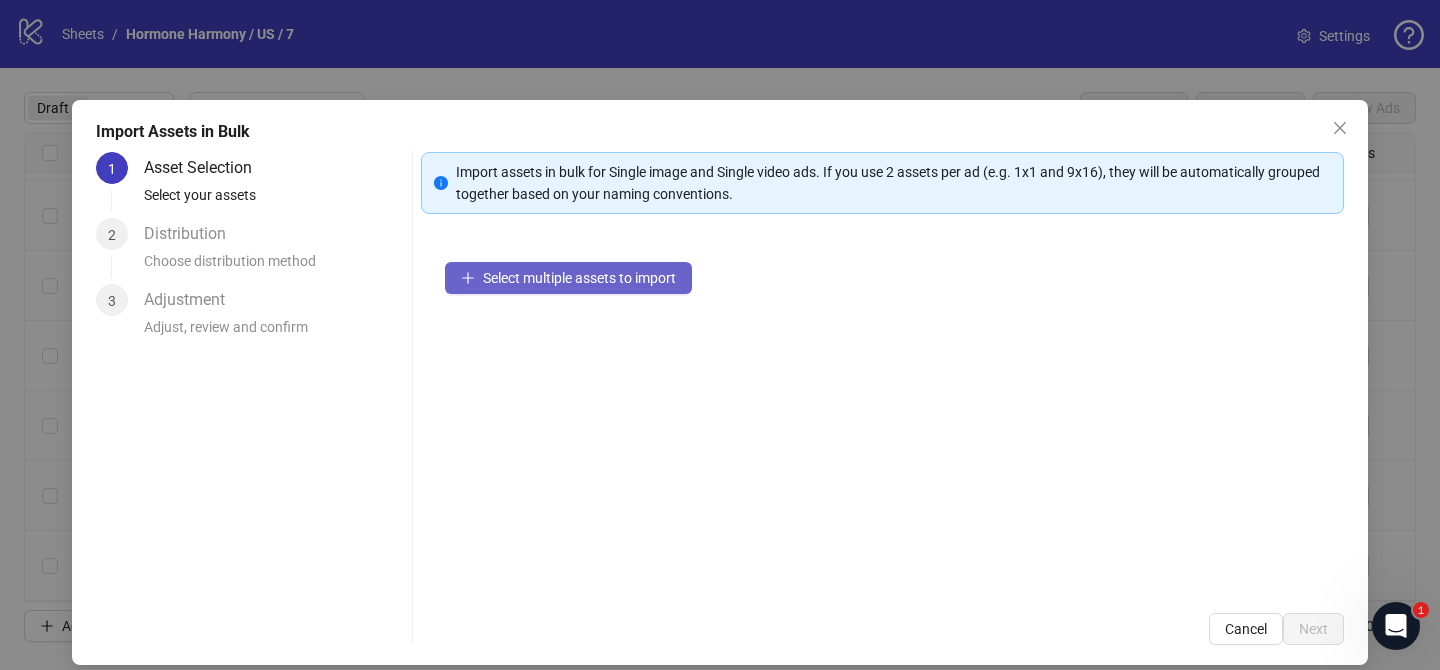 click on "Select multiple assets to import" at bounding box center [579, 278] 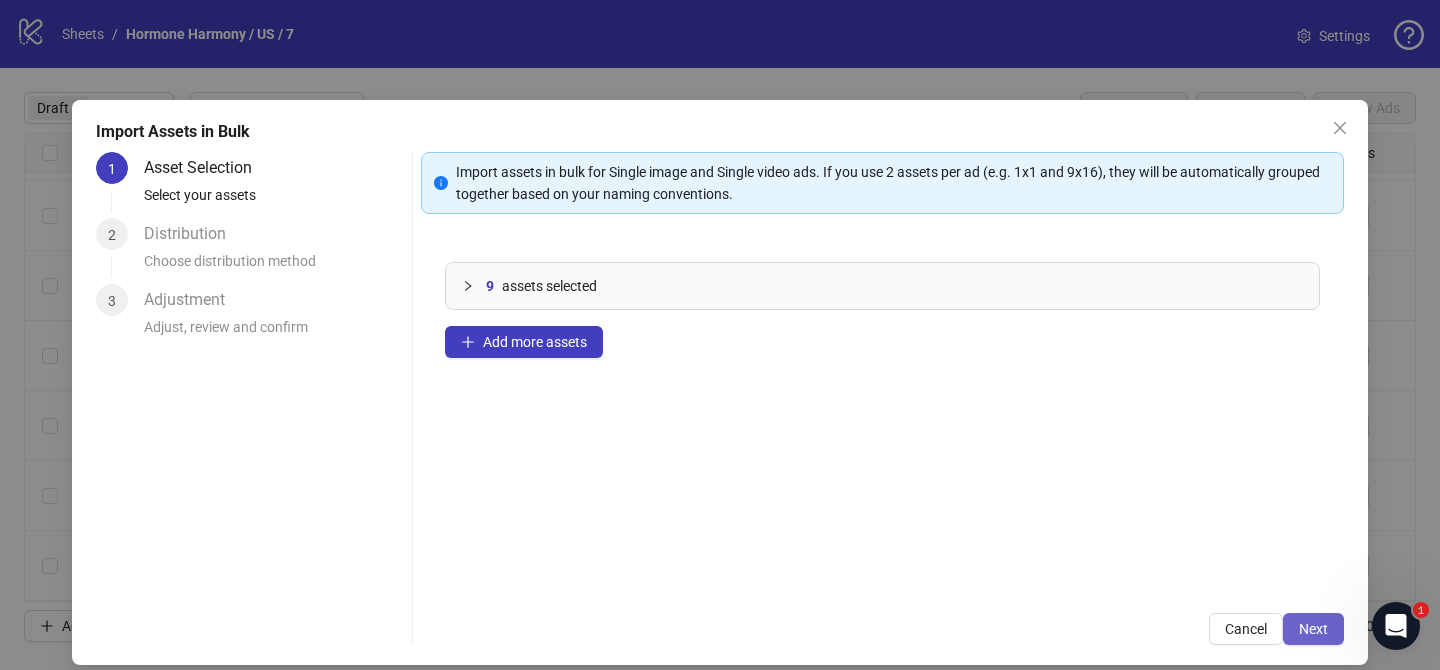 click on "Next" at bounding box center (1313, 629) 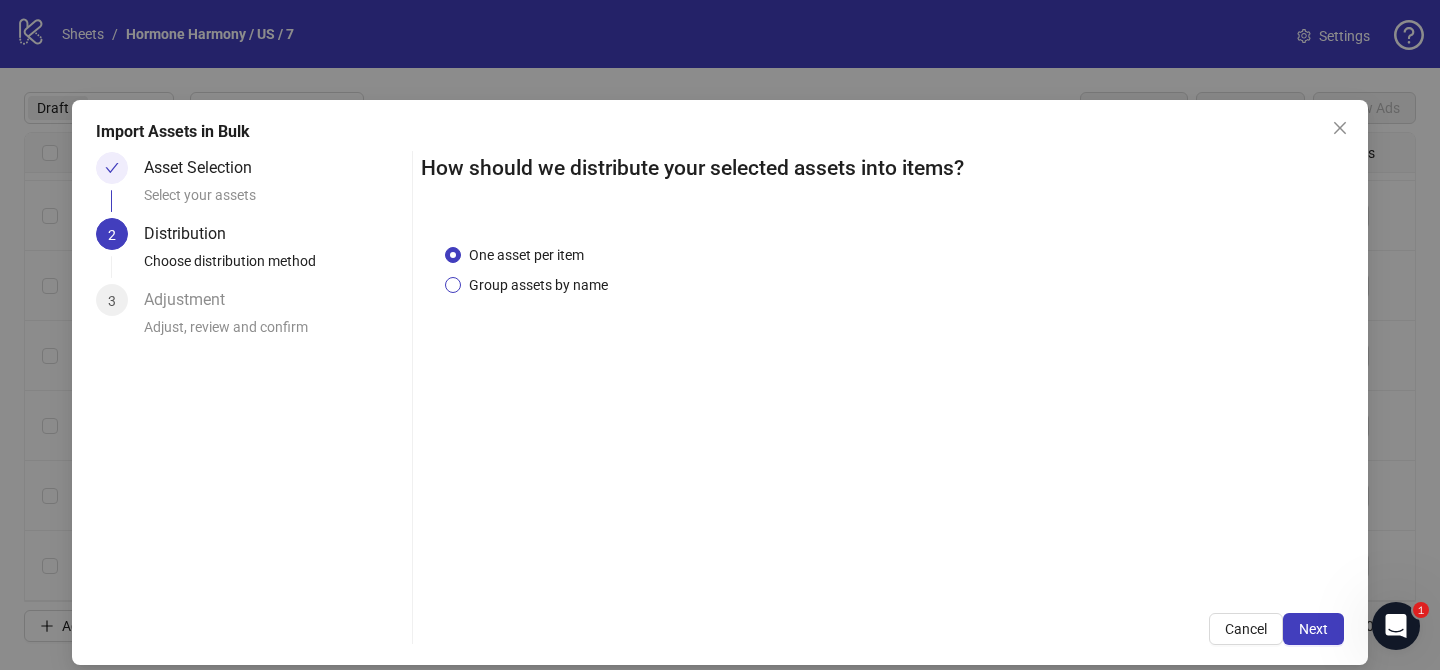 click on "Group assets by name" at bounding box center [538, 285] 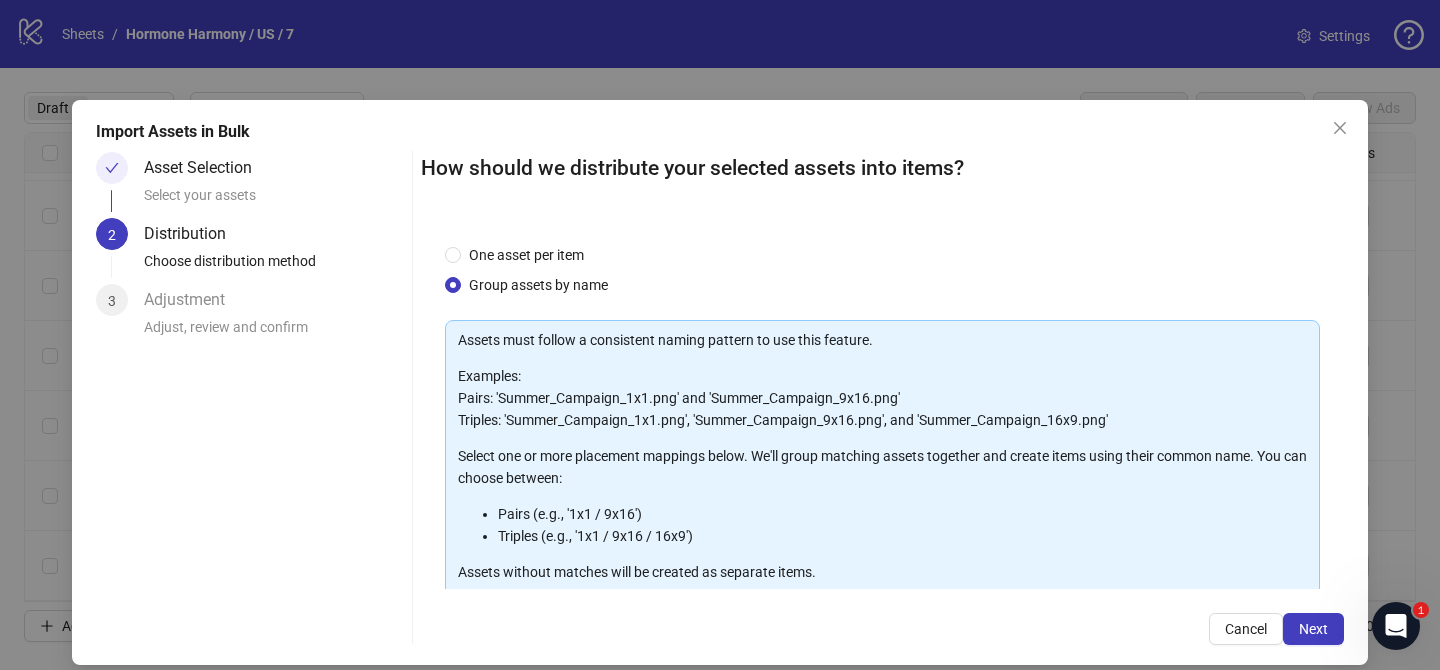 scroll, scrollTop: 216, scrollLeft: 0, axis: vertical 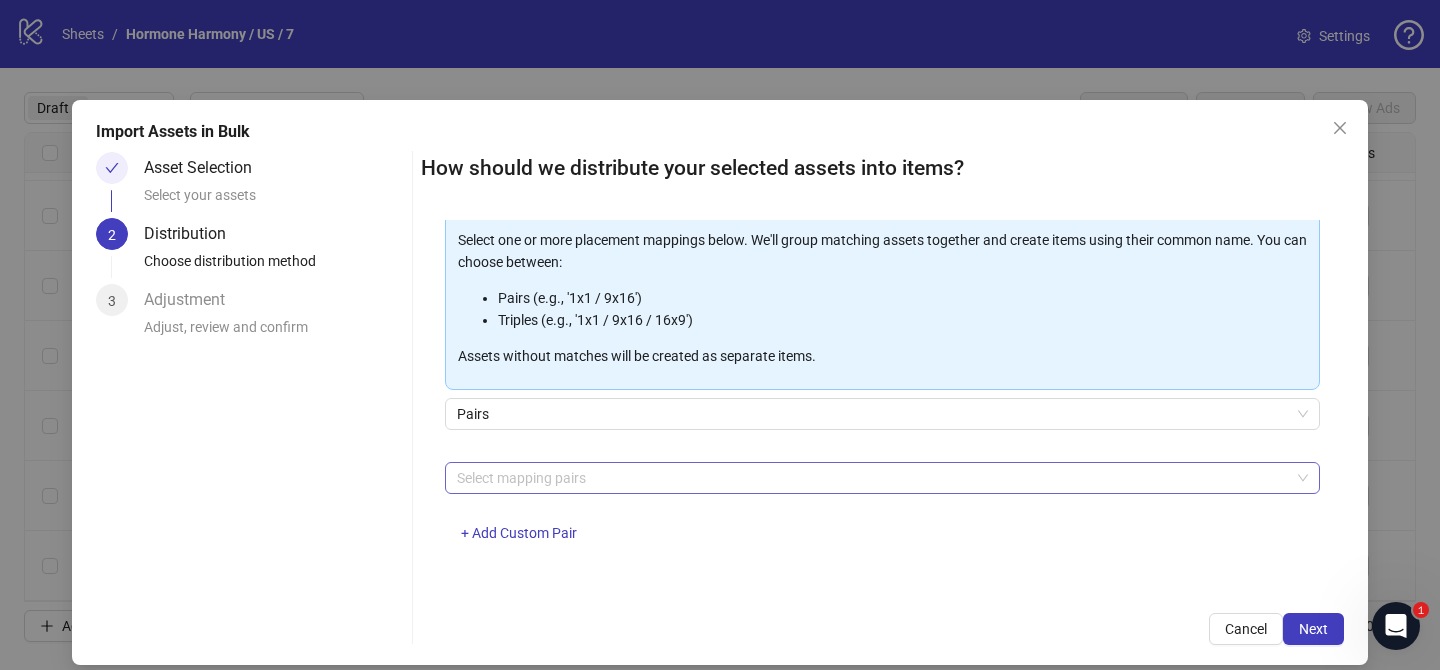 click at bounding box center (872, 478) 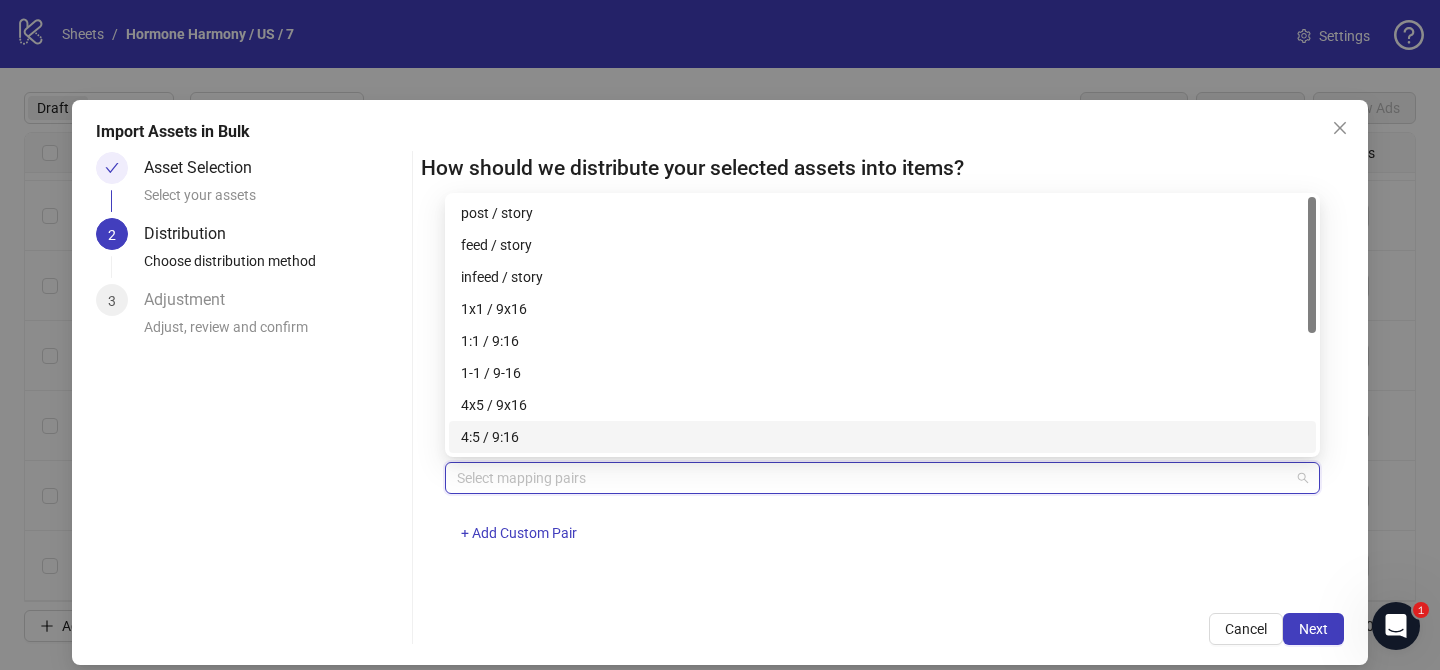 click on "4:5 / 9:16" at bounding box center [882, 437] 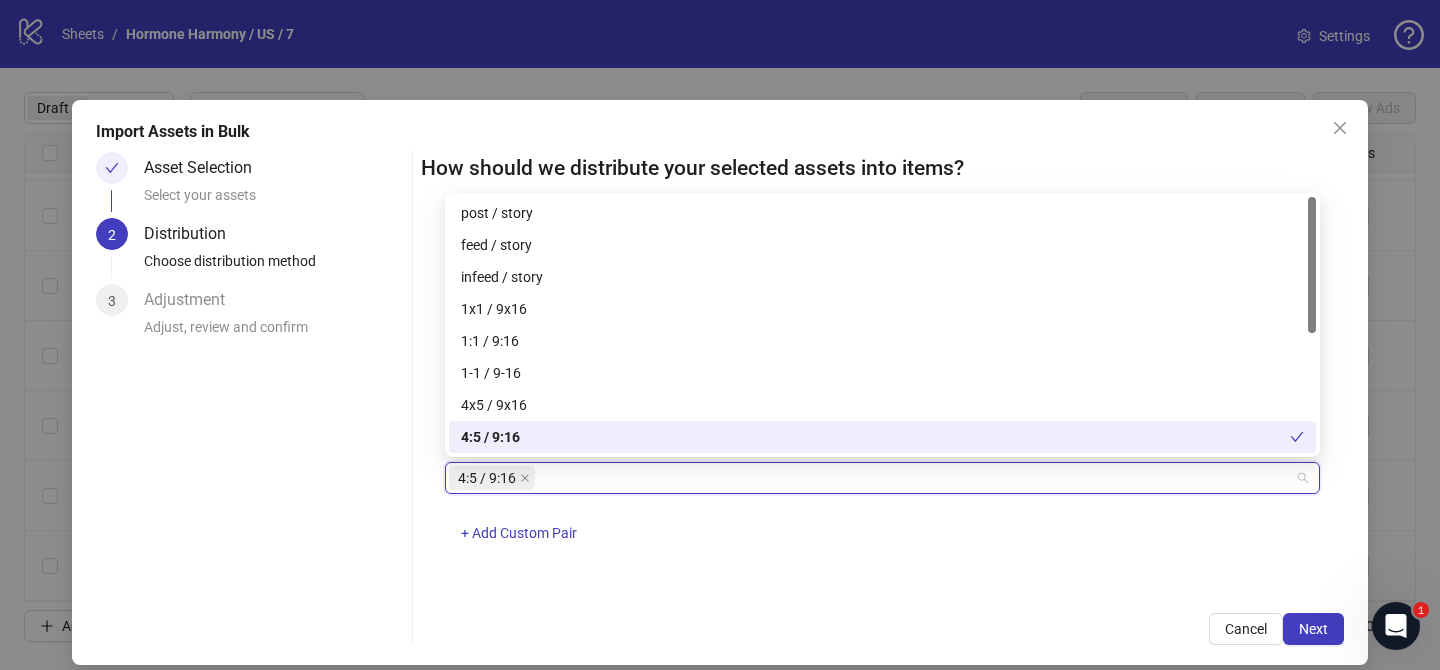 click on "4:5 / 9:16" at bounding box center [875, 437] 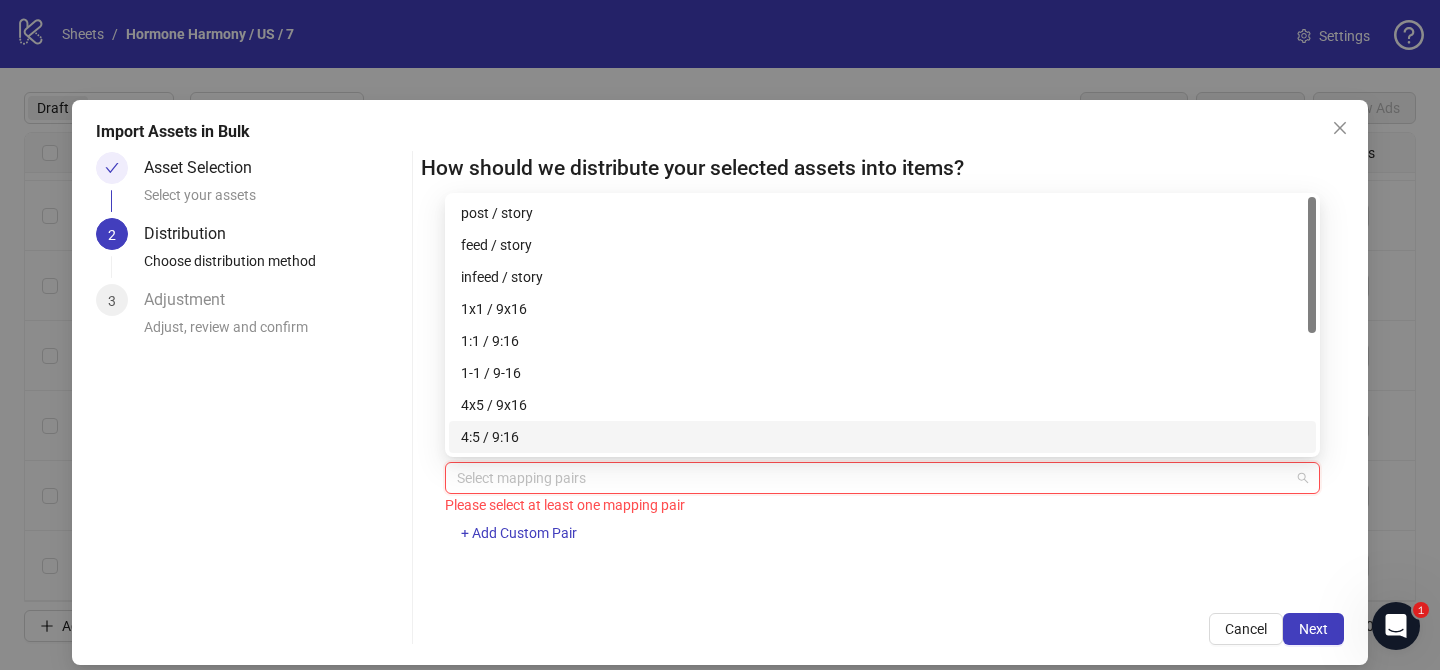 click on "4x5 / 9x16" at bounding box center [882, 405] 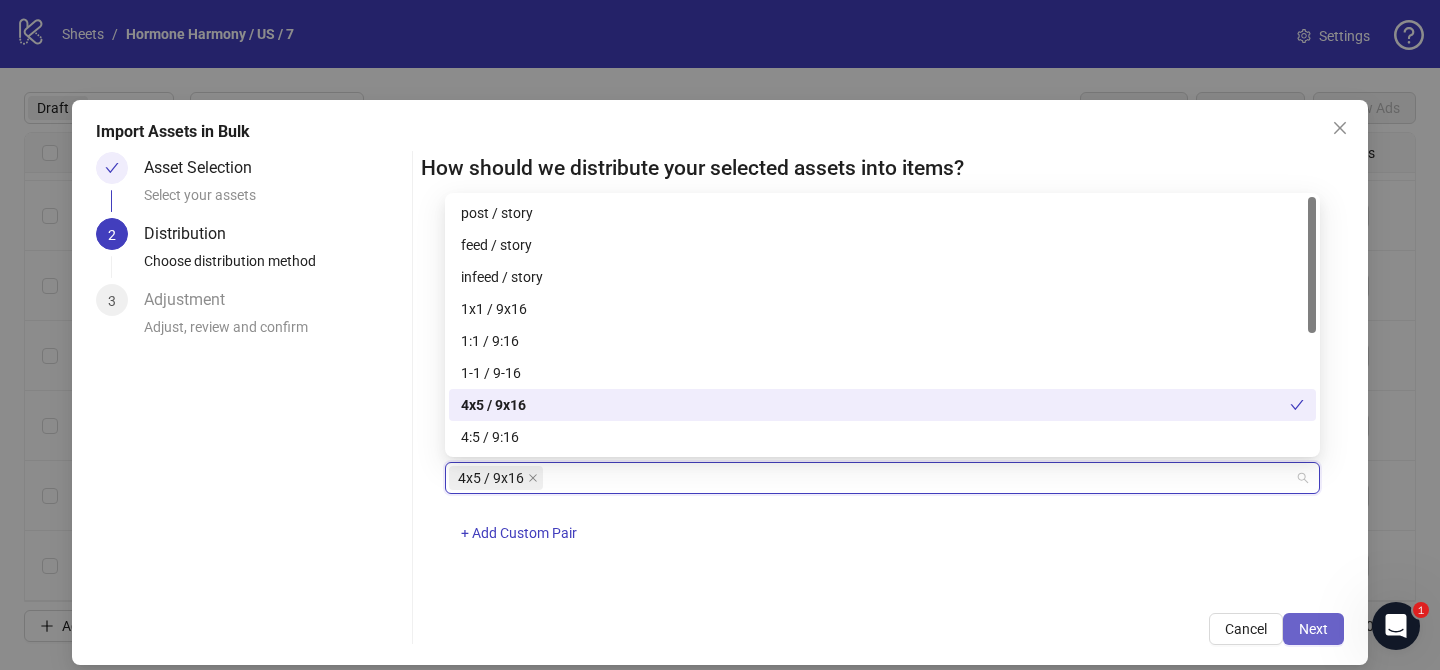 click on "Next" at bounding box center (1313, 629) 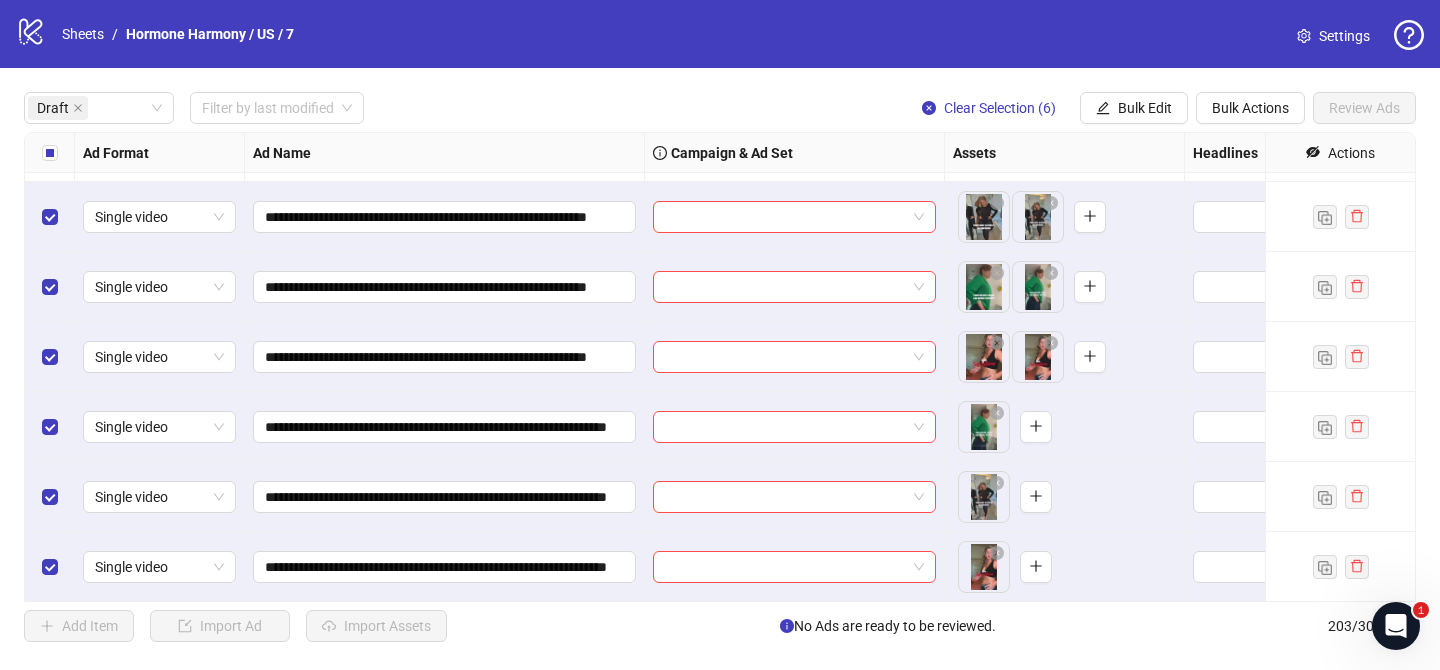 scroll, scrollTop: 2512, scrollLeft: 0, axis: vertical 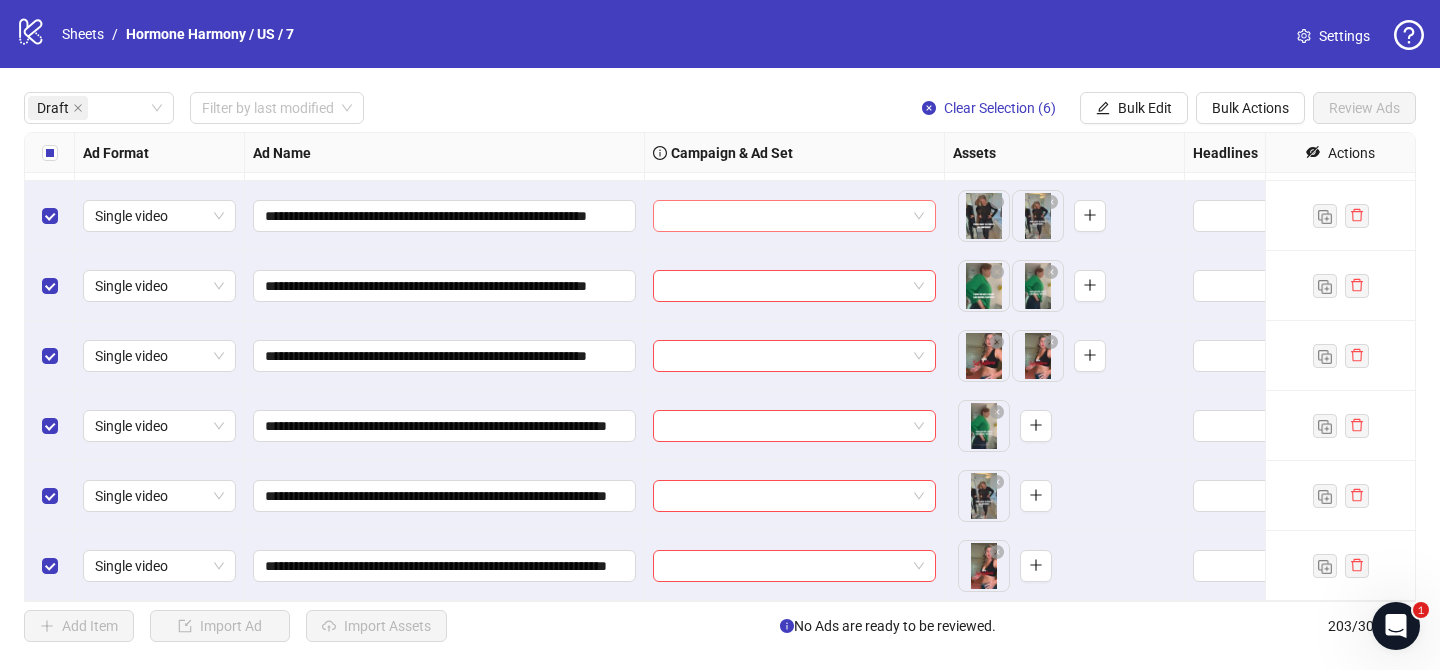 click at bounding box center (785, 216) 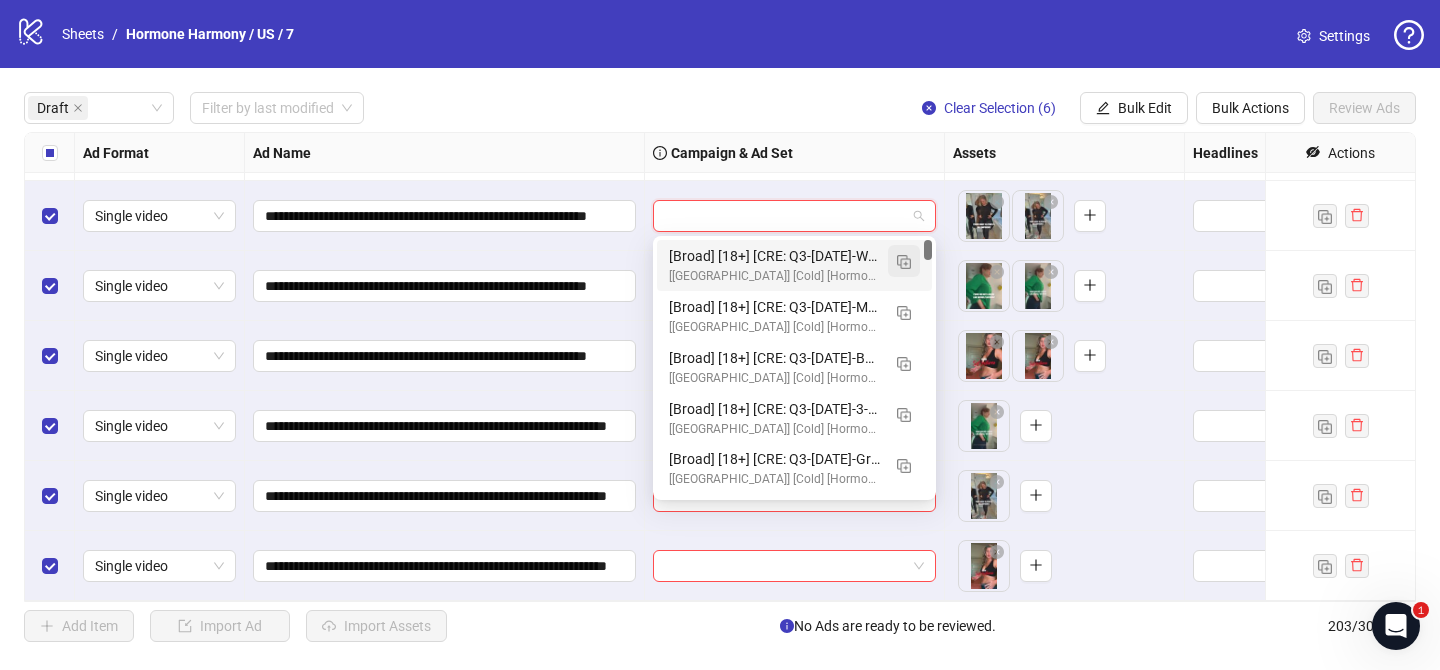 click at bounding box center (904, 261) 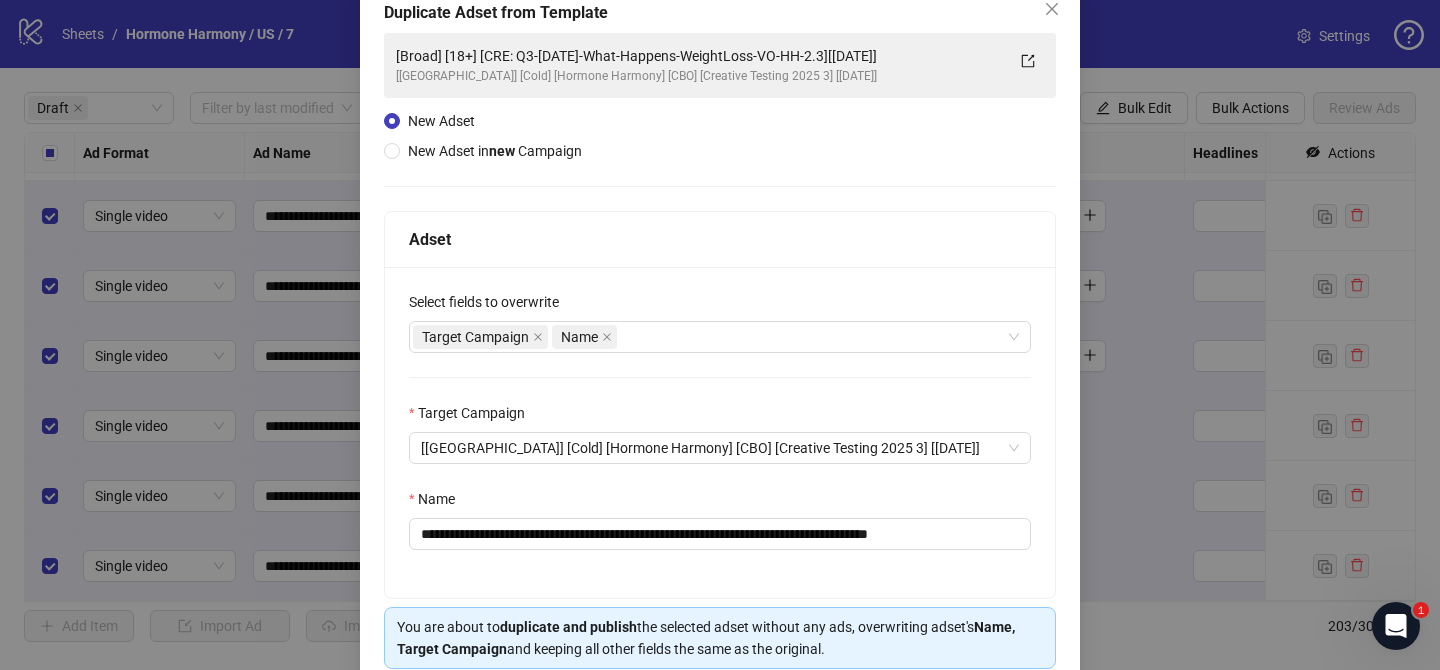scroll, scrollTop: 164, scrollLeft: 0, axis: vertical 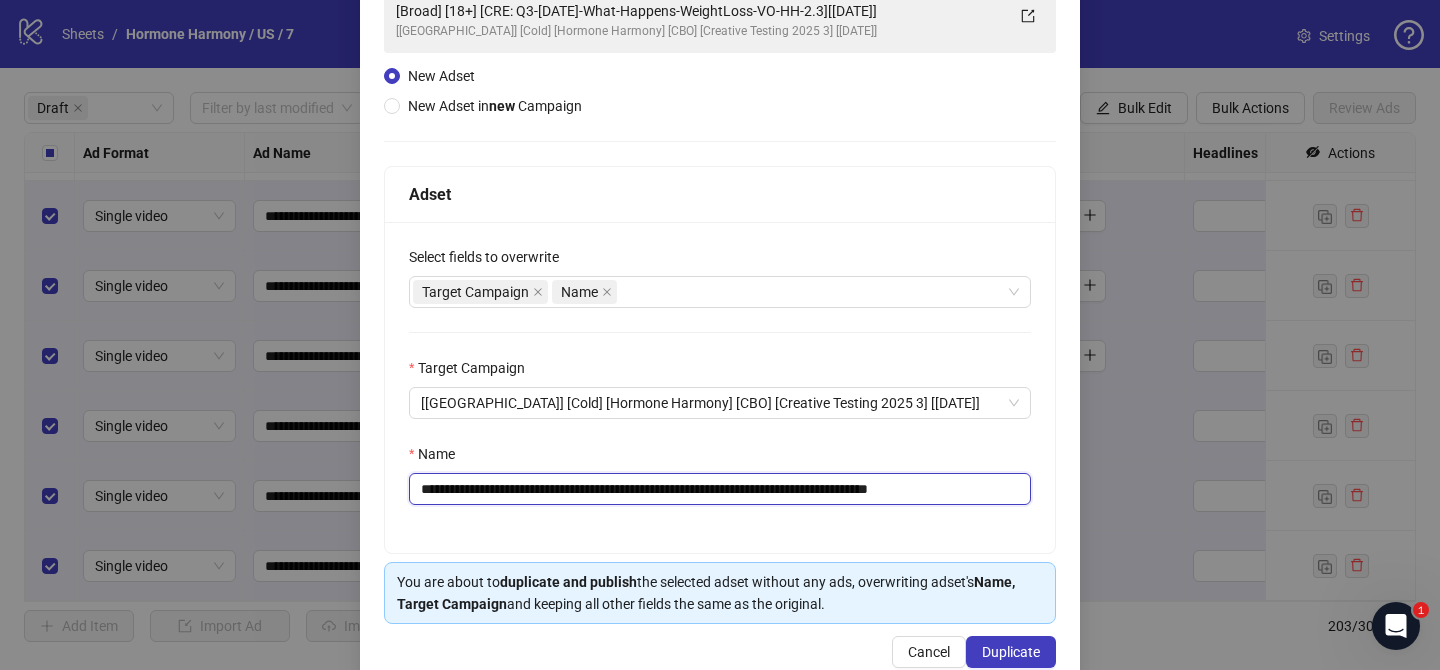 drag, startPoint x: 539, startPoint y: 489, endPoint x: 882, endPoint y: 488, distance: 343.00146 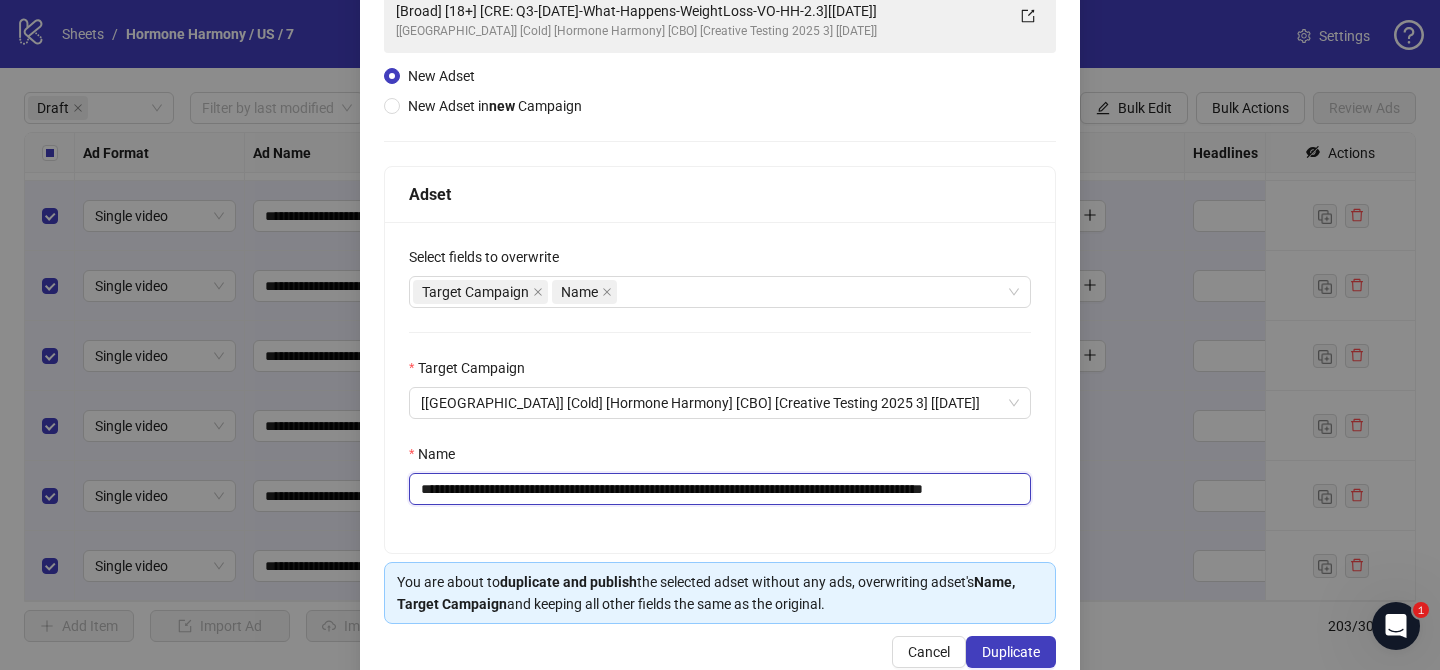 scroll, scrollTop: 0, scrollLeft: 39, axis: horizontal 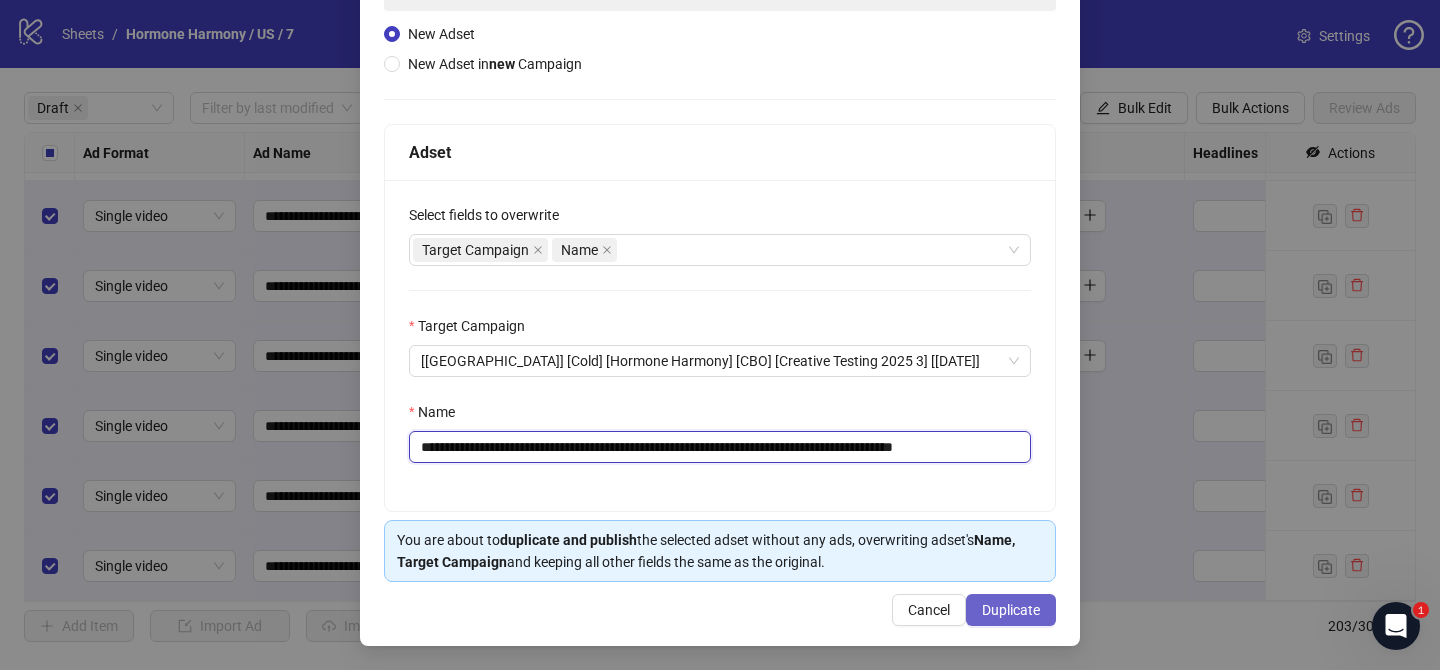type on "**********" 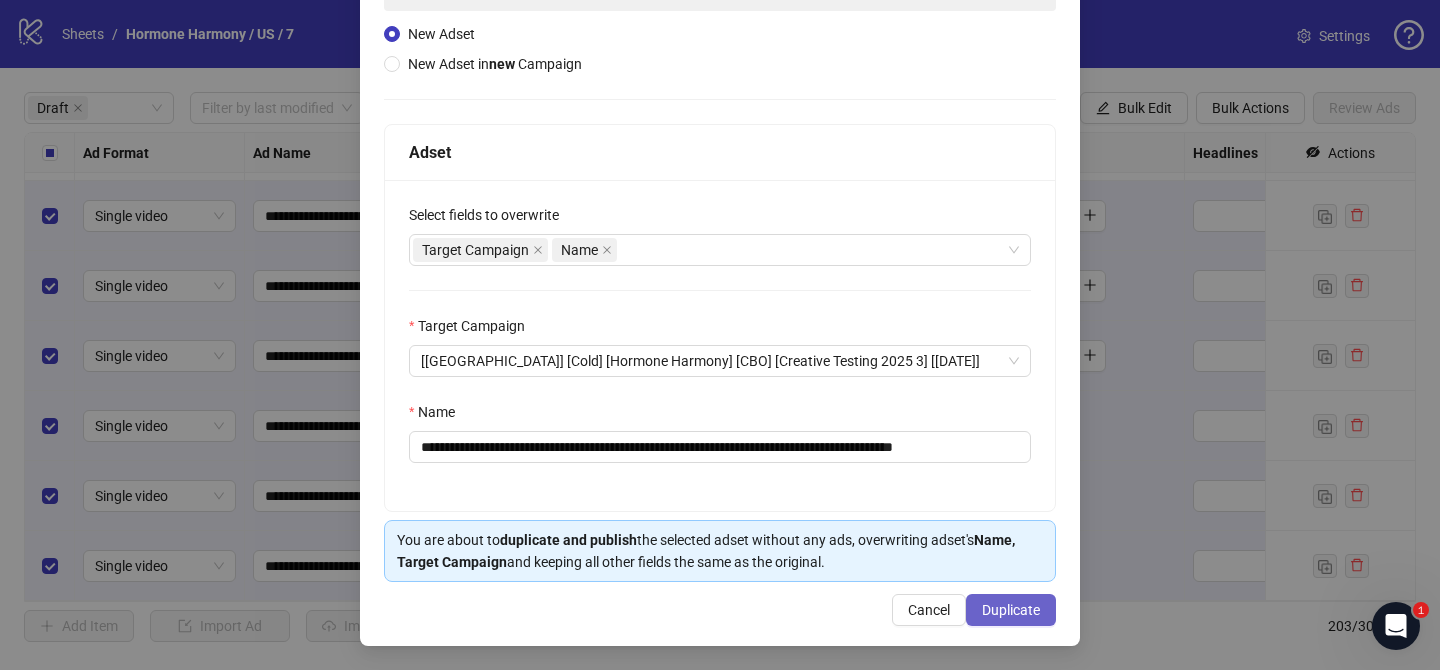 click on "Duplicate" at bounding box center (1011, 610) 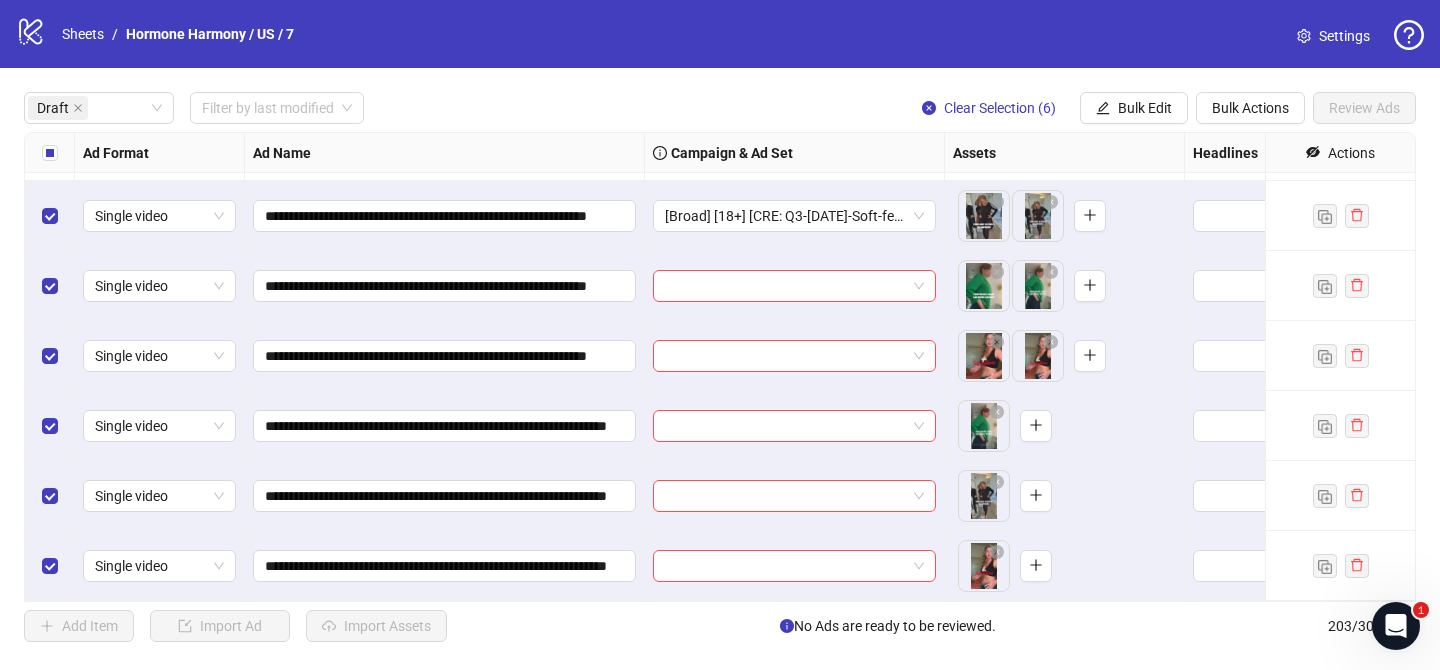 click on "**********" at bounding box center (720, 367) 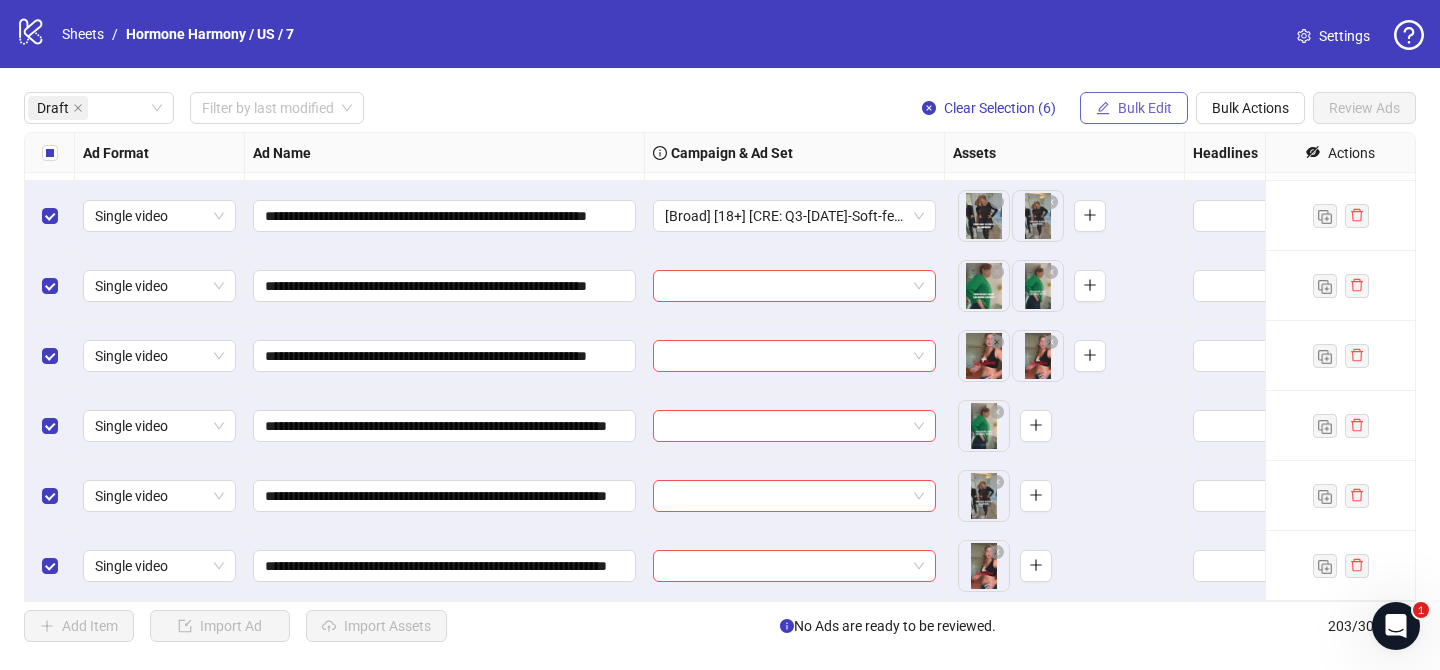 click on "Bulk Edit" at bounding box center [1145, 108] 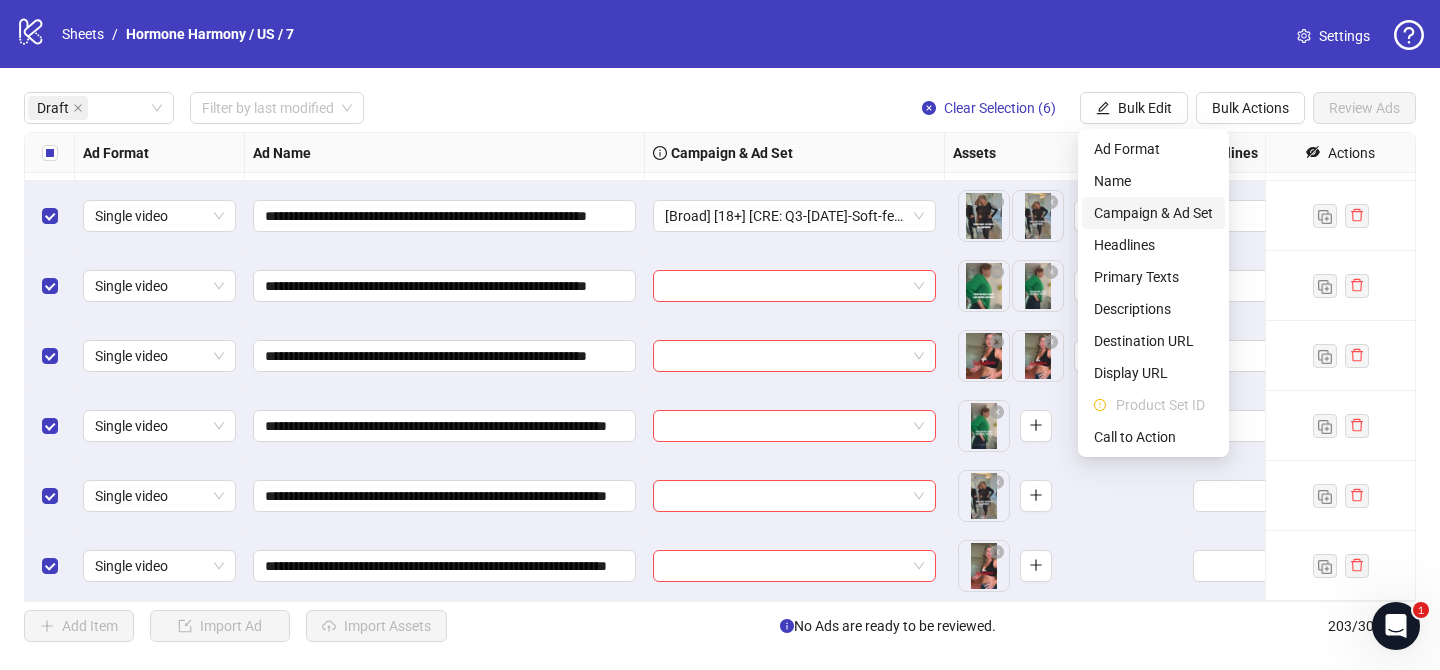 click on "Campaign & Ad Set" at bounding box center [1153, 213] 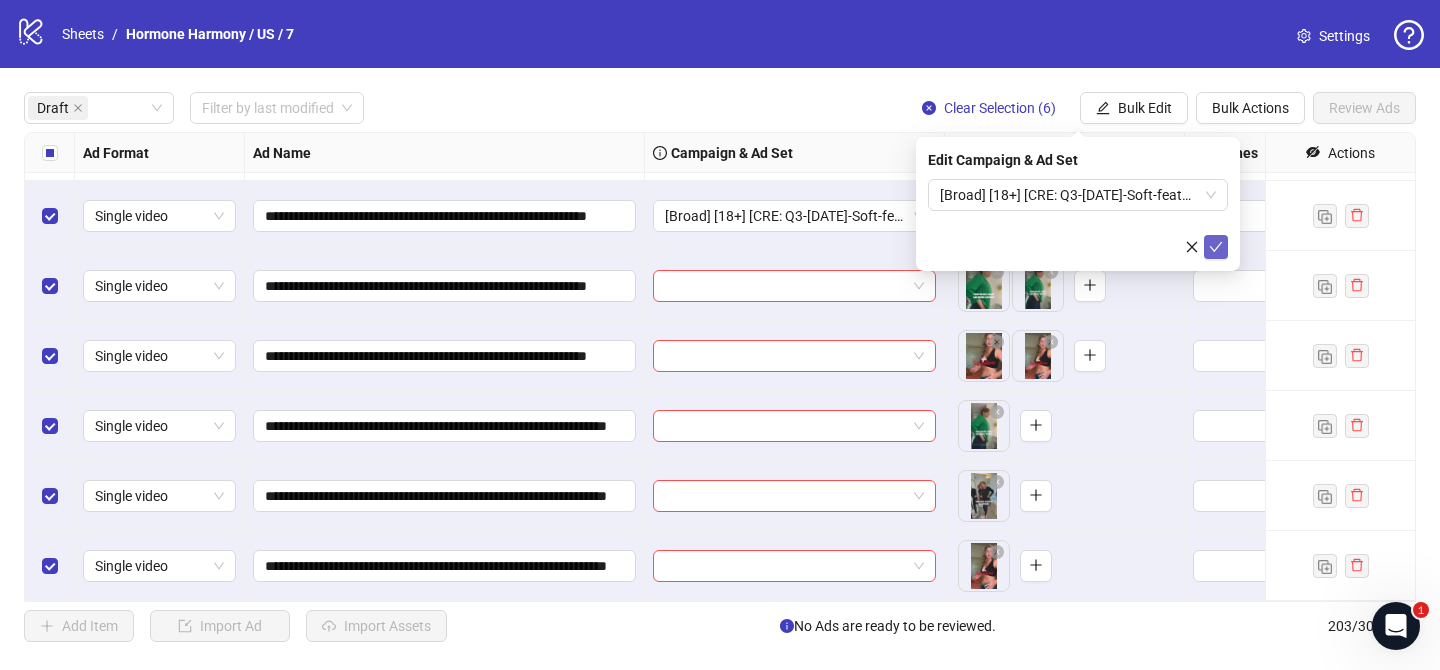 click 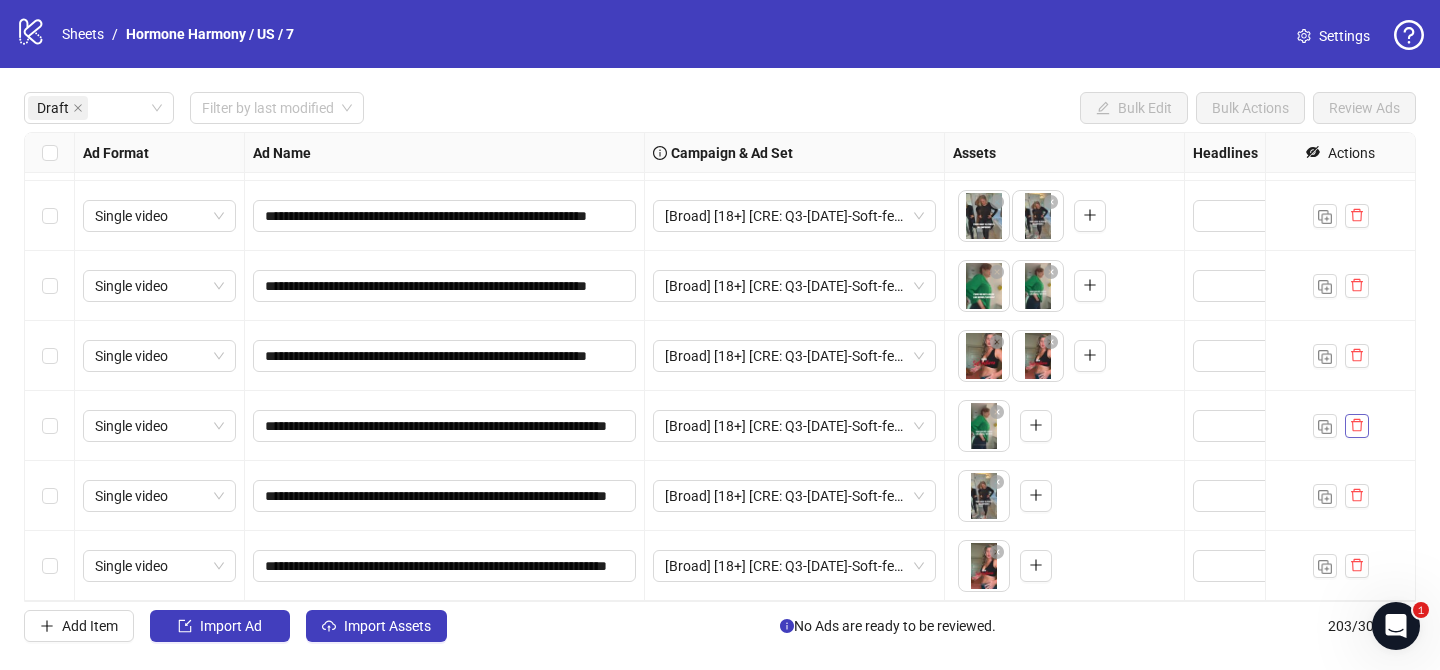 click at bounding box center [1357, 426] 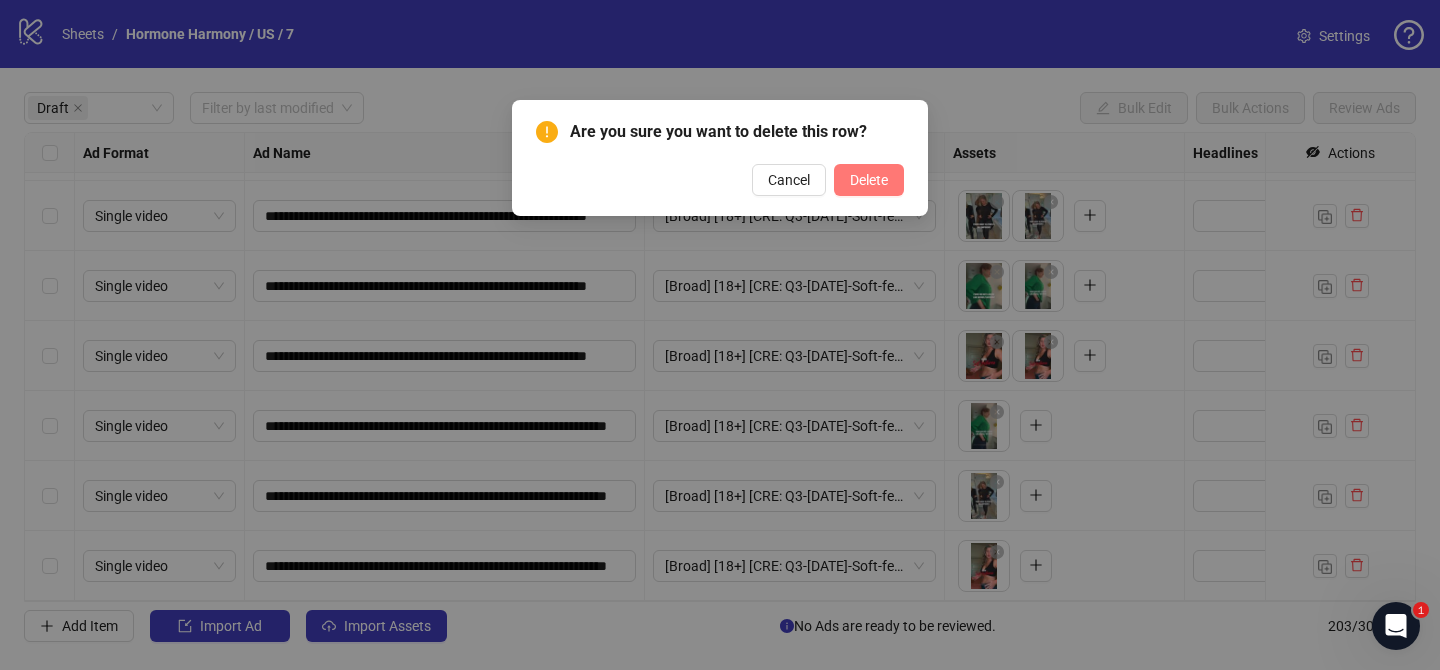 click on "Delete" at bounding box center (869, 180) 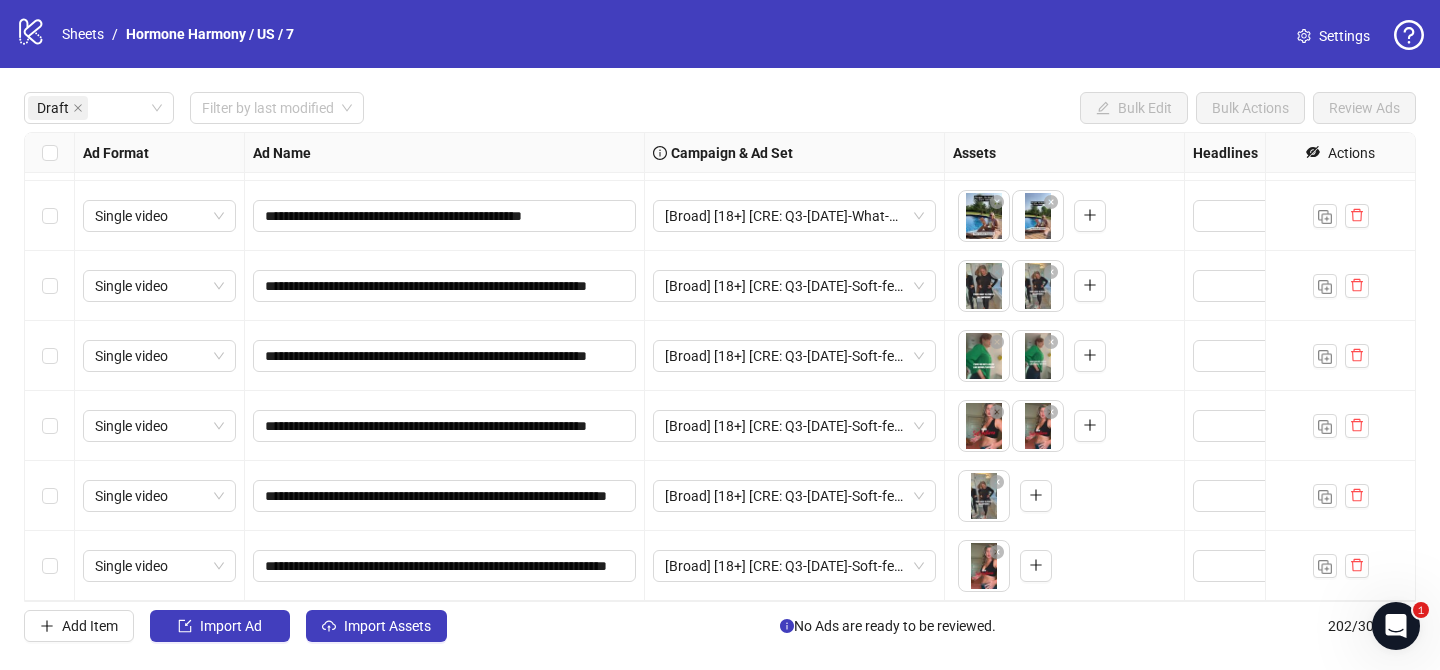 scroll, scrollTop: 2442, scrollLeft: 0, axis: vertical 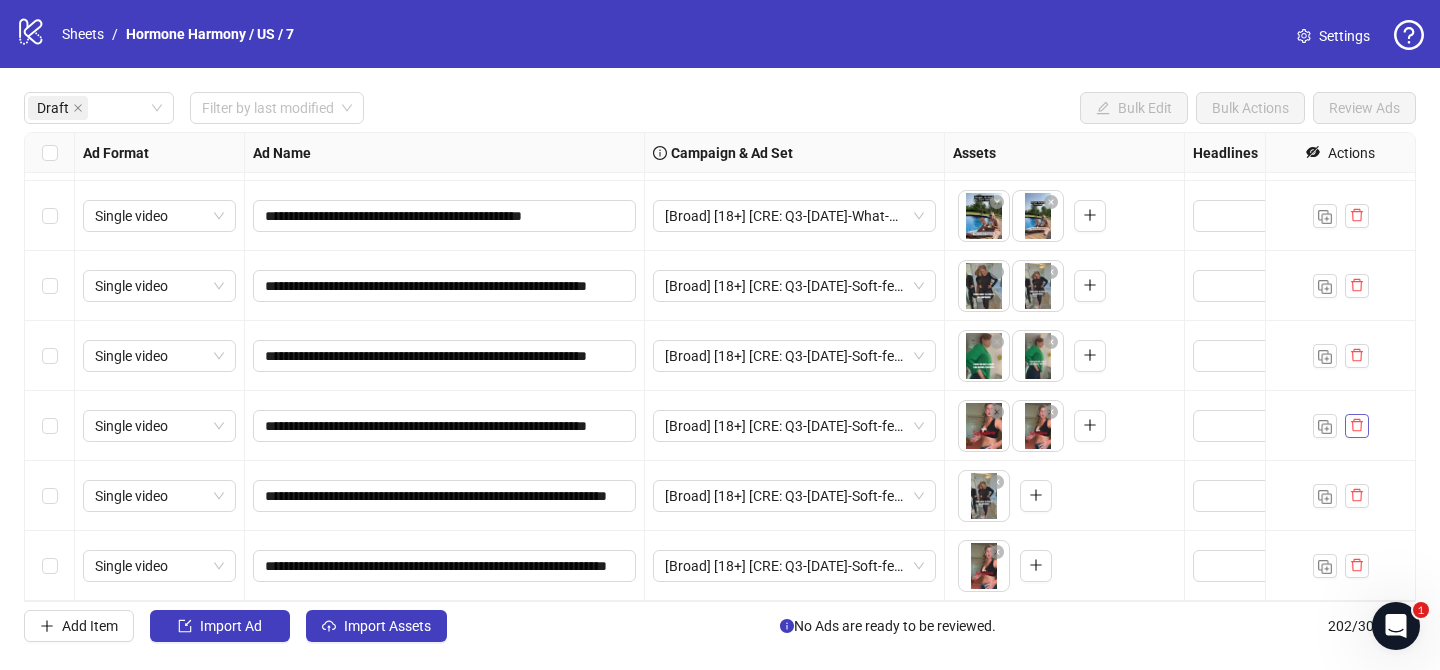 click 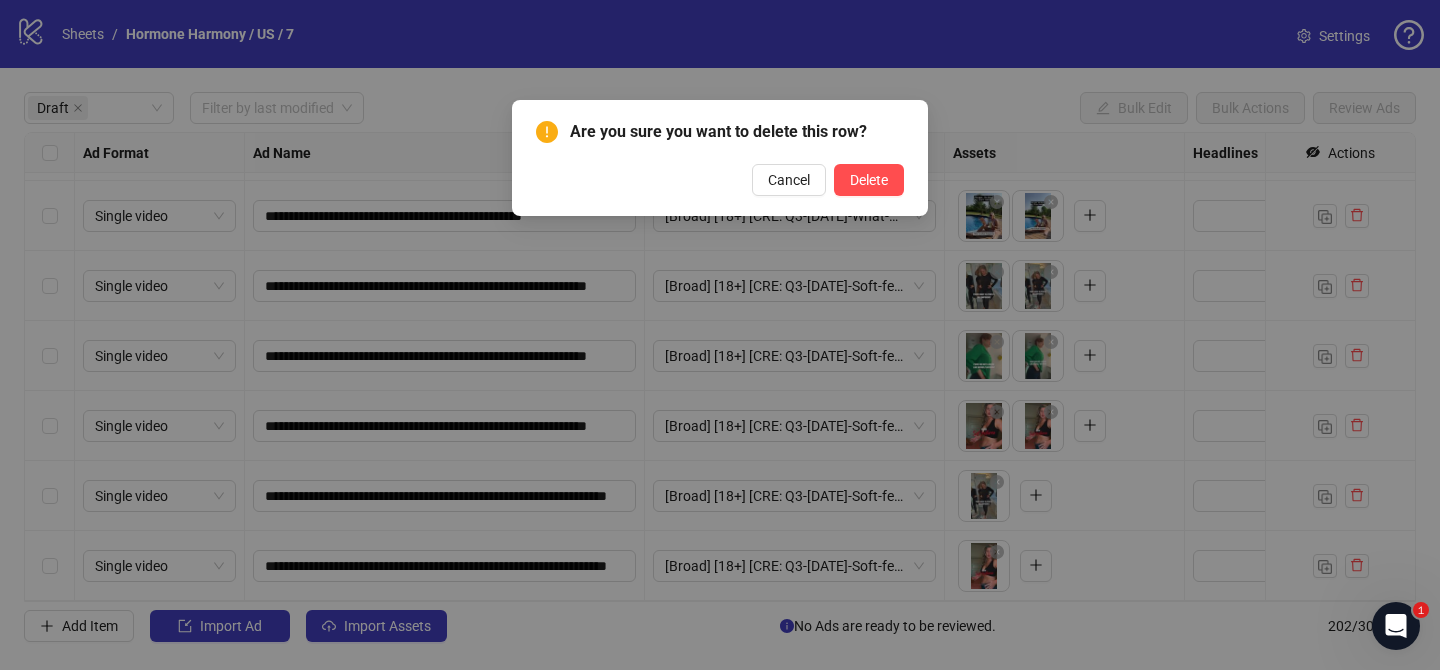 click on "Are you sure you want to delete this row? Cancel Delete" at bounding box center (720, 158) 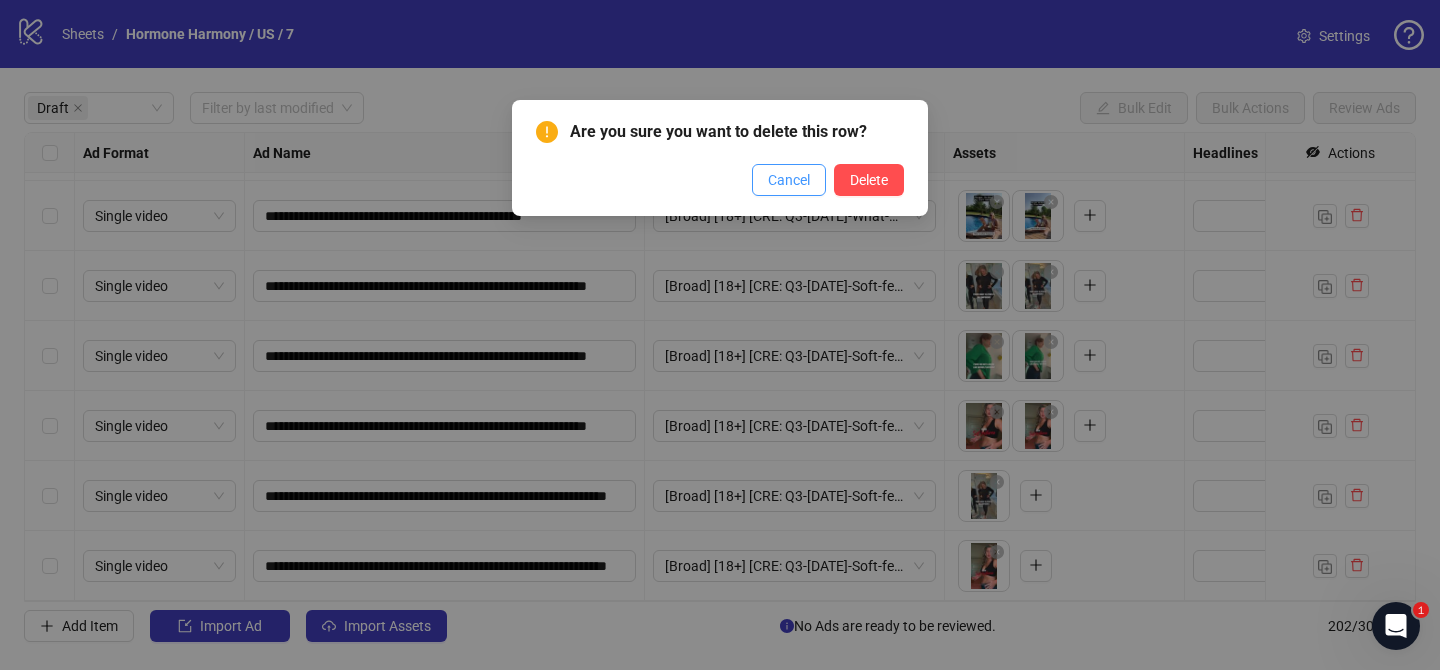 click on "Cancel" at bounding box center [789, 180] 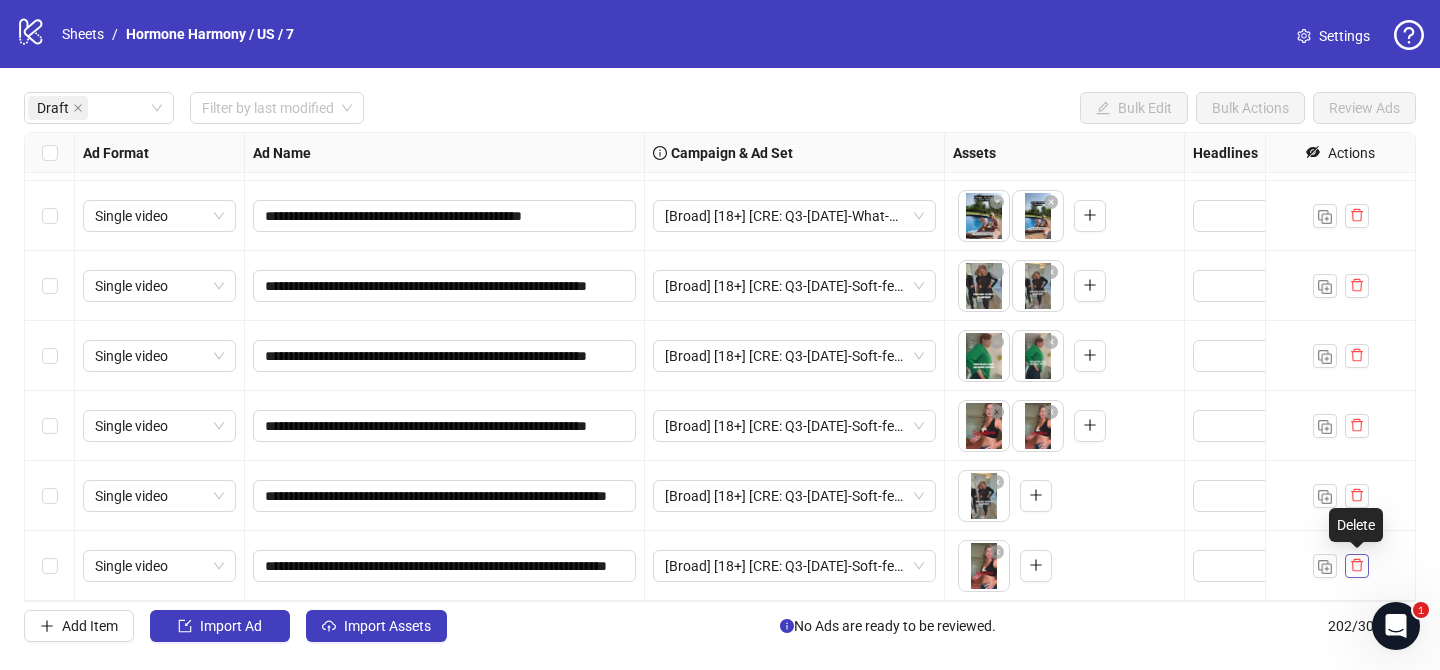 click 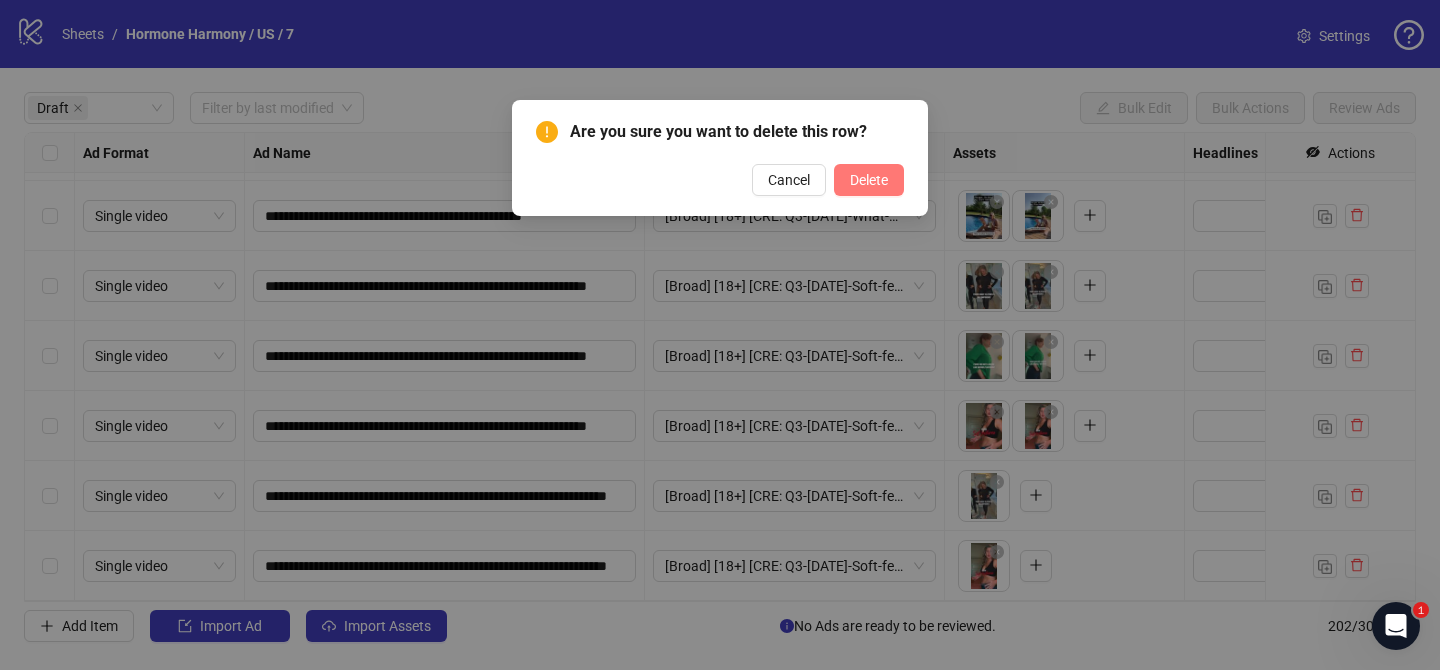click on "Delete" at bounding box center (869, 180) 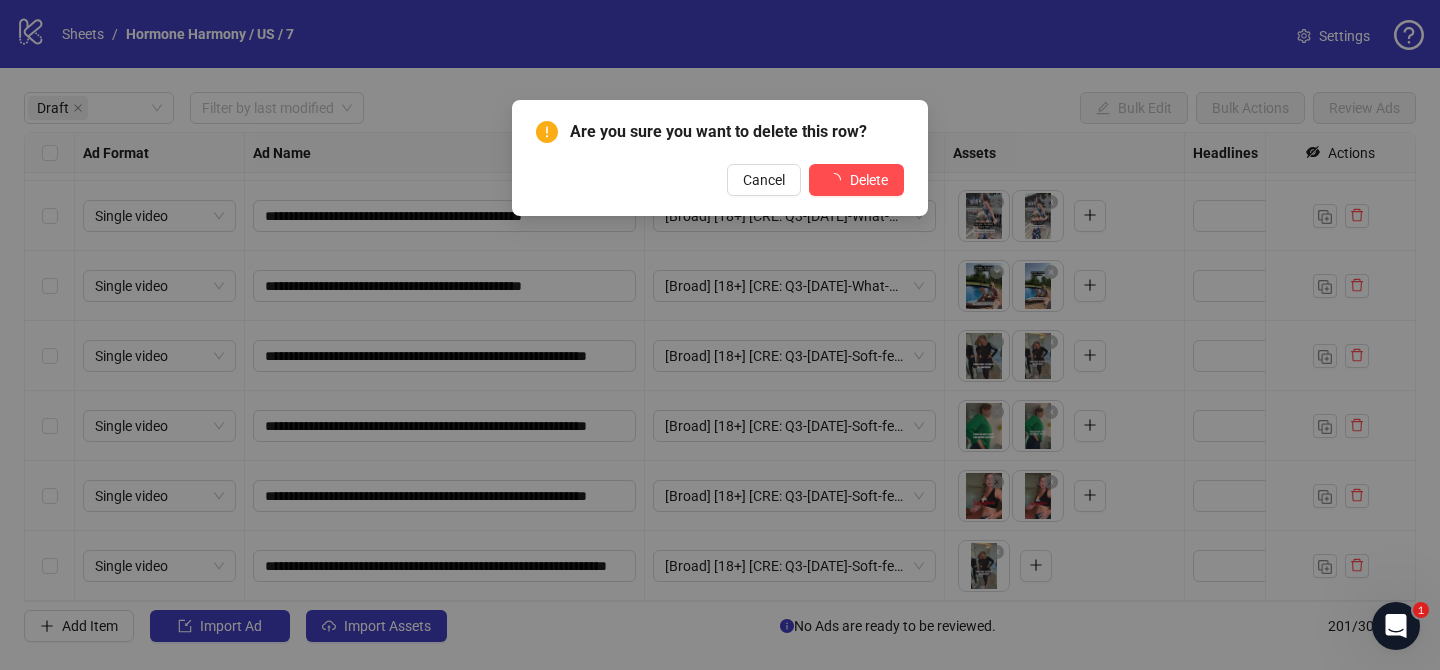 scroll, scrollTop: 2372, scrollLeft: 0, axis: vertical 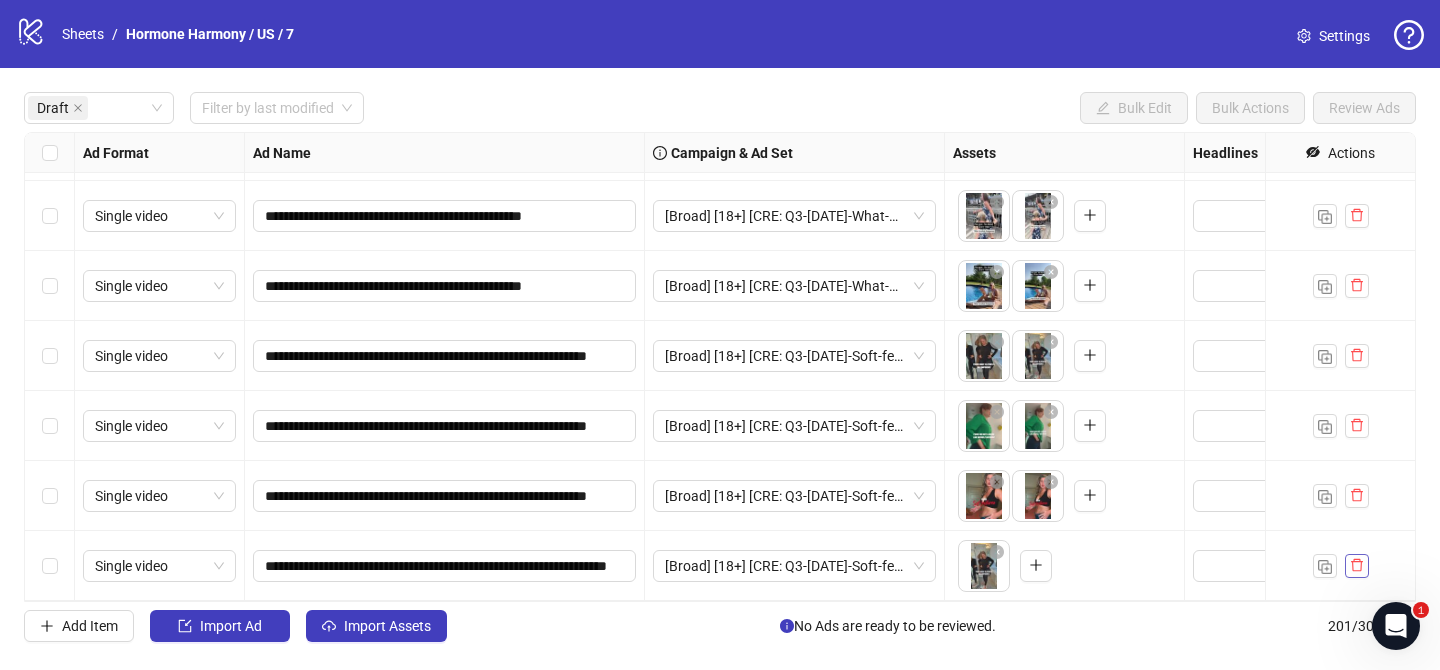 click 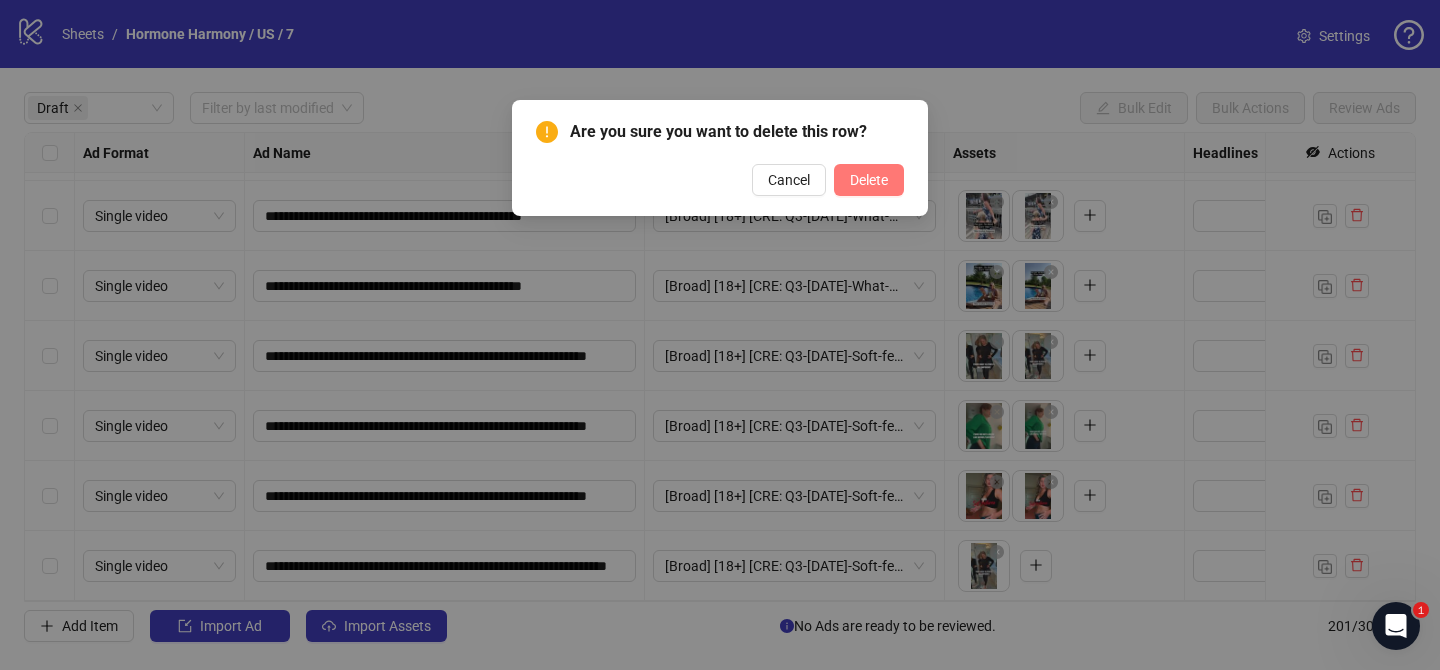 click on "Delete" at bounding box center [869, 180] 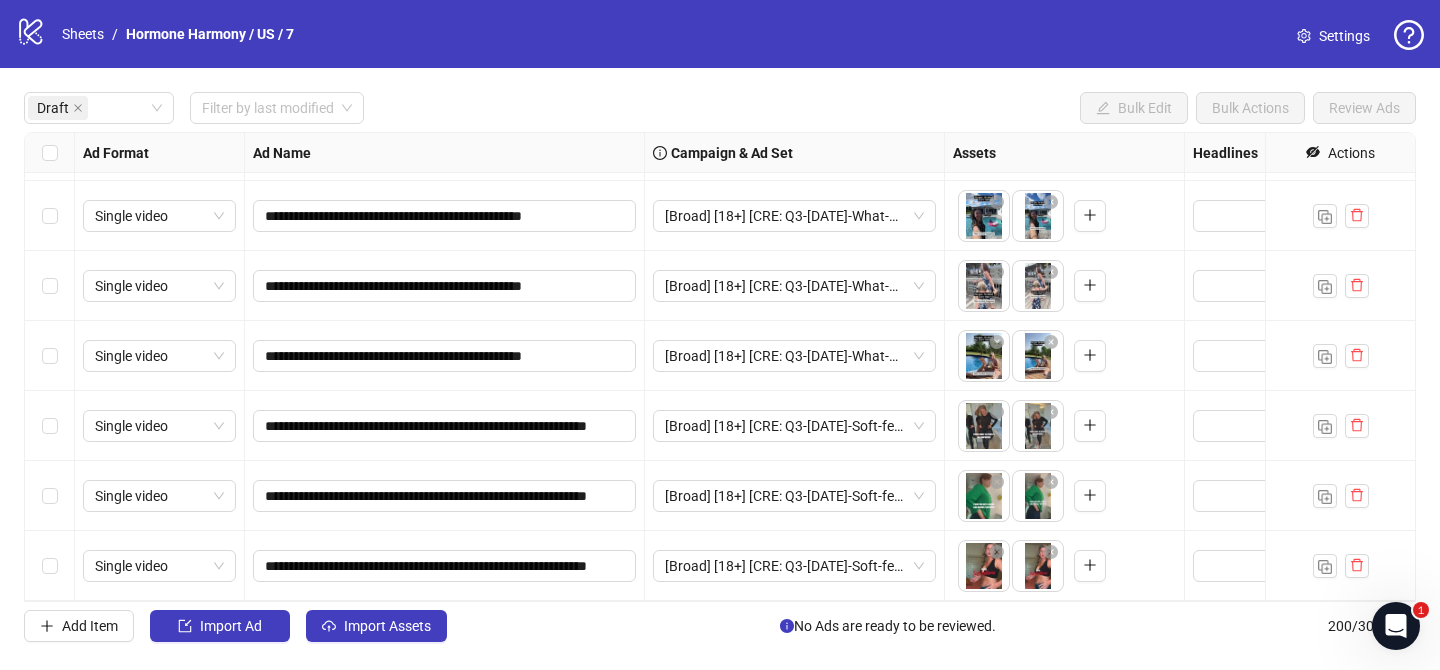 scroll, scrollTop: 2302, scrollLeft: 0, axis: vertical 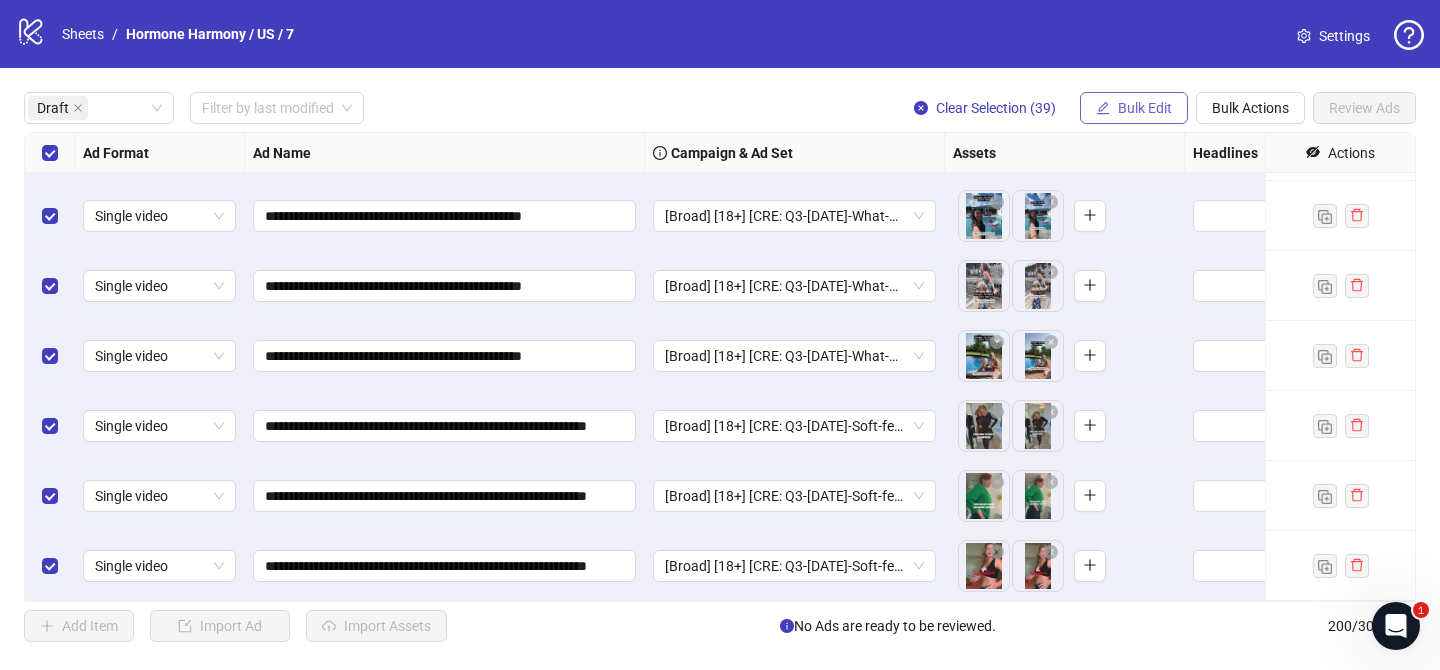 click on "Bulk Edit" at bounding box center (1134, 108) 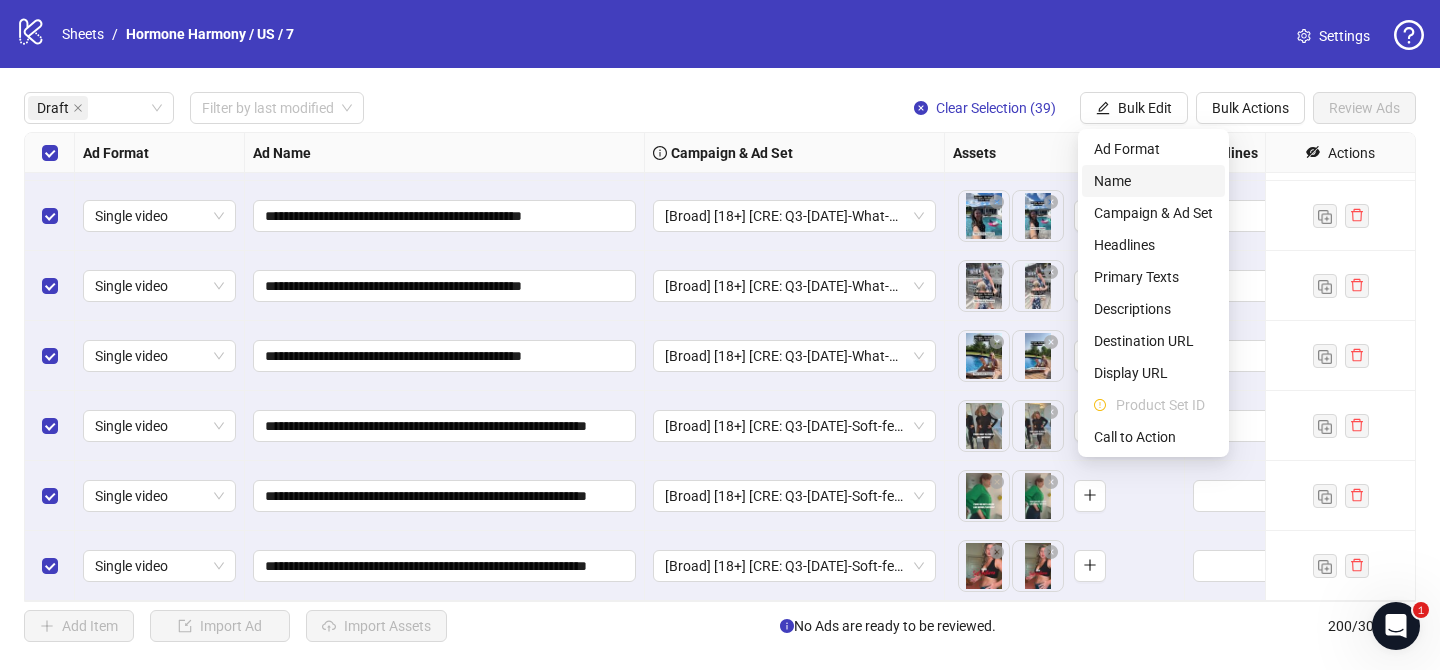 click on "Name" at bounding box center [1153, 181] 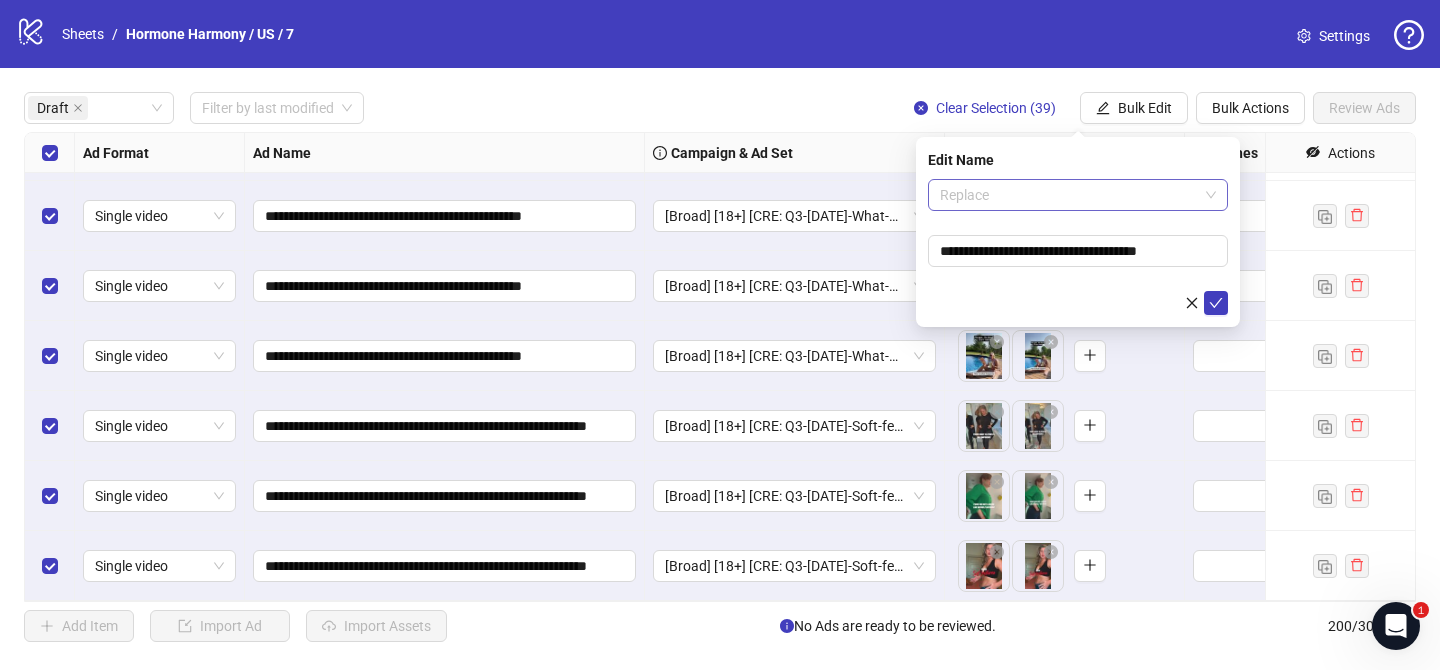 click on "Replace" at bounding box center [1078, 195] 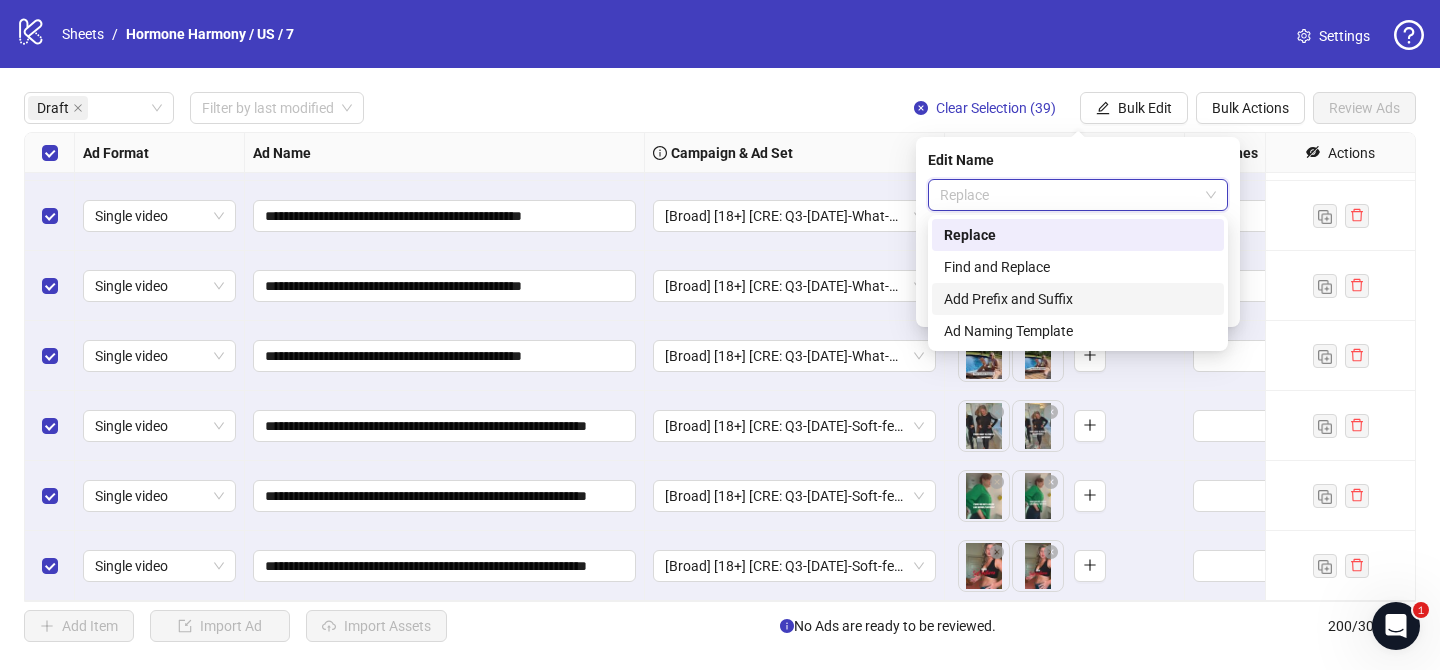 click on "Add Prefix and Suffix" at bounding box center (1078, 299) 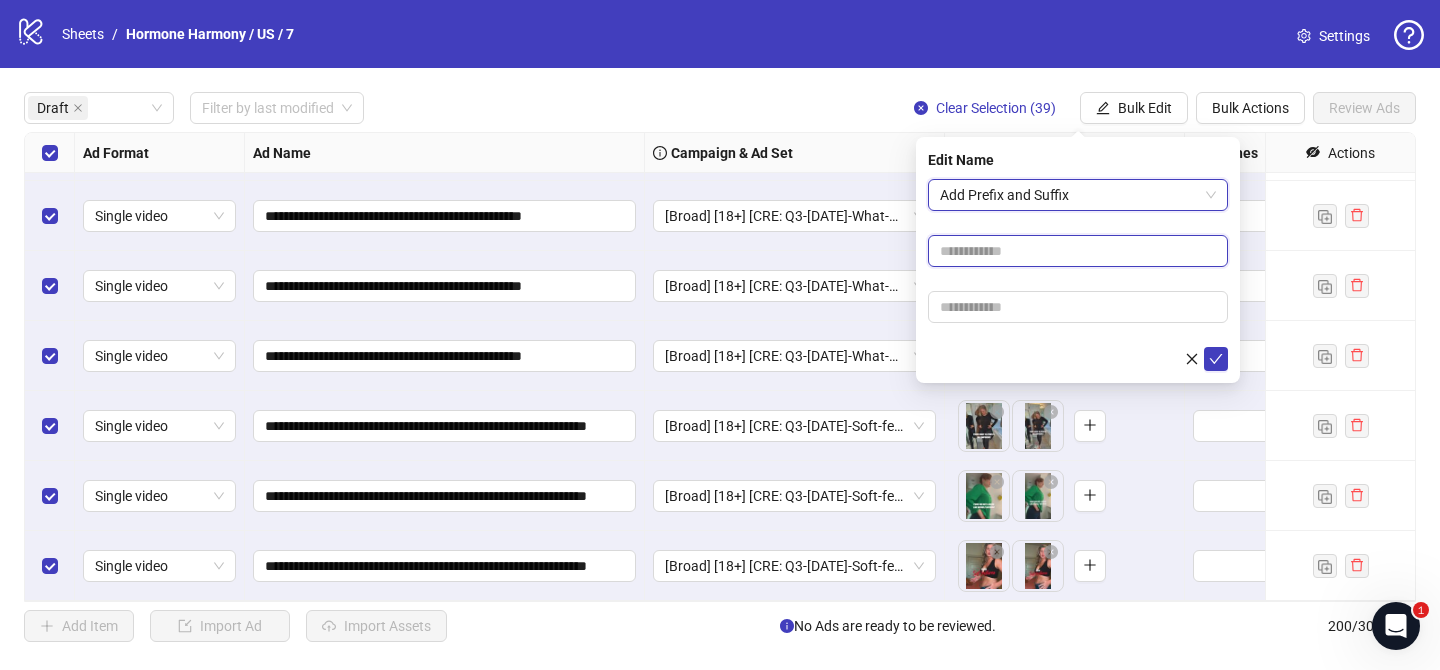 click at bounding box center [1078, 251] 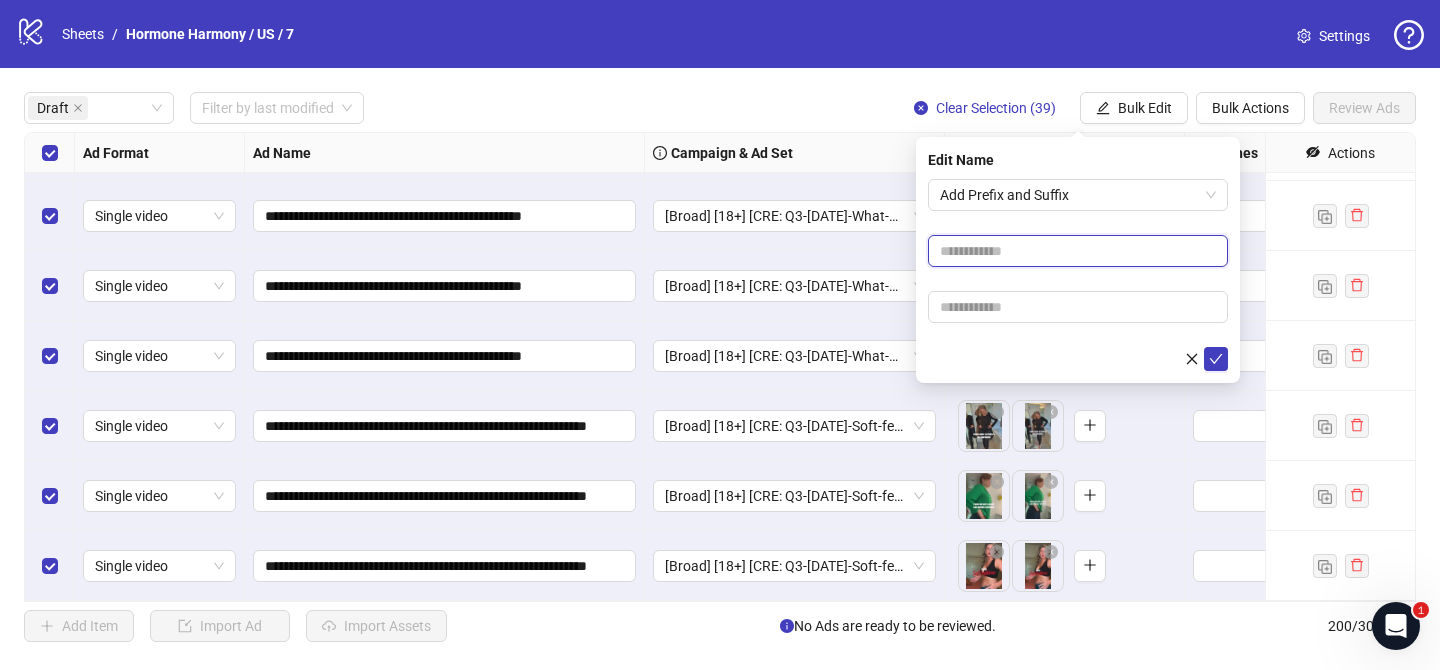 paste on "**********" 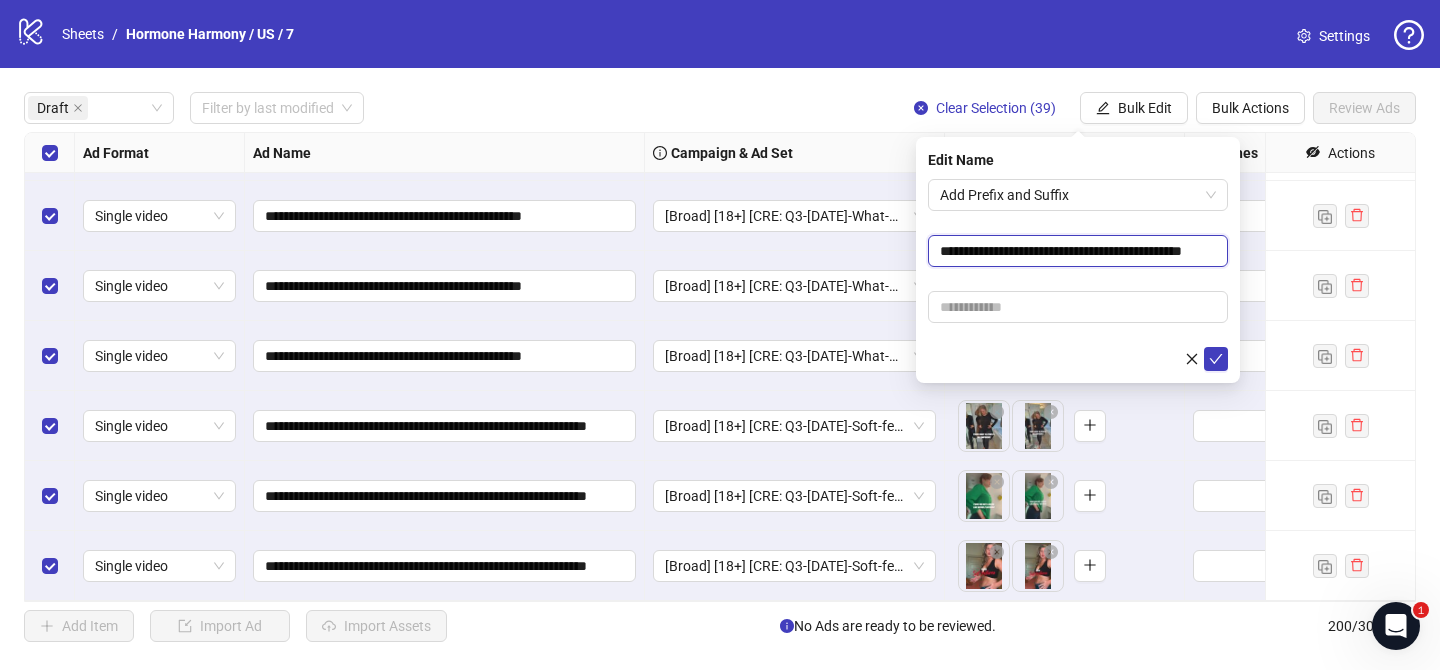 scroll, scrollTop: 0, scrollLeft: 49, axis: horizontal 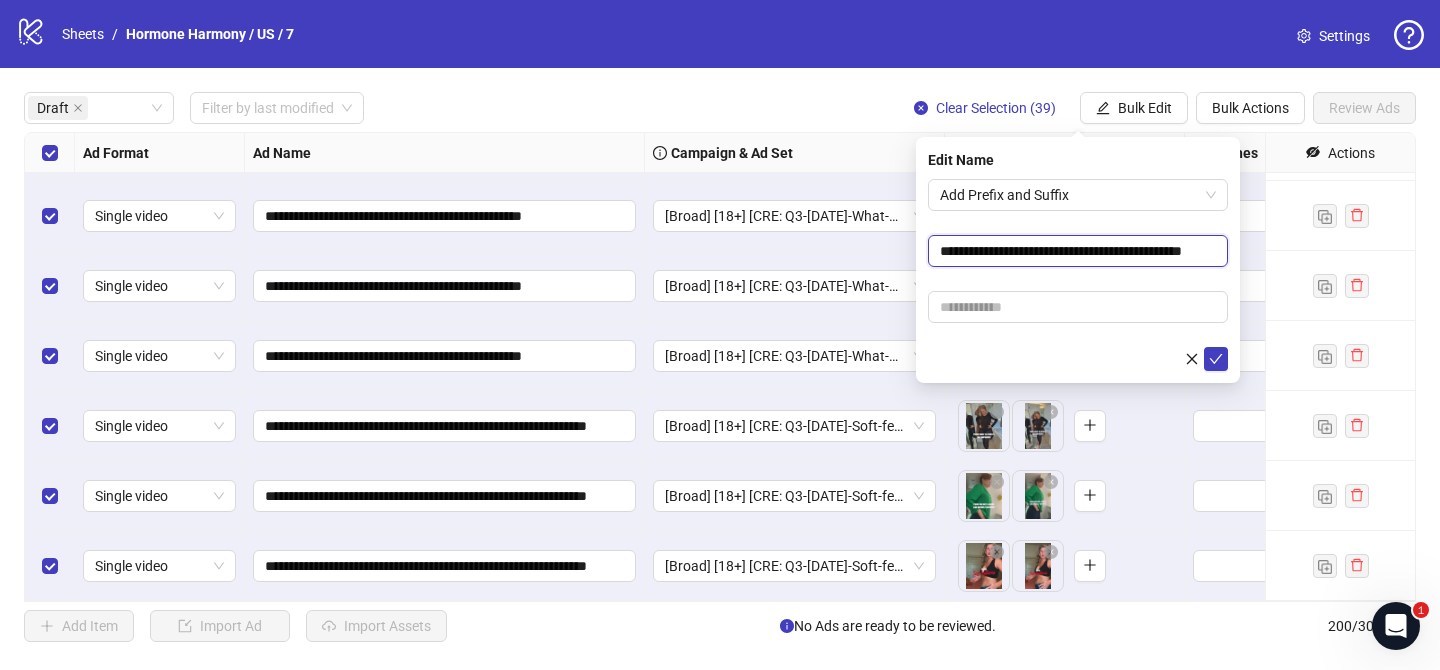 click on "**********" at bounding box center (1078, 251) 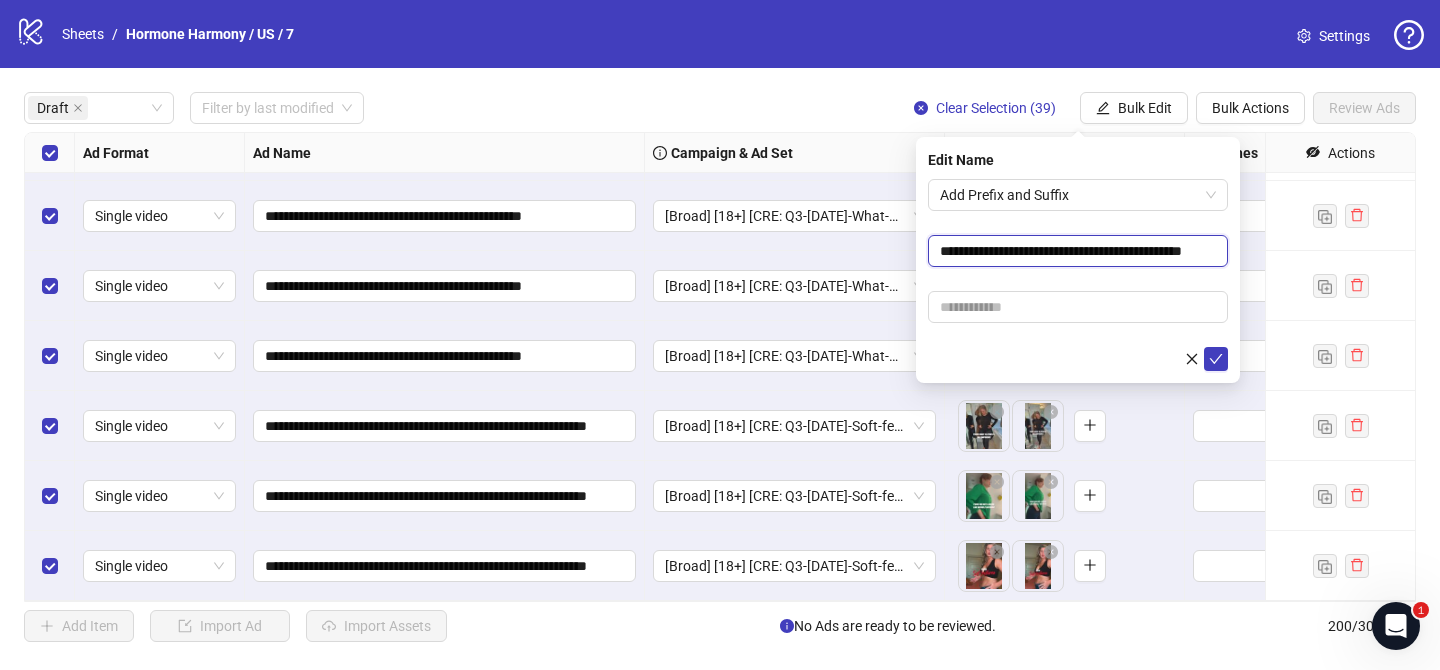 click on "**********" at bounding box center (1078, 251) 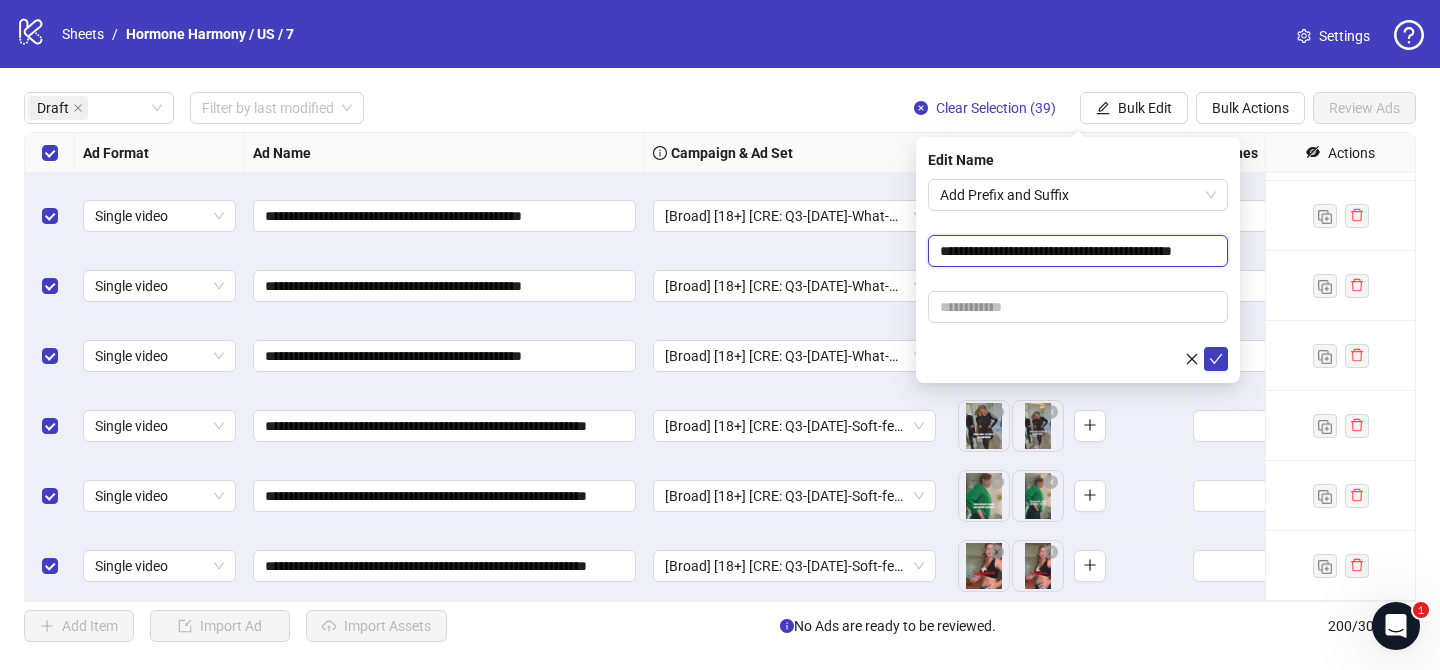 scroll, scrollTop: 0, scrollLeft: 35, axis: horizontal 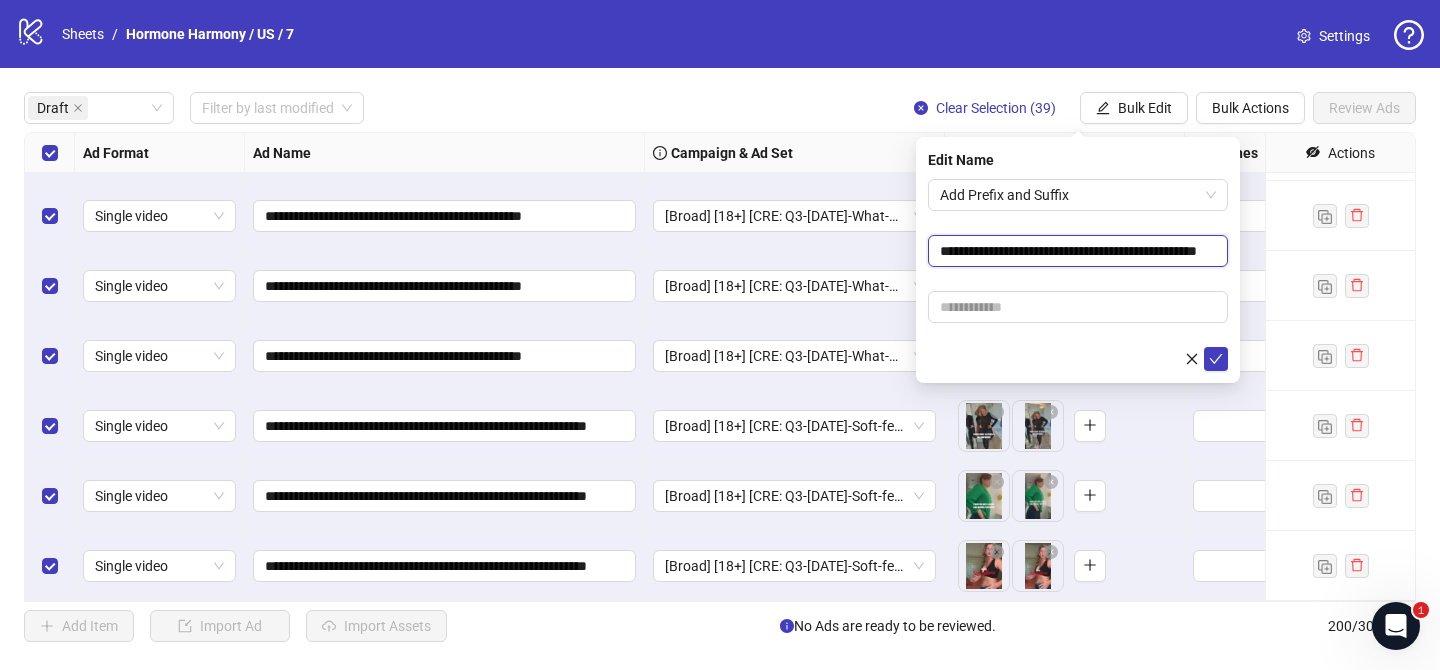 type on "**********" 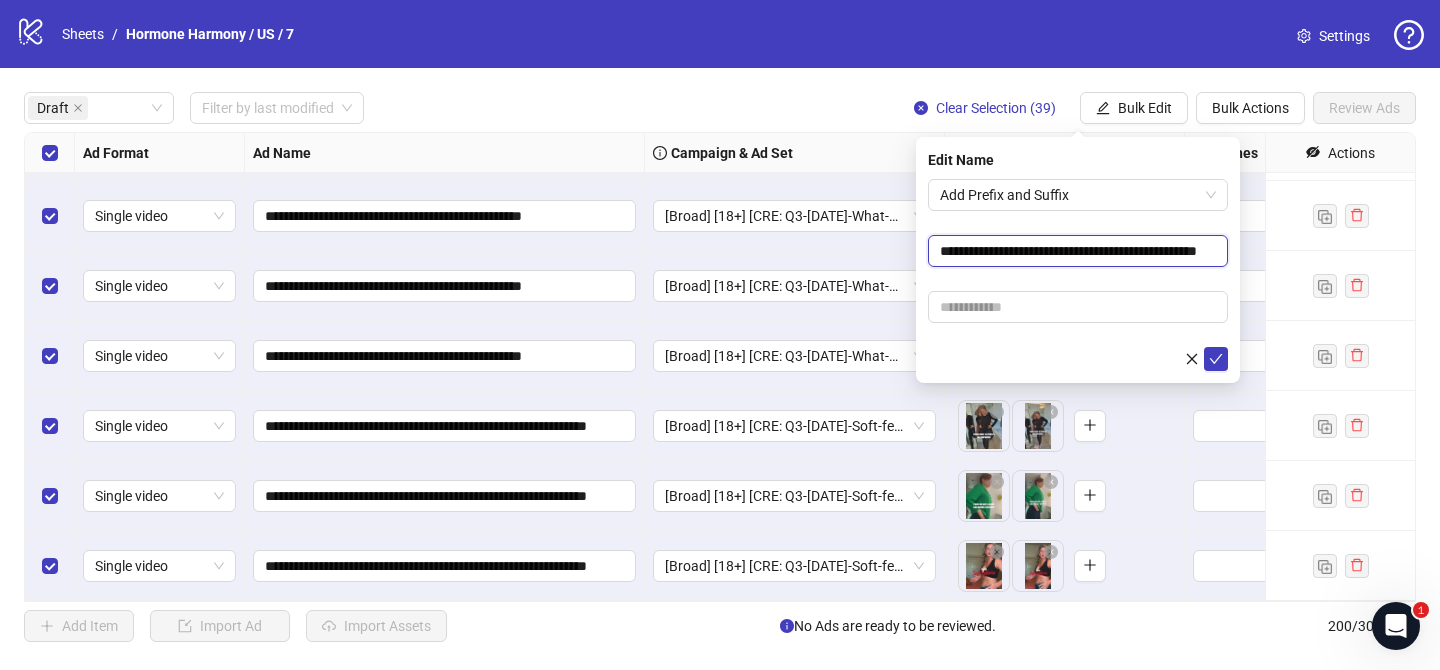 scroll, scrollTop: 0, scrollLeft: 0, axis: both 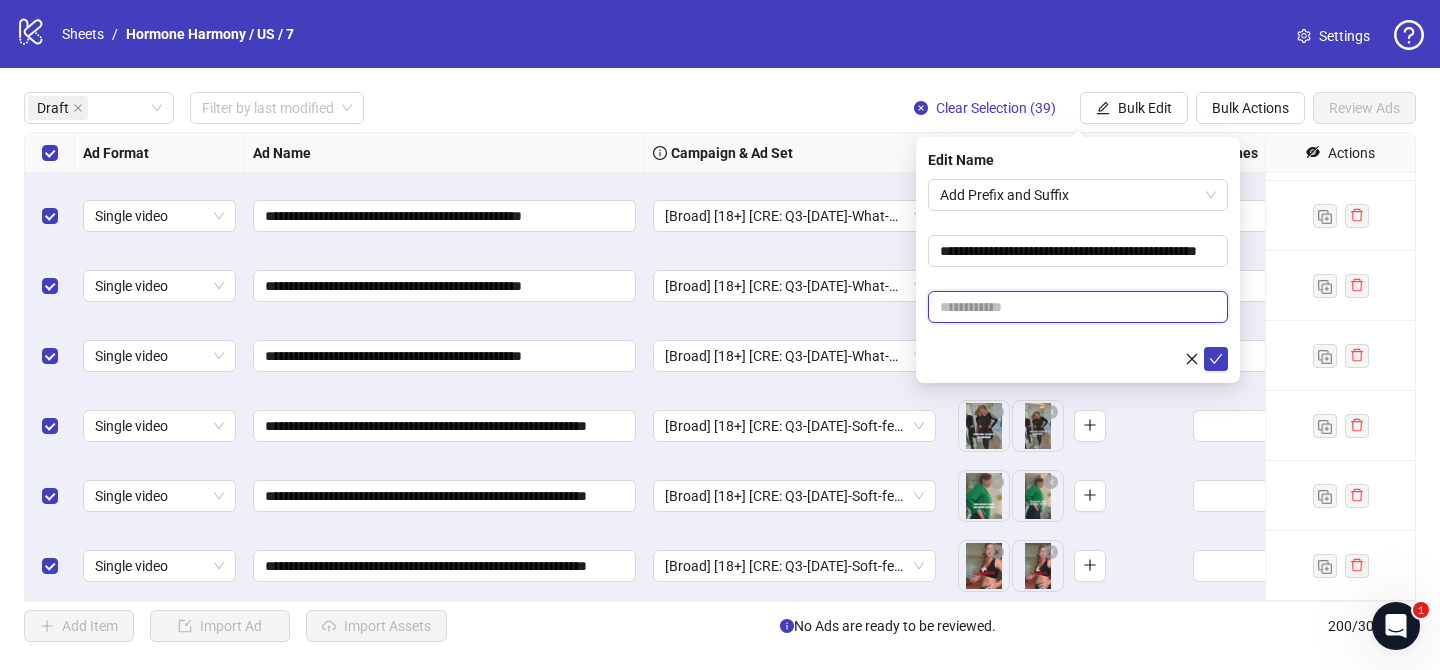 click at bounding box center [1078, 307] 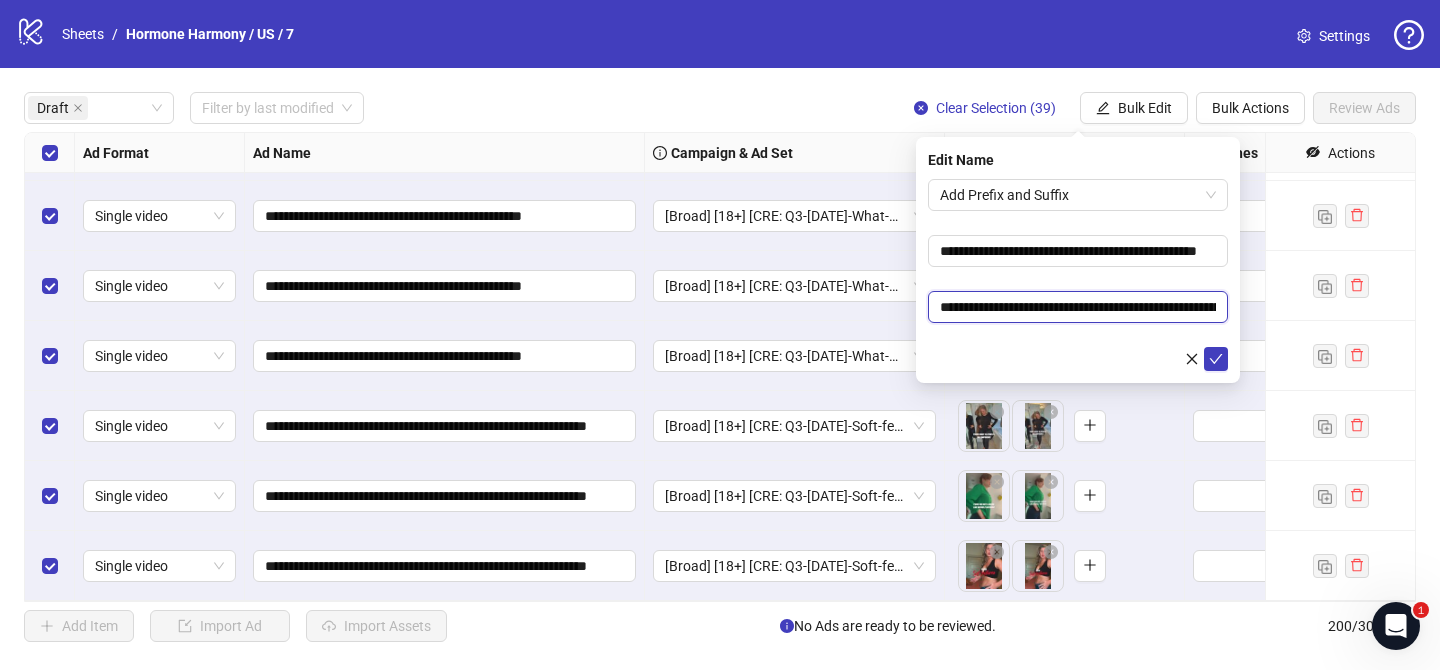 scroll, scrollTop: 0, scrollLeft: 300, axis: horizontal 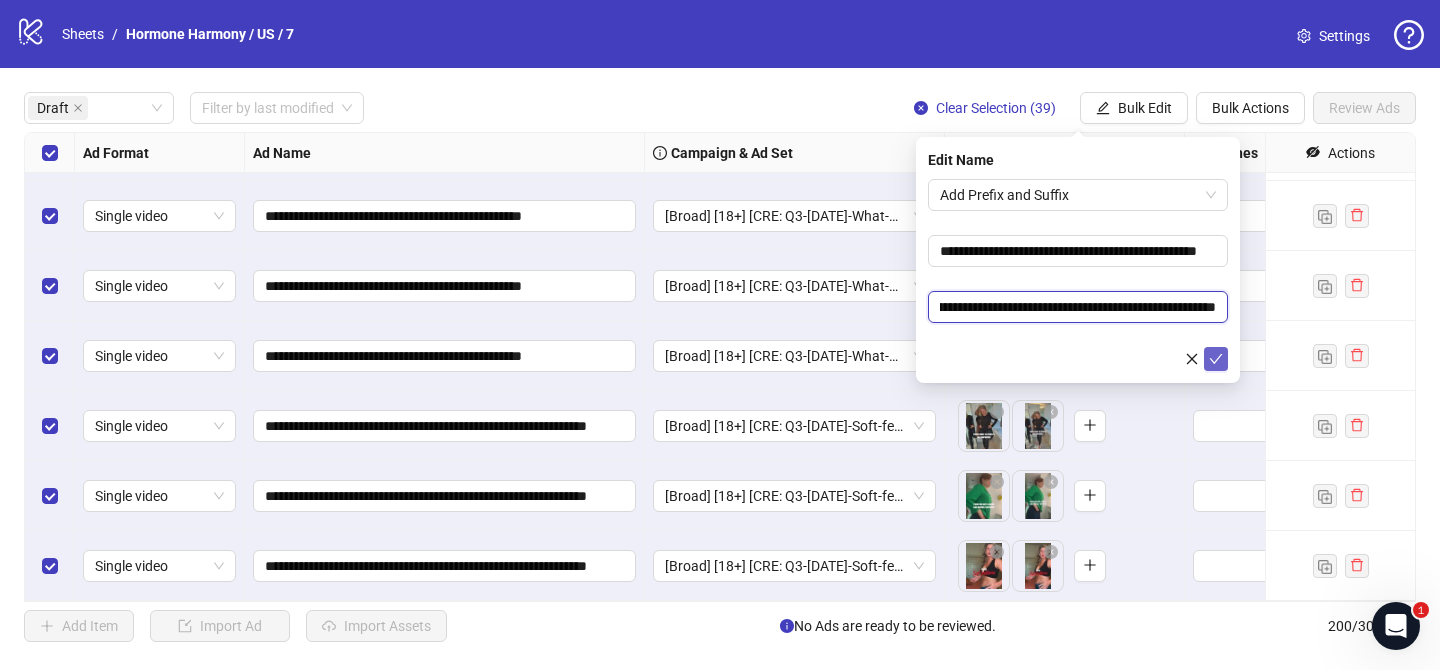 type on "**********" 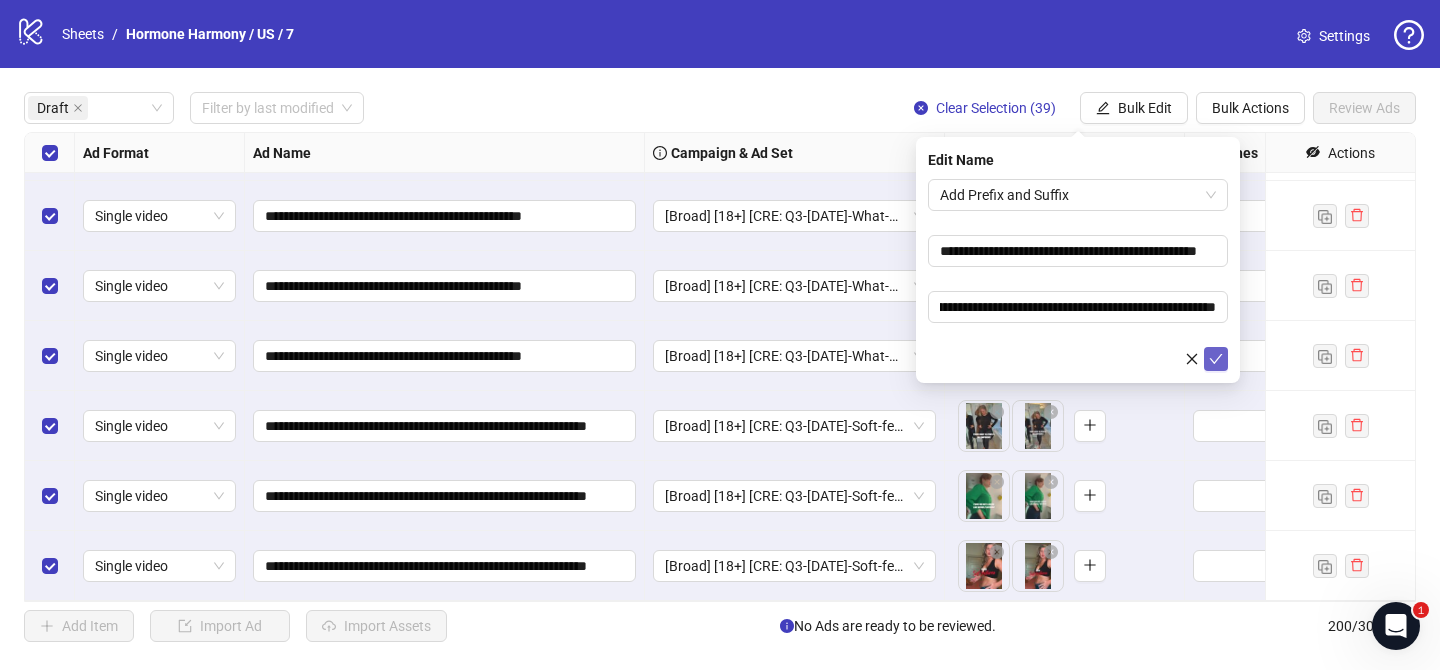 click 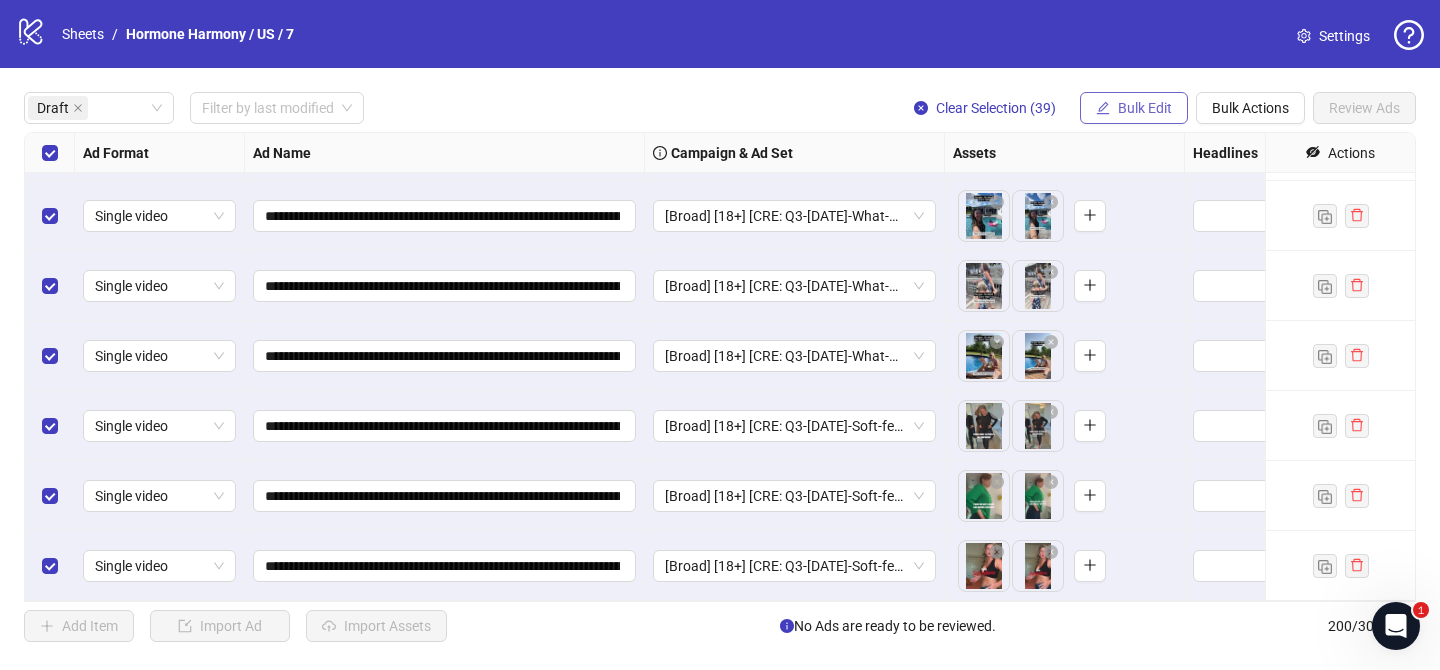 click on "Bulk Edit" at bounding box center [1134, 108] 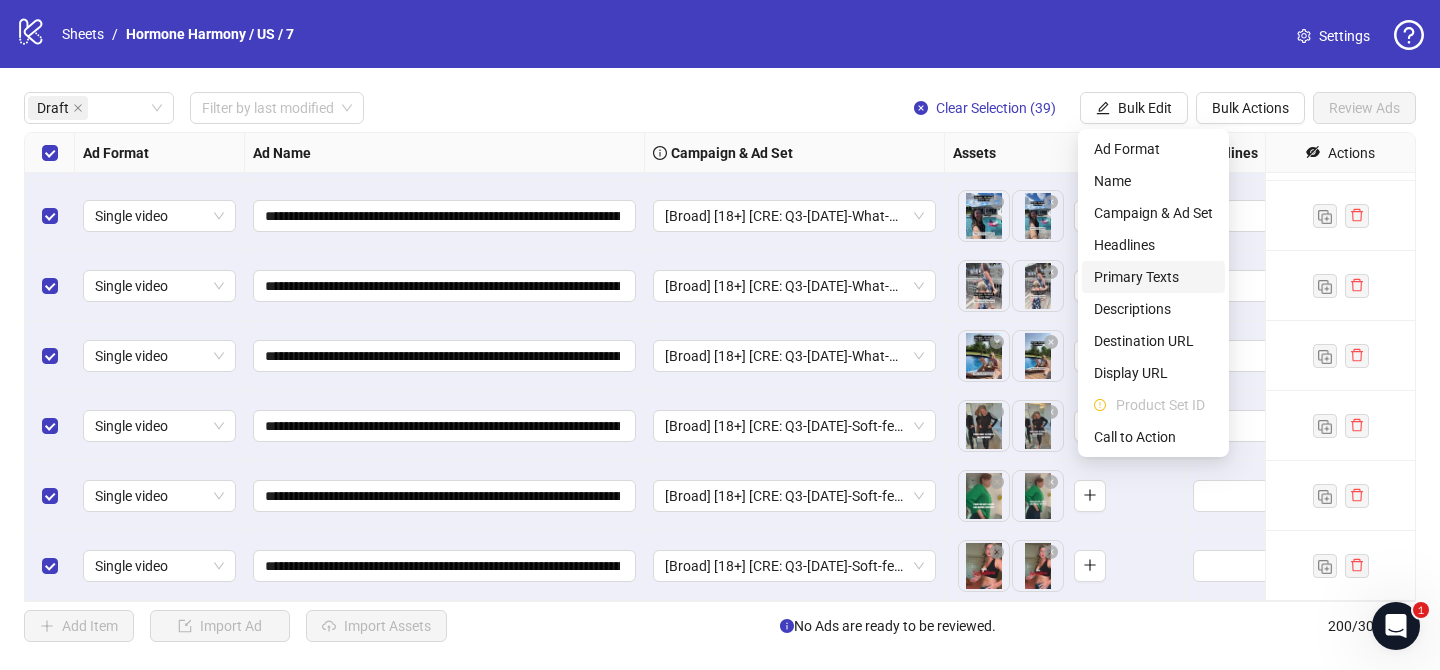 click on "Primary Texts" at bounding box center (1153, 277) 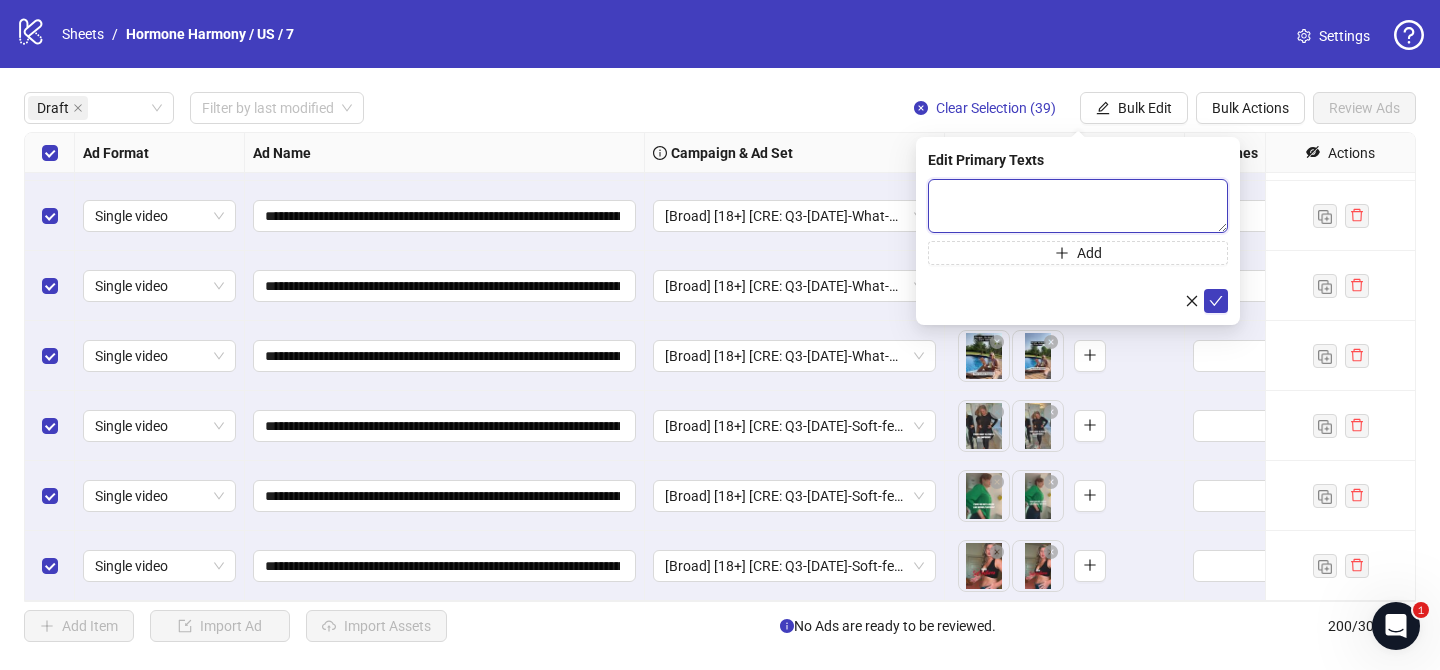 click at bounding box center (1078, 206) 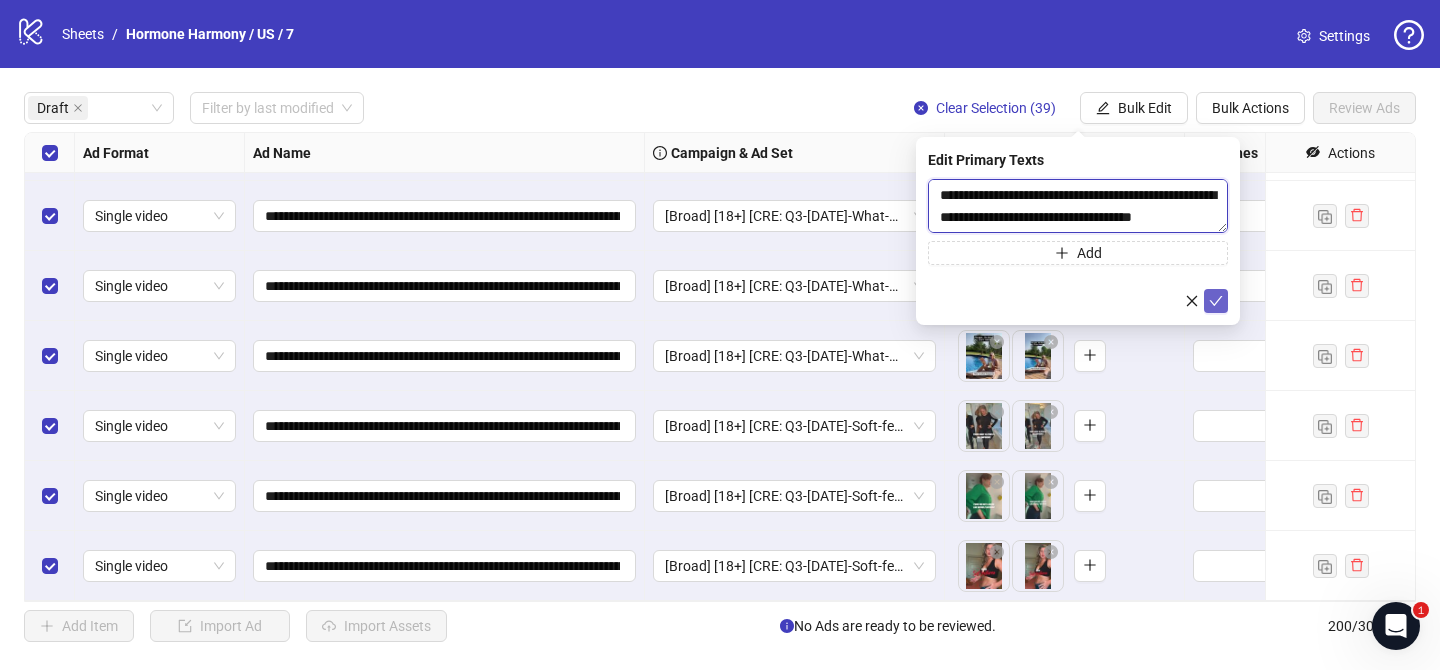 scroll, scrollTop: 1467, scrollLeft: 0, axis: vertical 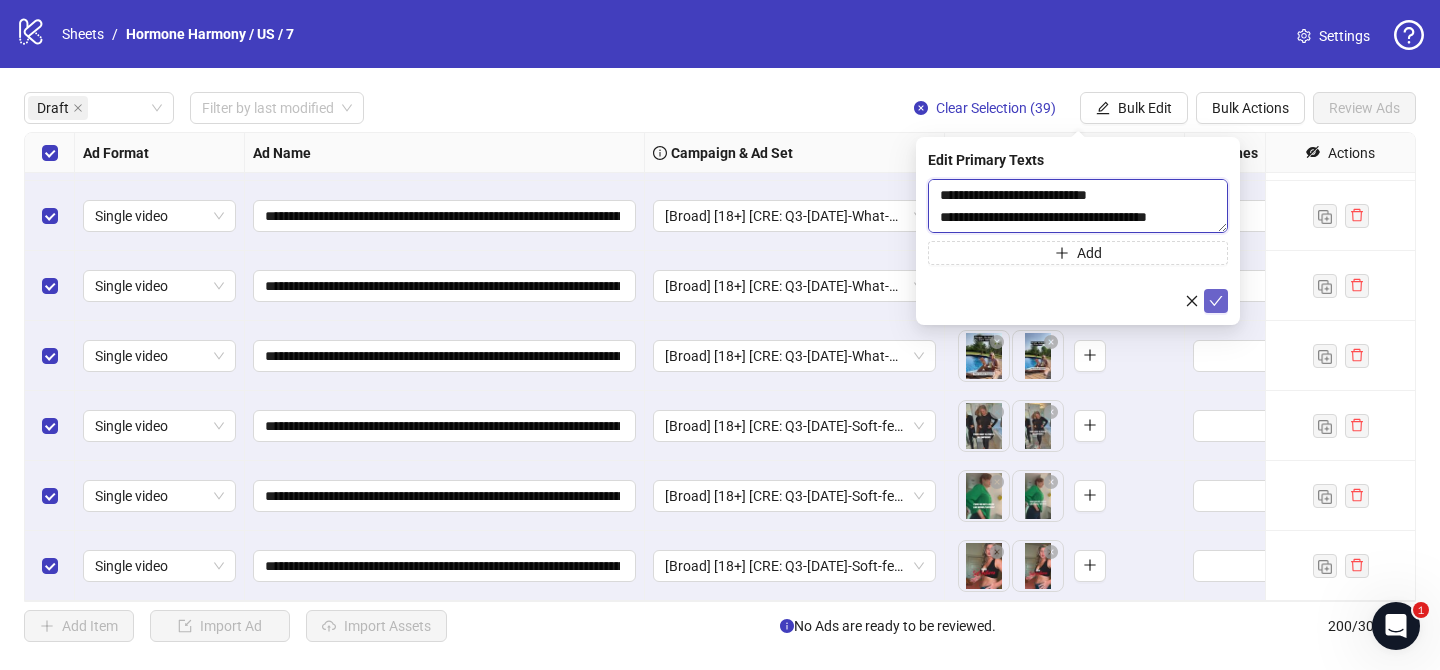 type on "**********" 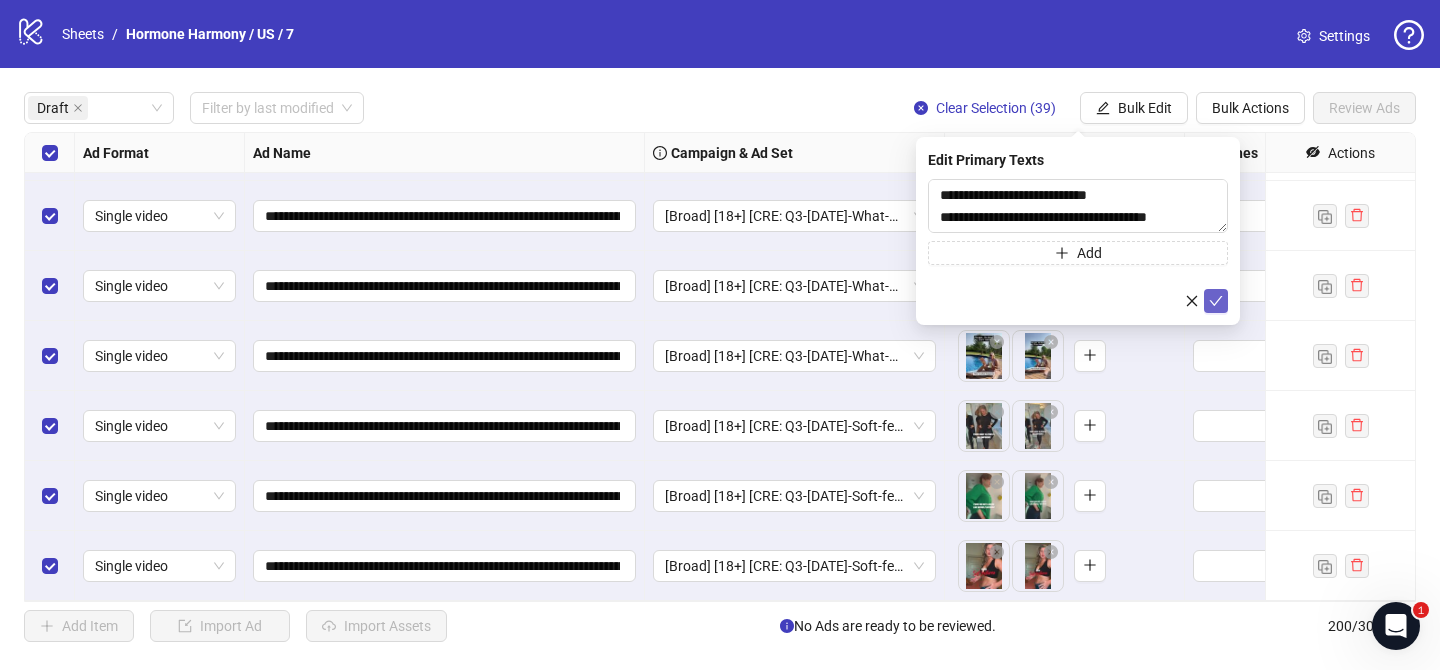 click 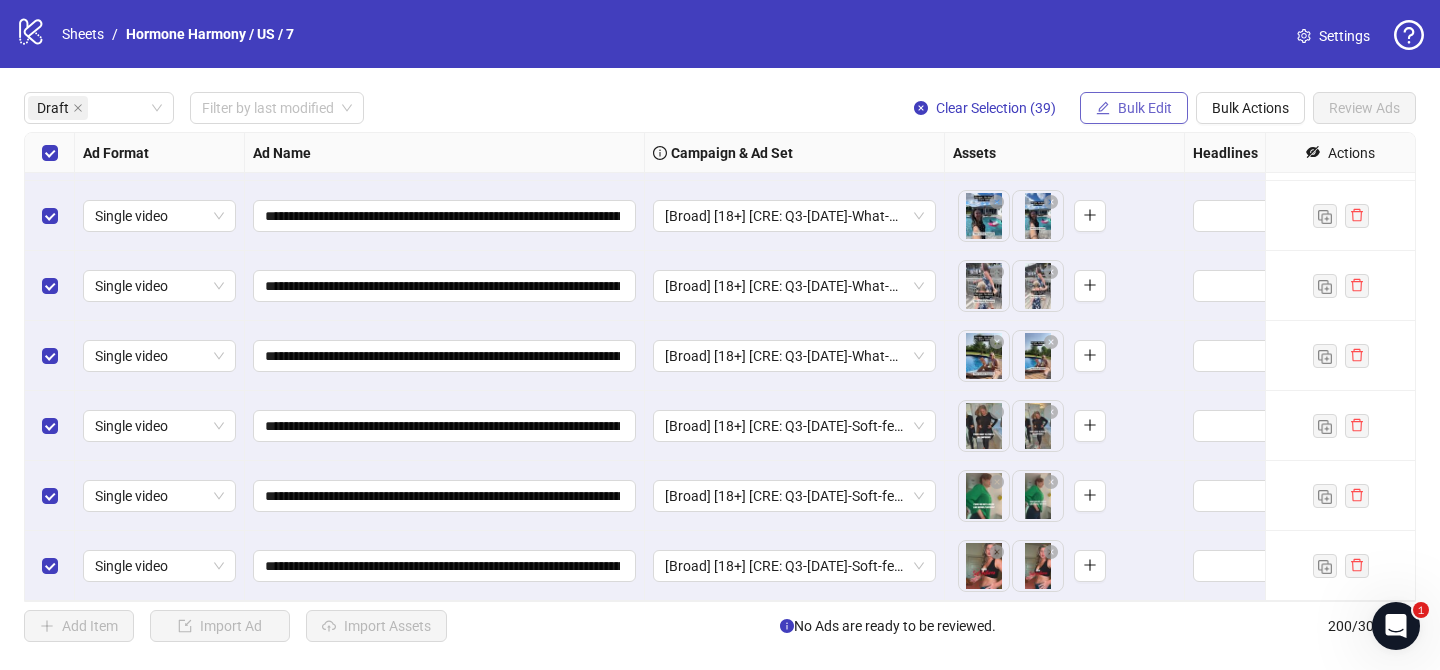 click on "Bulk Edit" at bounding box center [1145, 108] 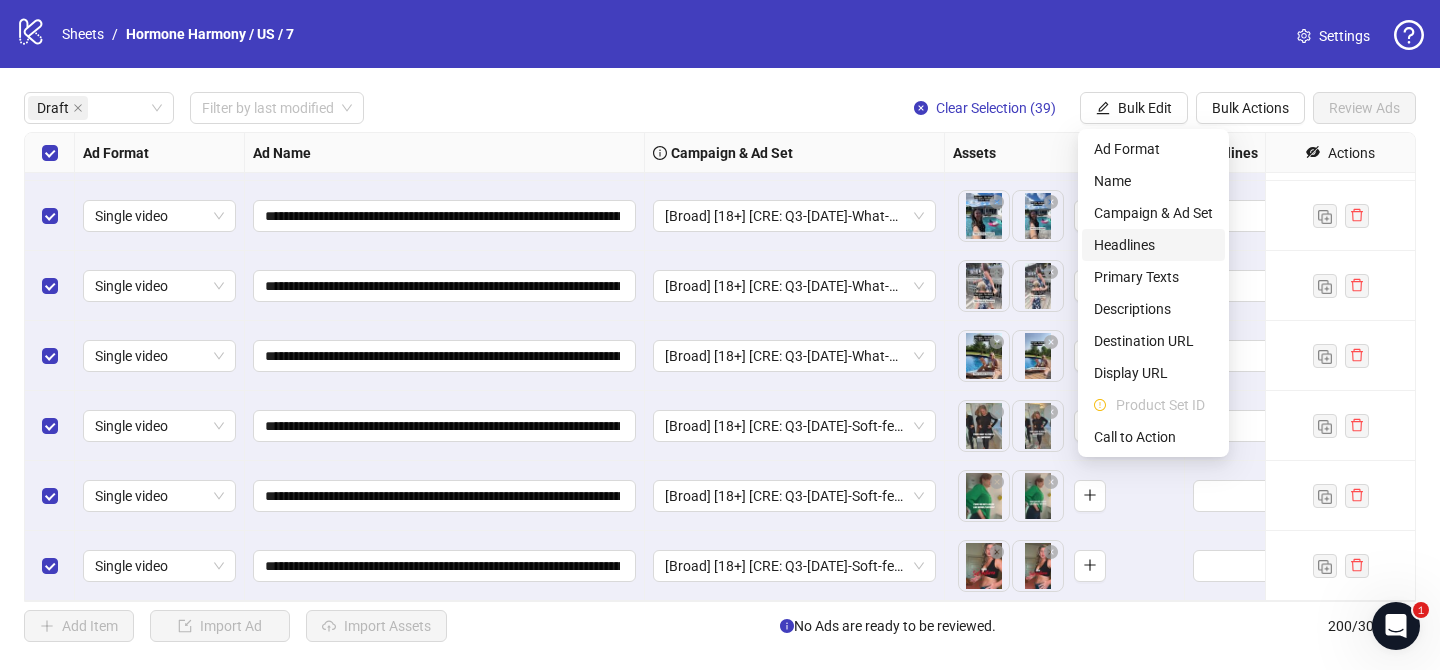 click on "Headlines" at bounding box center (1153, 245) 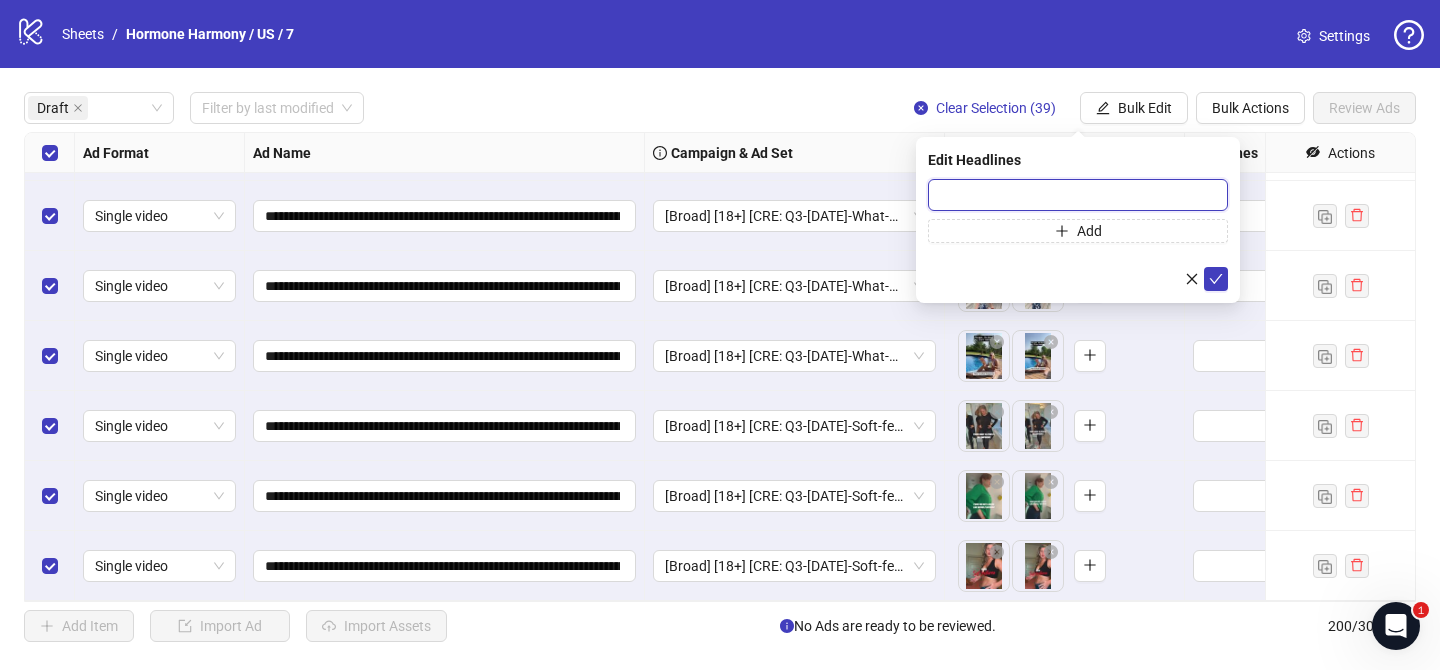 click at bounding box center (1078, 195) 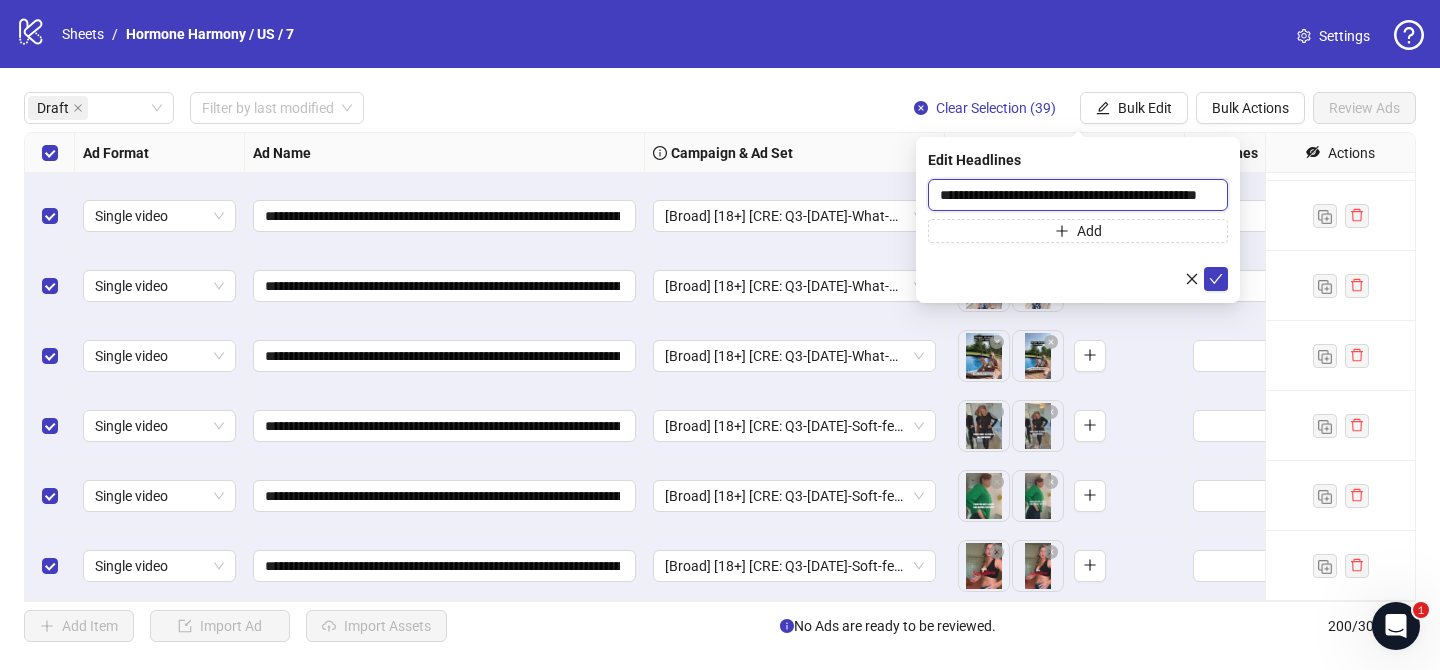 scroll, scrollTop: 0, scrollLeft: 57, axis: horizontal 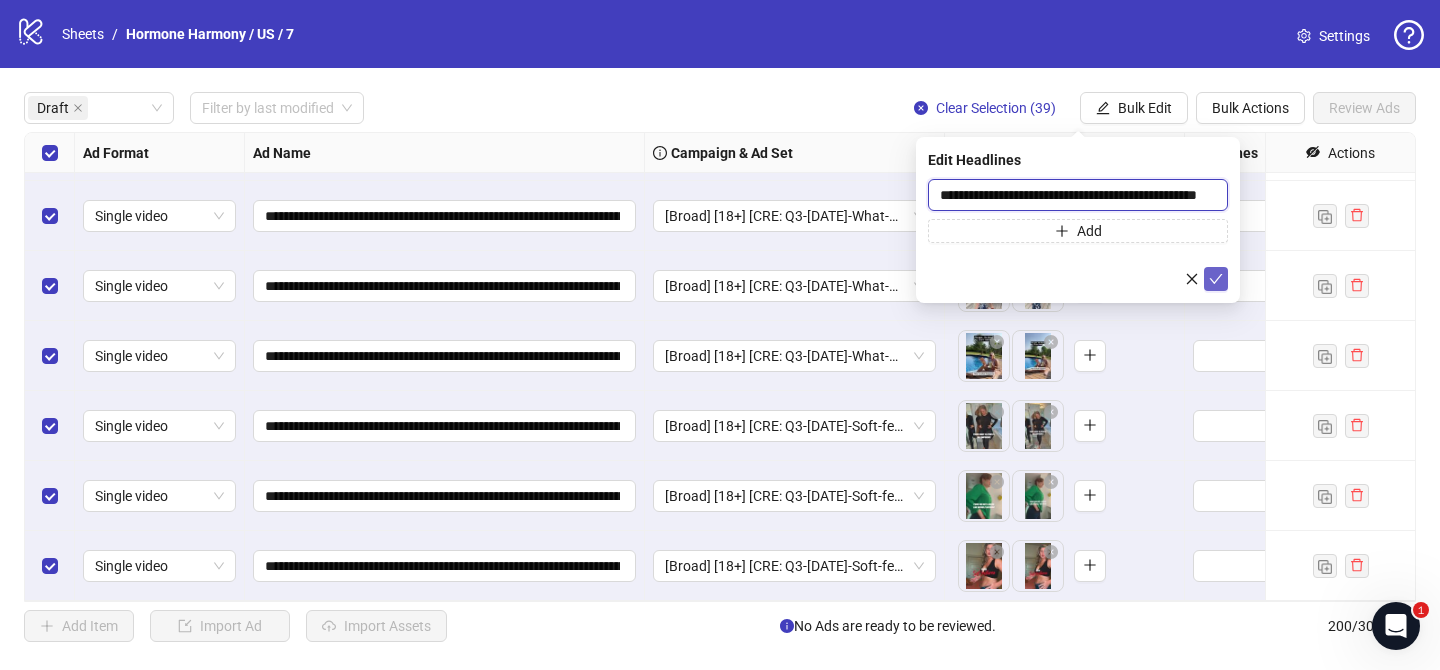 type on "**********" 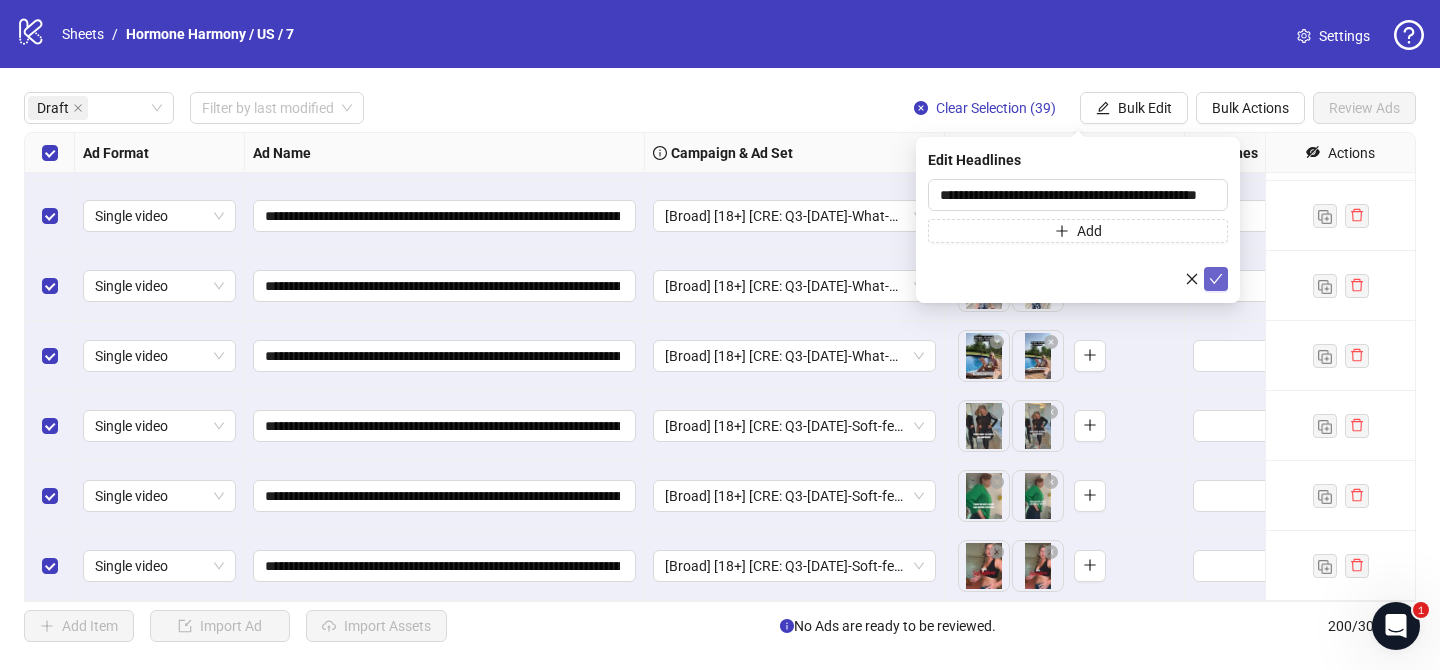 click at bounding box center [1216, 279] 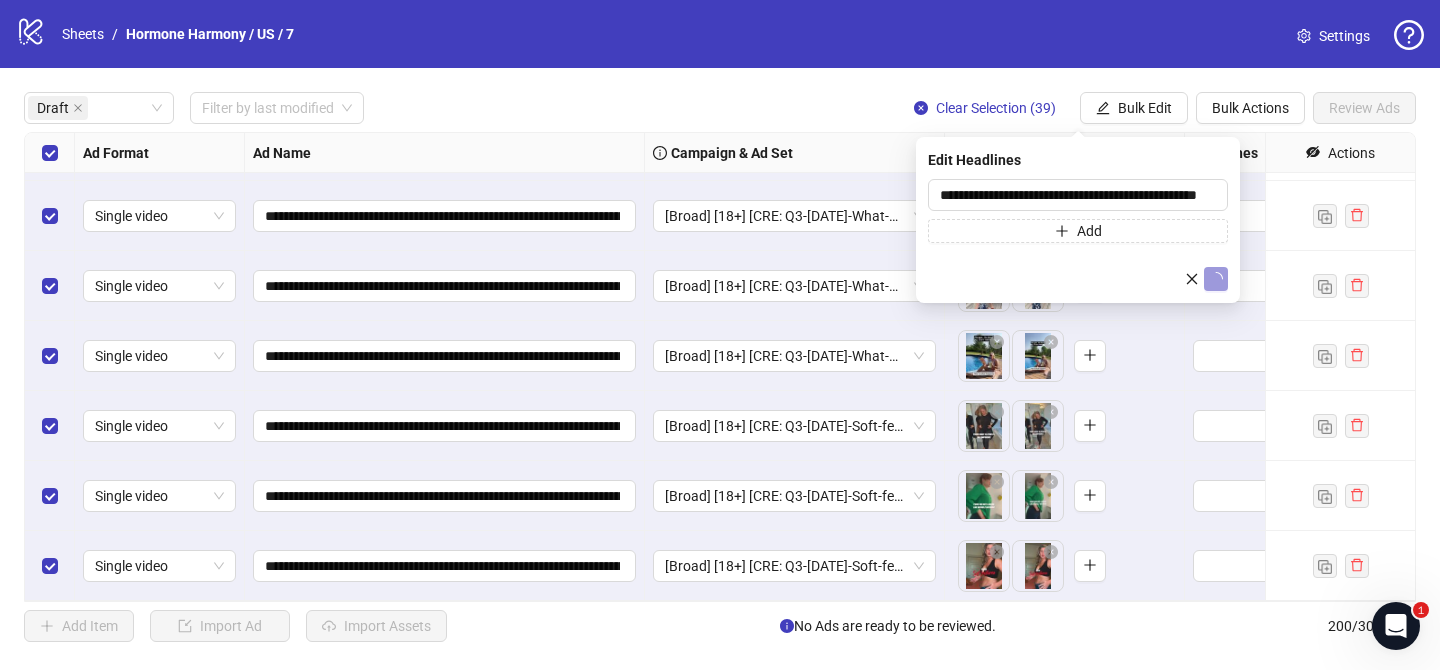 scroll, scrollTop: 0, scrollLeft: 0, axis: both 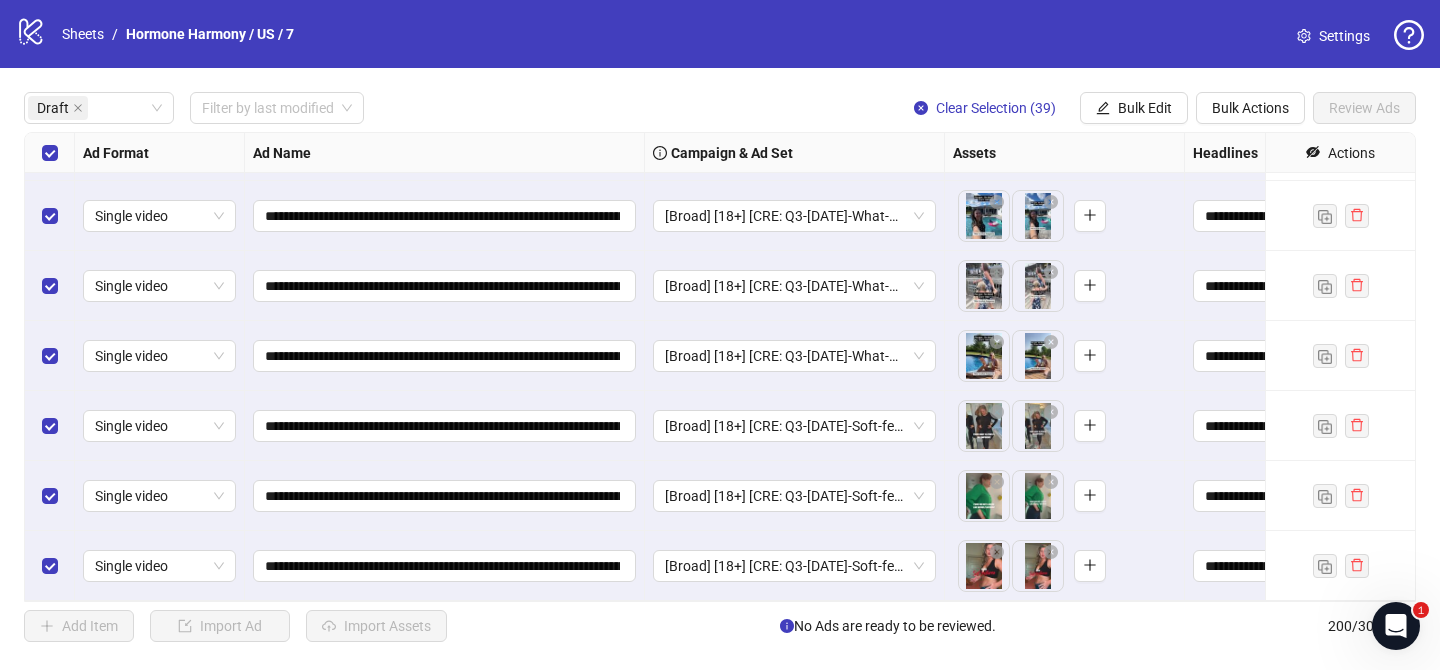 click on "**********" at bounding box center [720, 367] 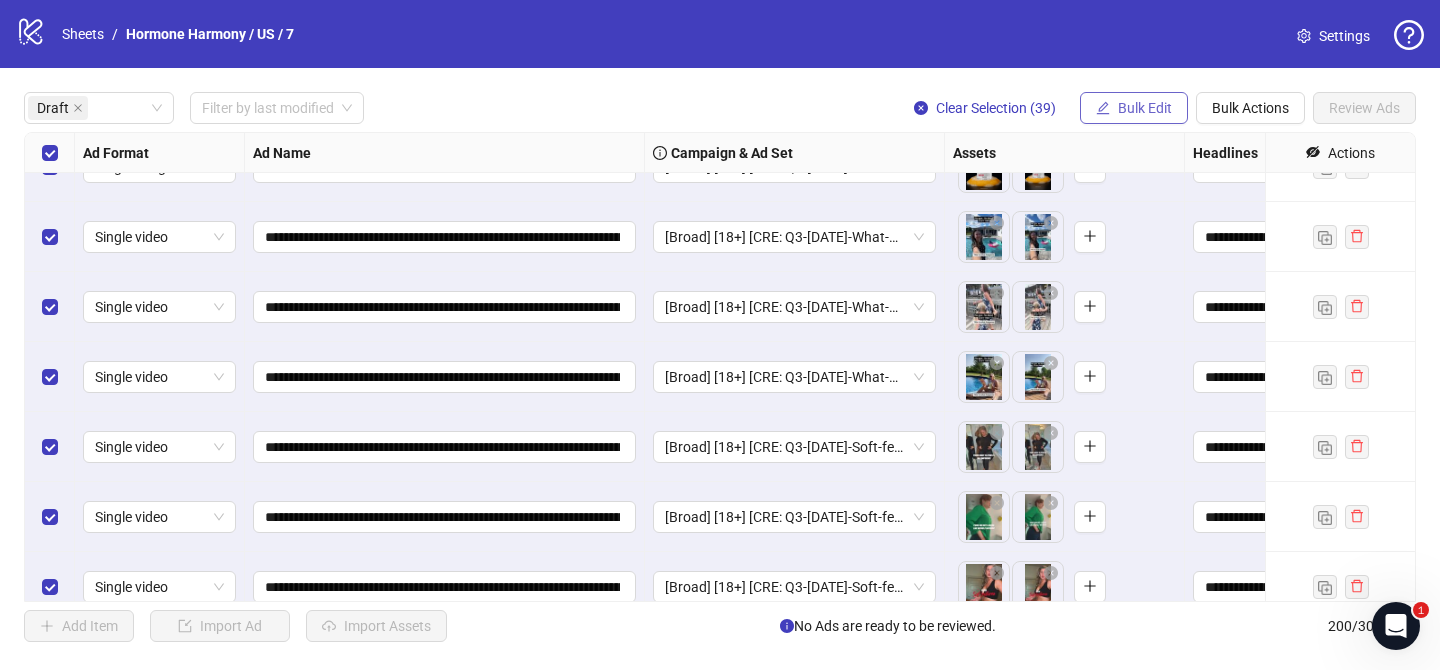 click on "Bulk Edit" at bounding box center (1145, 108) 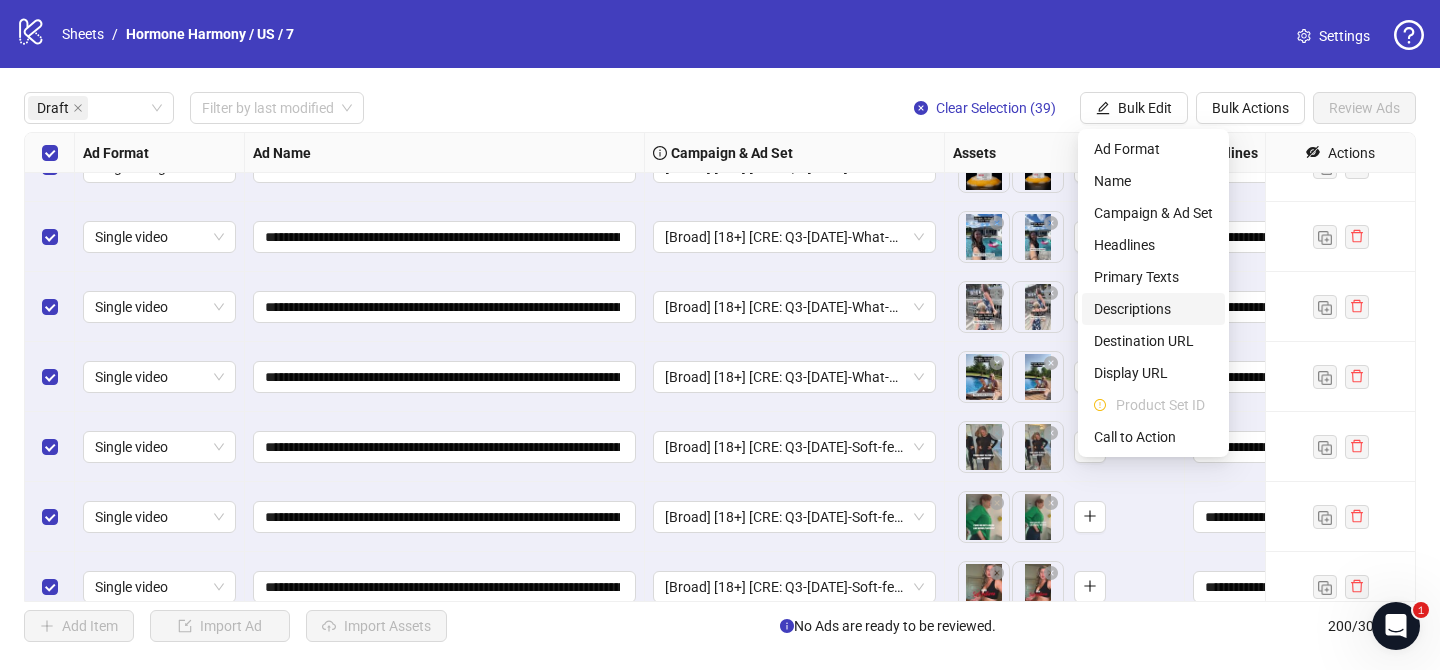 click on "Descriptions" at bounding box center (1153, 309) 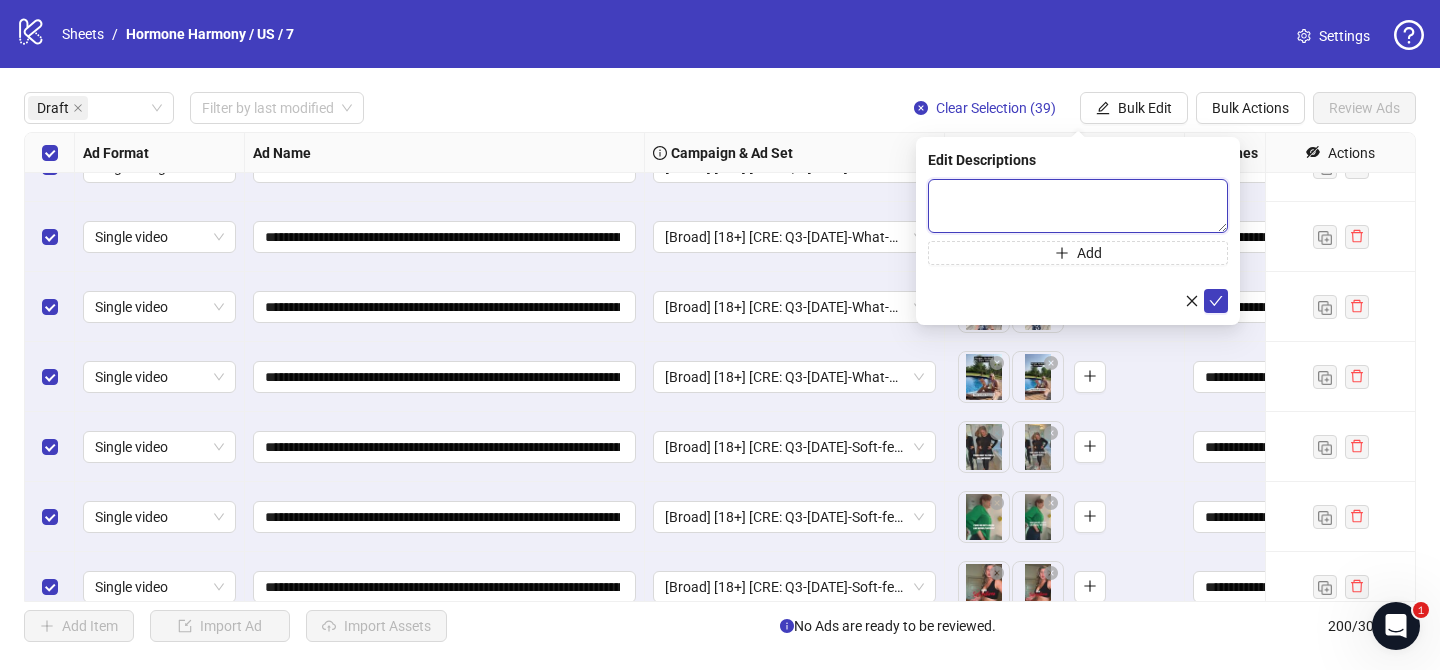 click at bounding box center (1078, 206) 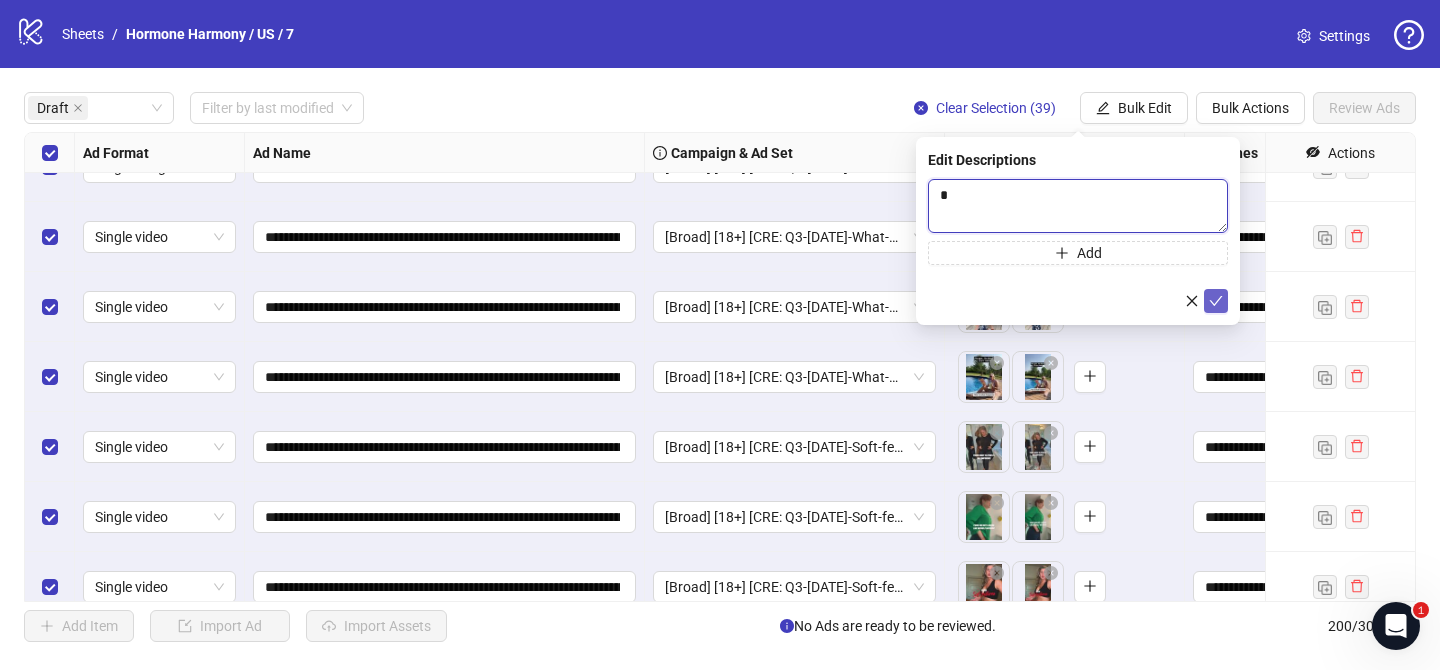 type 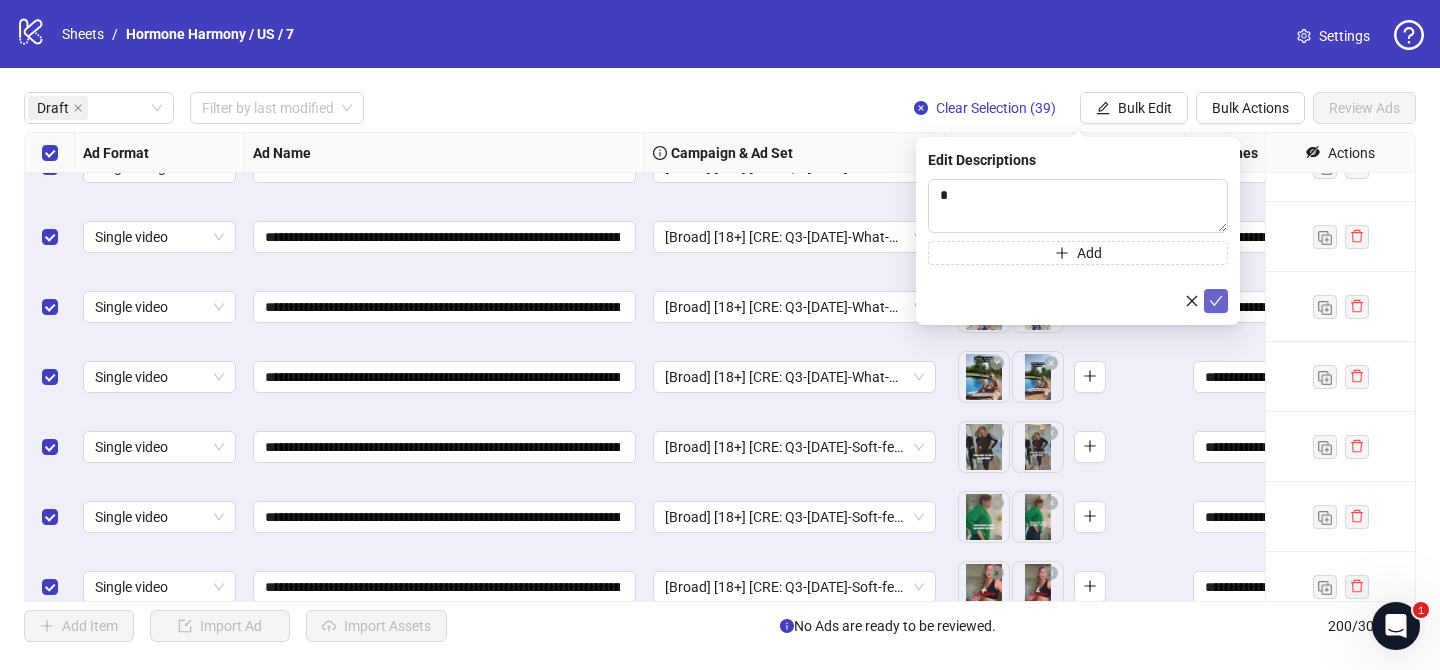 click 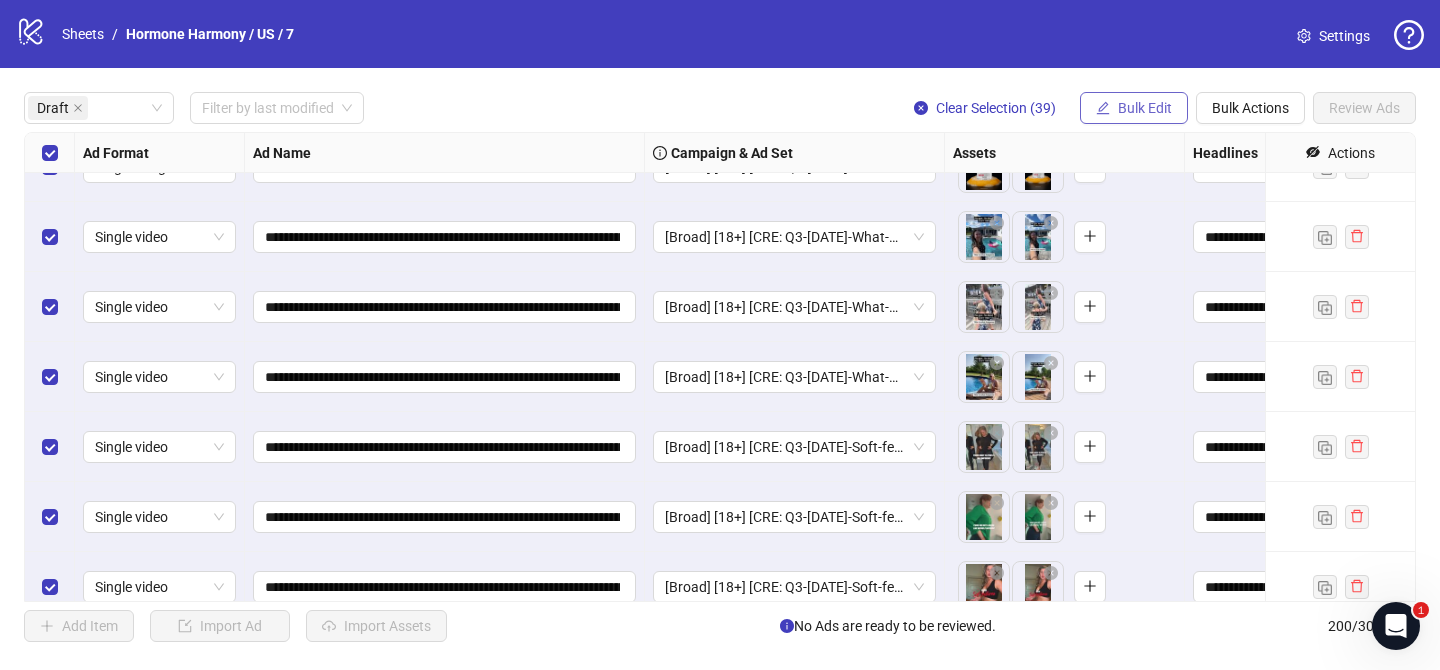 click on "Bulk Edit" at bounding box center (1145, 108) 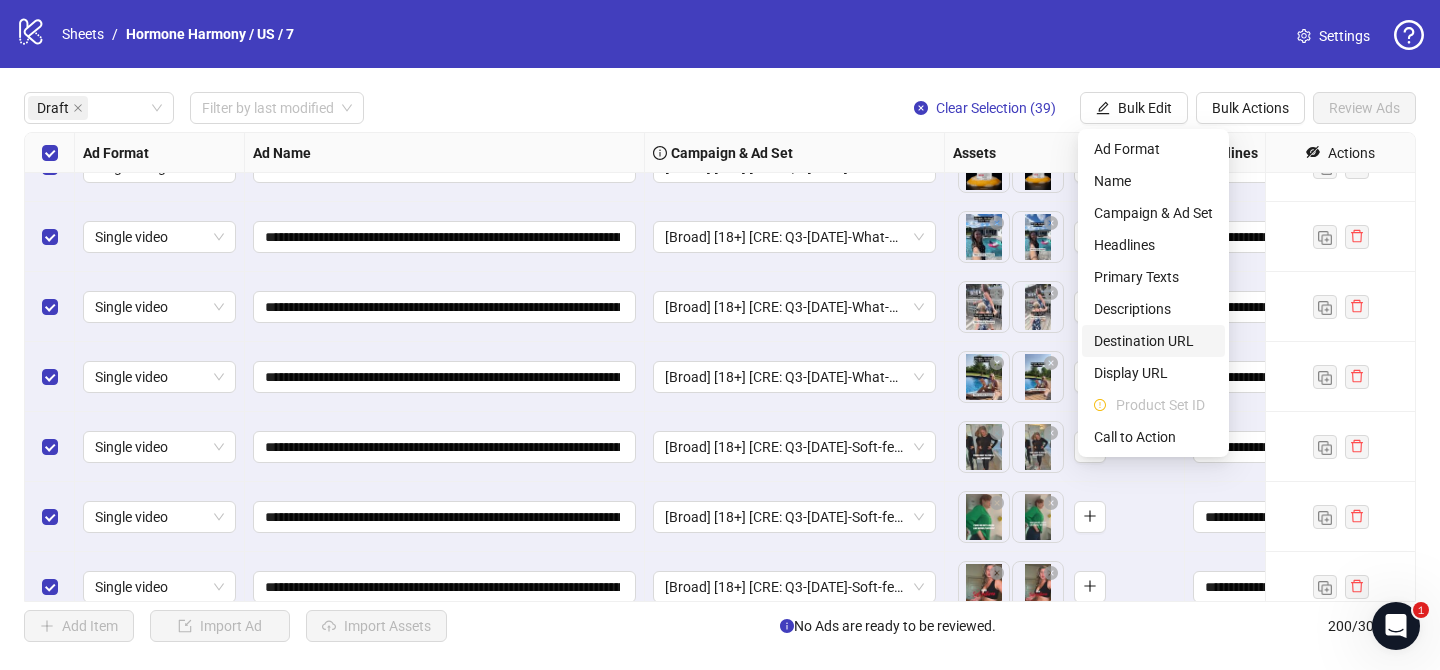 click on "Destination URL" at bounding box center [1153, 341] 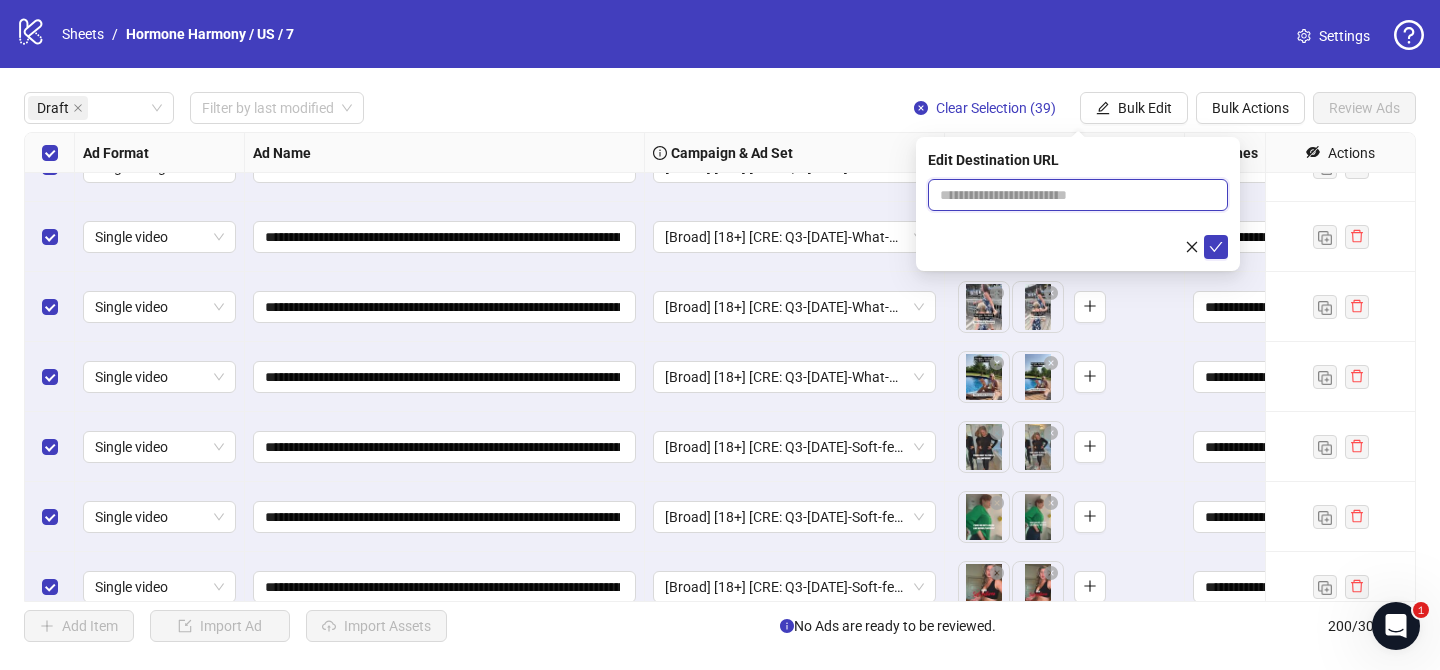 click at bounding box center [1070, 195] 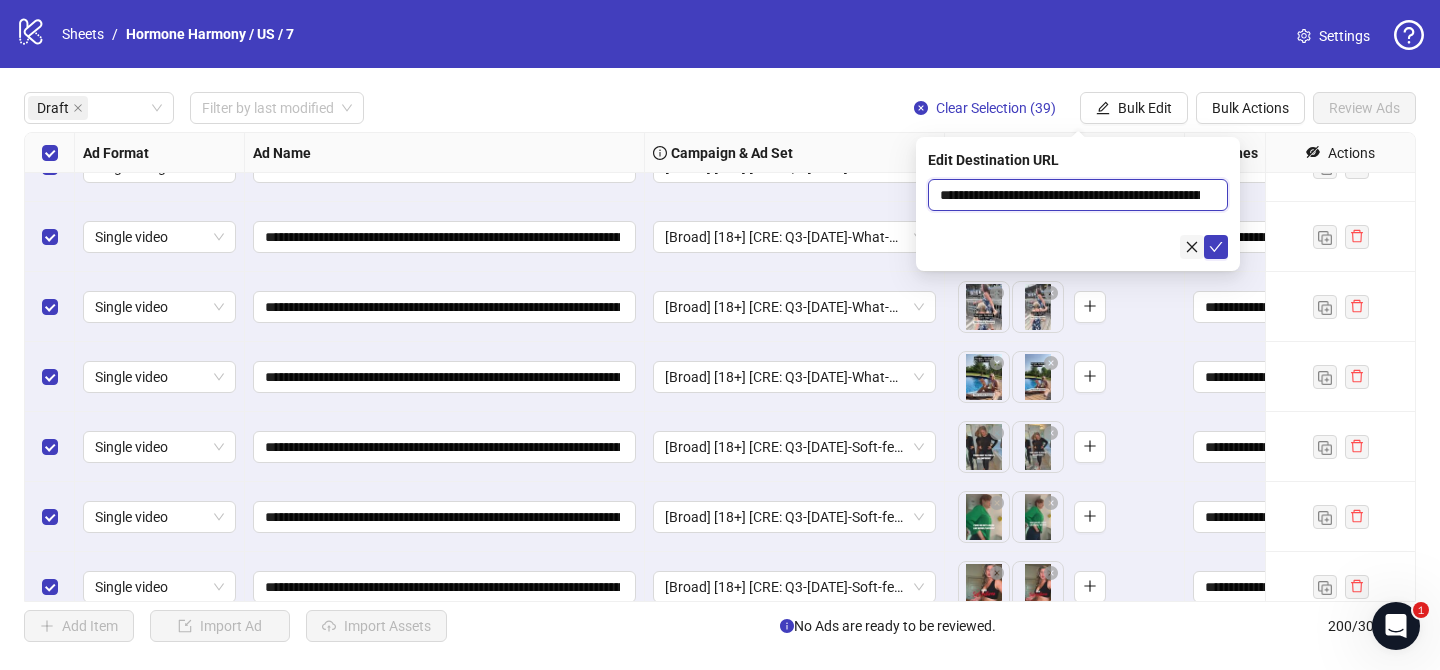 scroll, scrollTop: 0, scrollLeft: 149, axis: horizontal 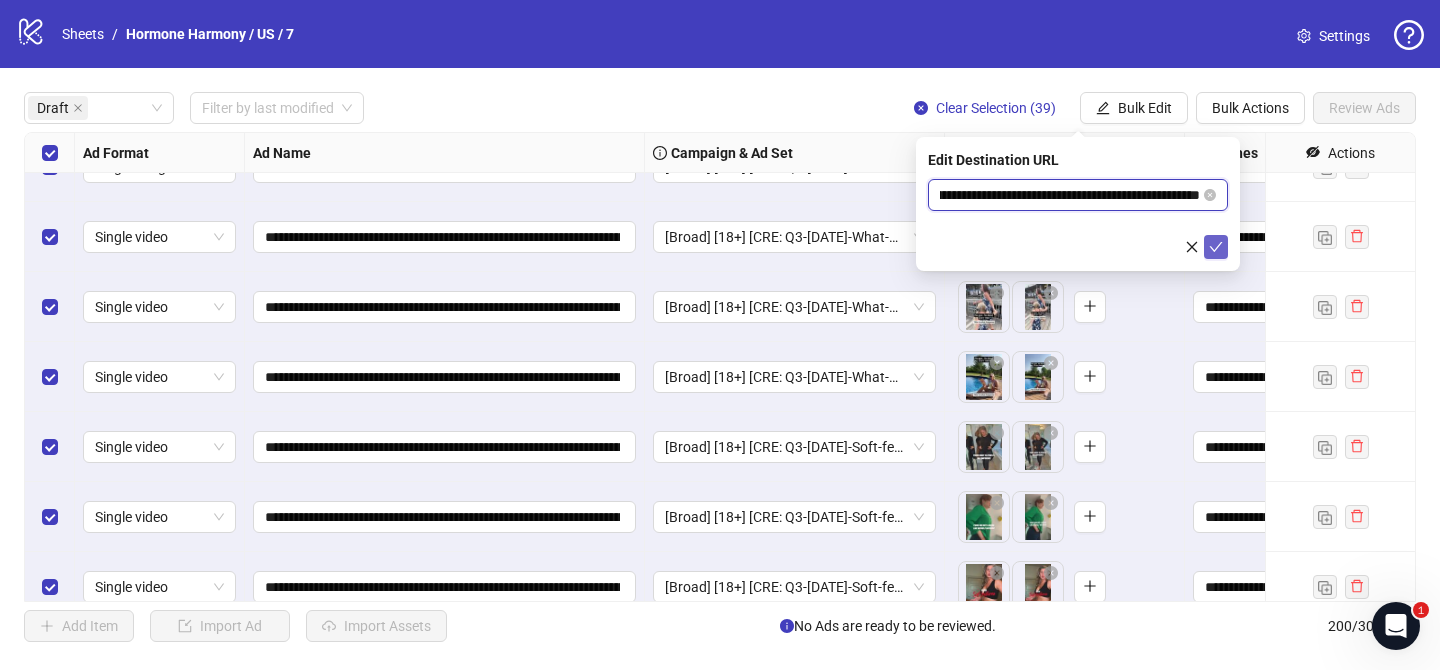 type on "**********" 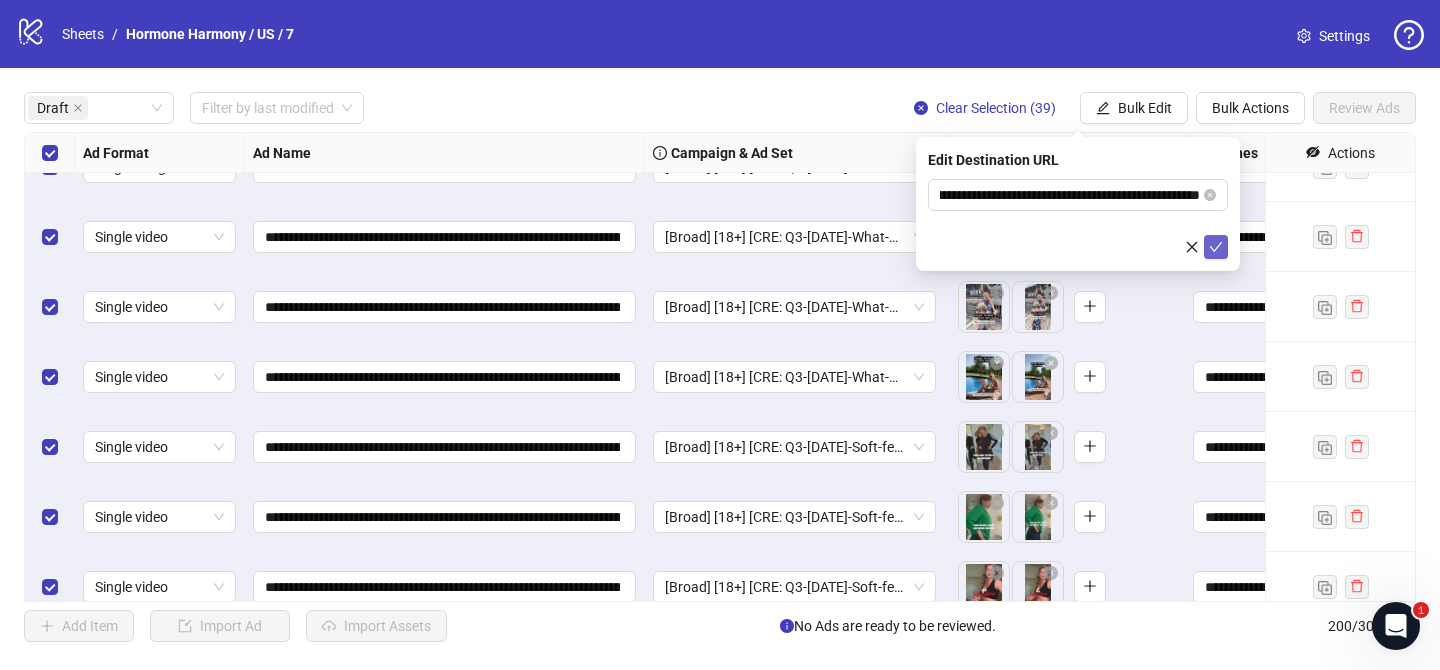 click 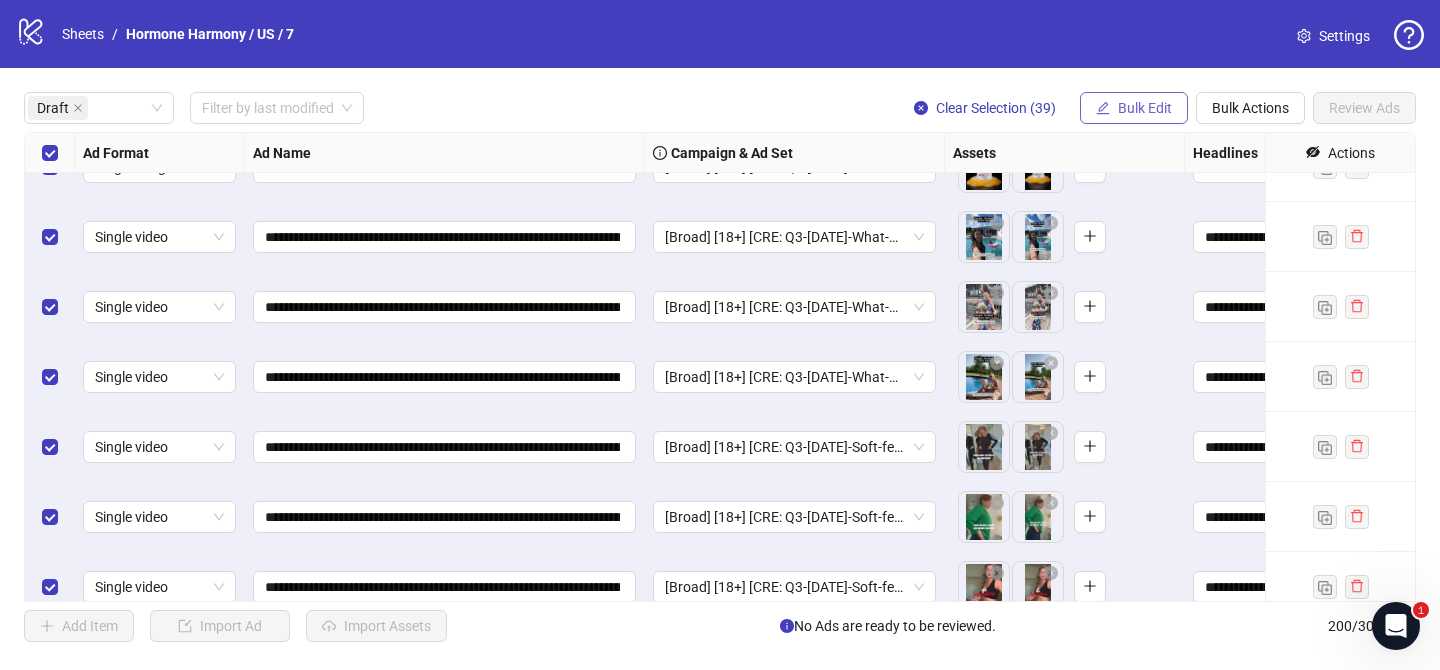 click on "Bulk Edit" at bounding box center [1145, 108] 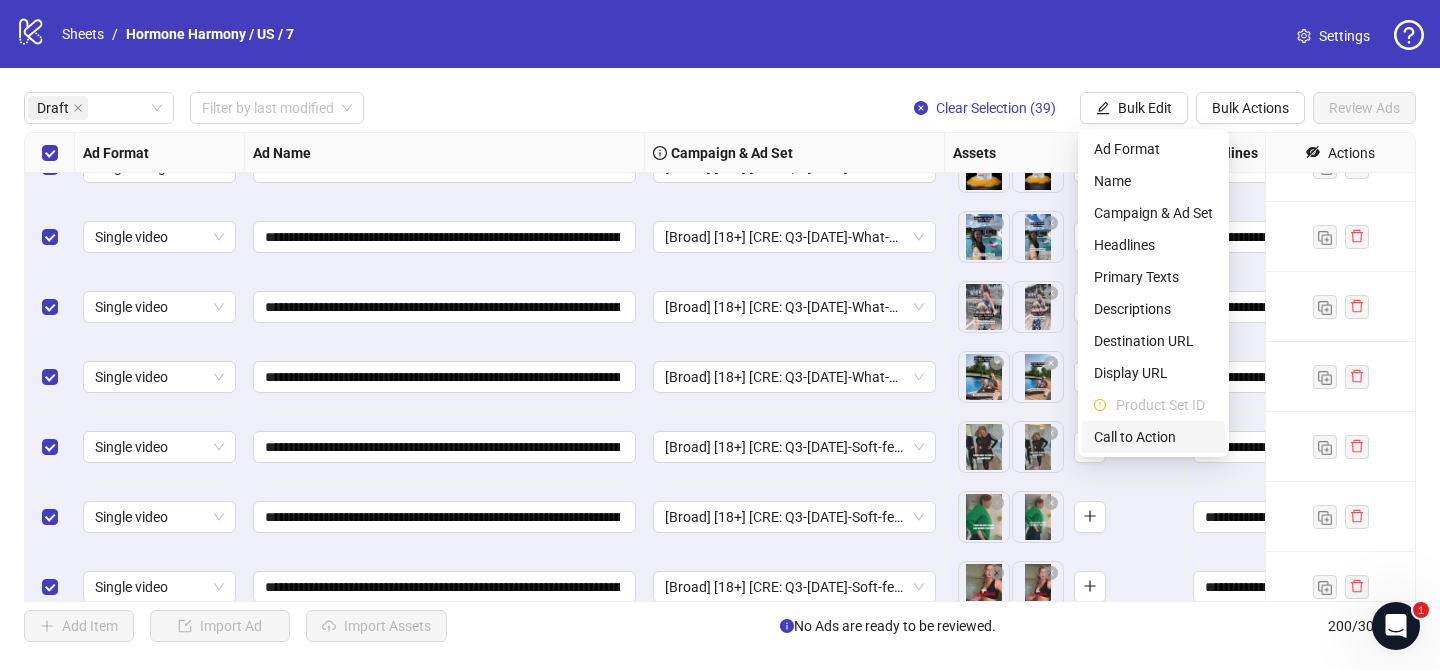 click on "Call to Action" at bounding box center [1153, 437] 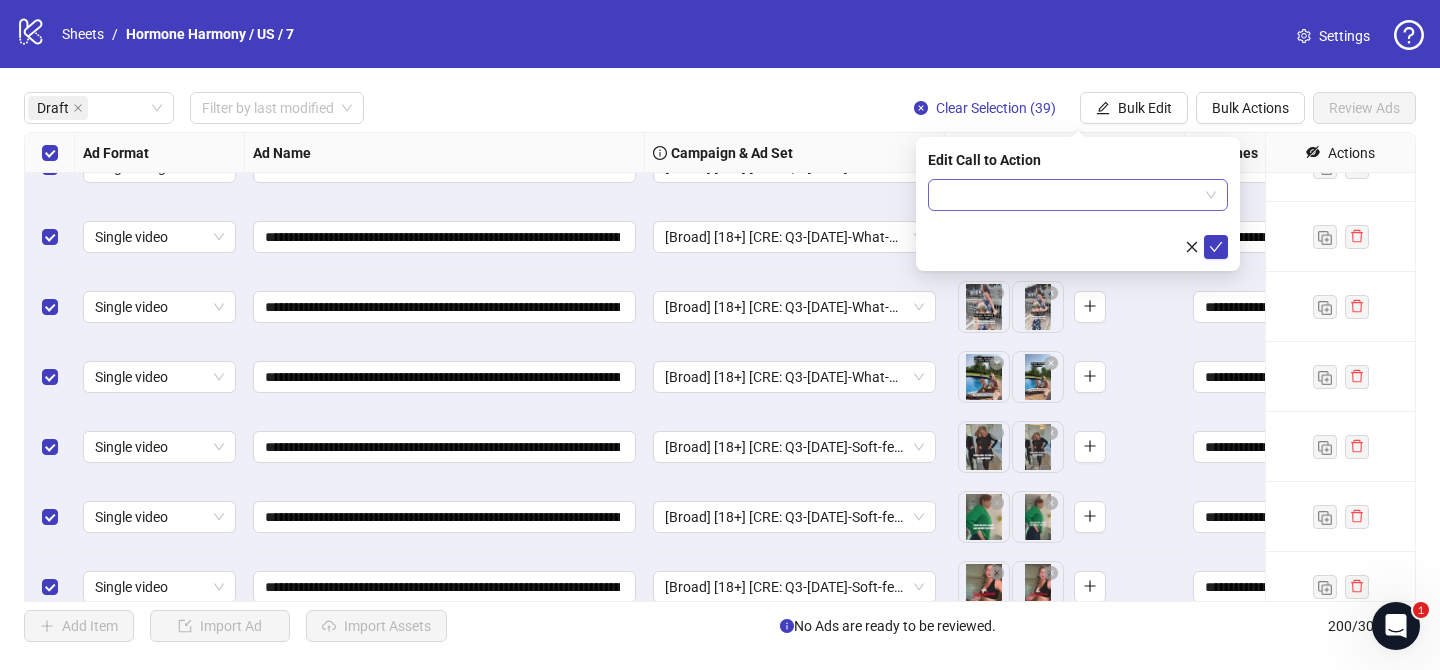click at bounding box center (1069, 195) 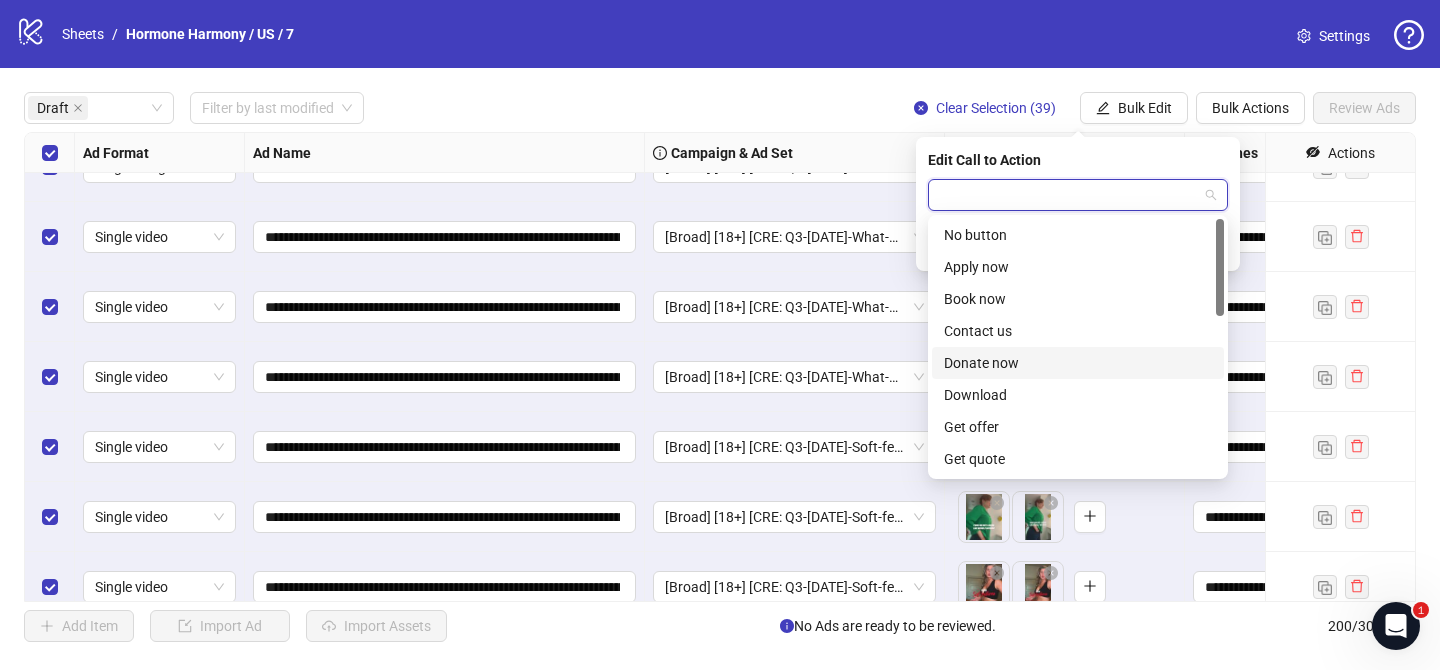 scroll, scrollTop: 416, scrollLeft: 0, axis: vertical 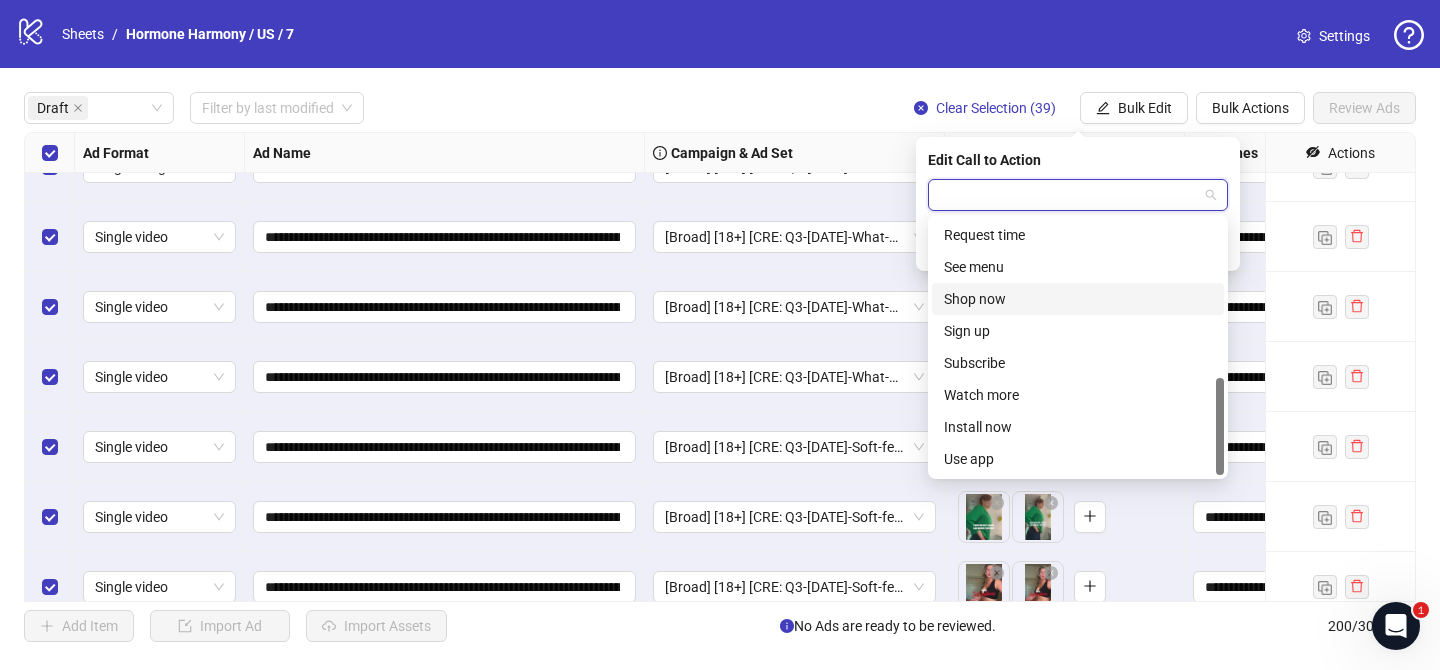 click on "Shop now" at bounding box center (1078, 299) 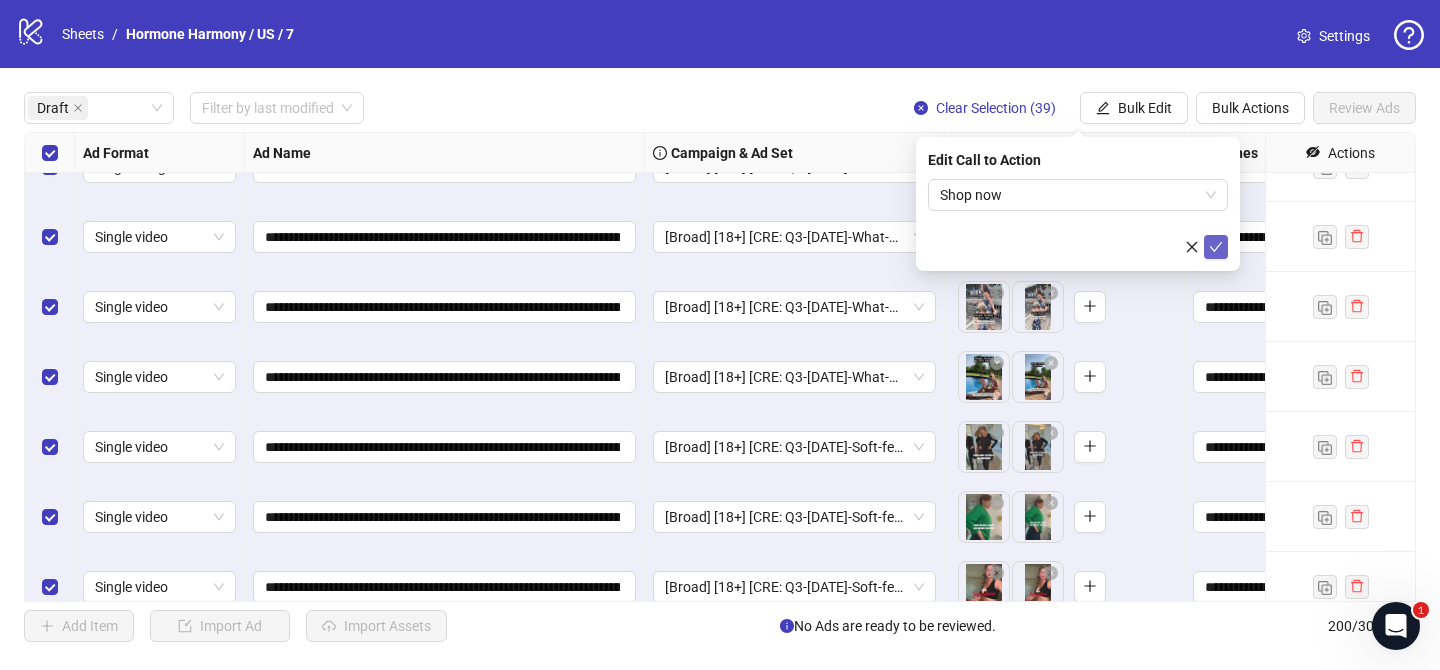 click 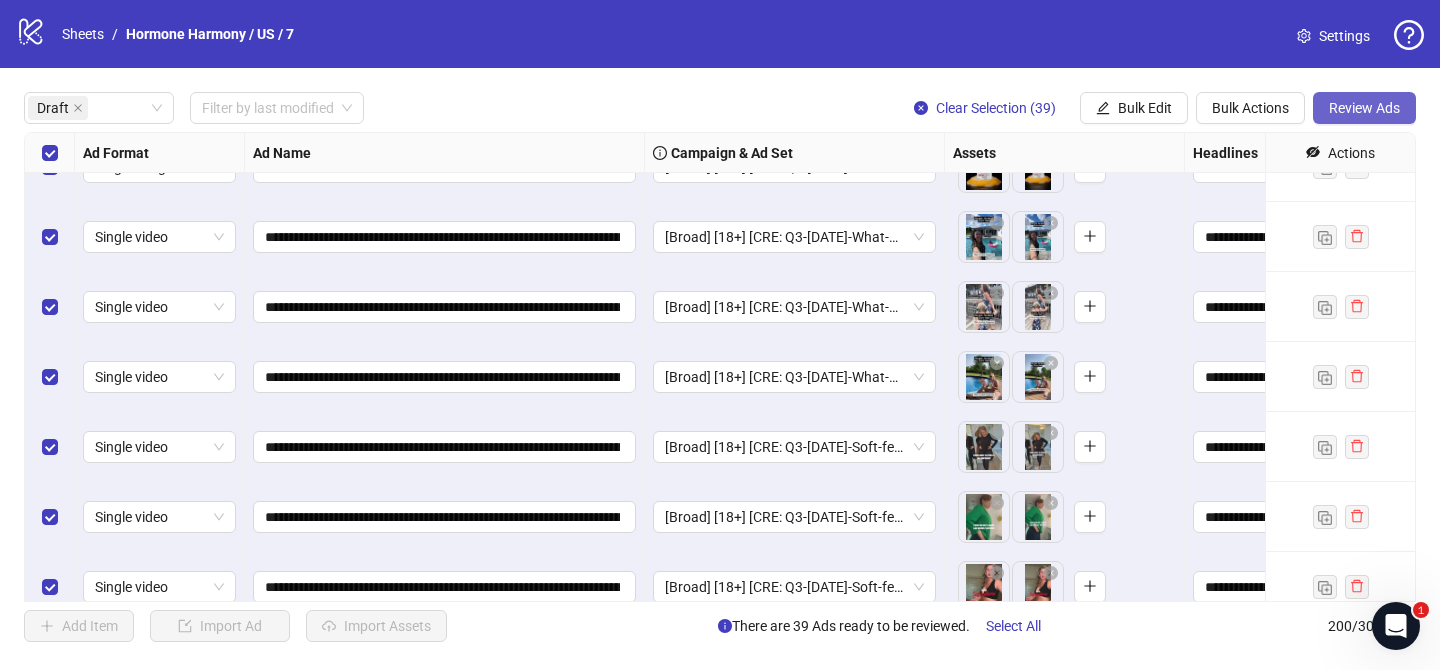click on "Review Ads" at bounding box center (1364, 108) 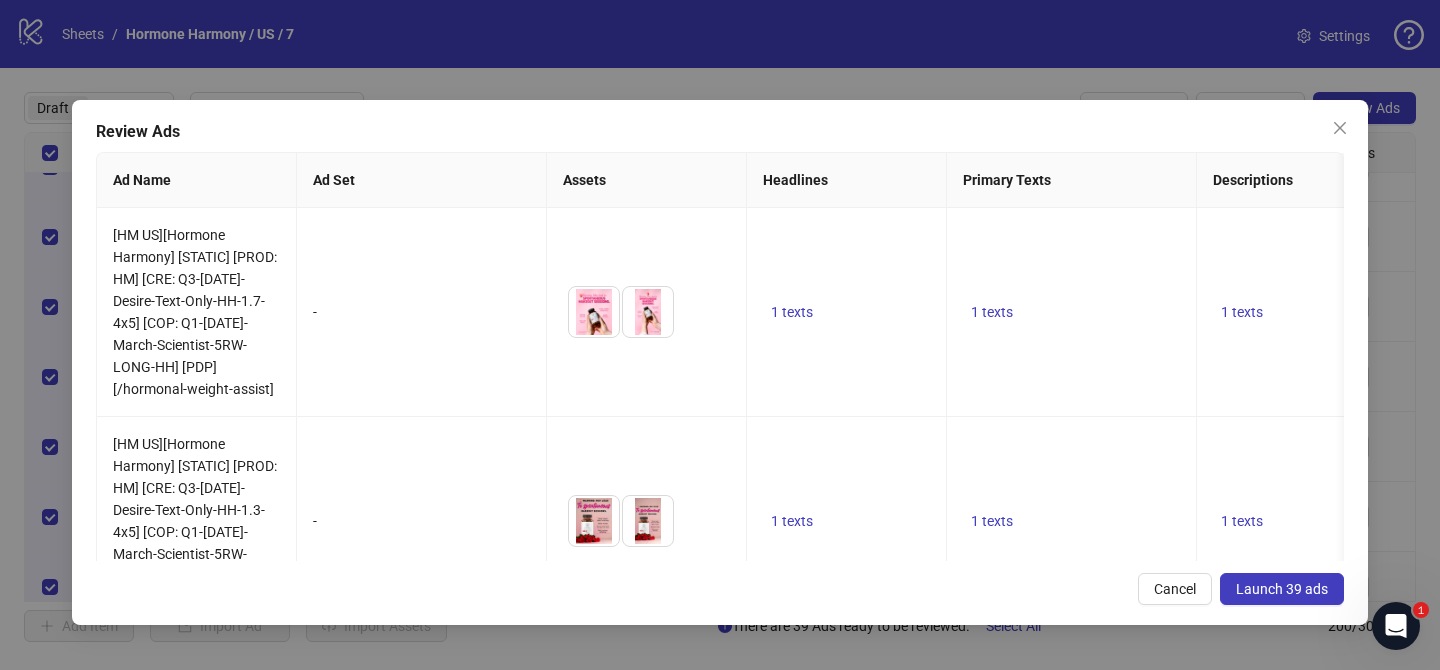 click on "Launch 39 ads" at bounding box center (1282, 589) 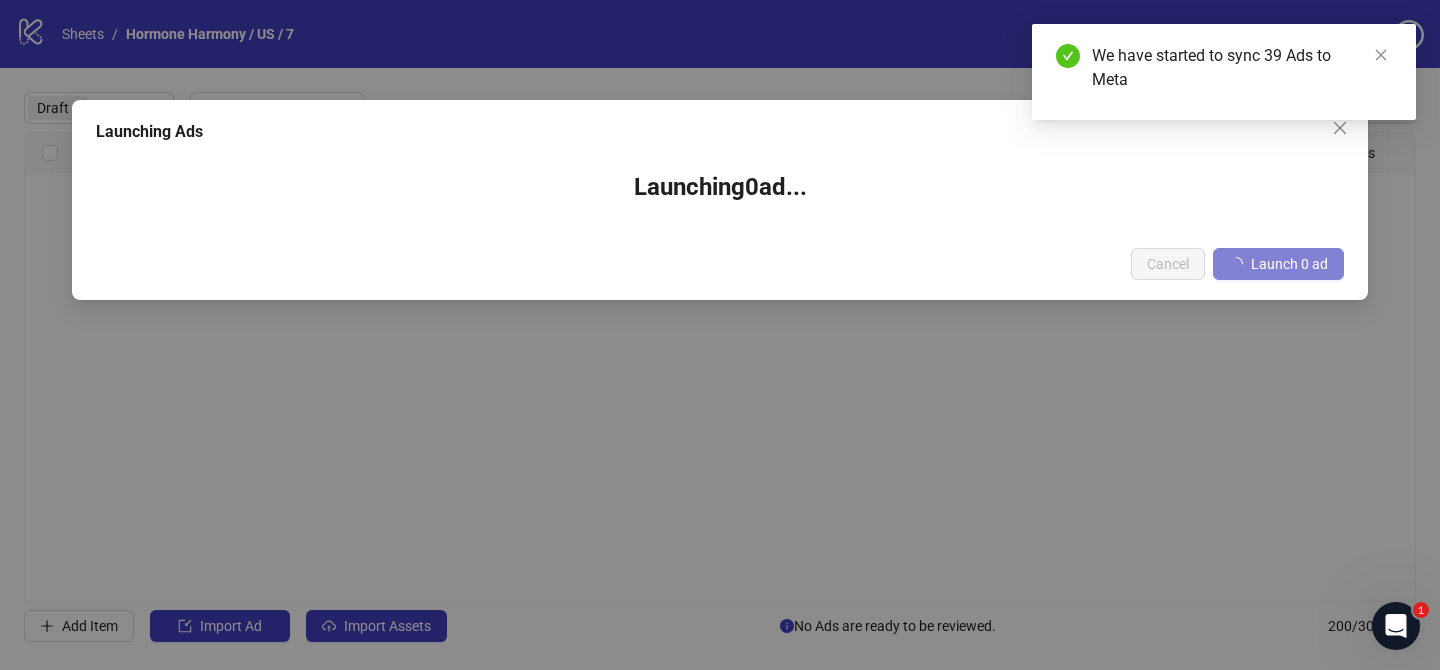scroll, scrollTop: 0, scrollLeft: 0, axis: both 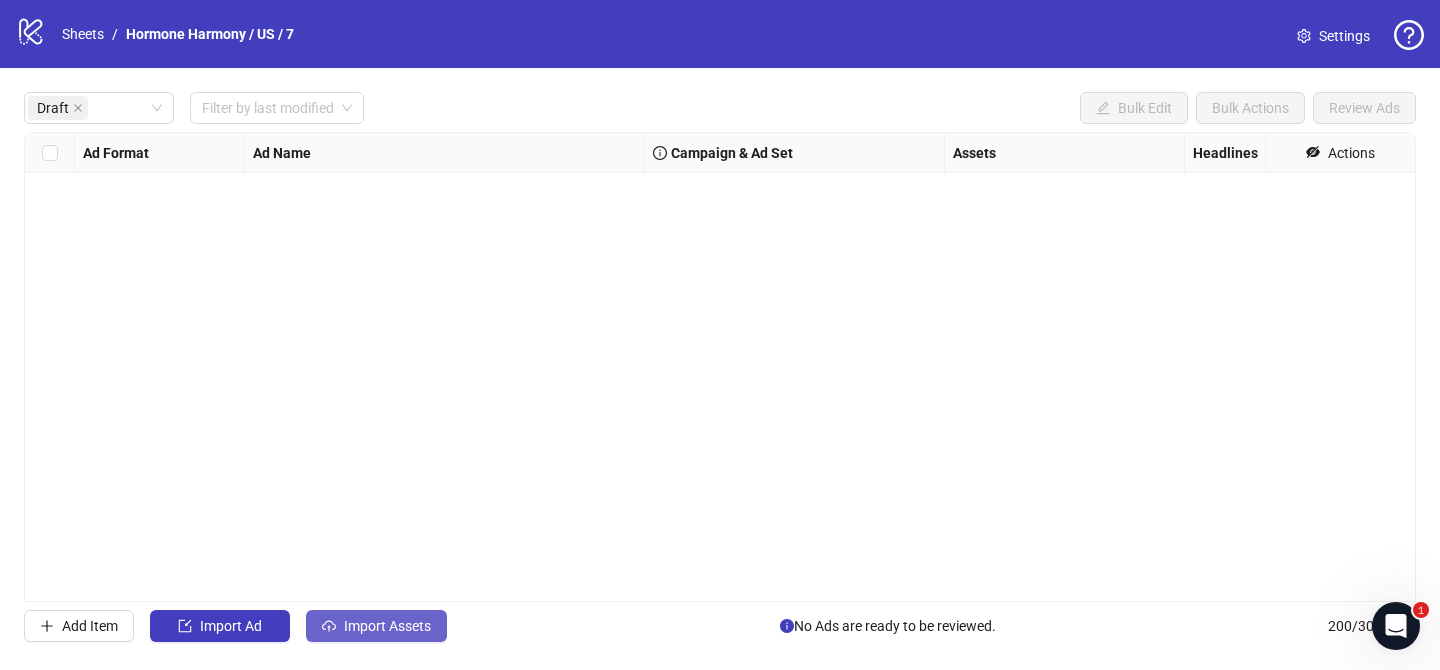 click on "Import Assets" at bounding box center [387, 626] 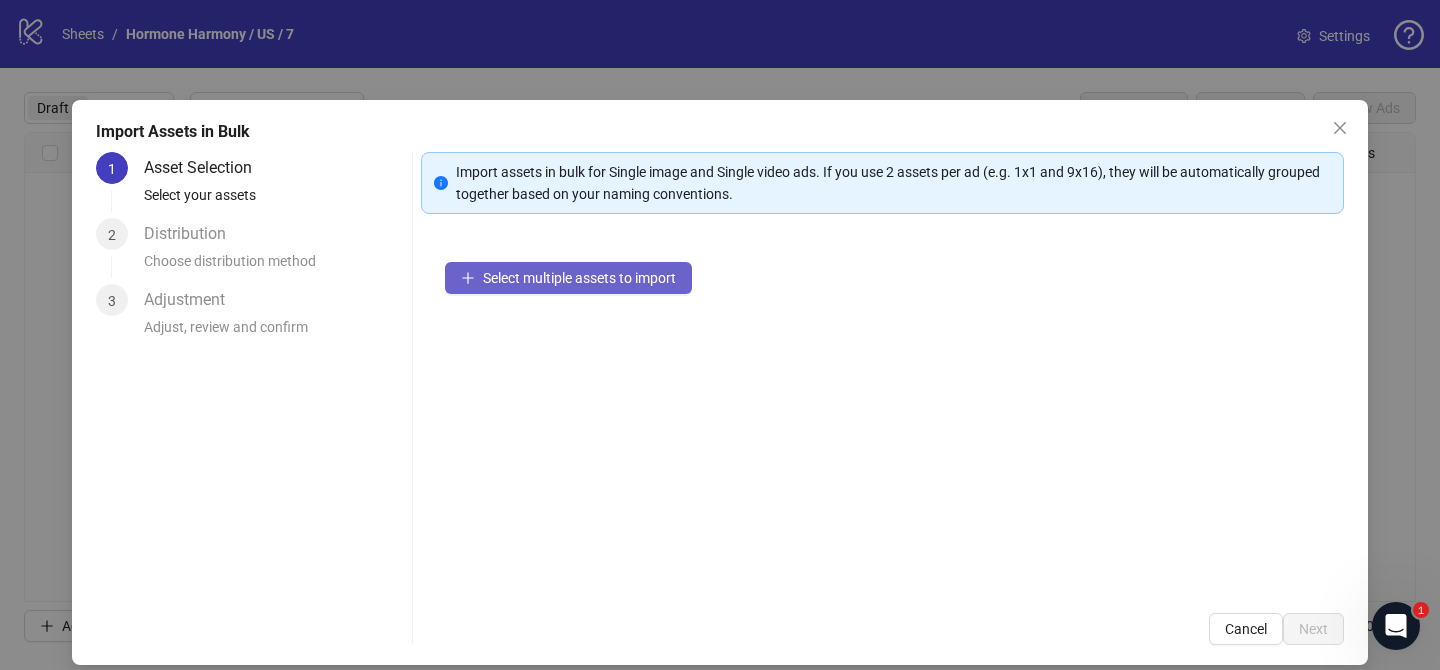 click on "Select multiple assets to import" at bounding box center [579, 278] 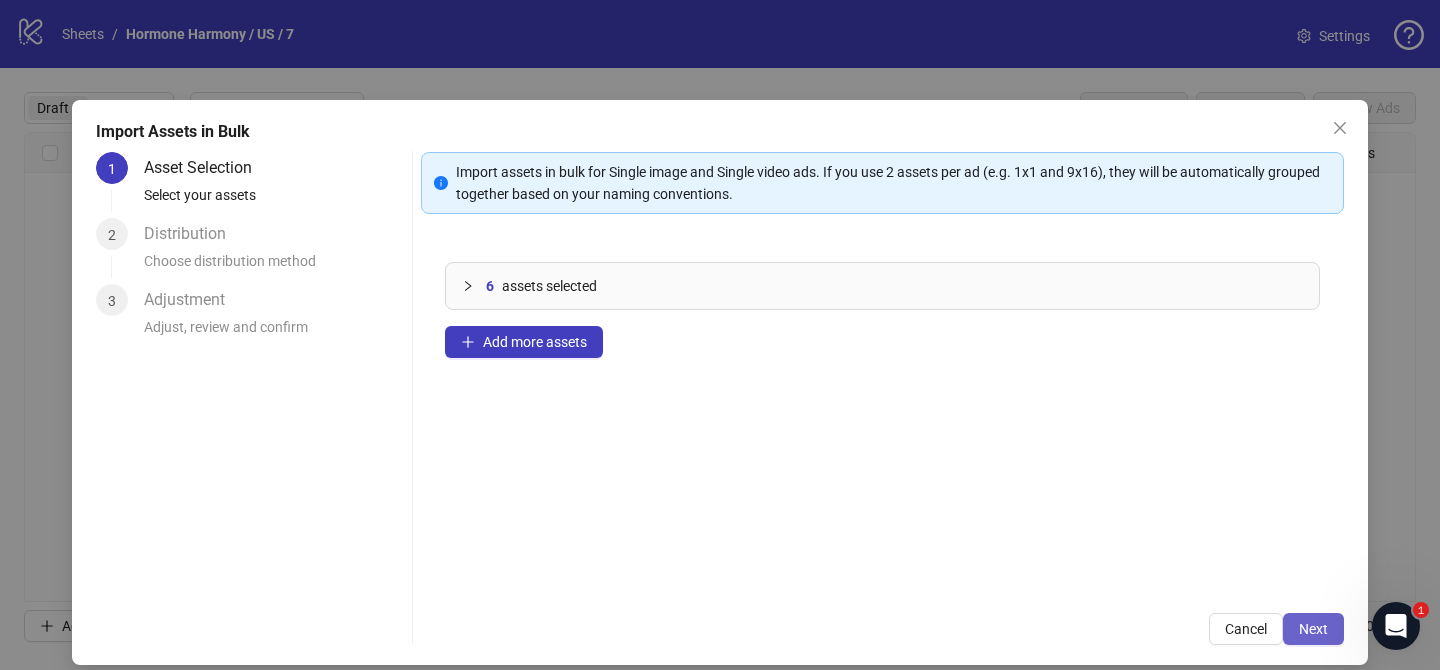 click on "Next" at bounding box center (1313, 629) 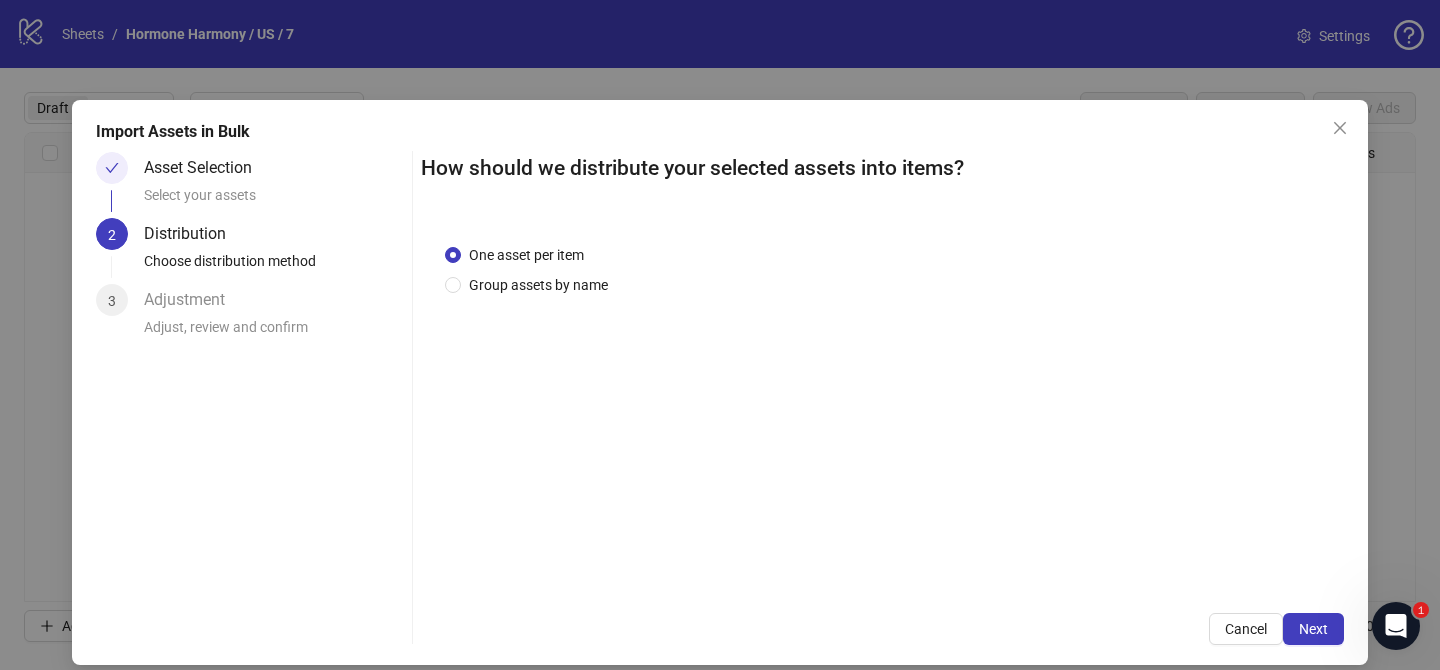 click on "One asset per item Group assets by name" at bounding box center (882, 405) 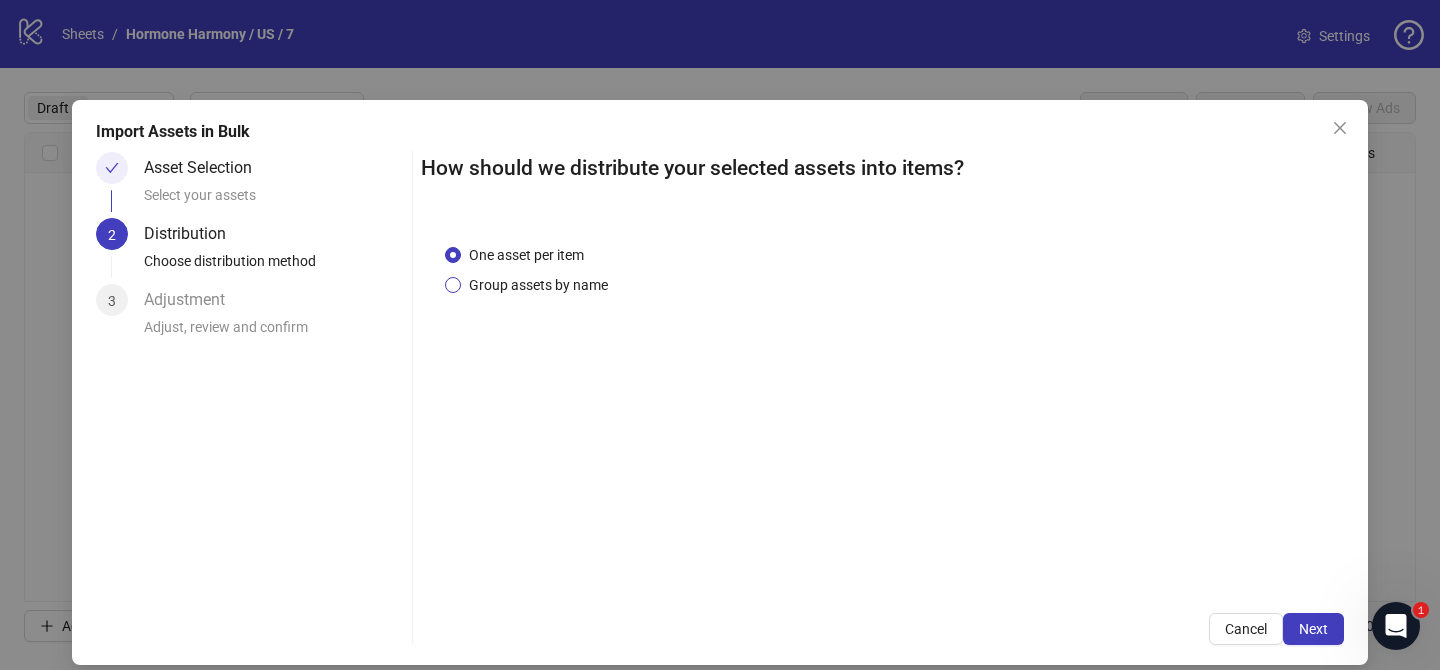click on "Group assets by name" at bounding box center (538, 285) 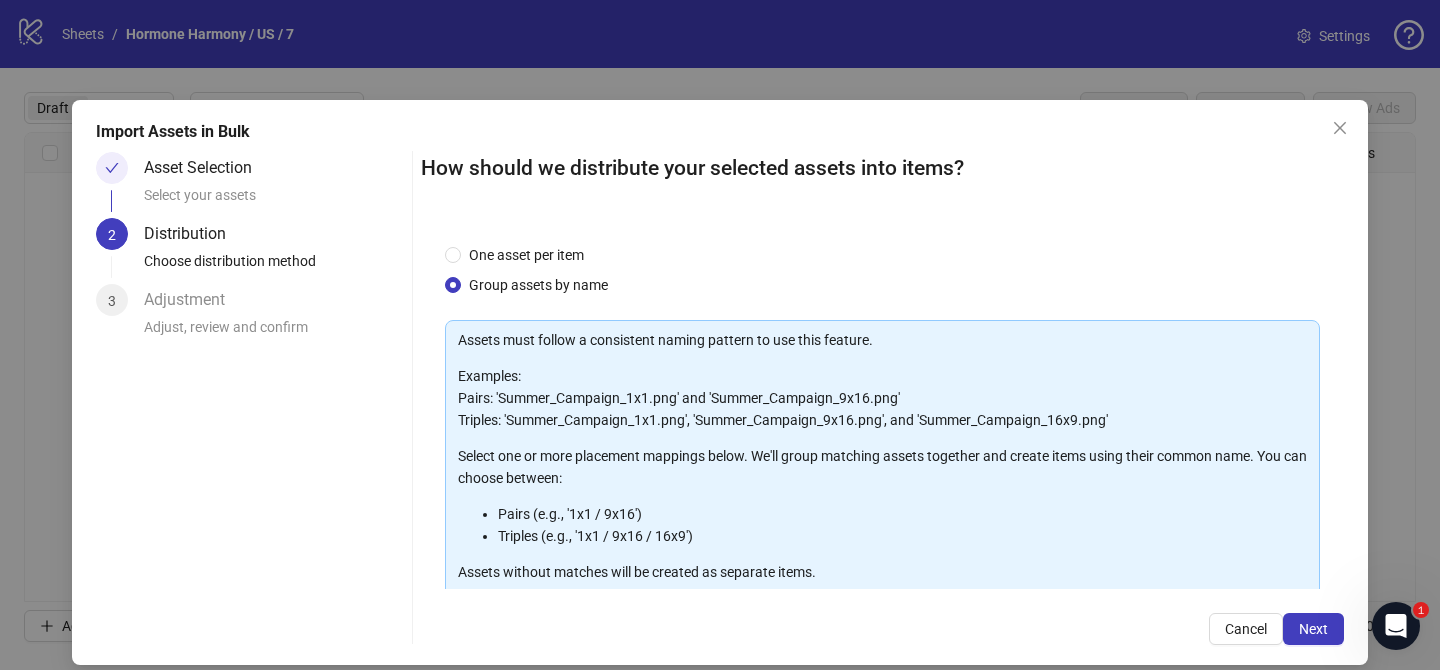 scroll, scrollTop: 216, scrollLeft: 0, axis: vertical 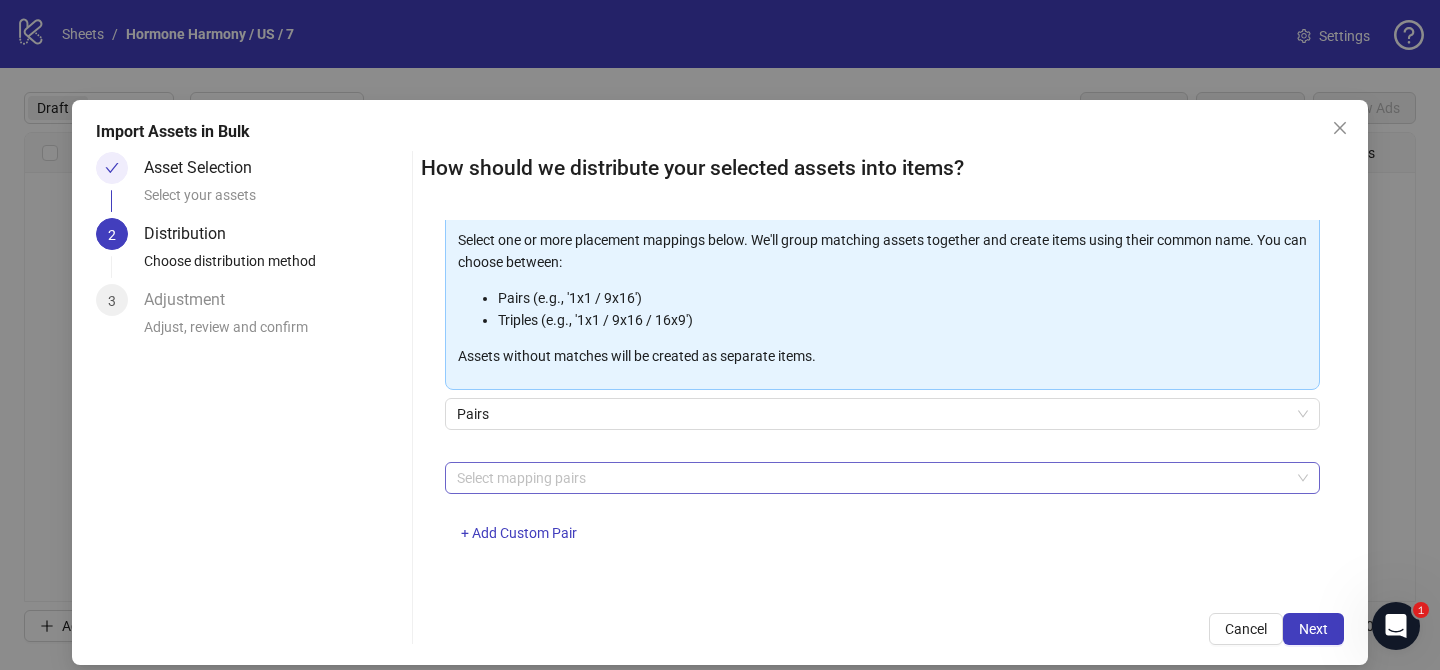 click at bounding box center (872, 478) 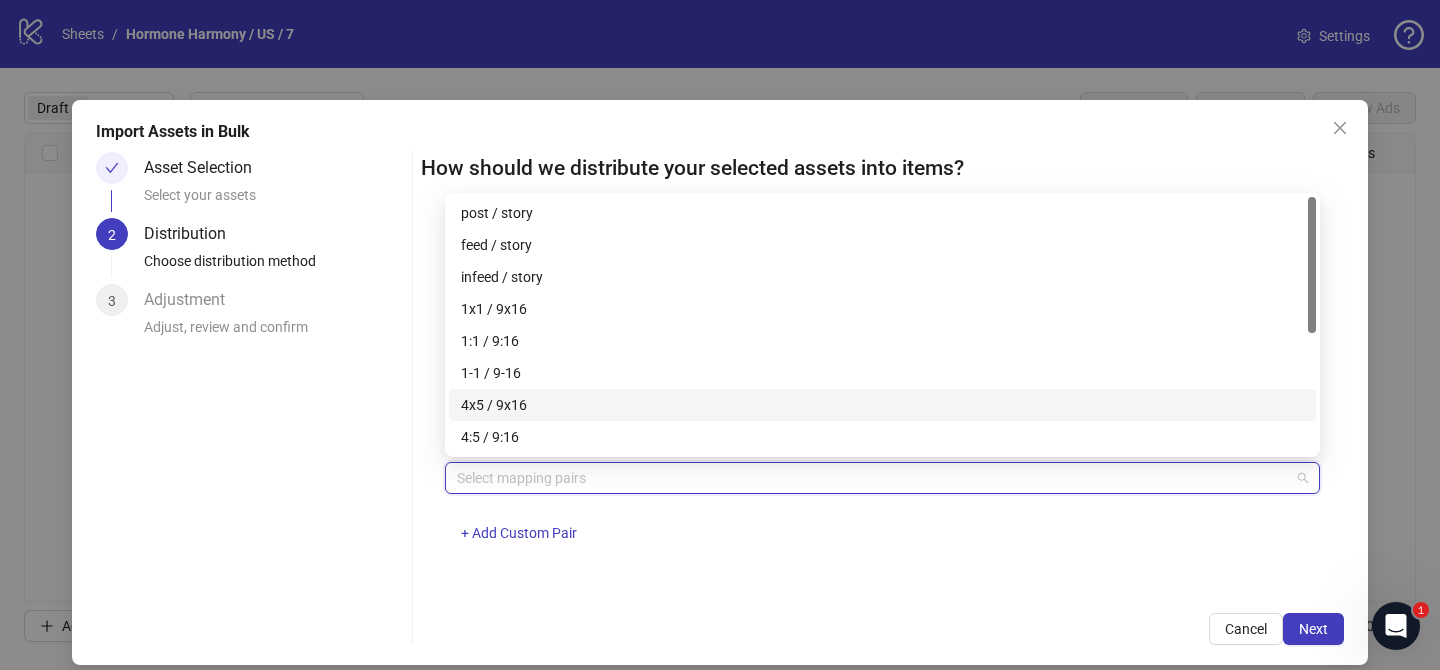 click on "4x5 / 9x16" at bounding box center [882, 405] 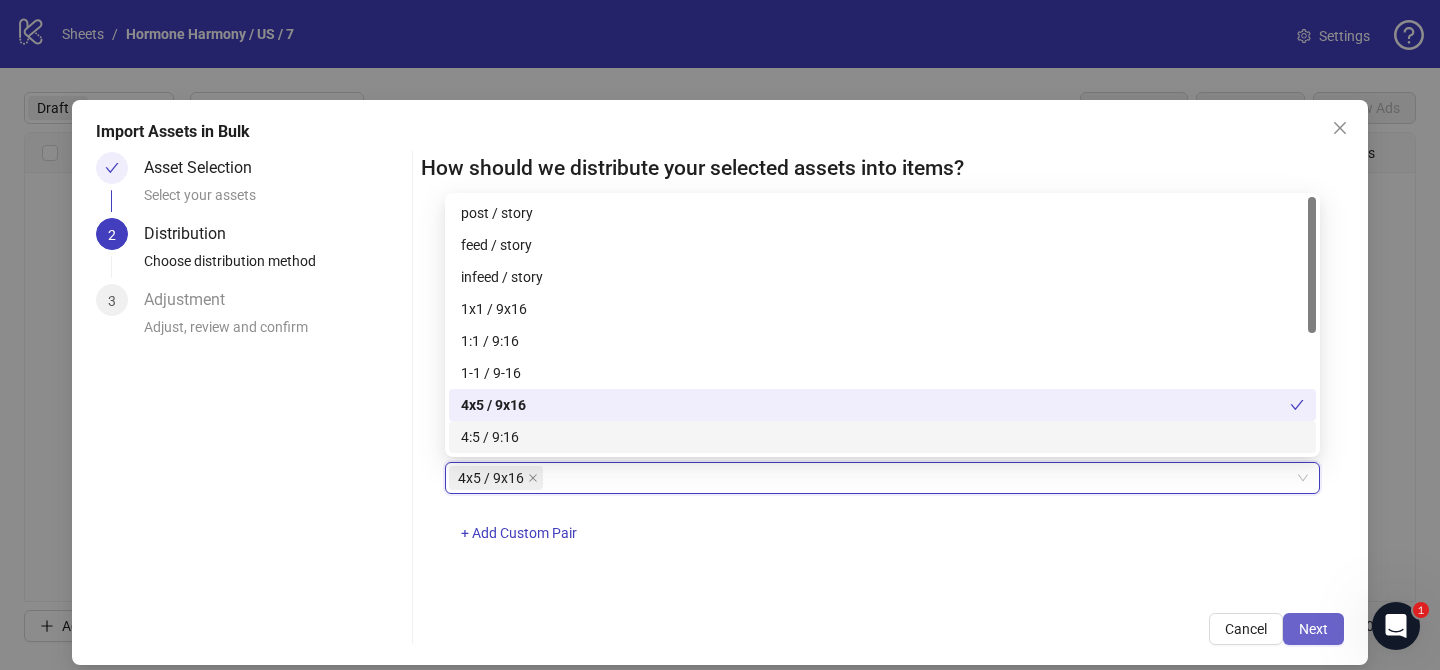 click on "Next" at bounding box center [1313, 629] 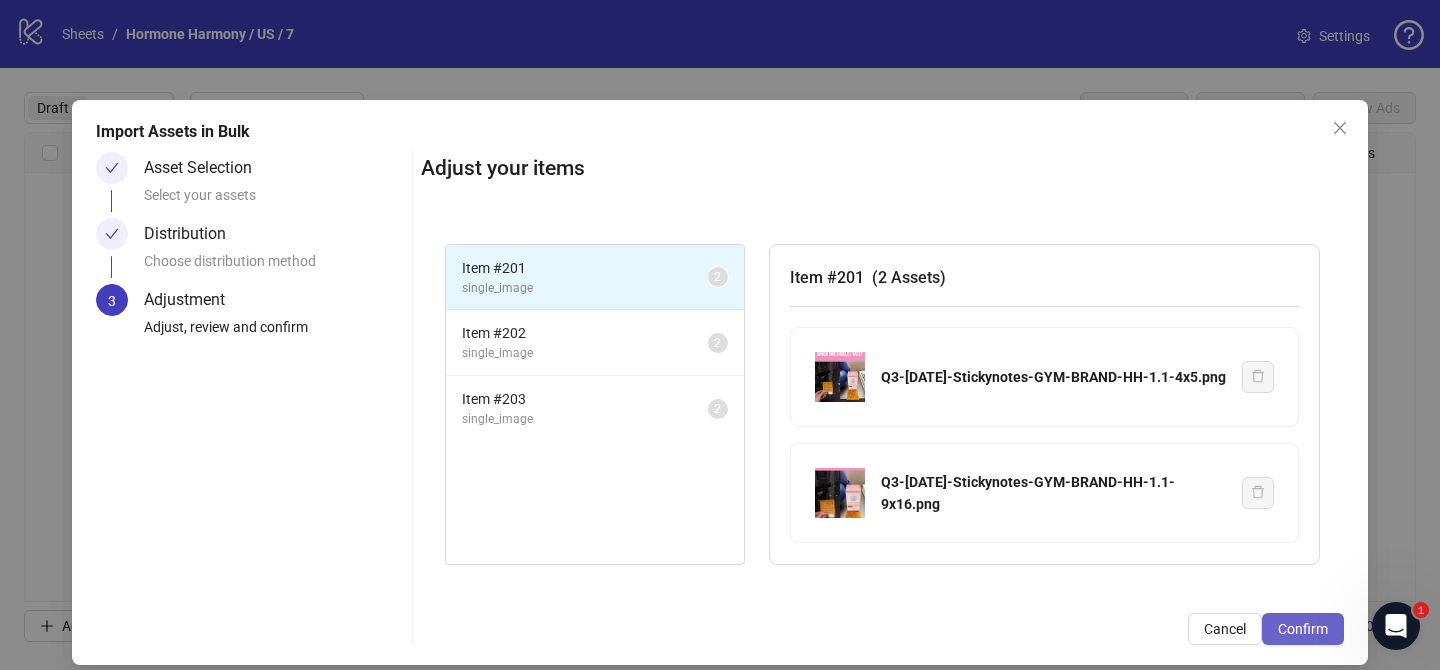 click on "Confirm" at bounding box center [1303, 629] 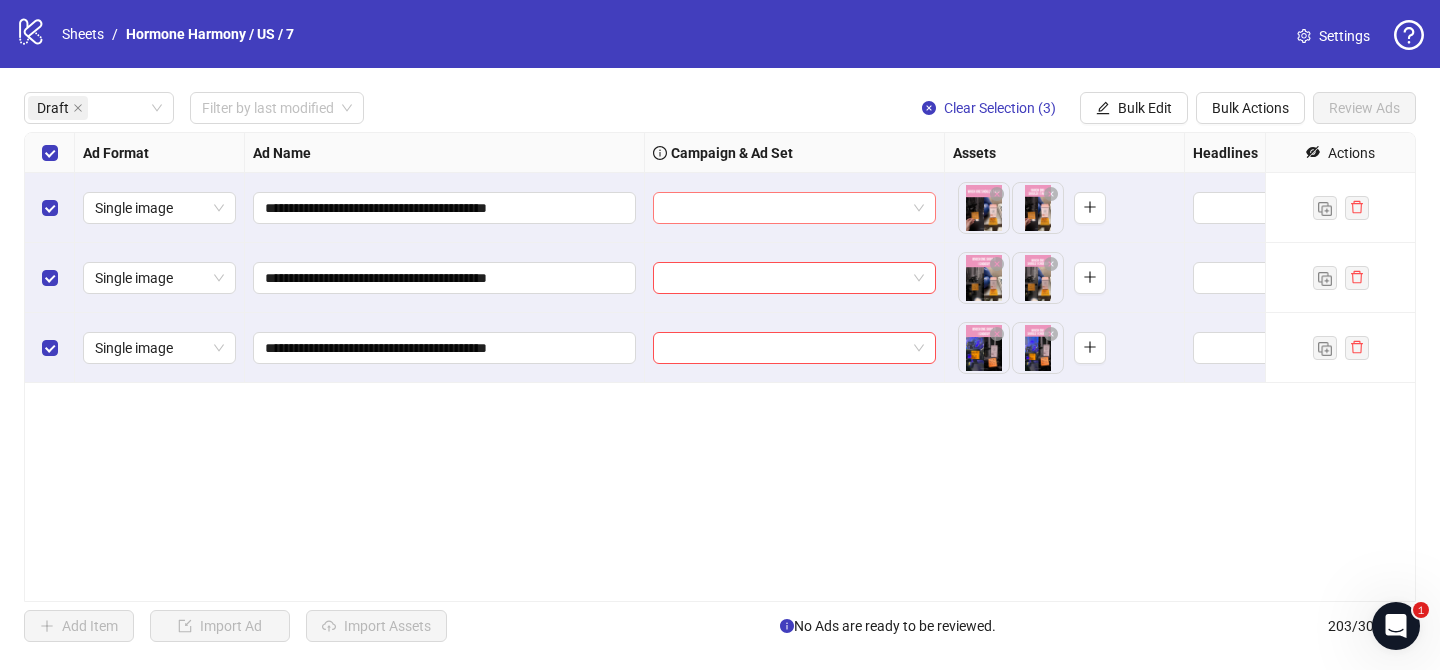 click at bounding box center (785, 208) 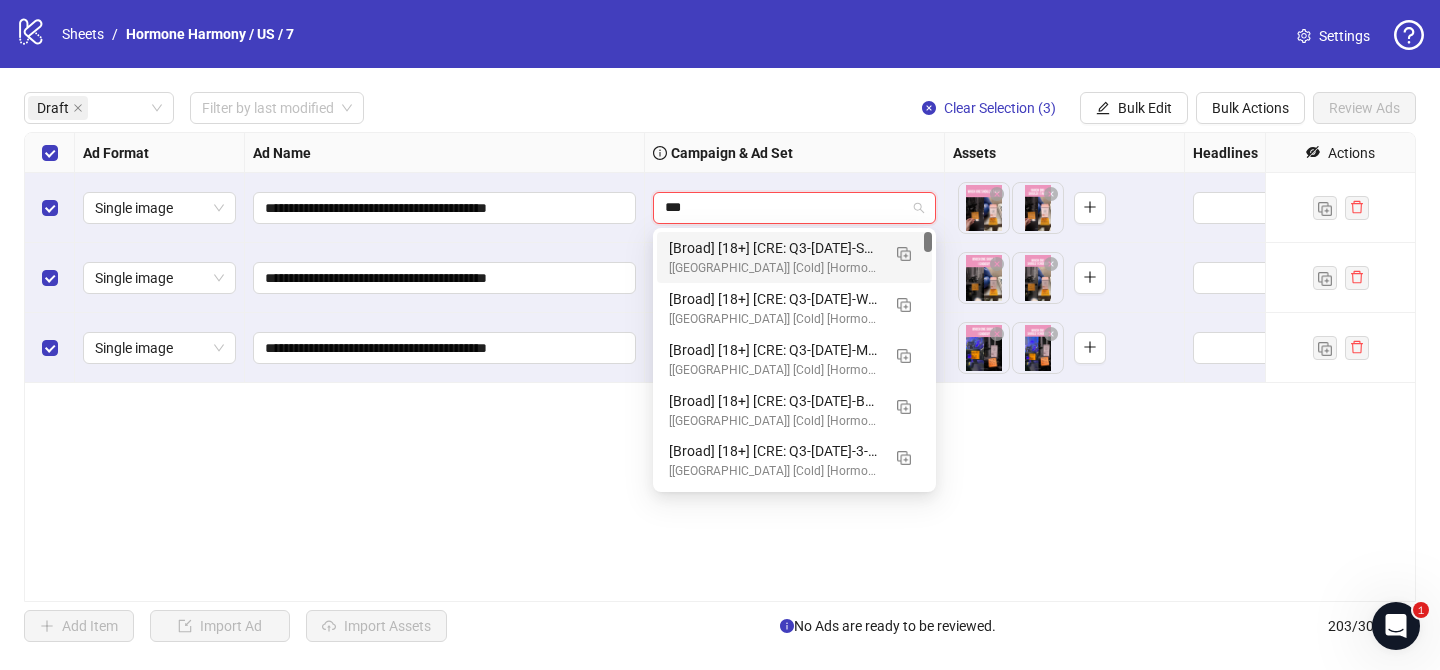 type on "****" 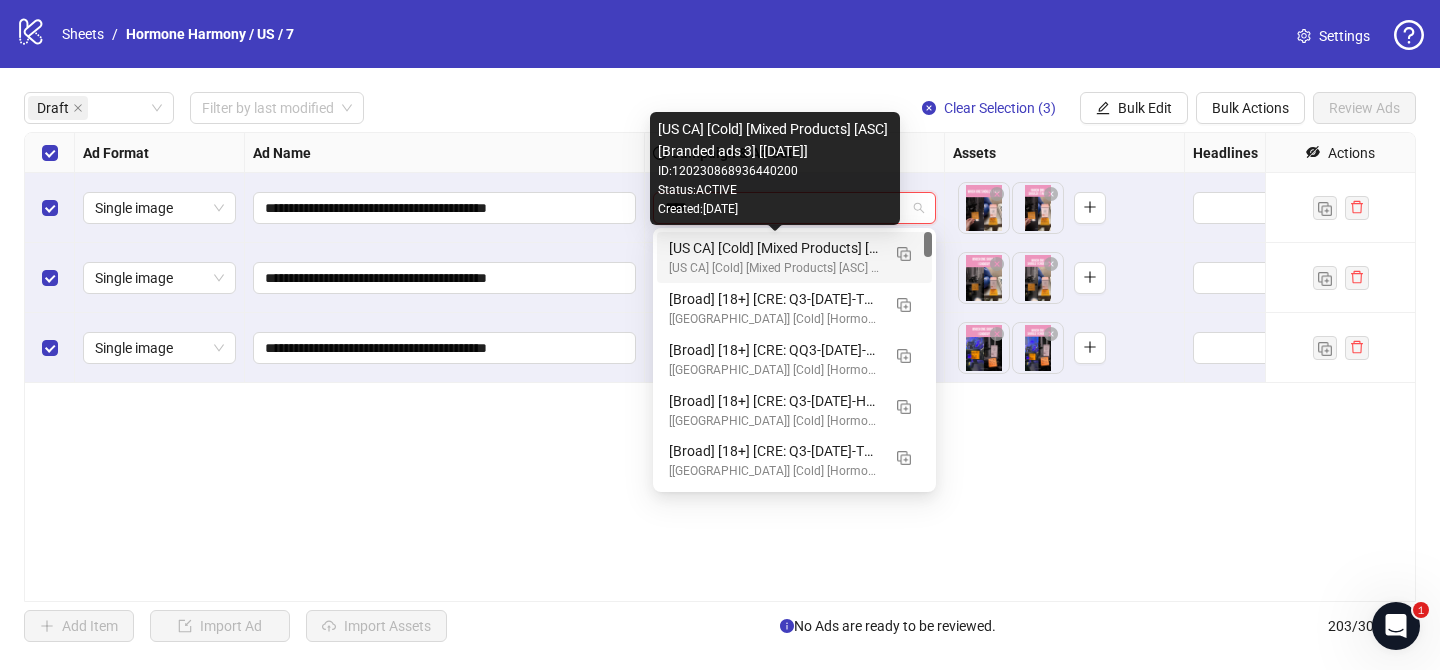 click on "[US CA] [Cold] [Mixed Products] [ASC] [Branded ads 3] [[DATE]]" at bounding box center [774, 248] 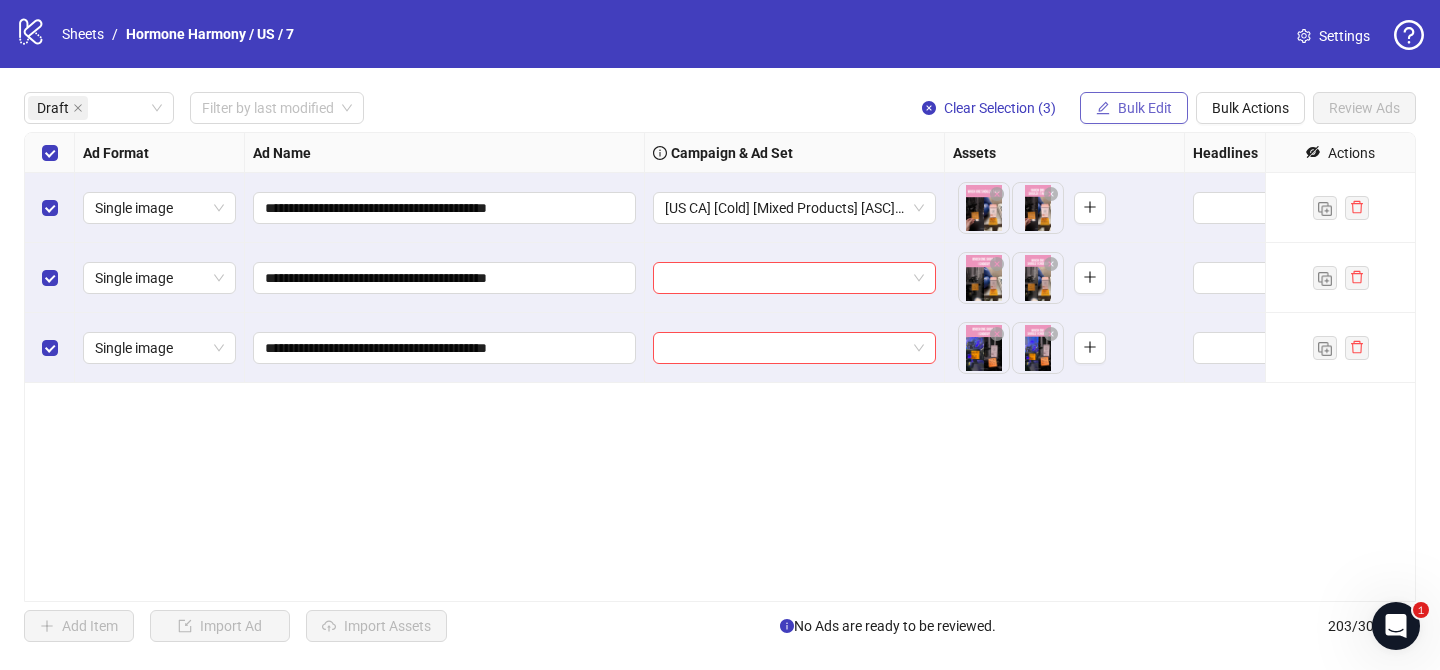 click on "Bulk Edit" at bounding box center (1145, 108) 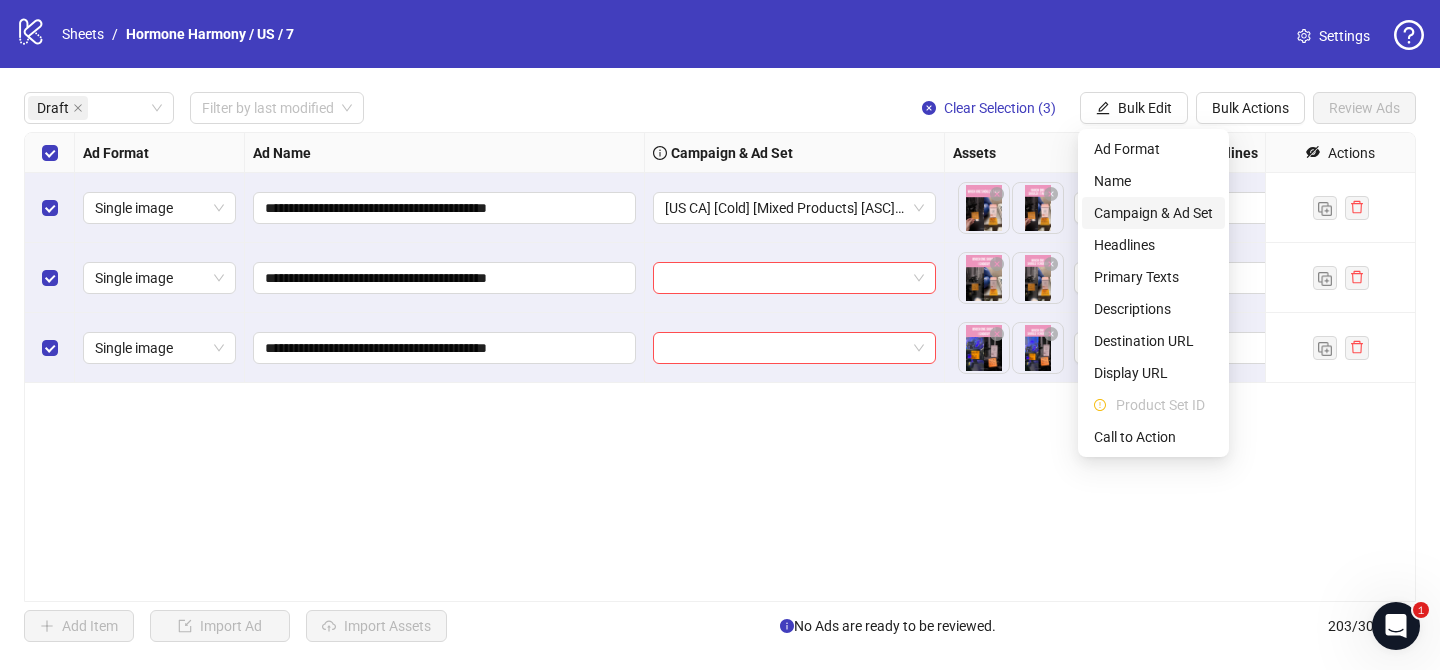 click on "Campaign & Ad Set" at bounding box center (1153, 213) 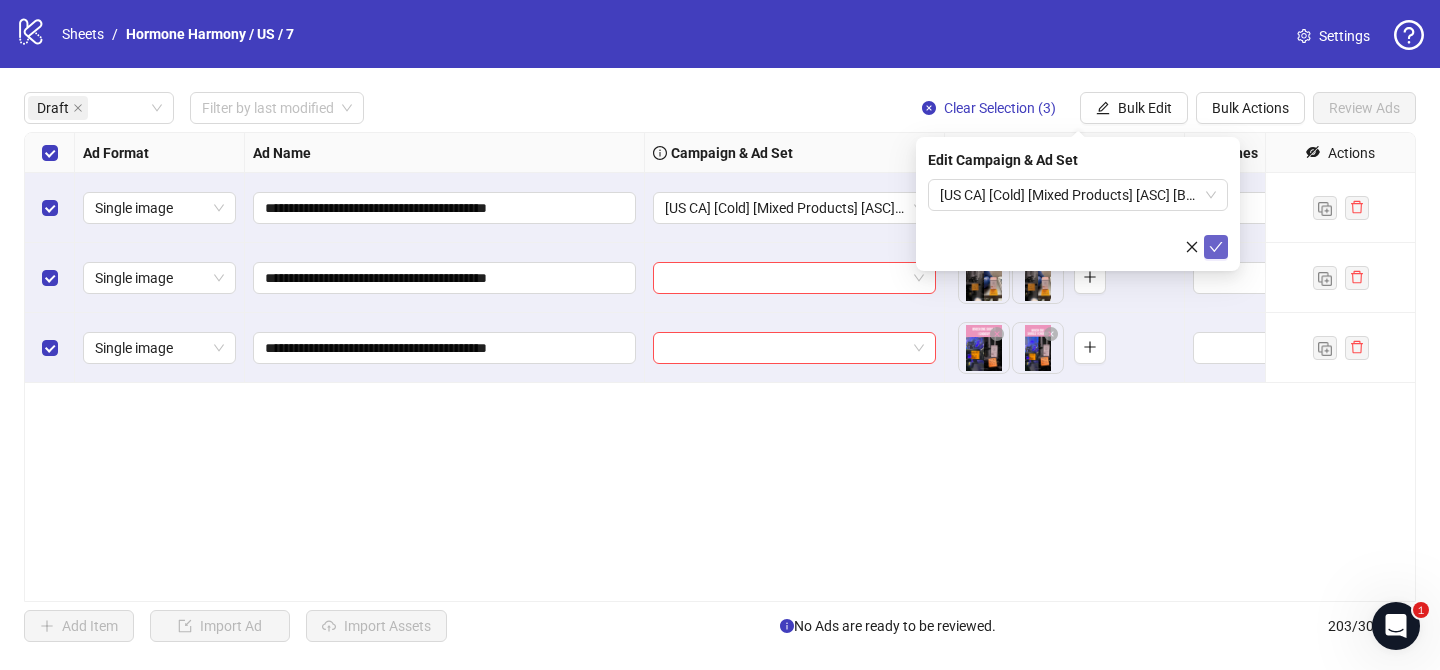 click at bounding box center [1216, 247] 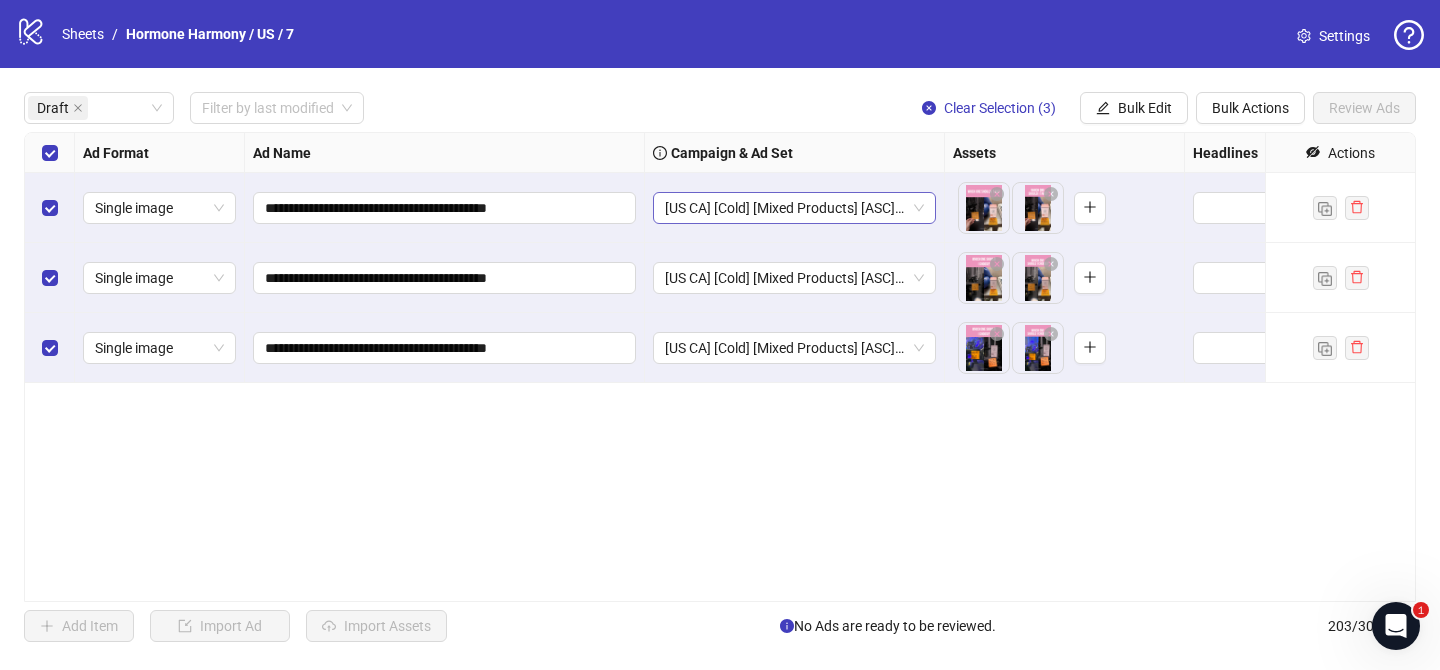 click on "[US CA] [Cold] [Mixed Products] [ASC] [Branded ads 3] [[DATE]]" at bounding box center (794, 208) 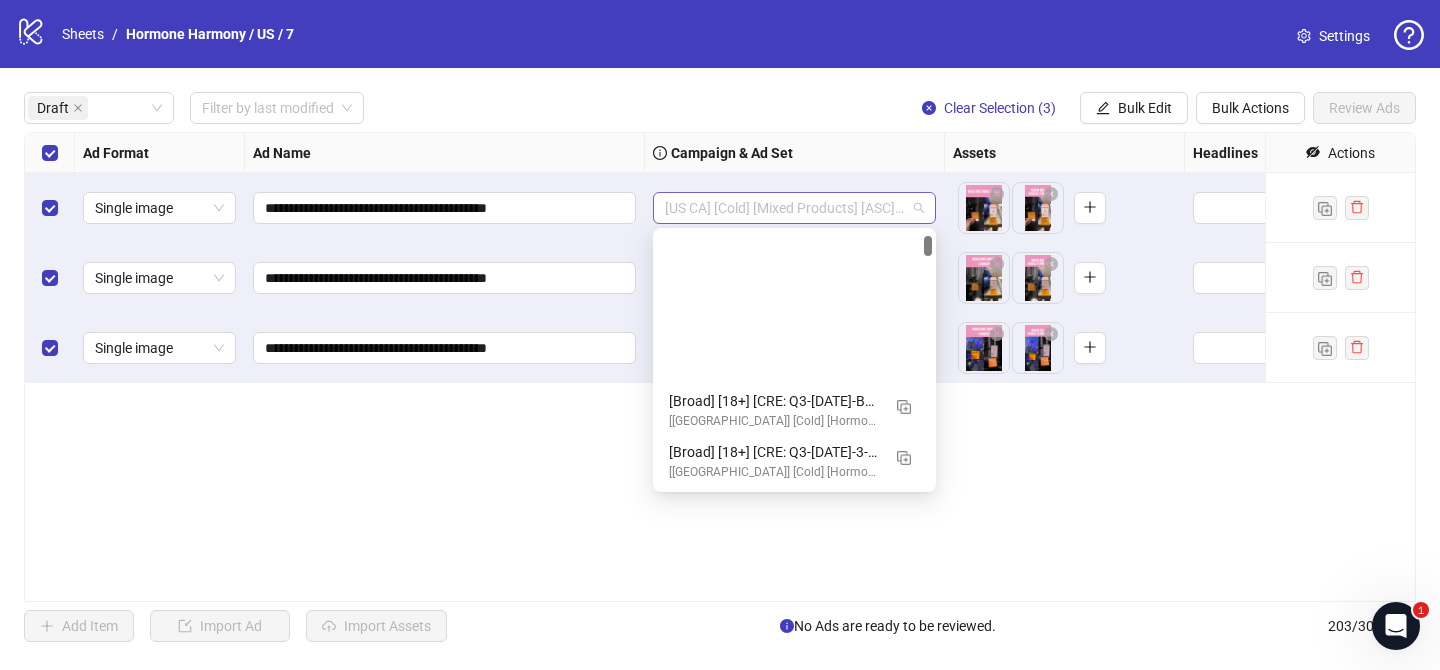 scroll, scrollTop: 203, scrollLeft: 0, axis: vertical 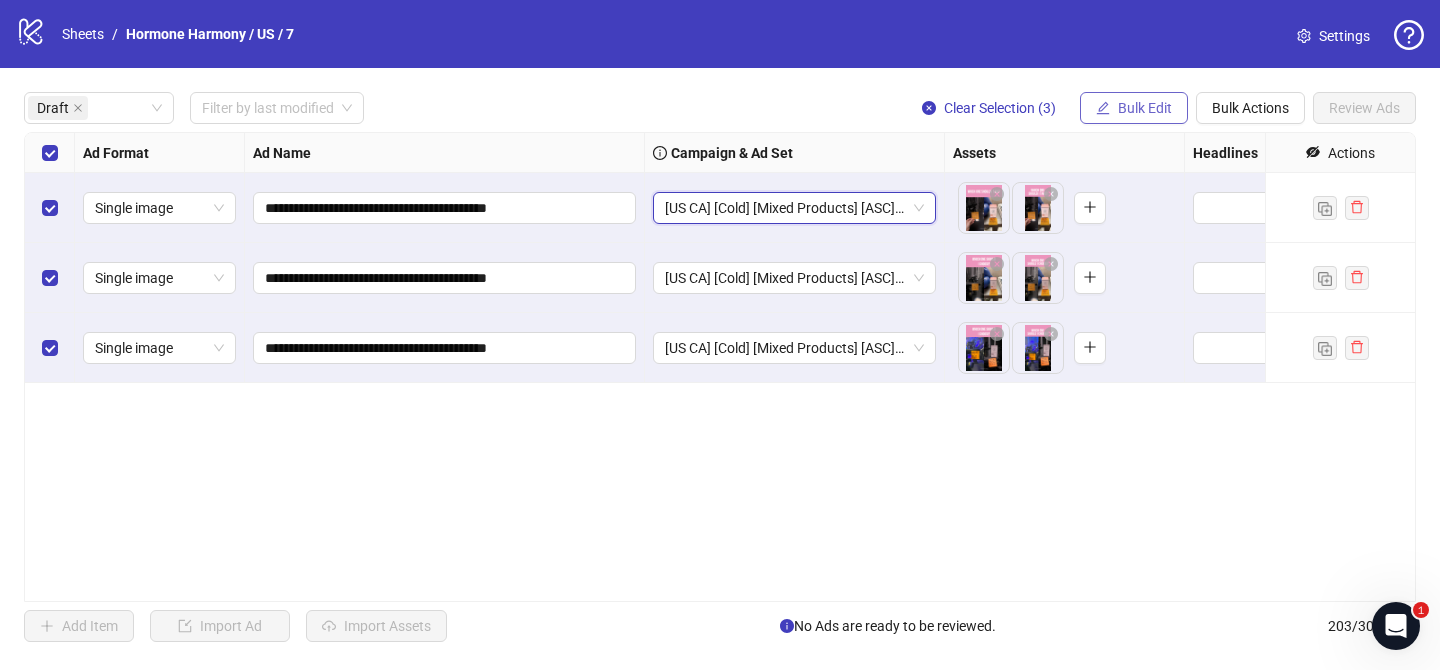click on "Bulk Edit" at bounding box center (1145, 108) 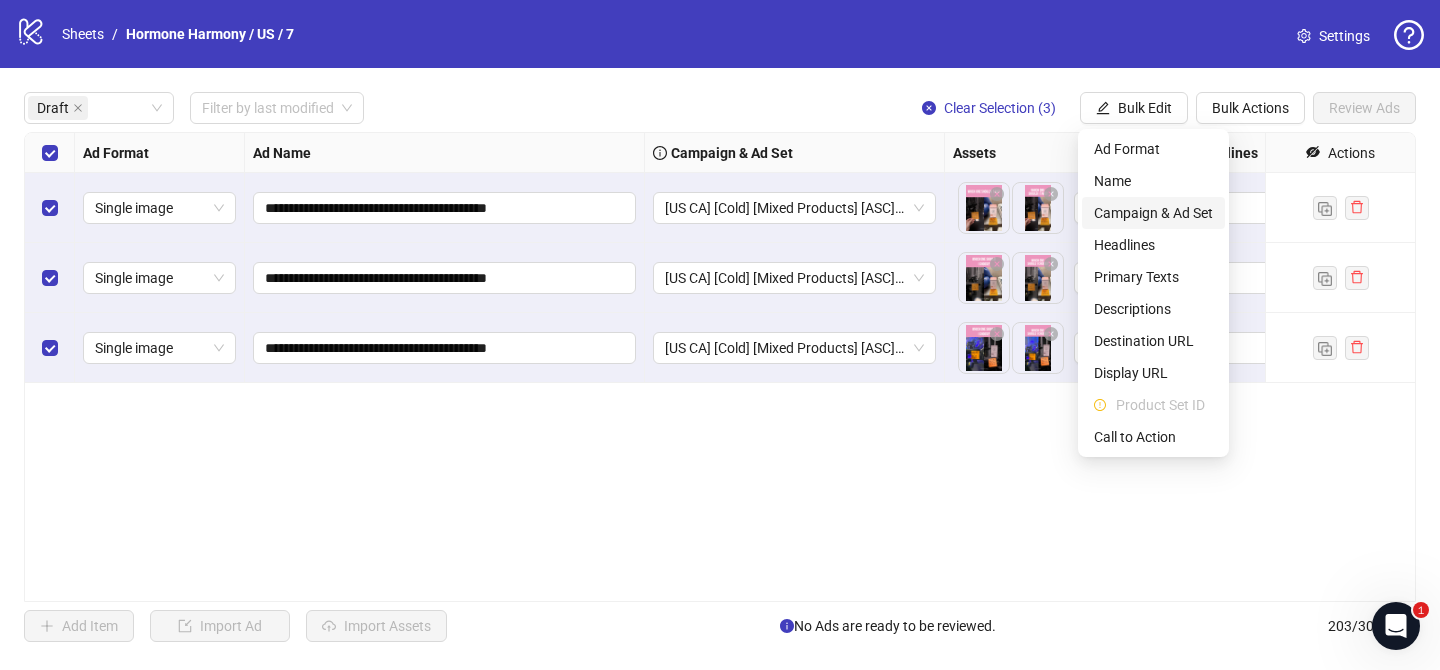 click on "Campaign & Ad Set" at bounding box center (1153, 213) 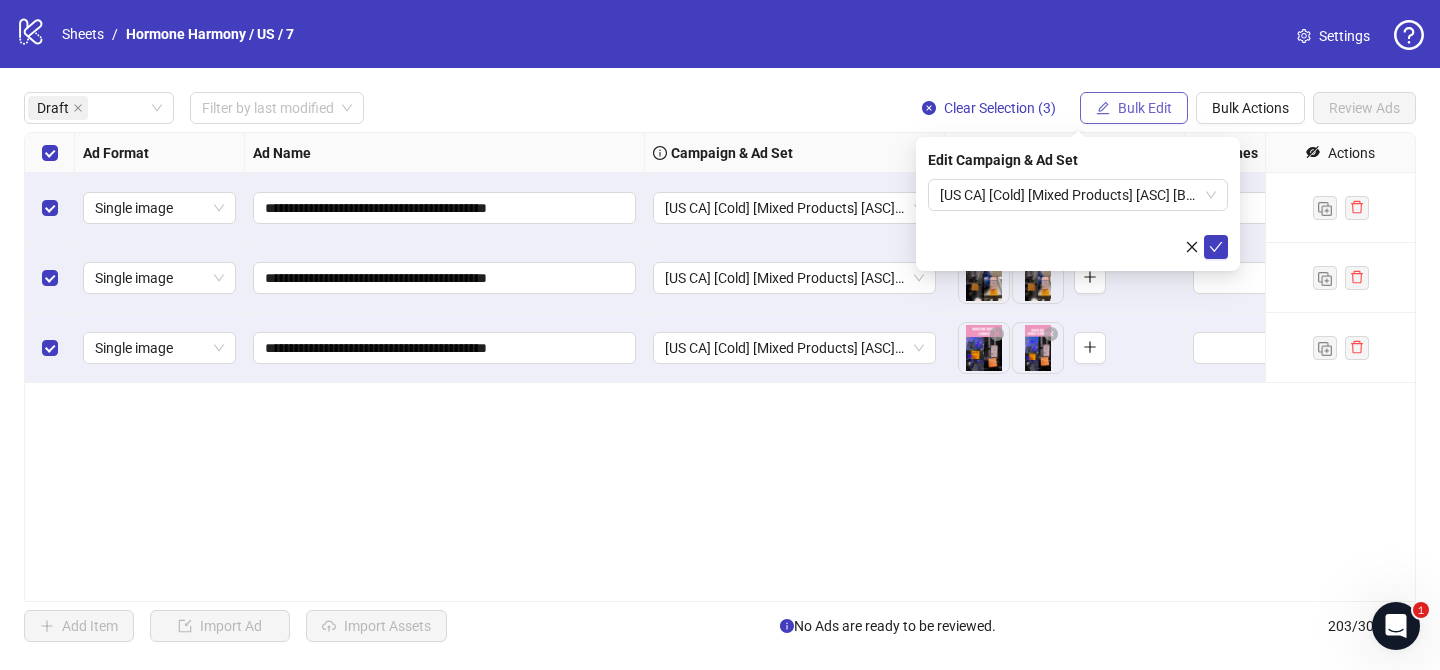 click on "Bulk Edit" at bounding box center [1134, 108] 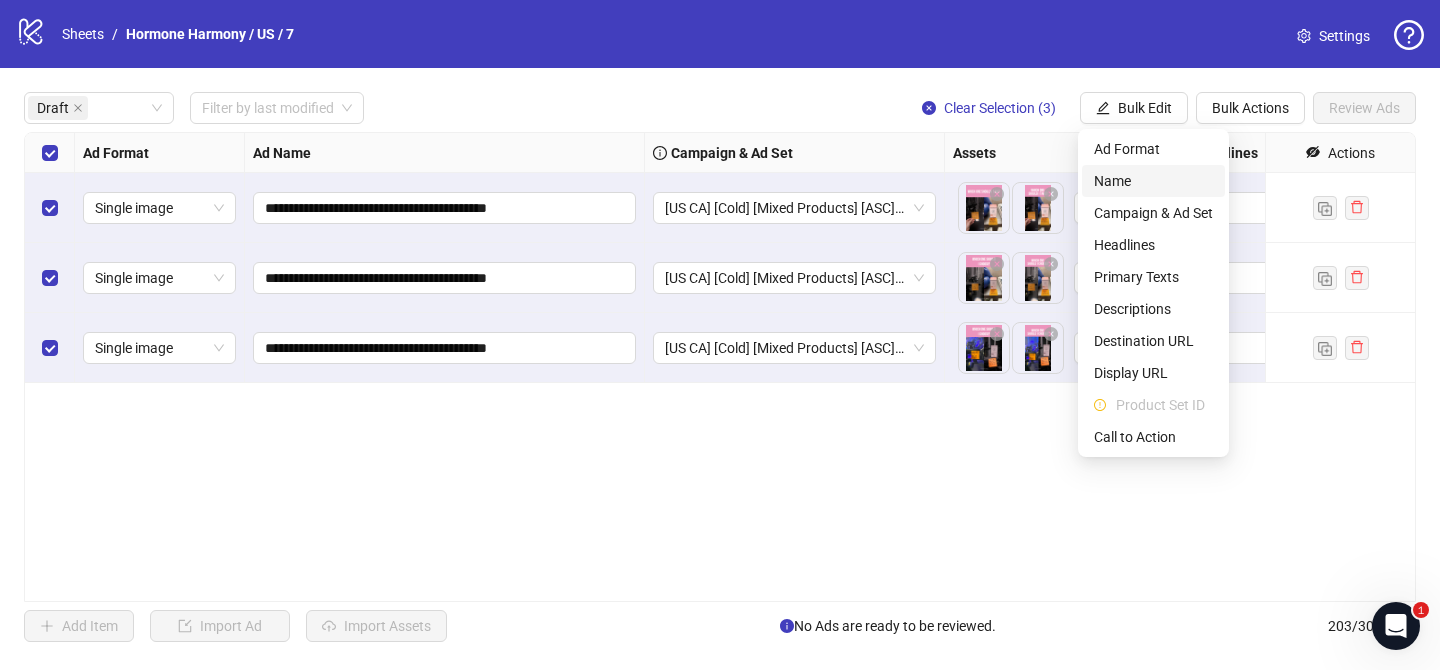 click on "Name" at bounding box center [1153, 181] 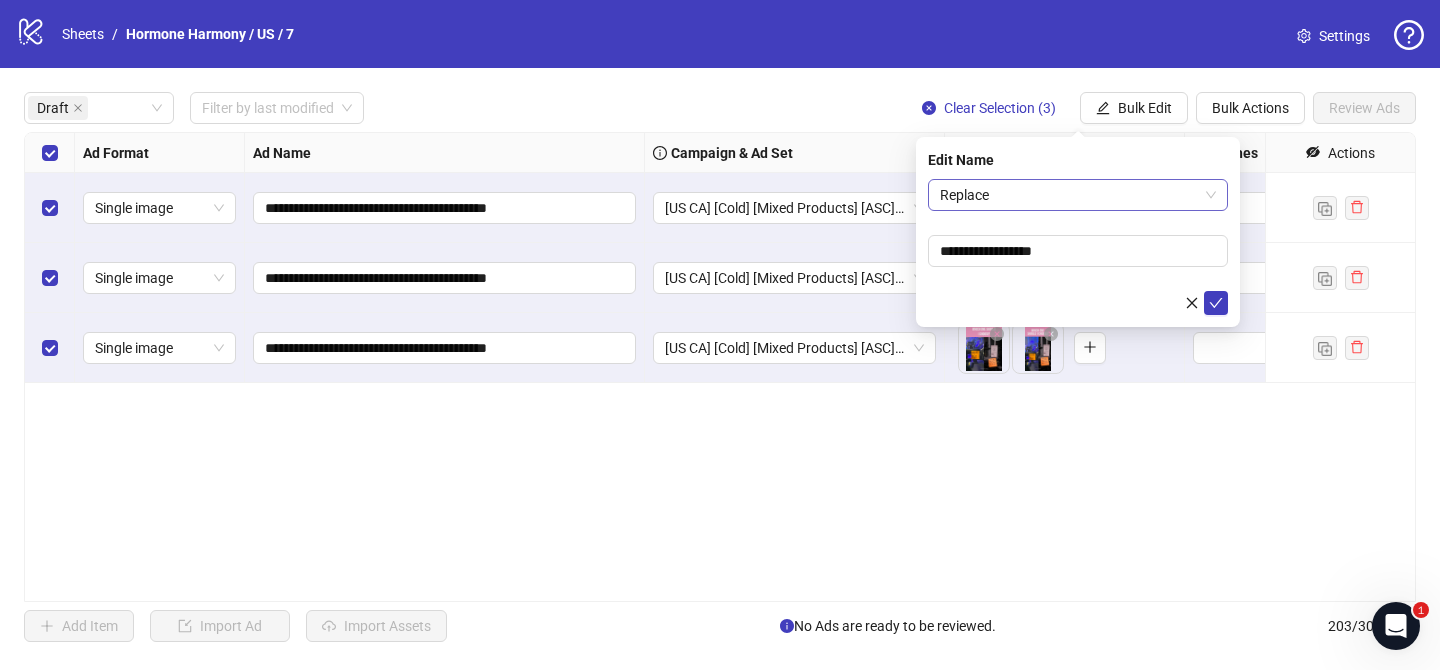 click on "Replace" at bounding box center (1078, 195) 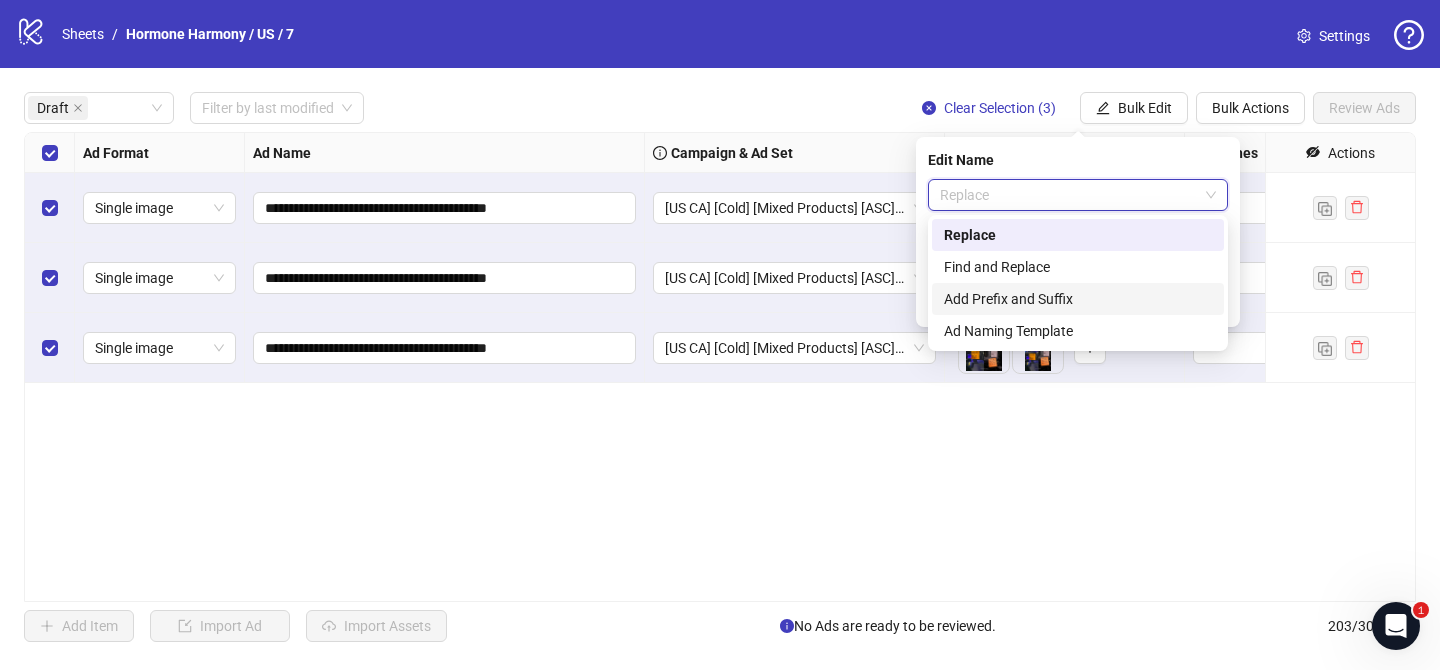 click on "Add Prefix and Suffix" at bounding box center (1078, 299) 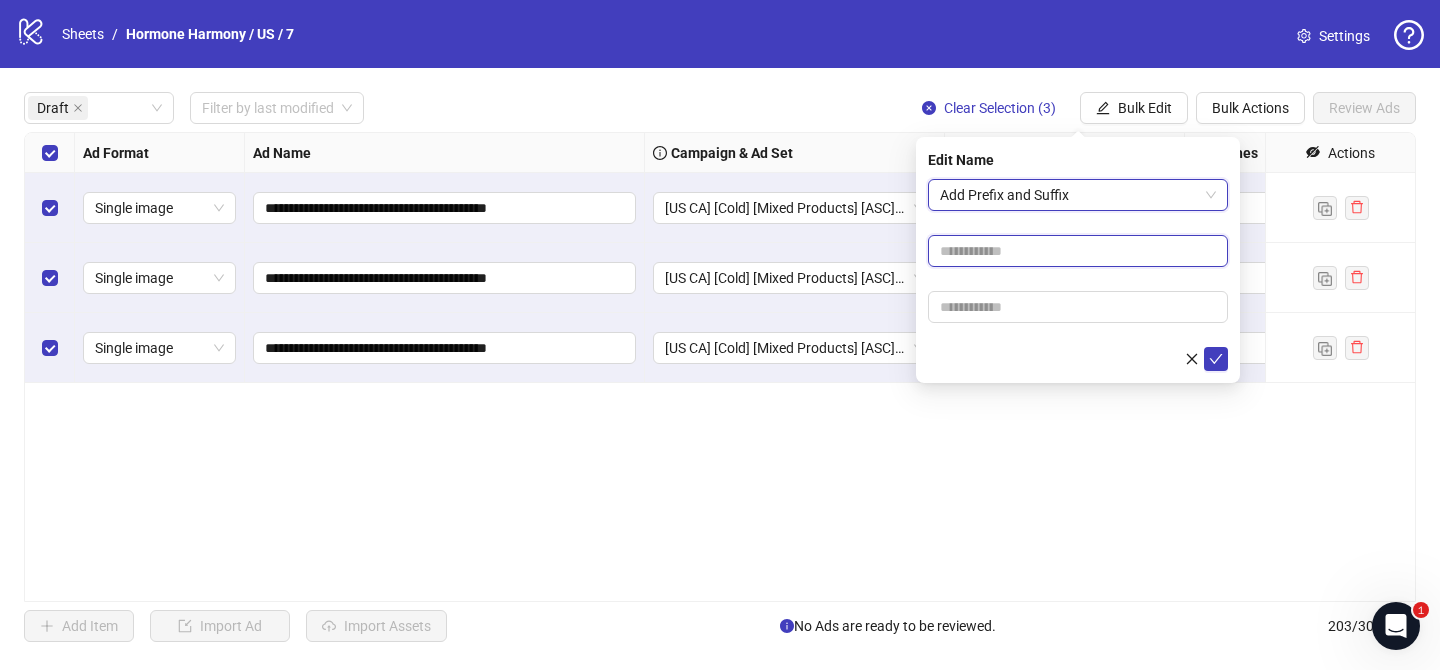 click at bounding box center [1078, 251] 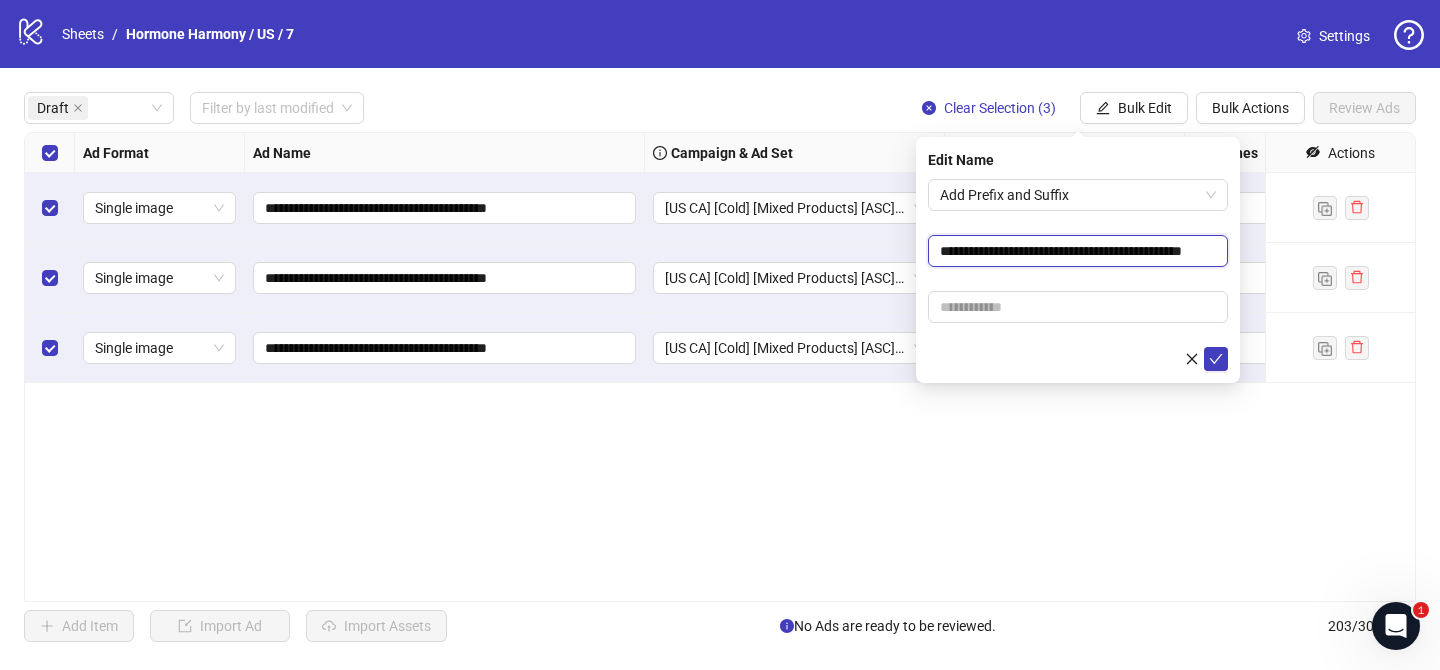 scroll, scrollTop: 0, scrollLeft: 51, axis: horizontal 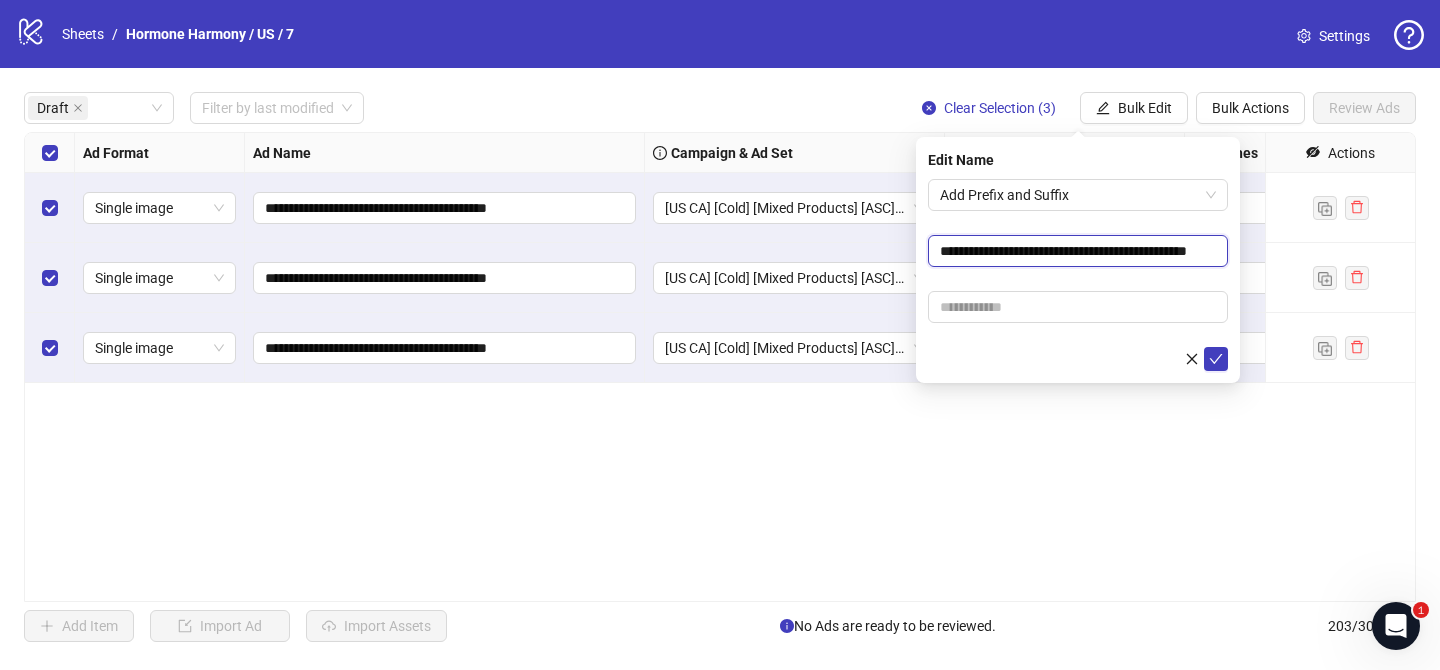 type on "**********" 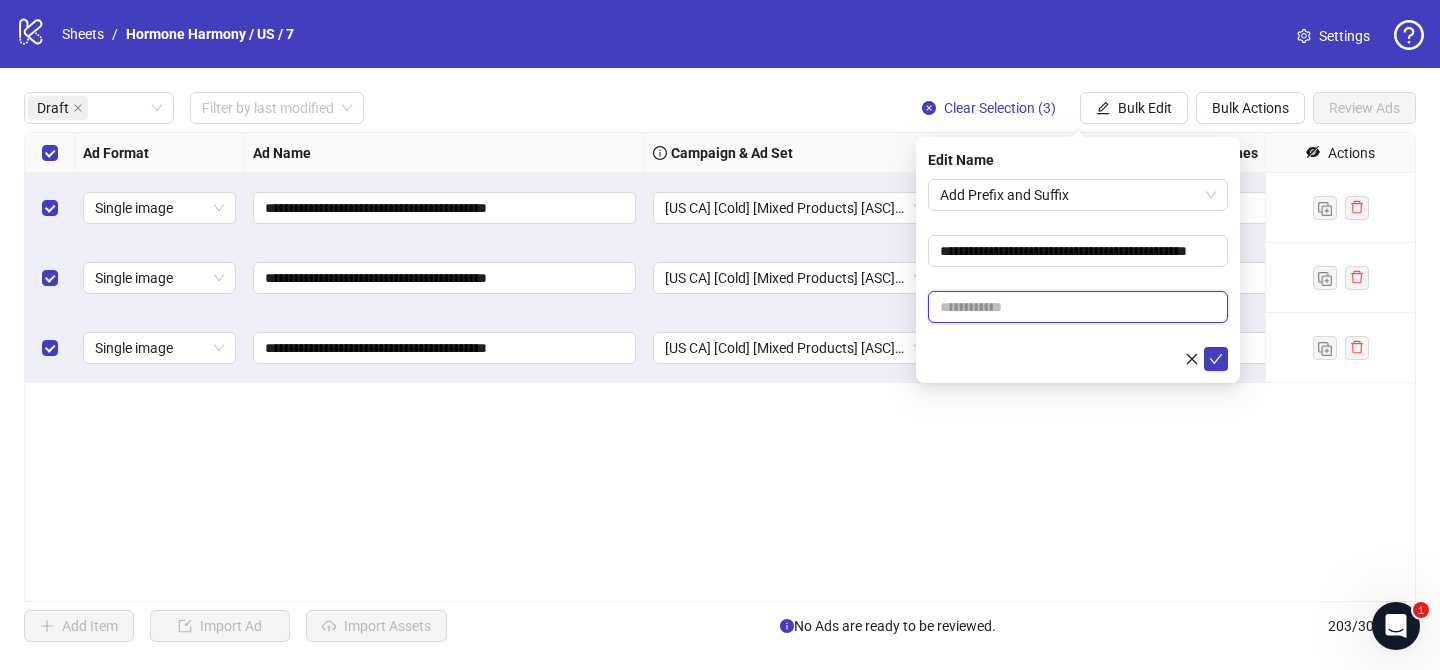 click at bounding box center [1078, 307] 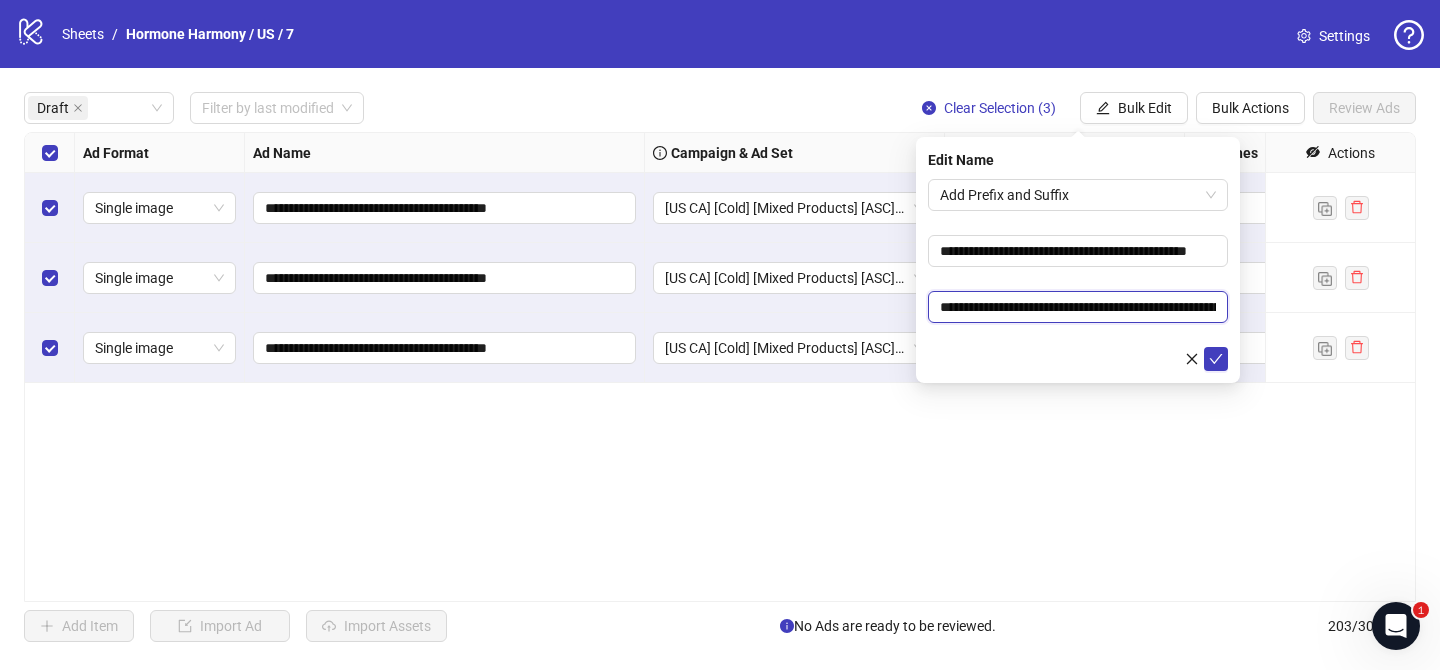 scroll, scrollTop: 0, scrollLeft: 210, axis: horizontal 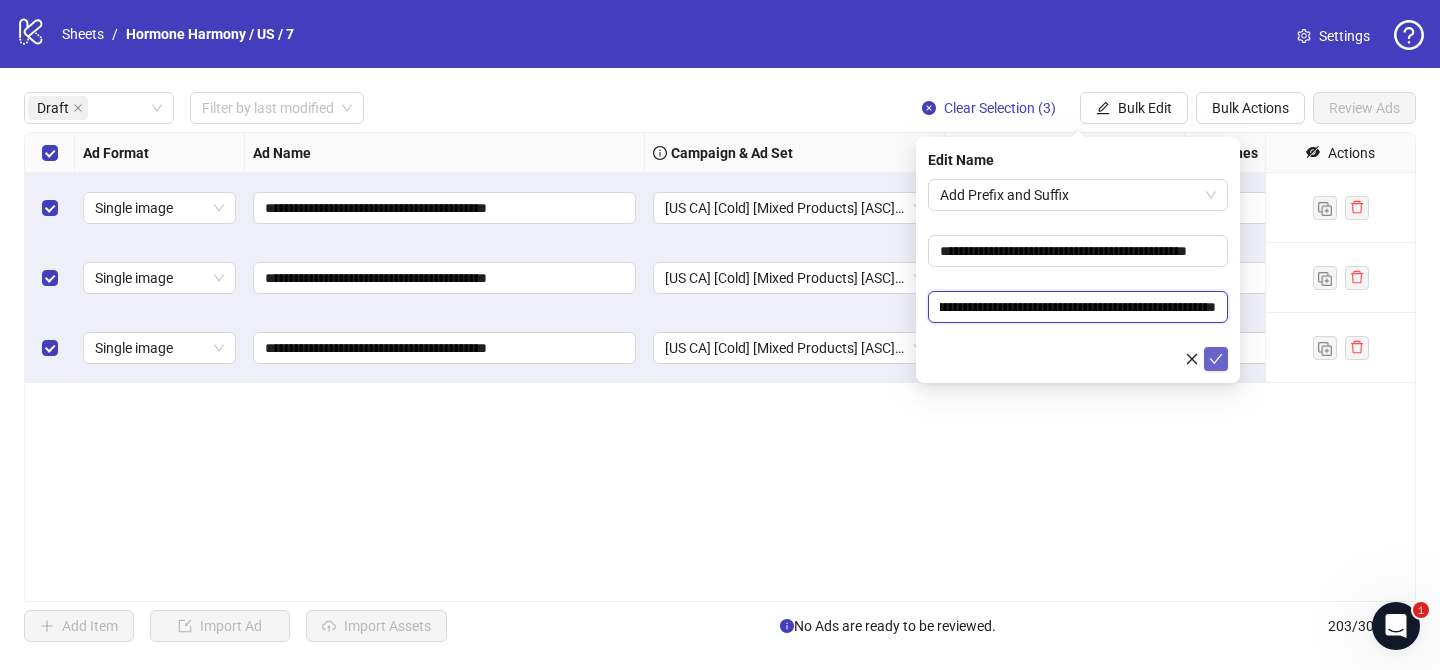 type on "**********" 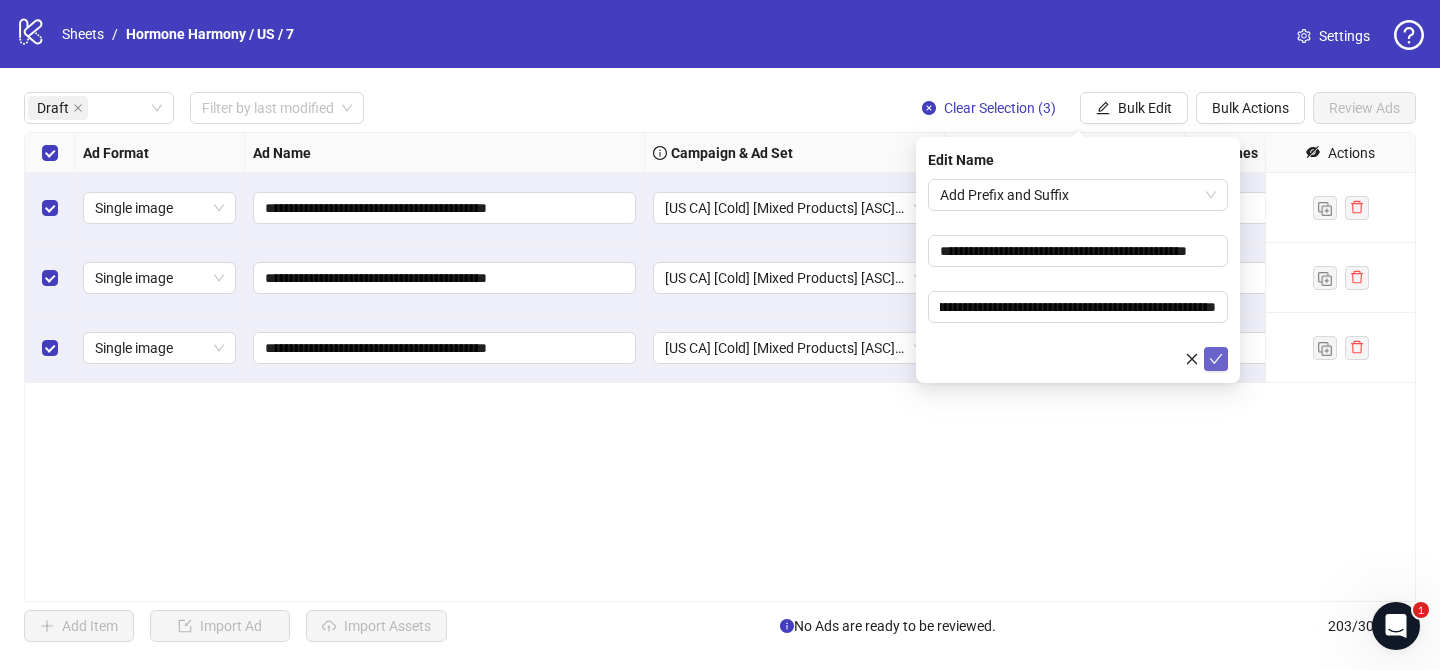 click 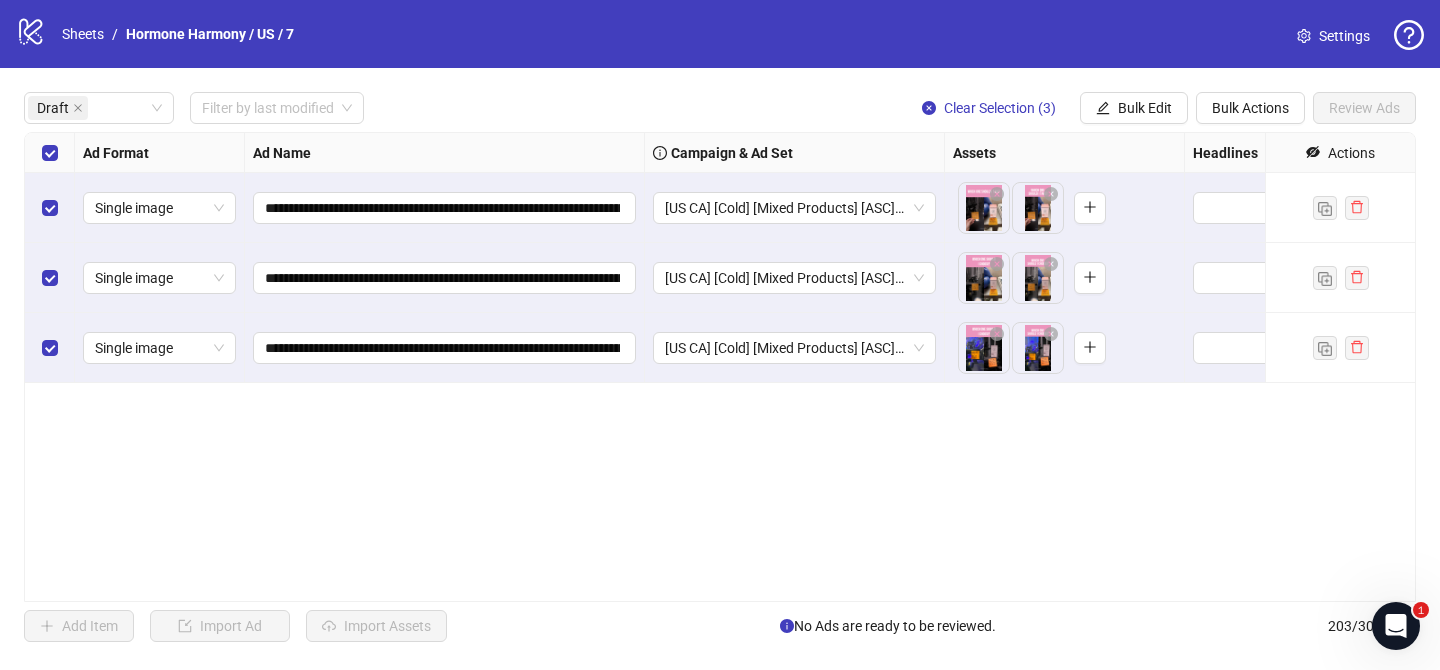 click on "**********" at bounding box center (720, 367) 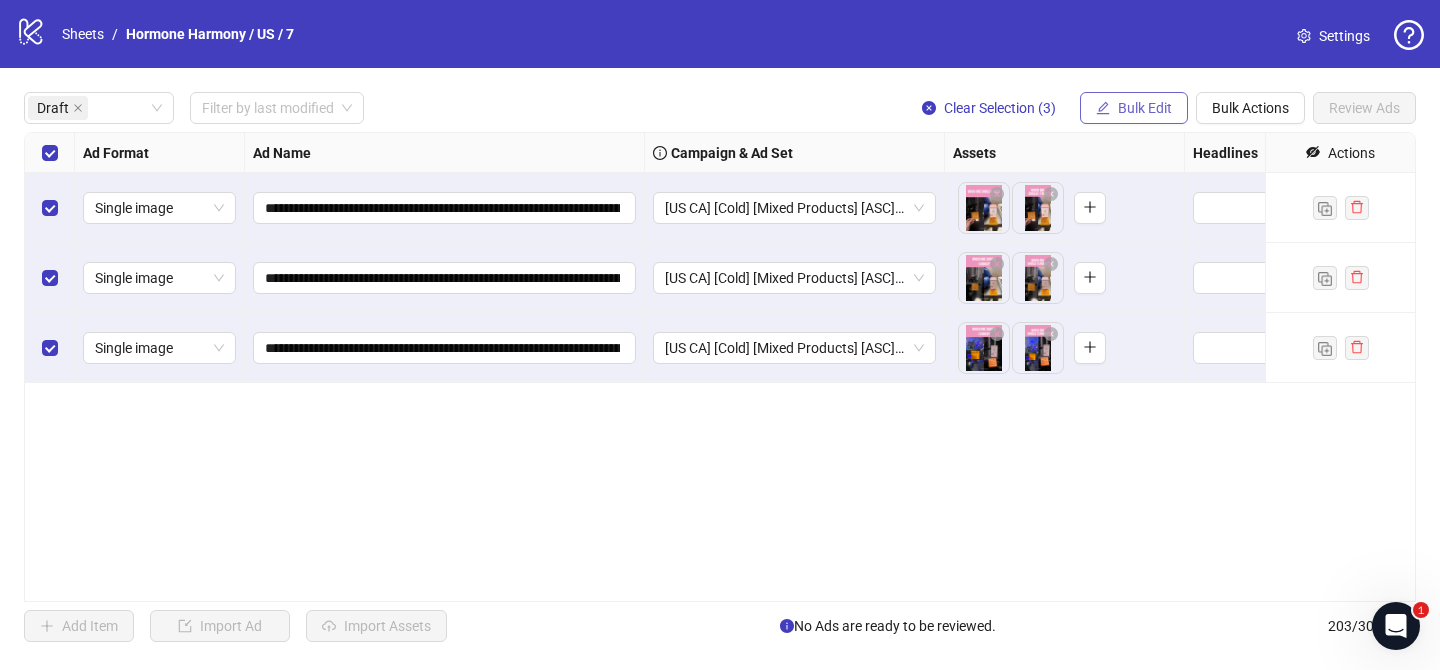 click on "Bulk Edit" at bounding box center [1145, 108] 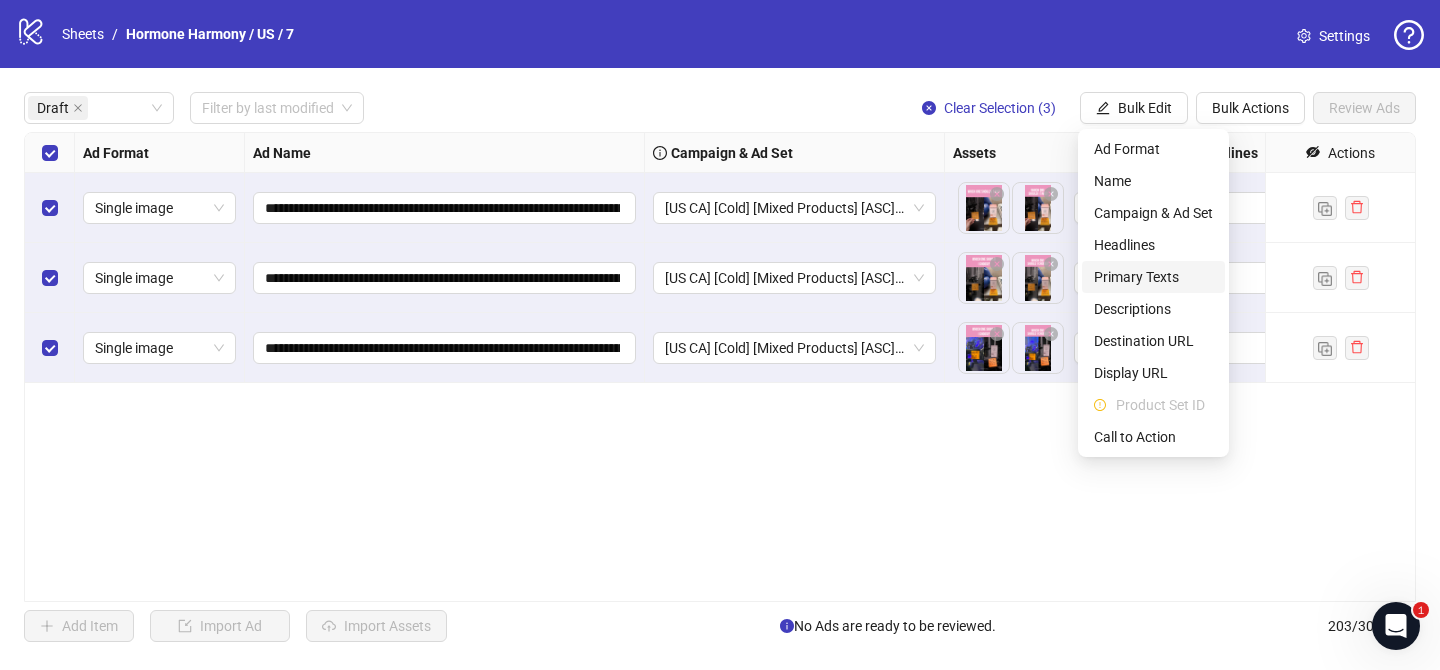 click on "Primary Texts" at bounding box center (1153, 277) 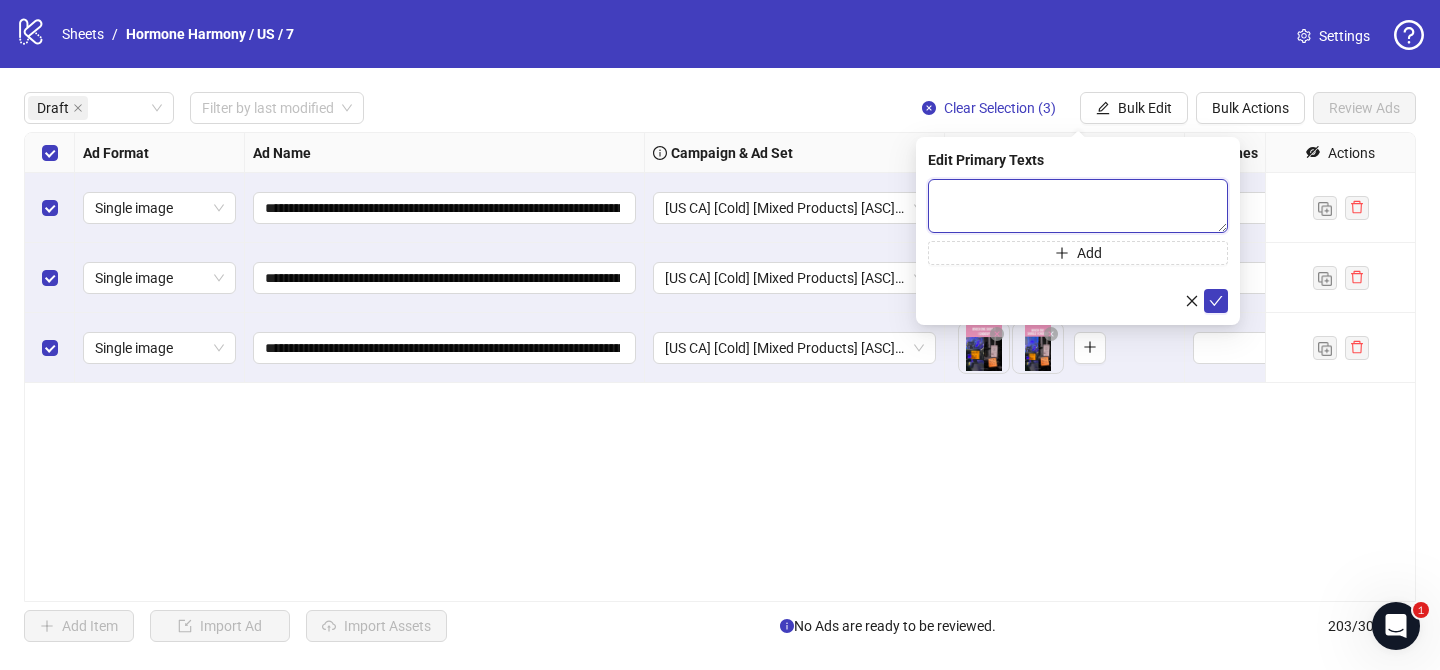 click at bounding box center (1078, 206) 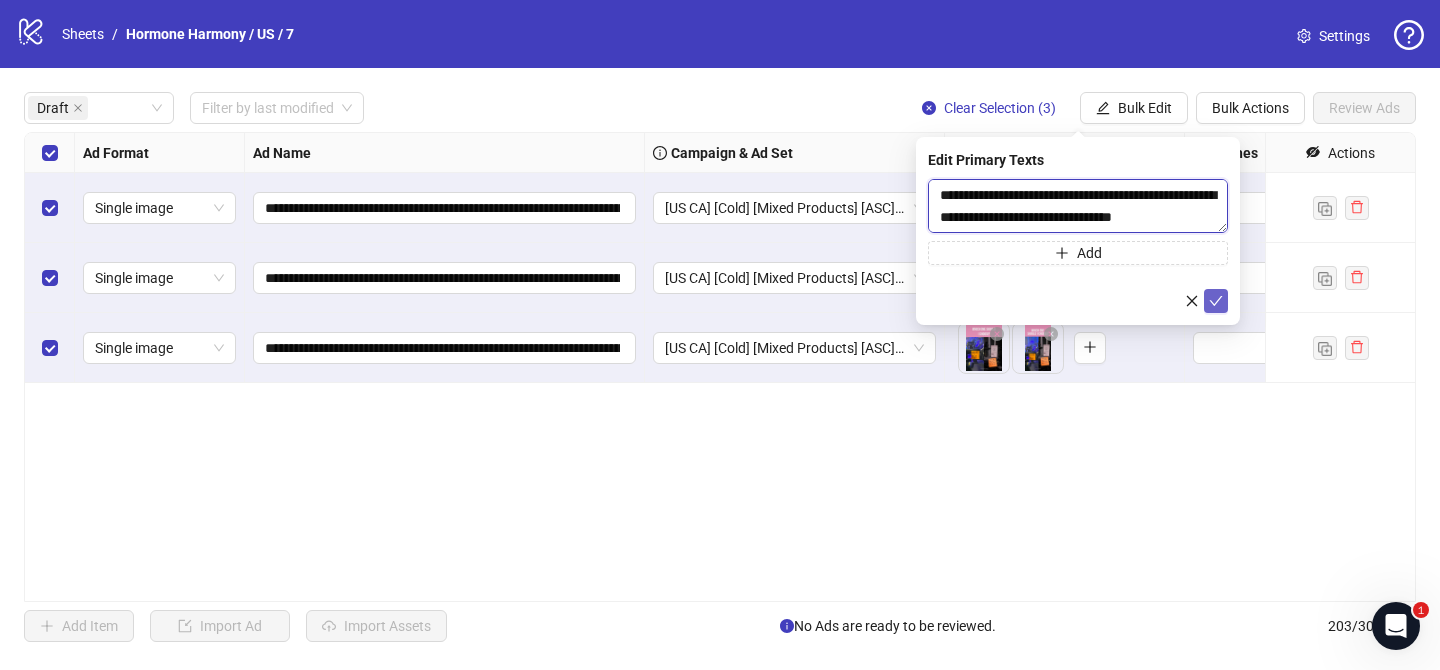 scroll, scrollTop: 675, scrollLeft: 0, axis: vertical 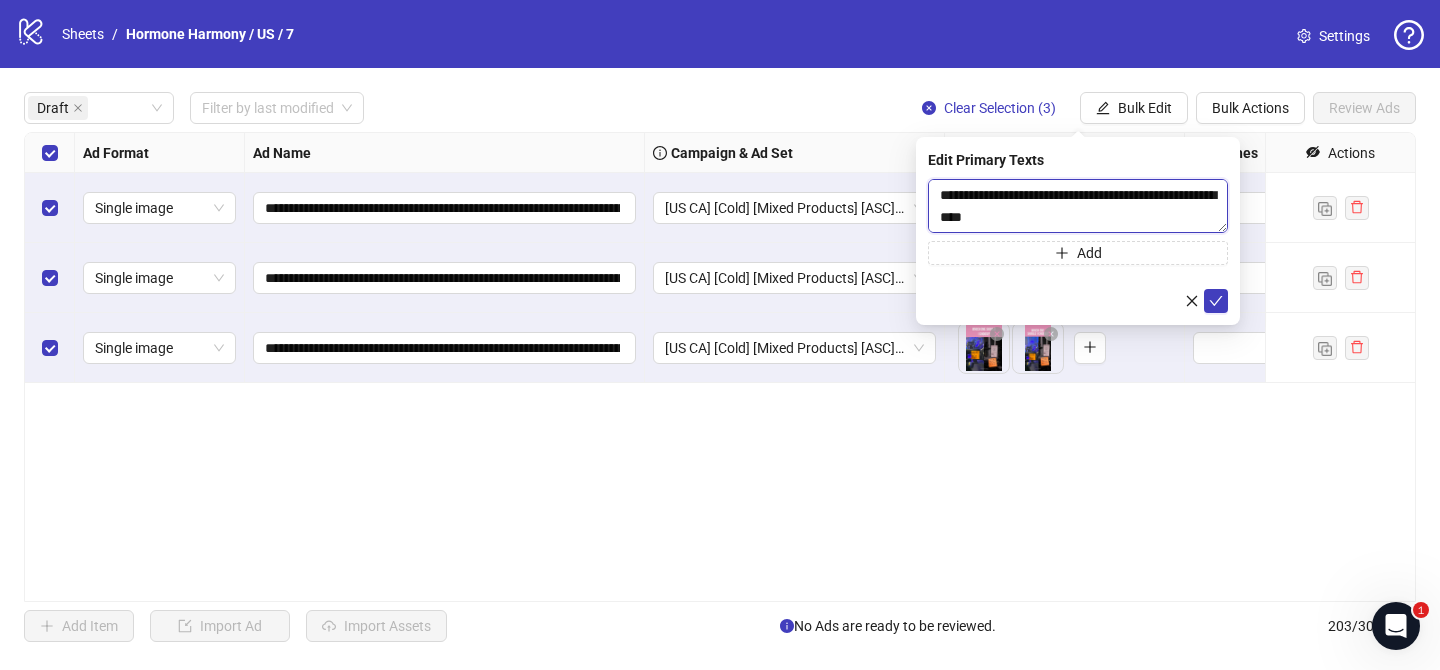 type on "**********" 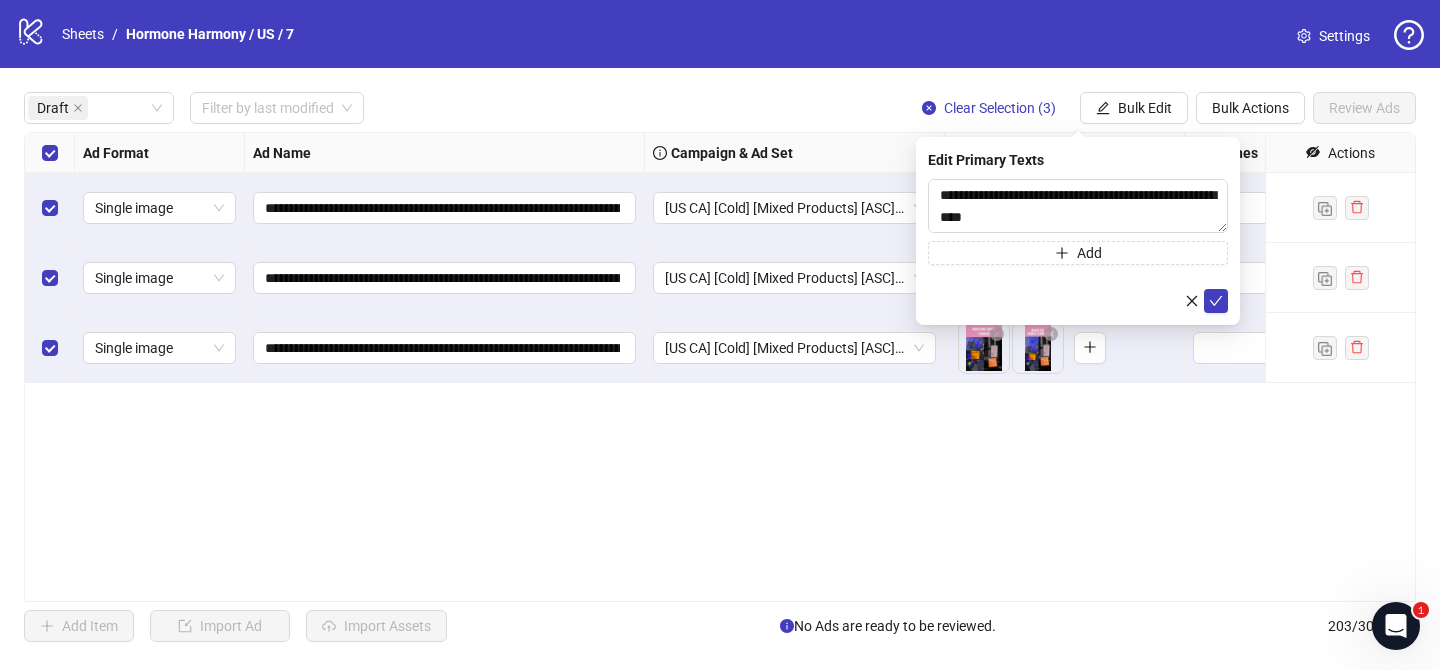 click on "**********" at bounding box center [1078, 231] 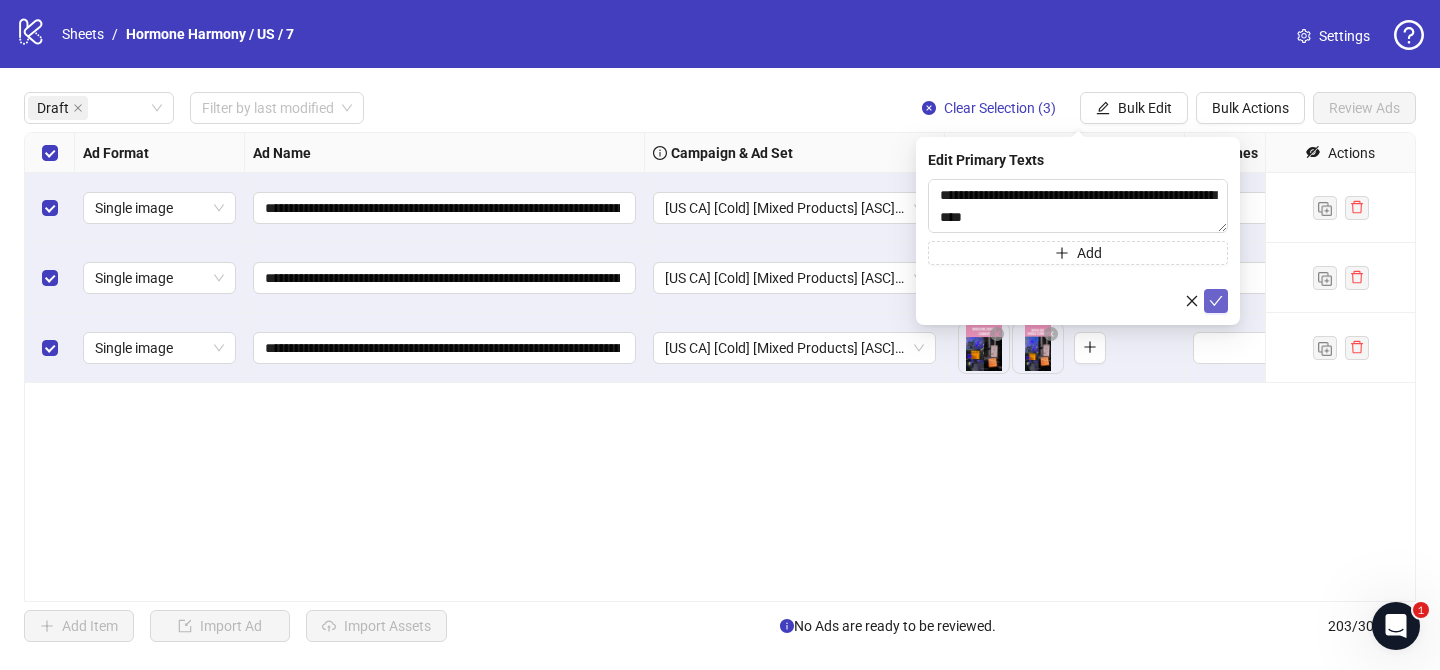 click 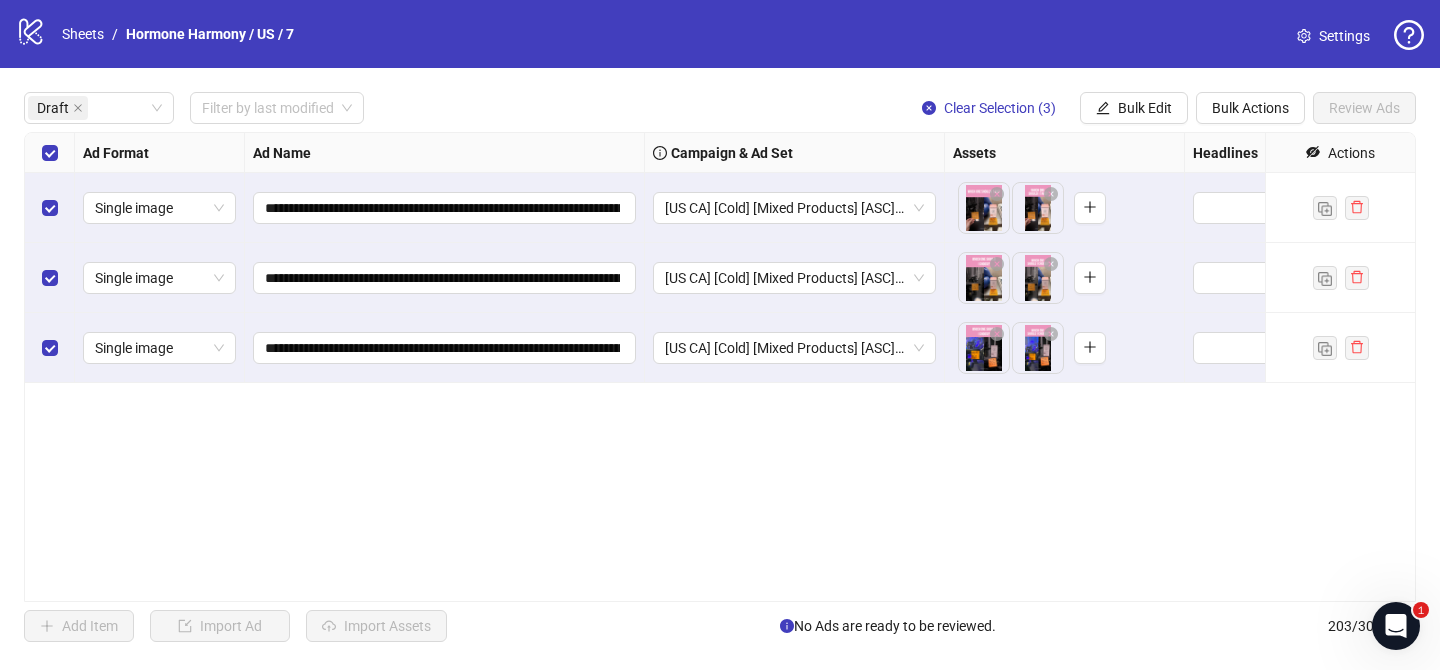 click on "**********" at bounding box center (720, 367) 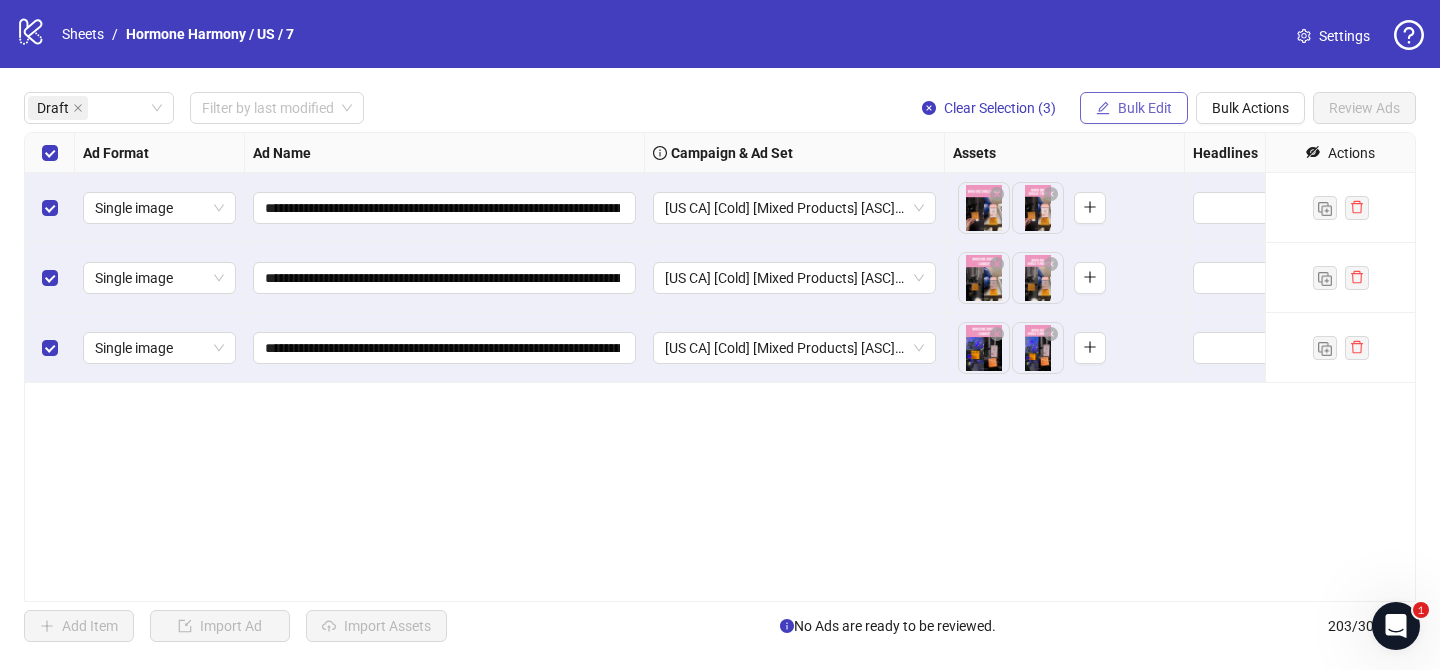 click on "Bulk Edit" at bounding box center (1145, 108) 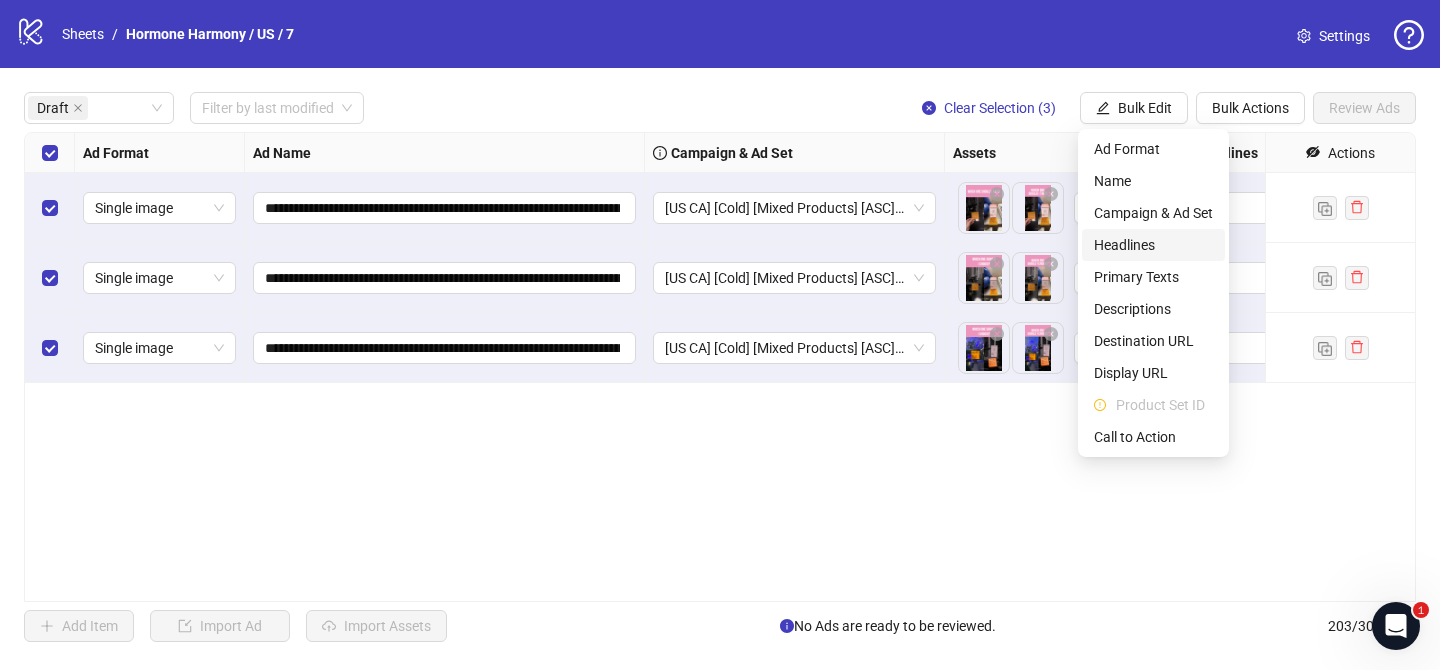 click on "Headlines" at bounding box center (1153, 245) 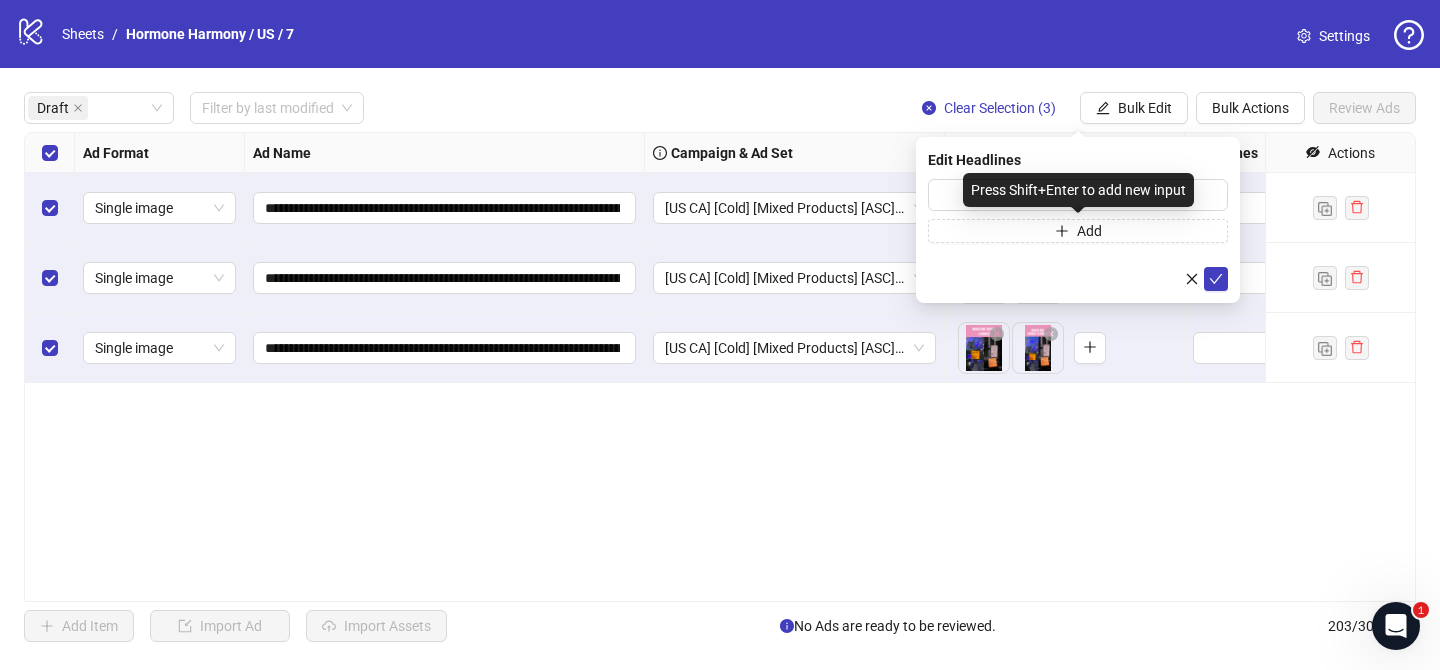 click on "Press Shift+Enter to add new input" at bounding box center (1078, 190) 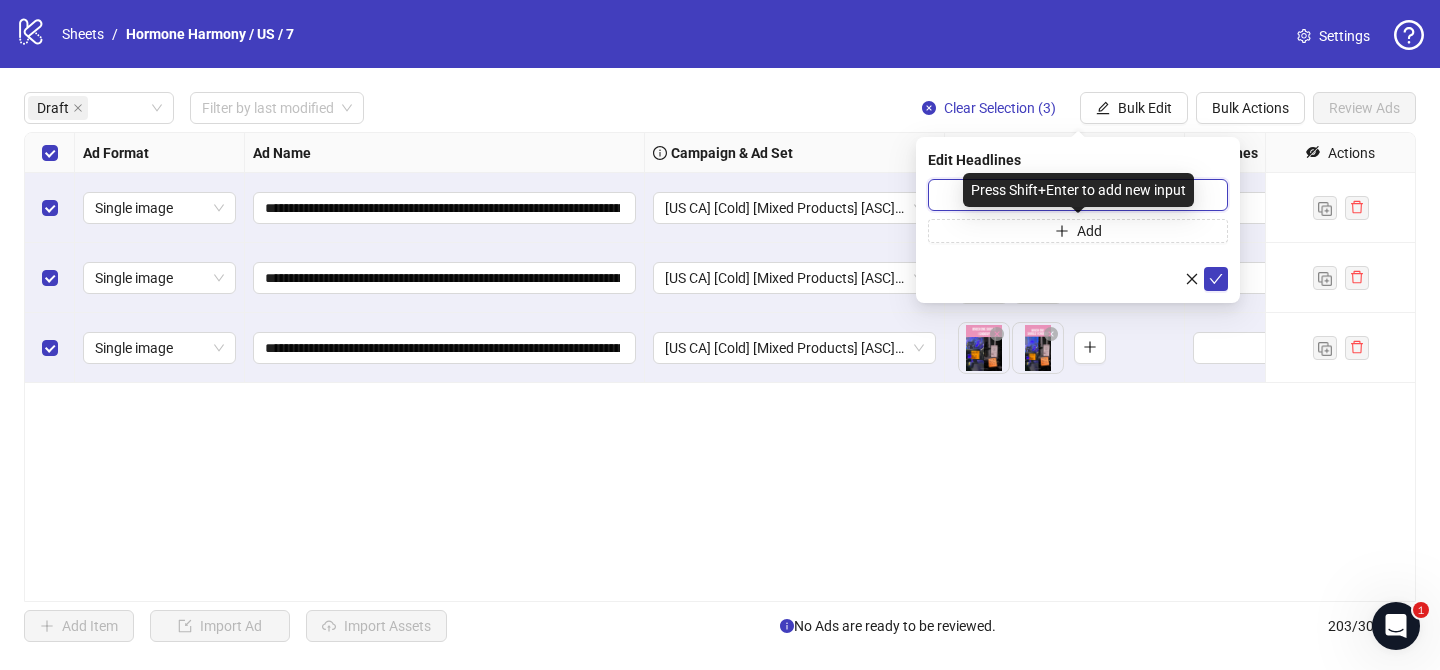 click at bounding box center [1078, 195] 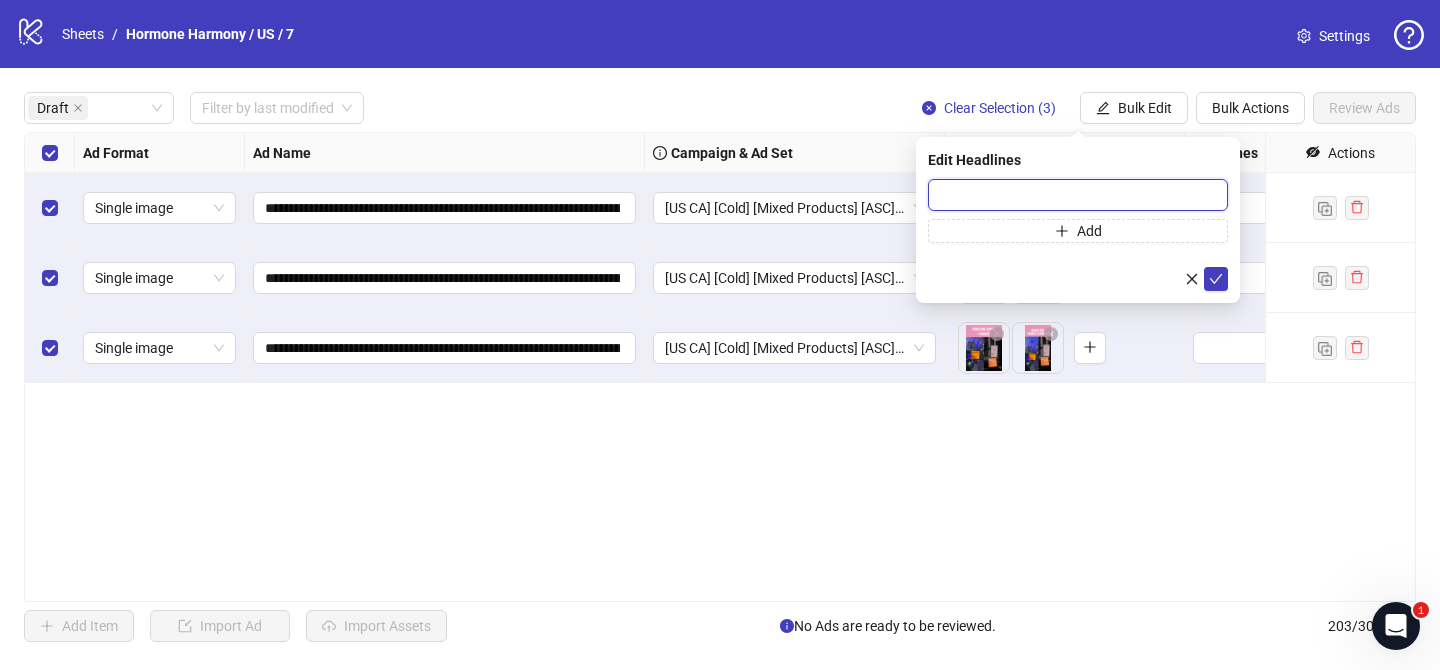 paste on "**********" 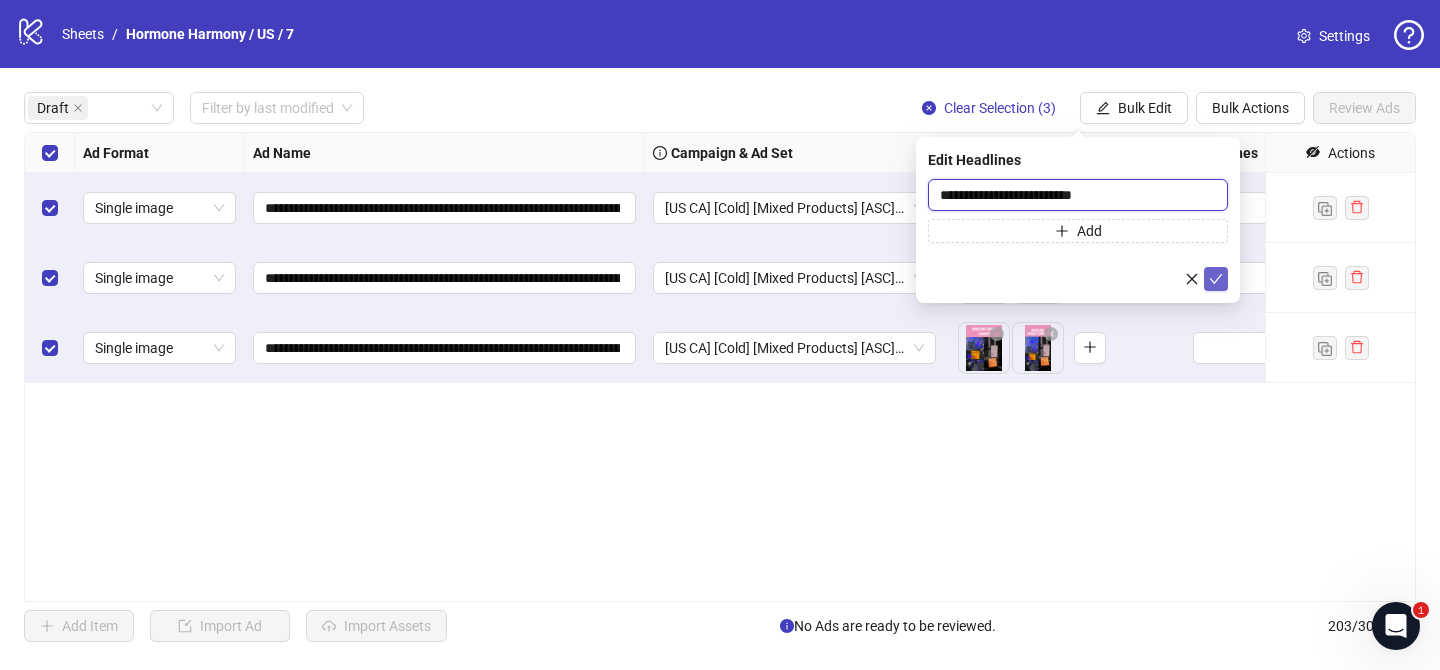 type on "**********" 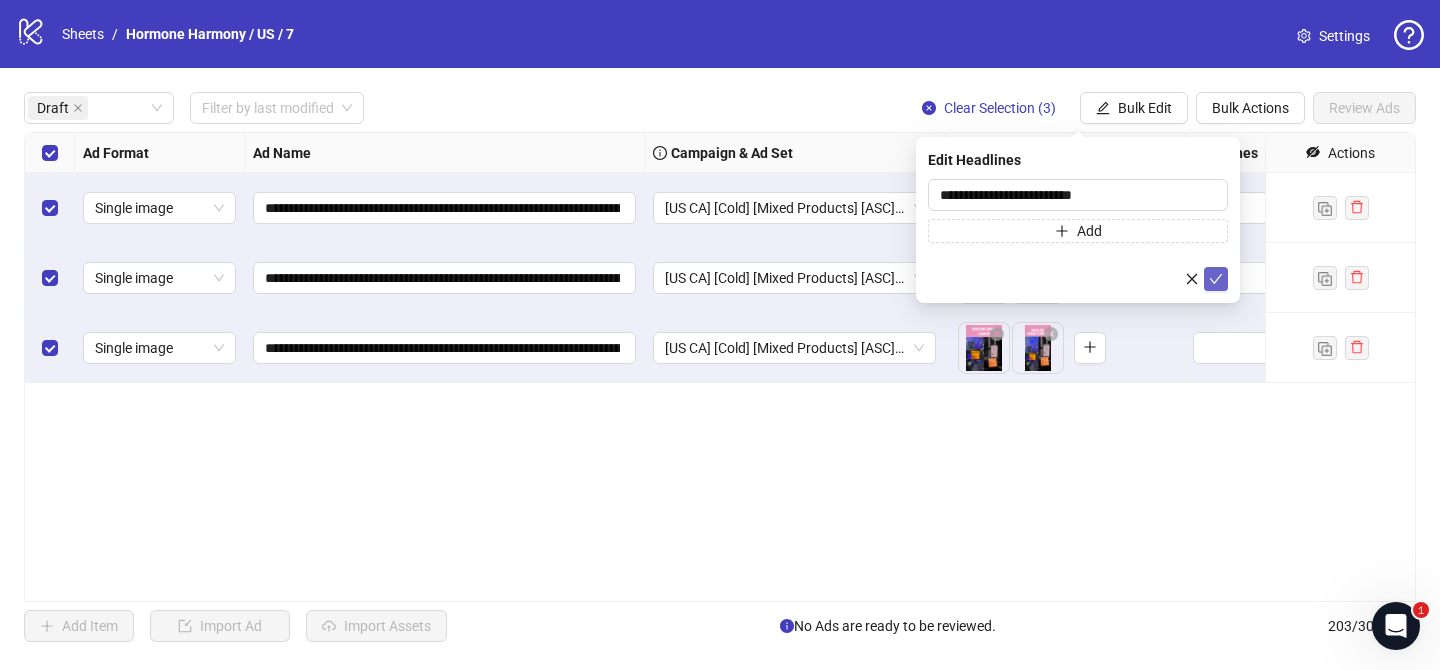 click 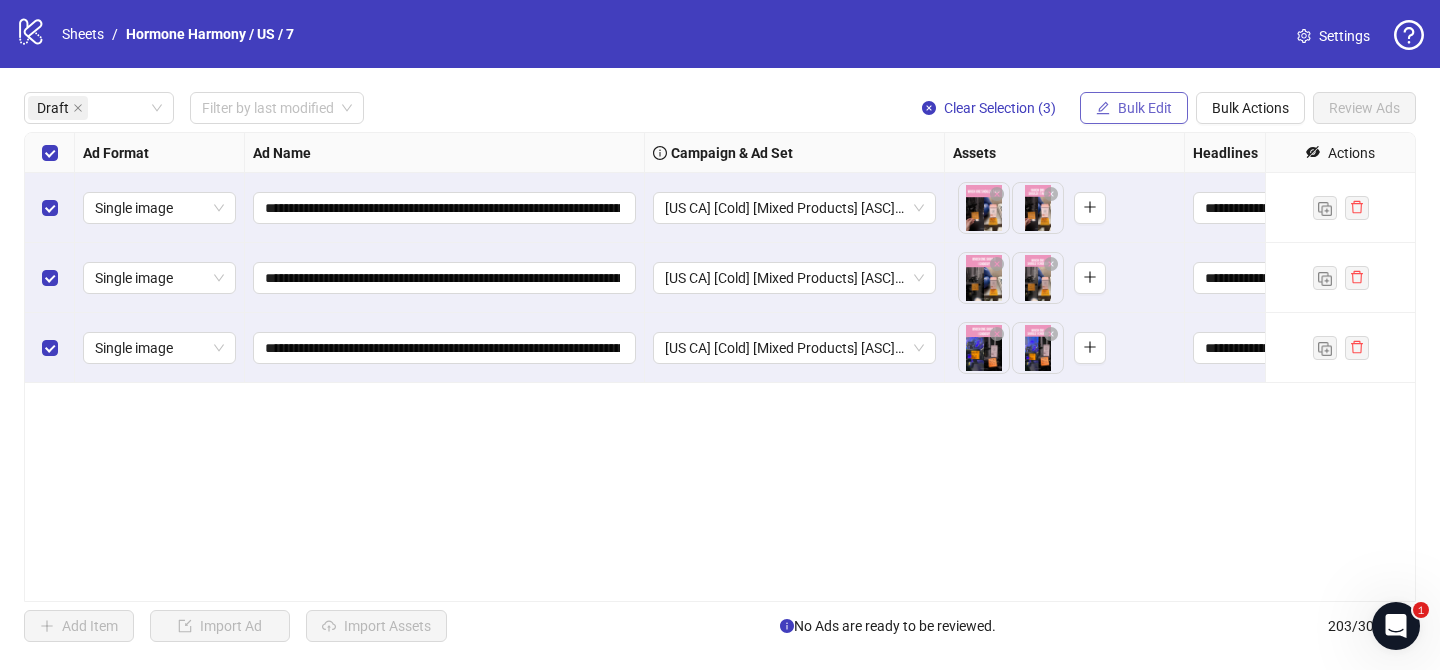 click on "Bulk Edit" at bounding box center (1134, 108) 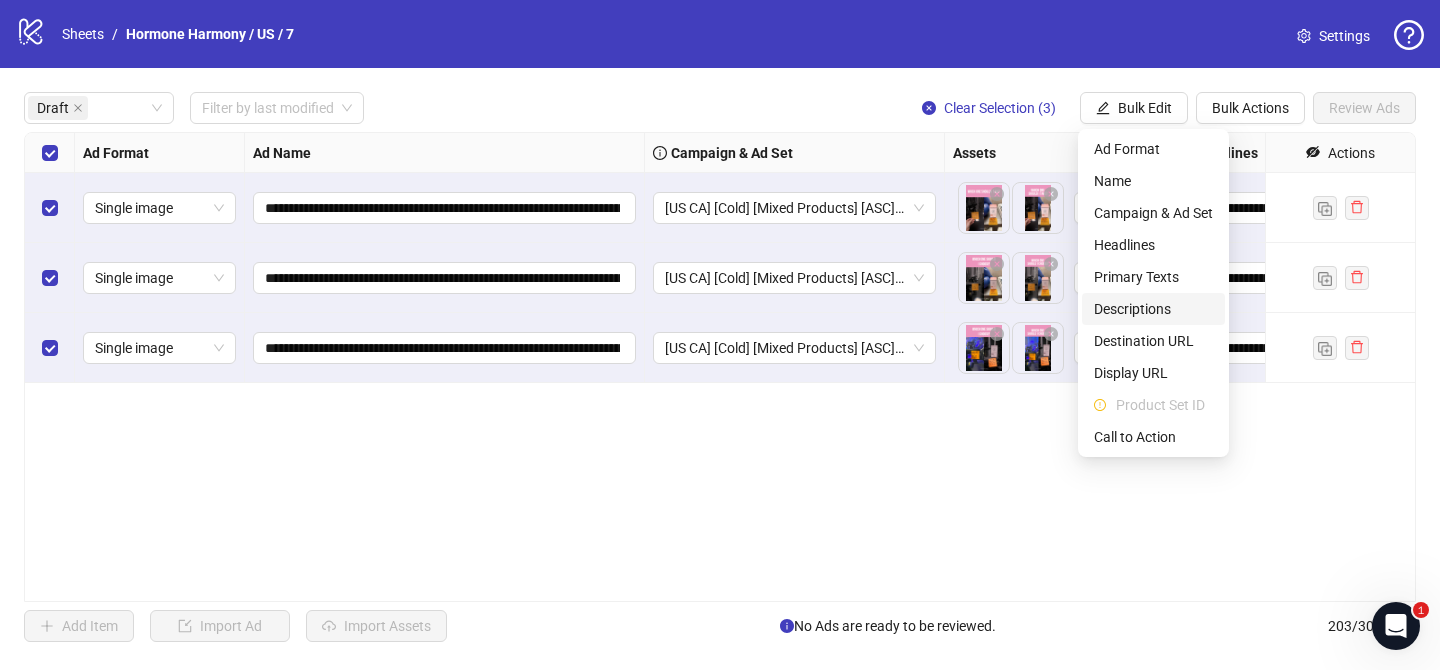 click on "Descriptions" at bounding box center (1153, 309) 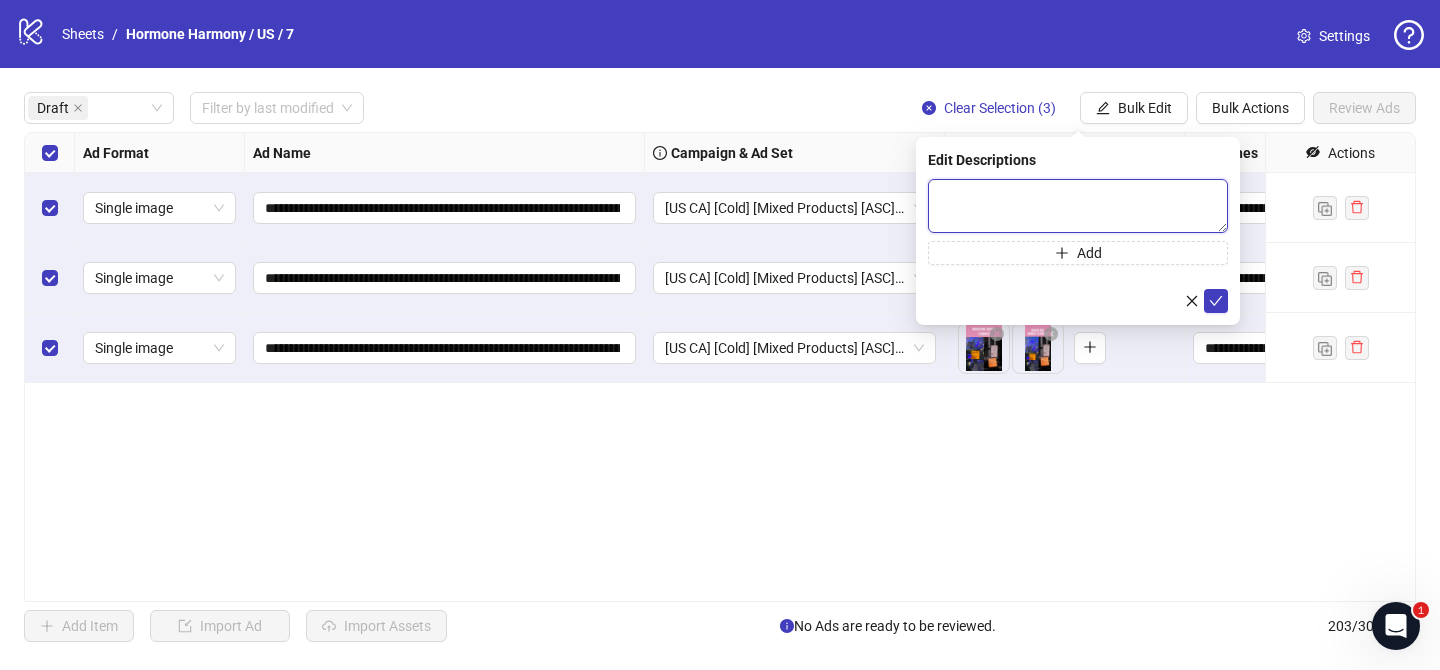 click at bounding box center (1078, 206) 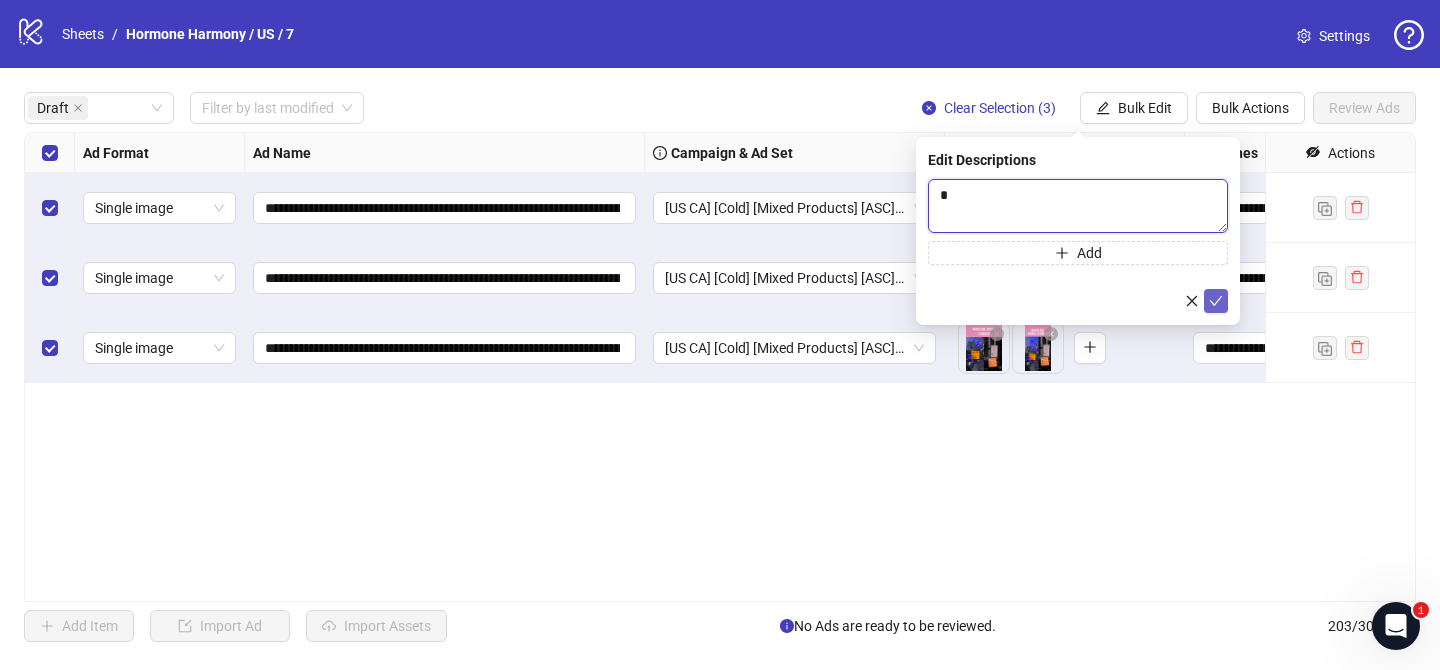 type 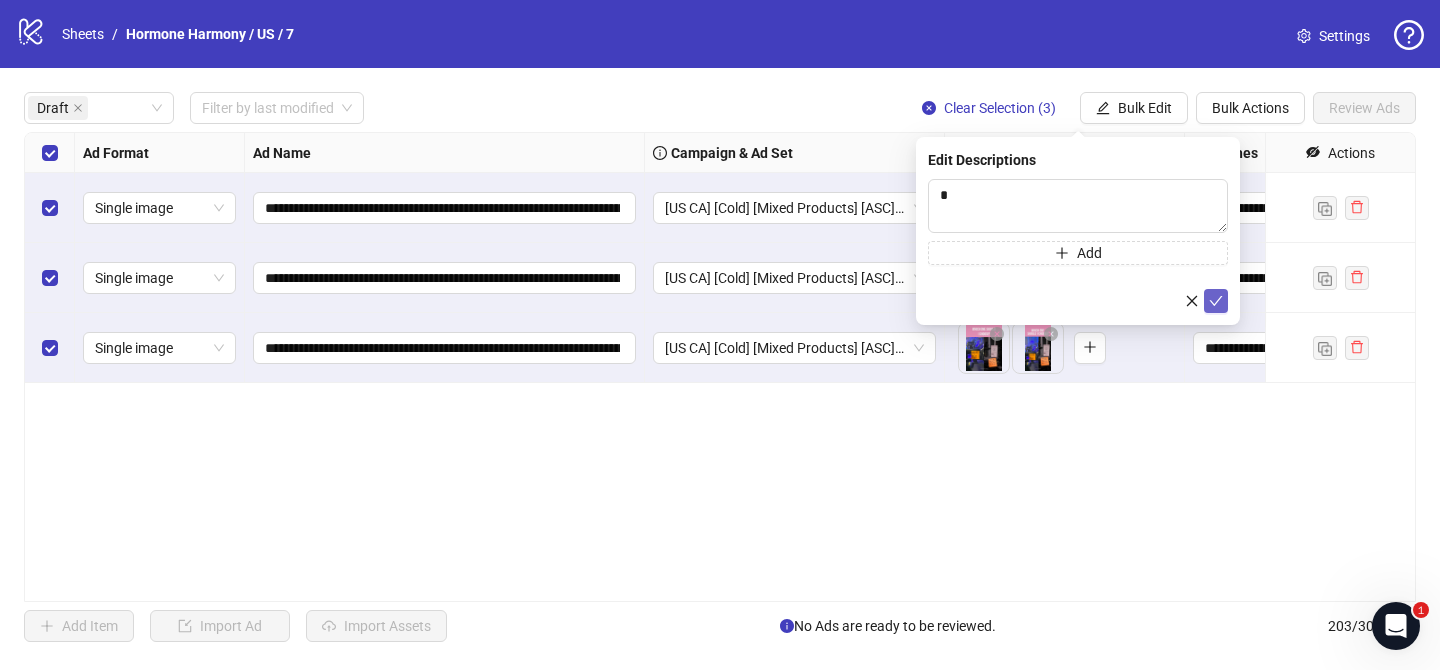 click 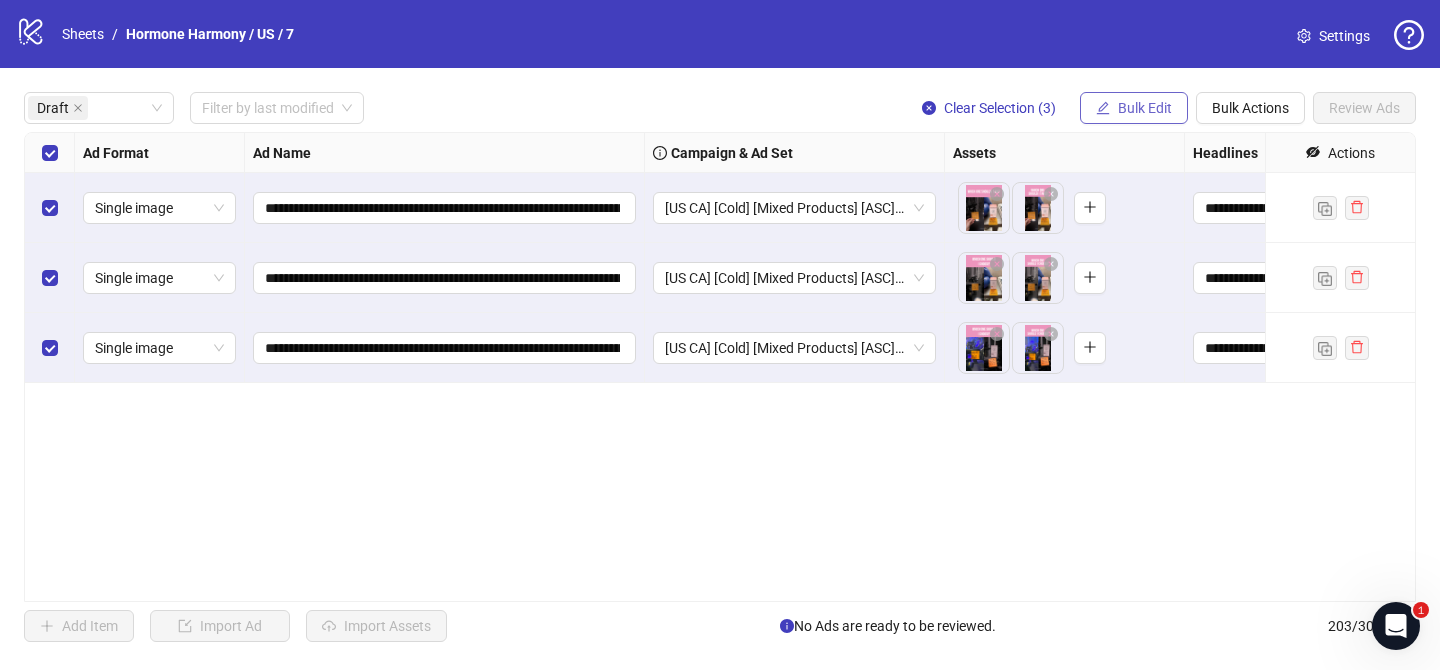 click on "Bulk Edit" at bounding box center (1145, 108) 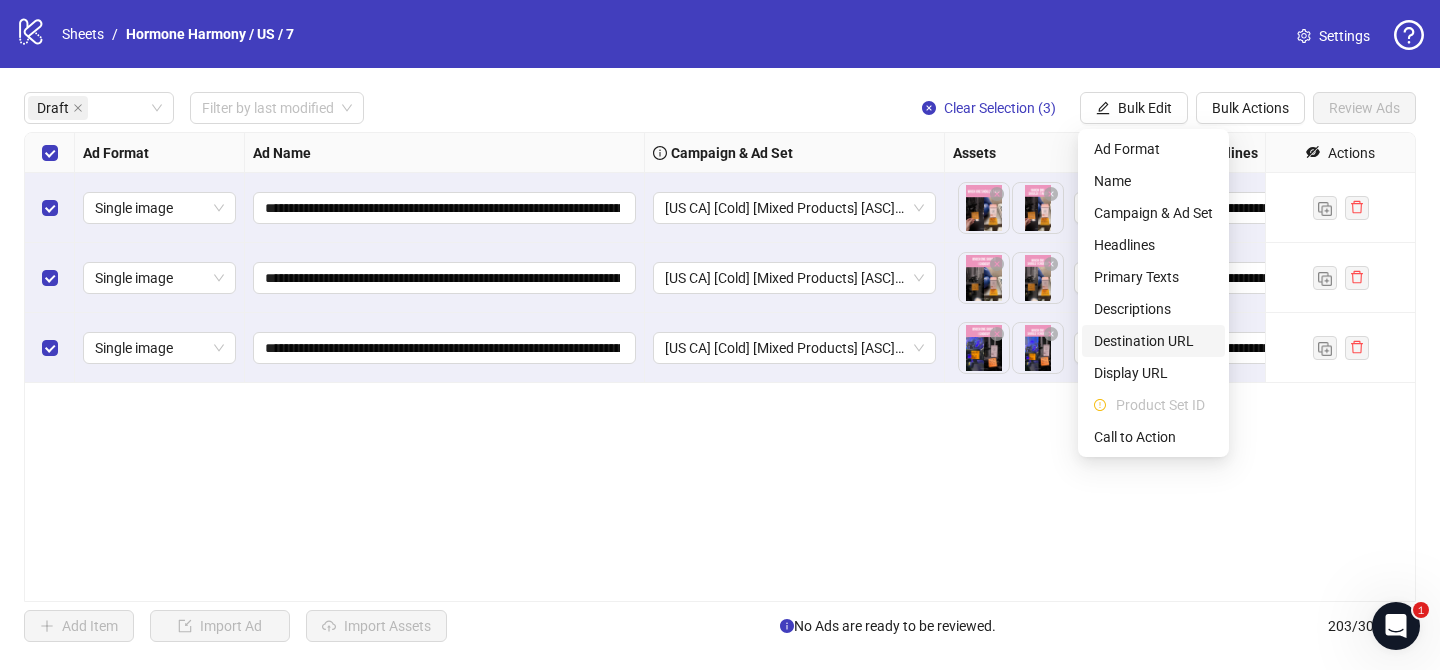 click on "Destination URL" at bounding box center [1153, 341] 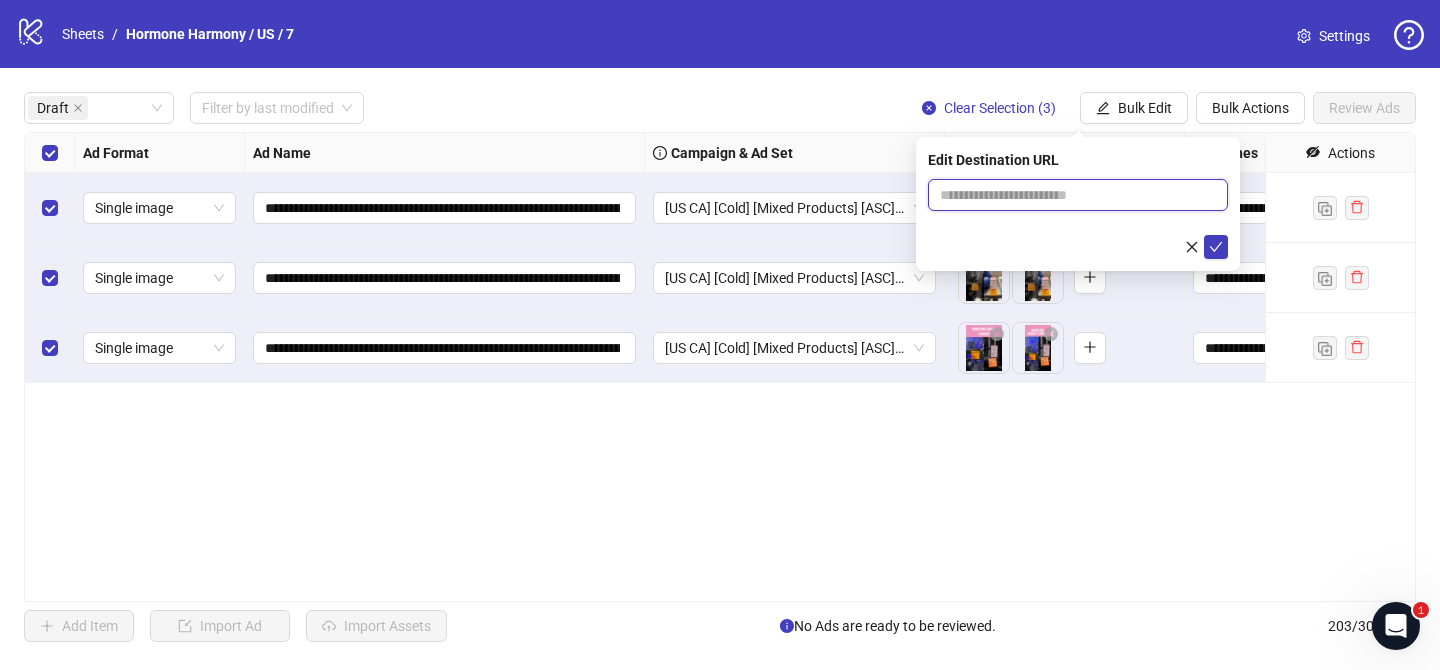 click at bounding box center [1070, 195] 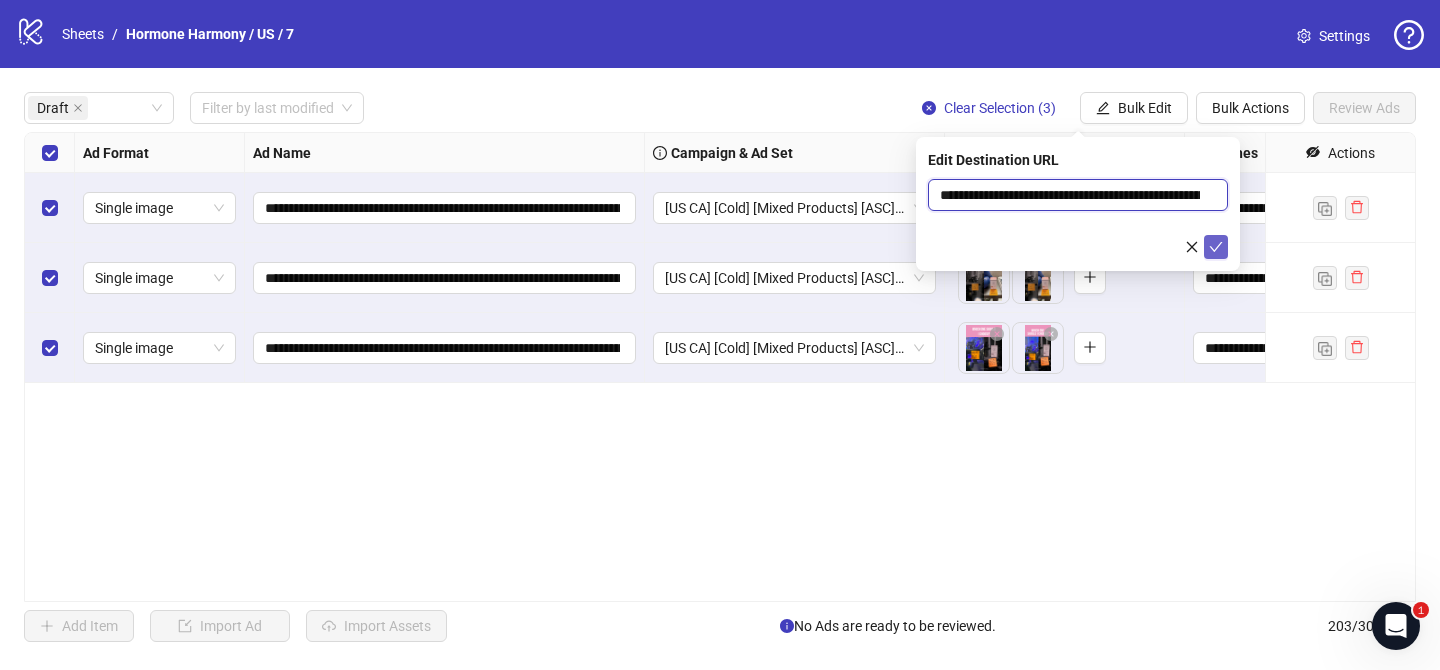 scroll, scrollTop: 0, scrollLeft: 149, axis: horizontal 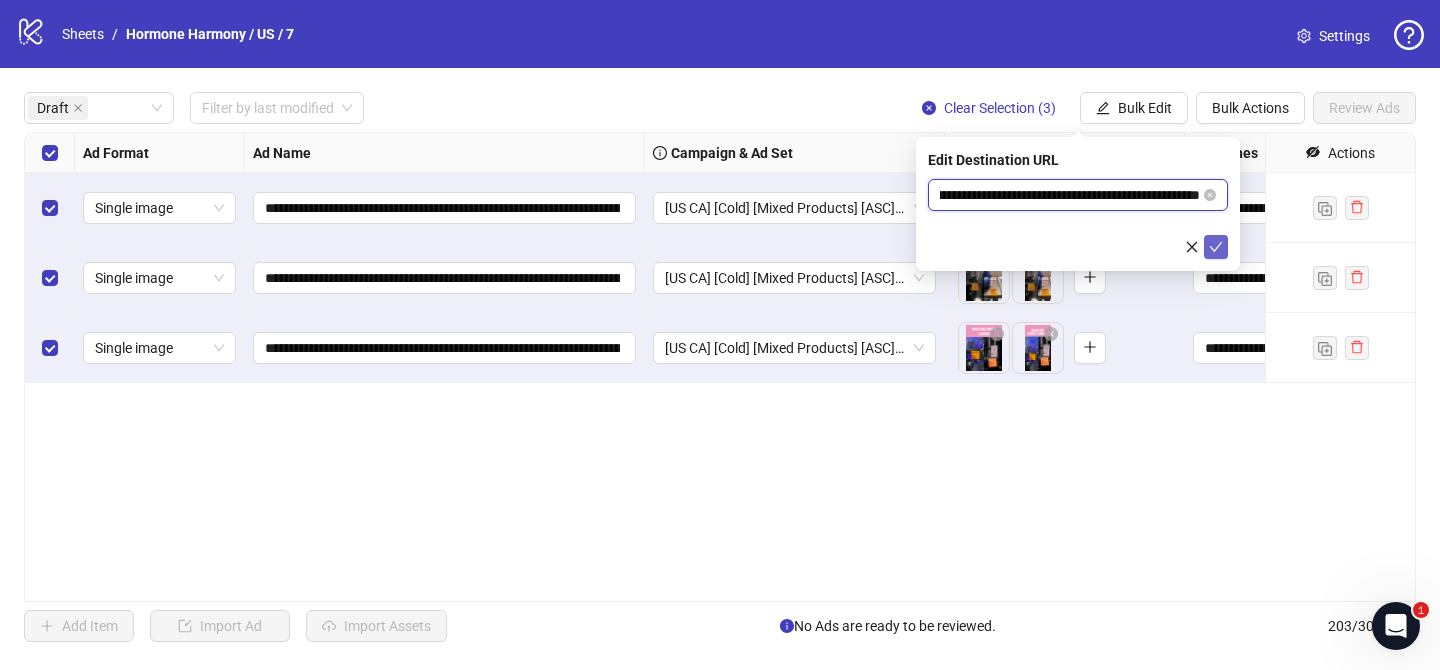 type on "**********" 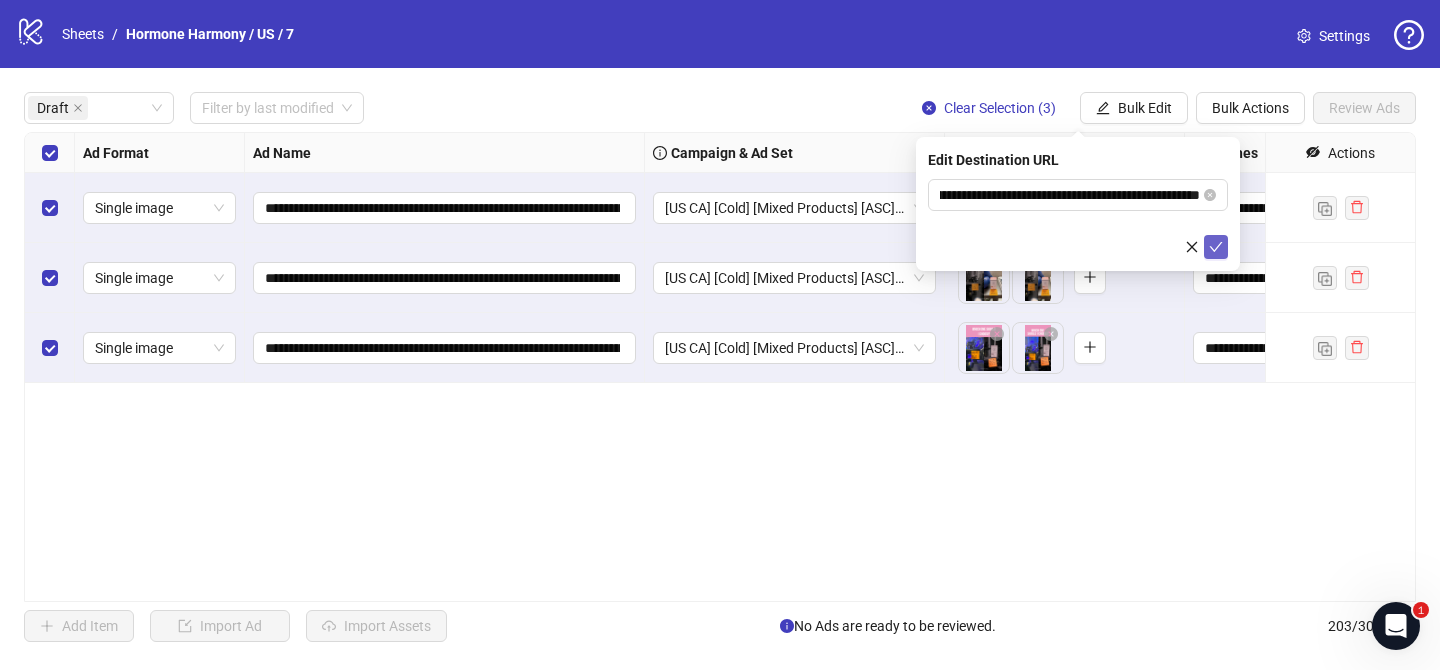 click at bounding box center (1216, 247) 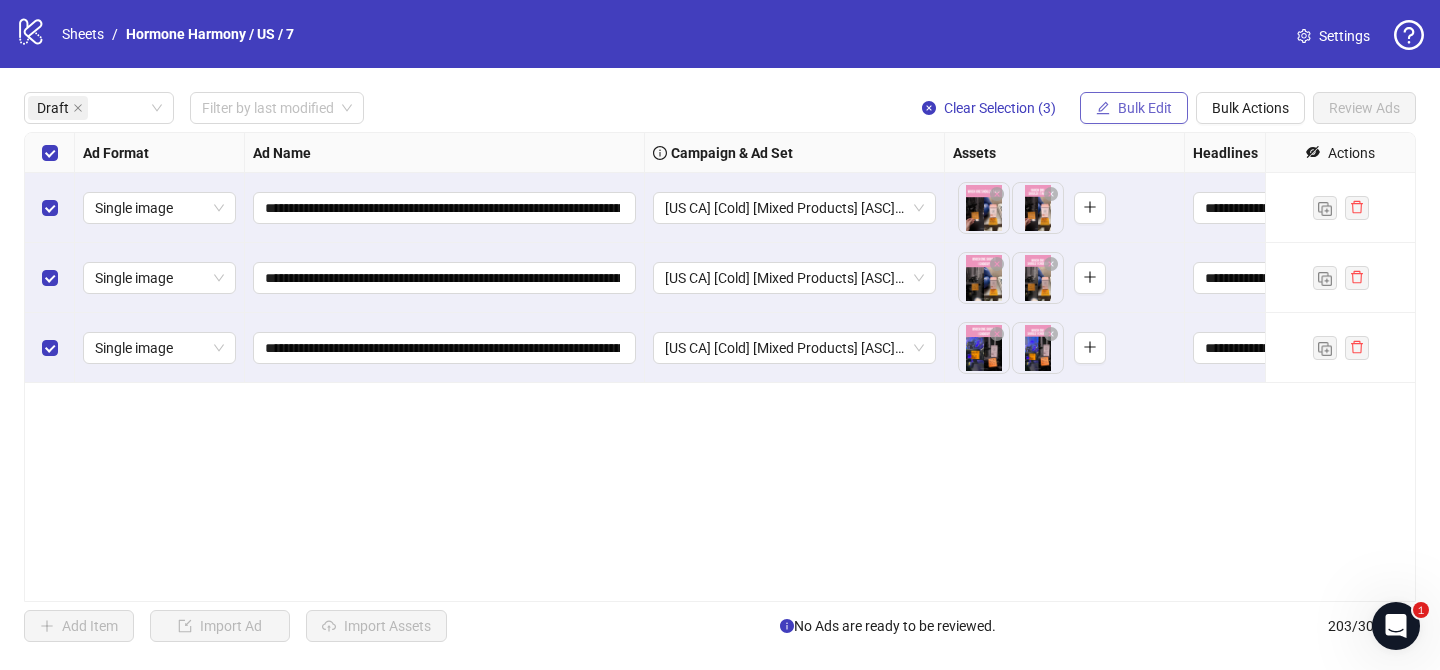 click on "Bulk Edit" at bounding box center (1145, 108) 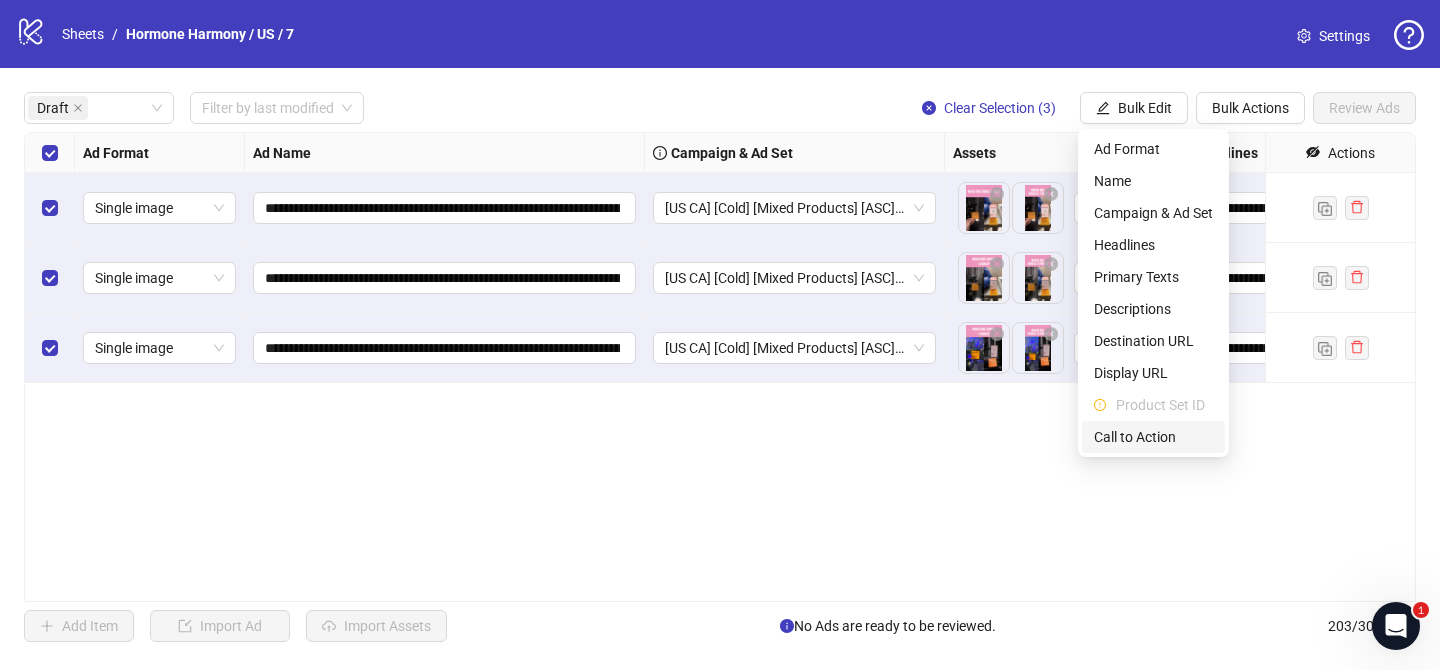 click on "Call to Action" at bounding box center (1153, 437) 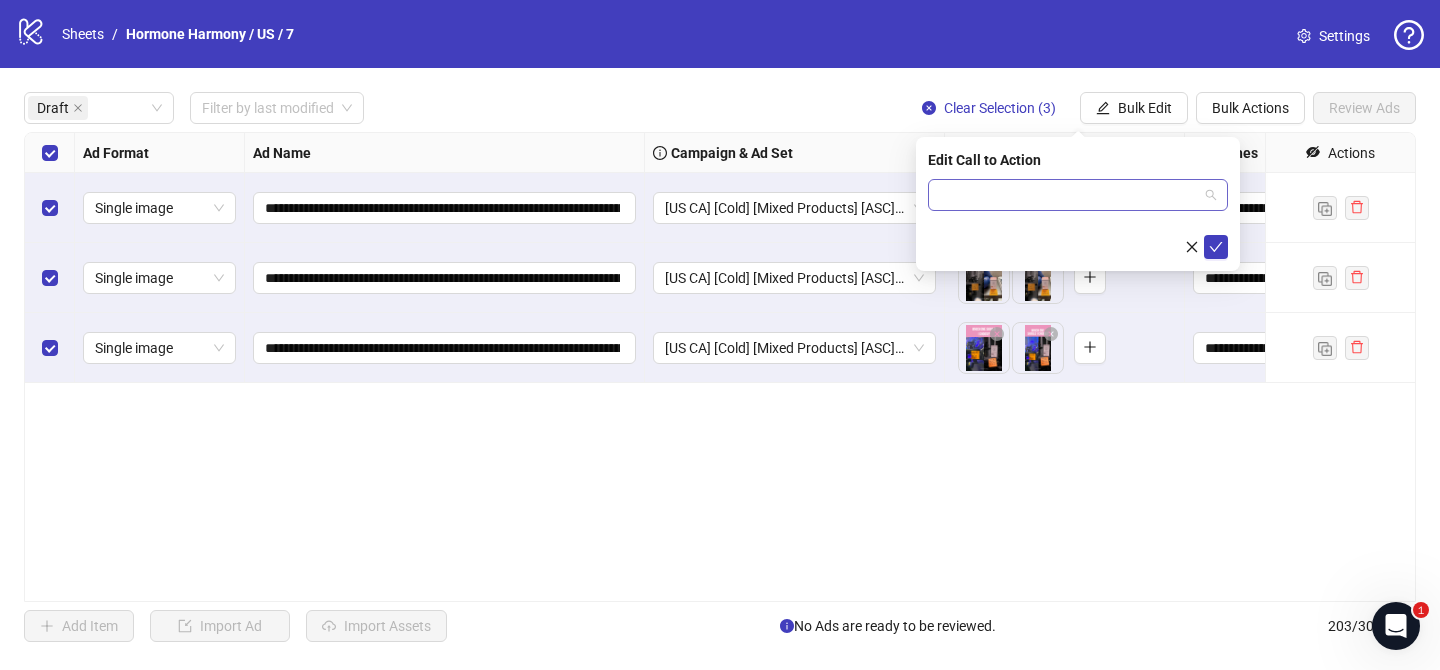 click at bounding box center [1069, 195] 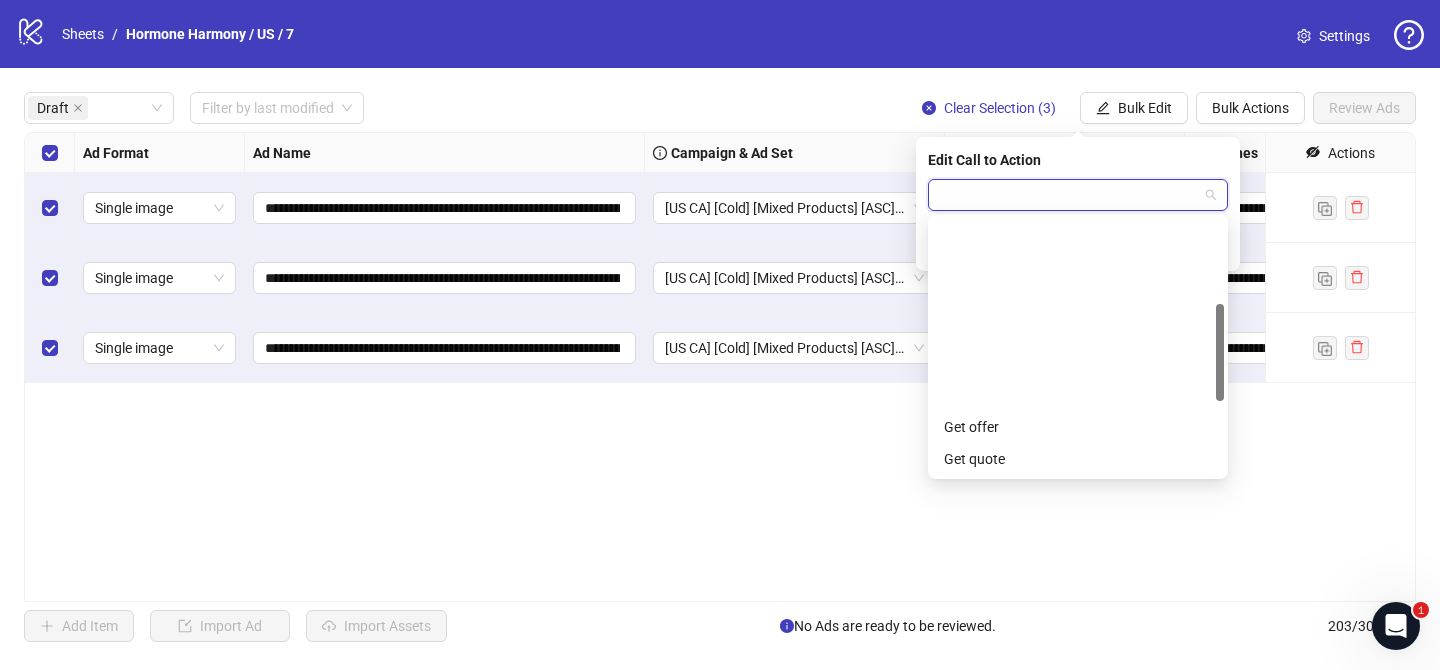 scroll, scrollTop: 416, scrollLeft: 0, axis: vertical 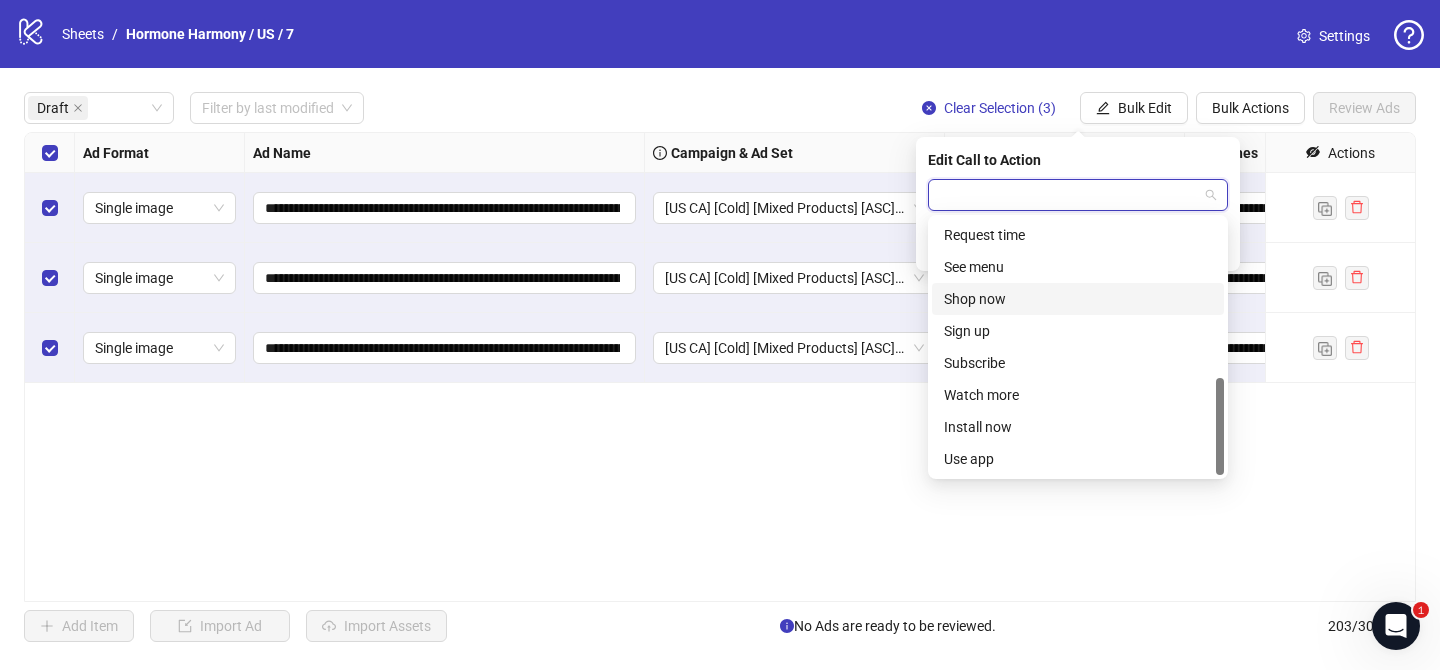 click on "Shop now" at bounding box center [1078, 299] 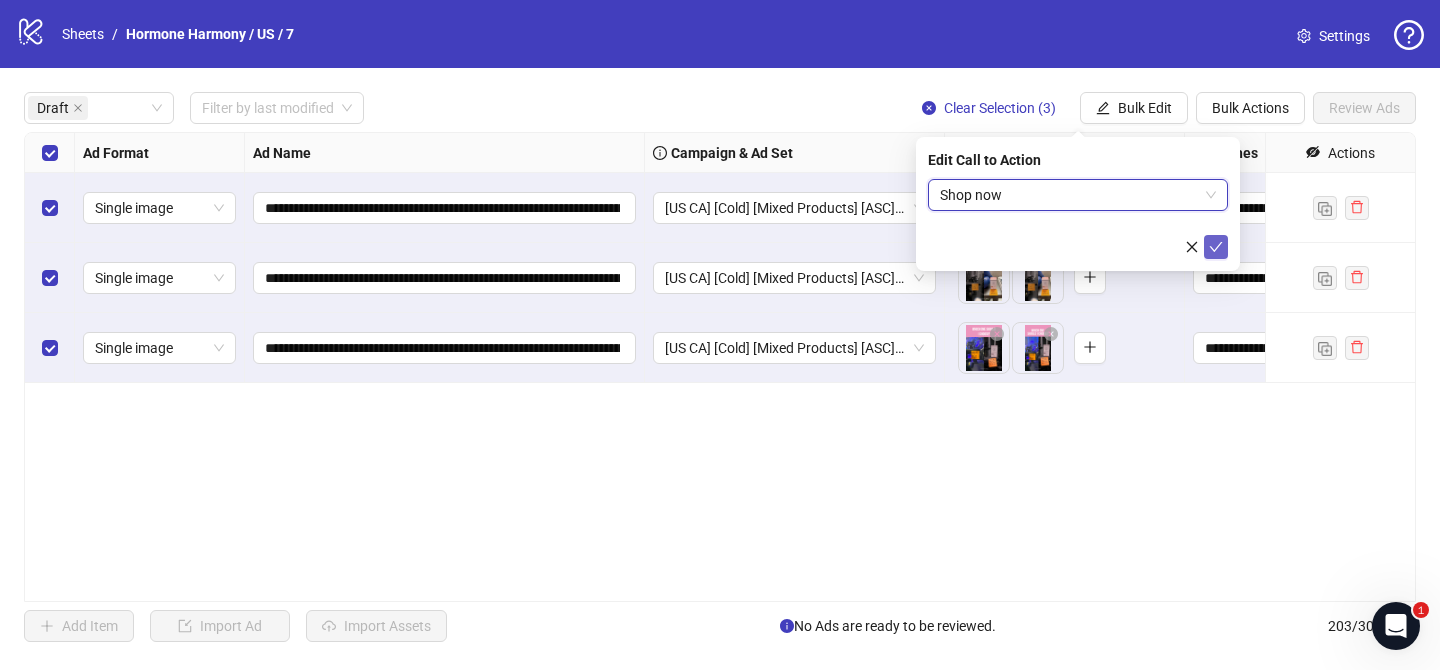 click 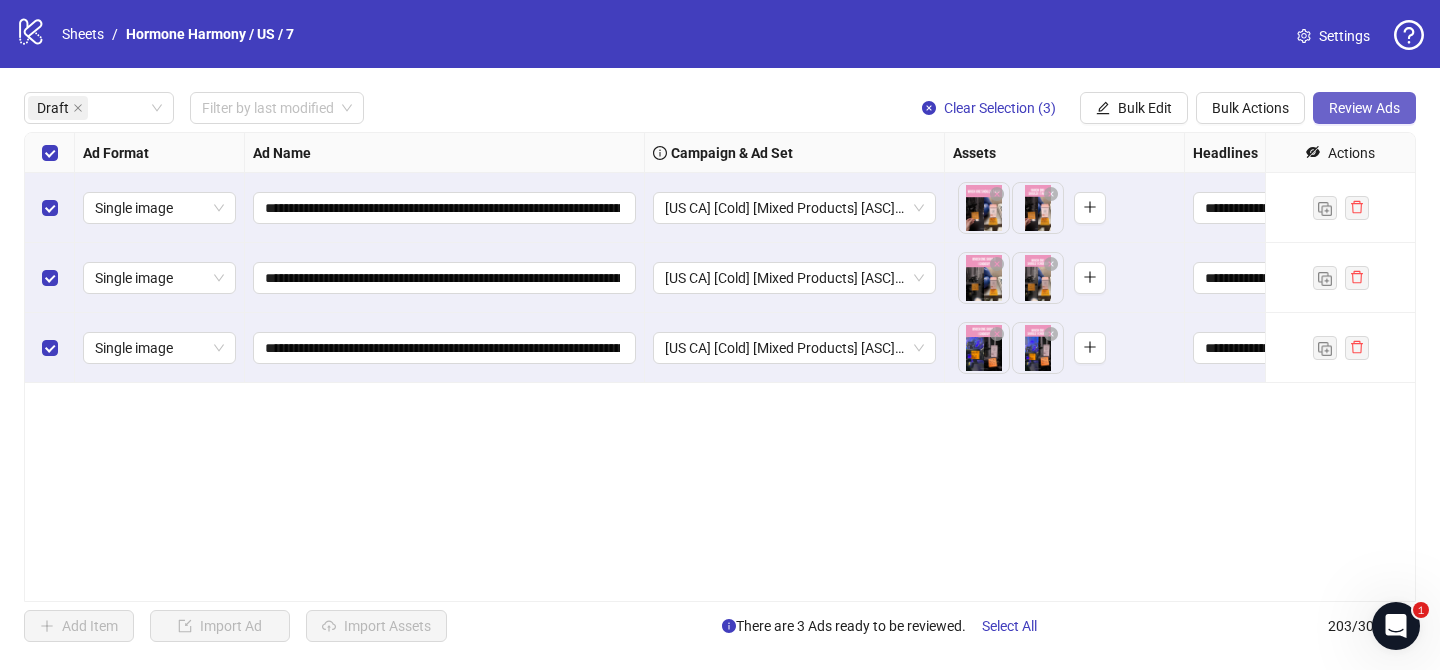 click on "Review Ads" at bounding box center (1364, 108) 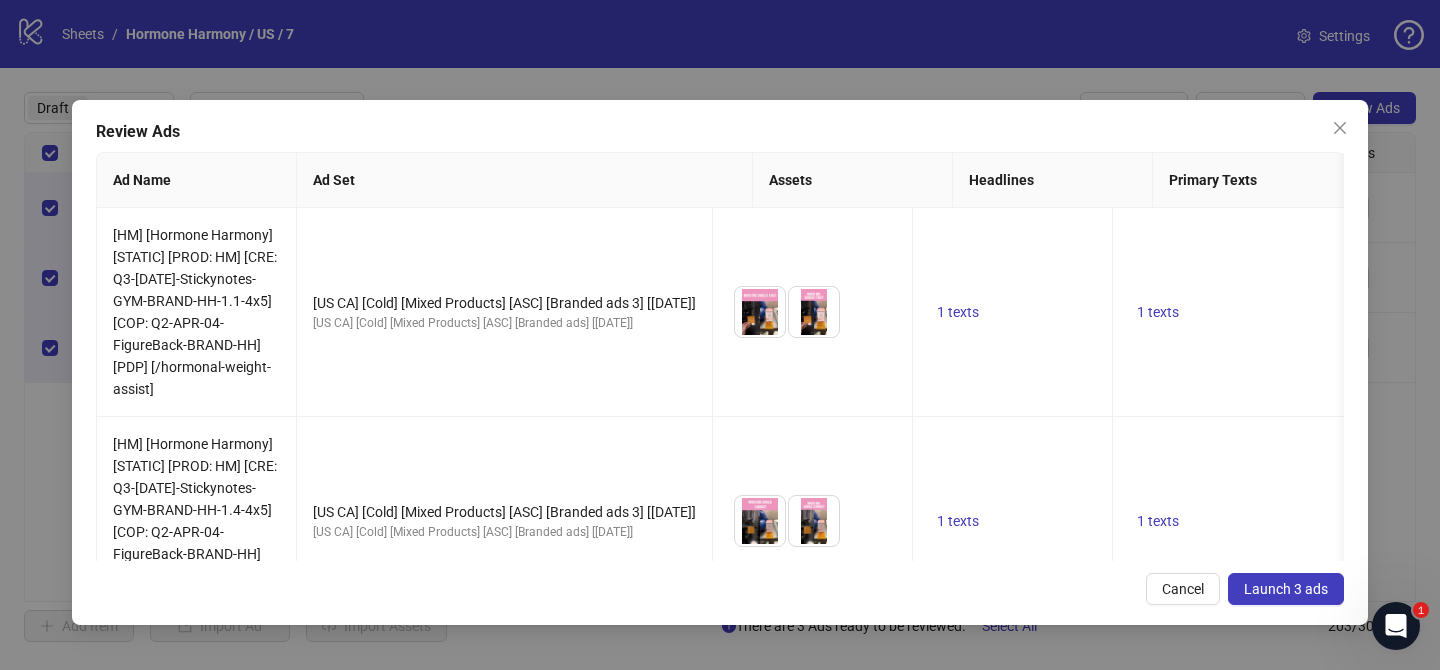 click on "Launch 3 ads" at bounding box center (1286, 589) 